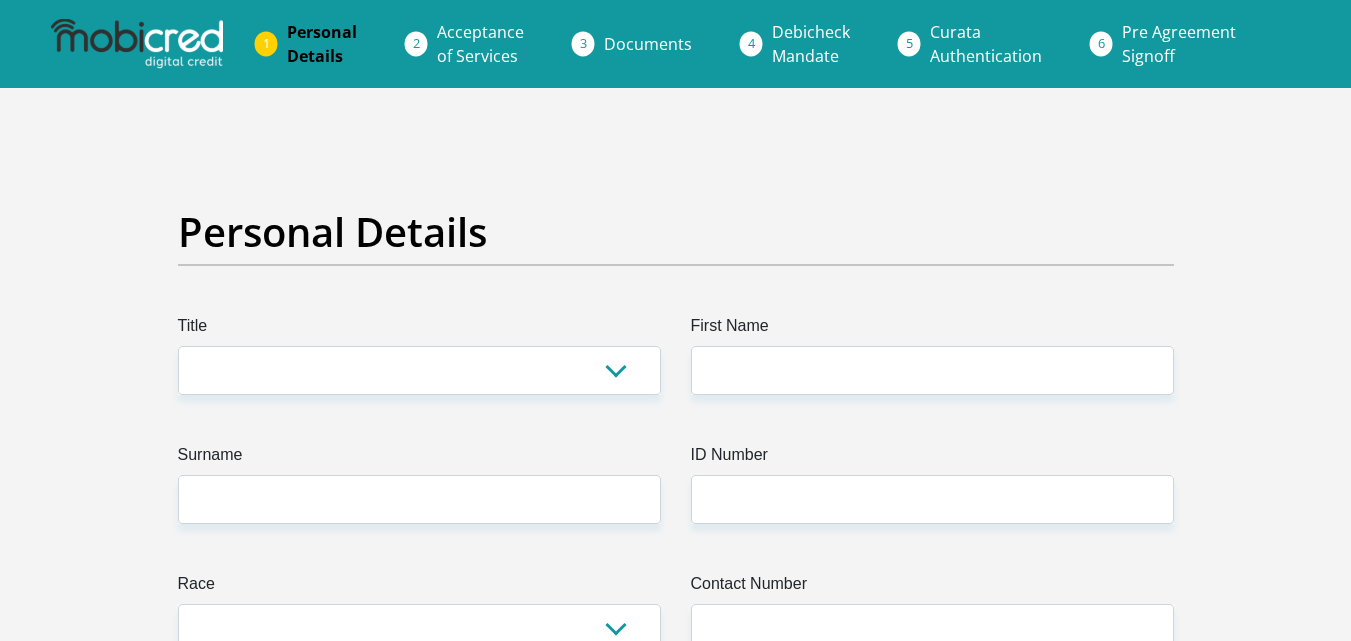 scroll, scrollTop: 0, scrollLeft: 0, axis: both 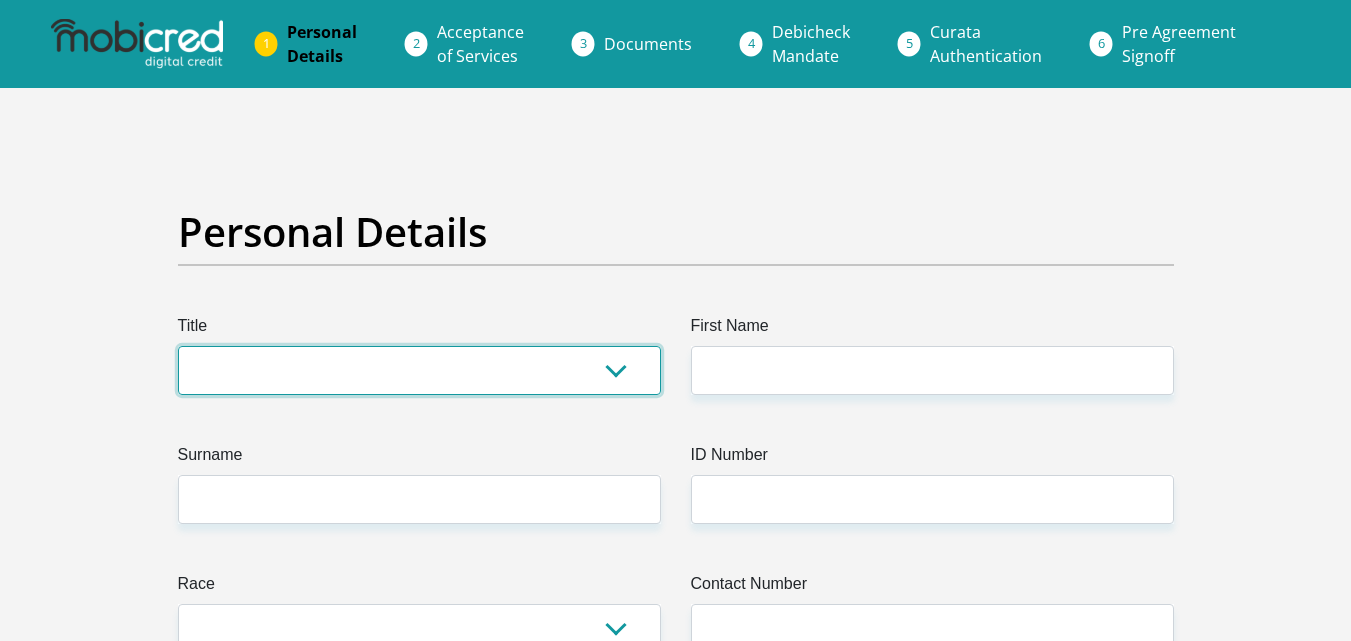 click on "Mr
Ms
Mrs
Dr
[PERSON_NAME]" at bounding box center (419, 370) 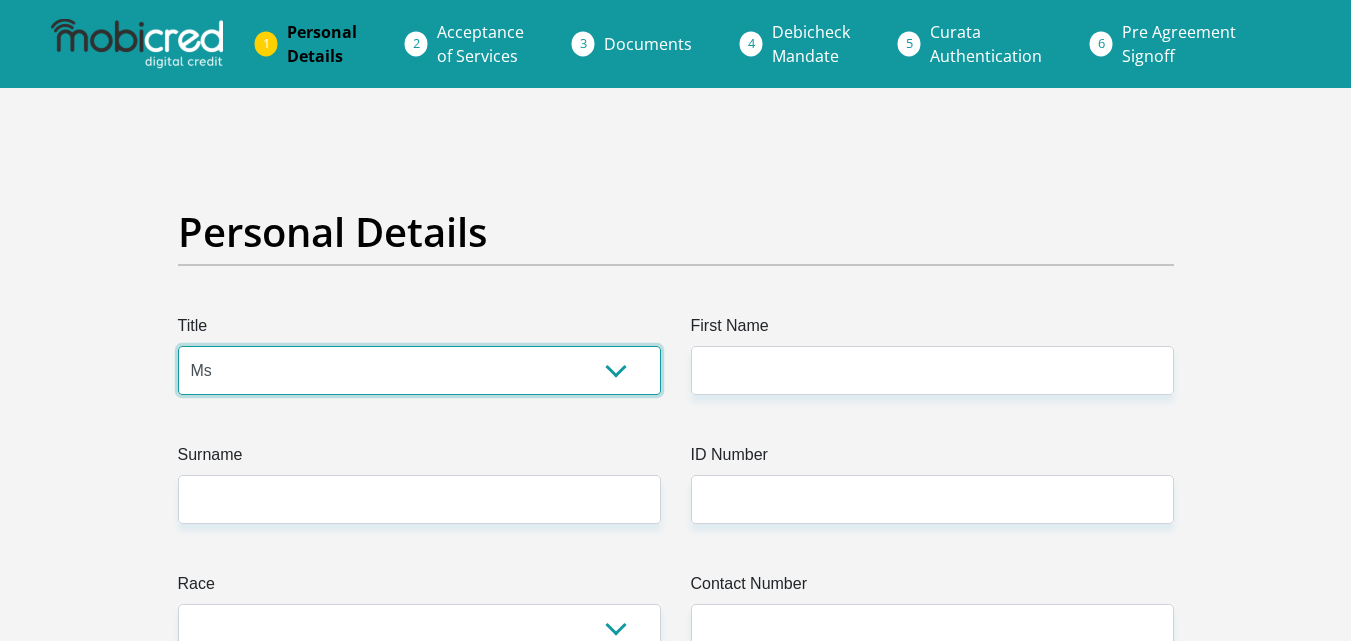click on "Mr
Ms
Mrs
Dr
[PERSON_NAME]" at bounding box center (419, 370) 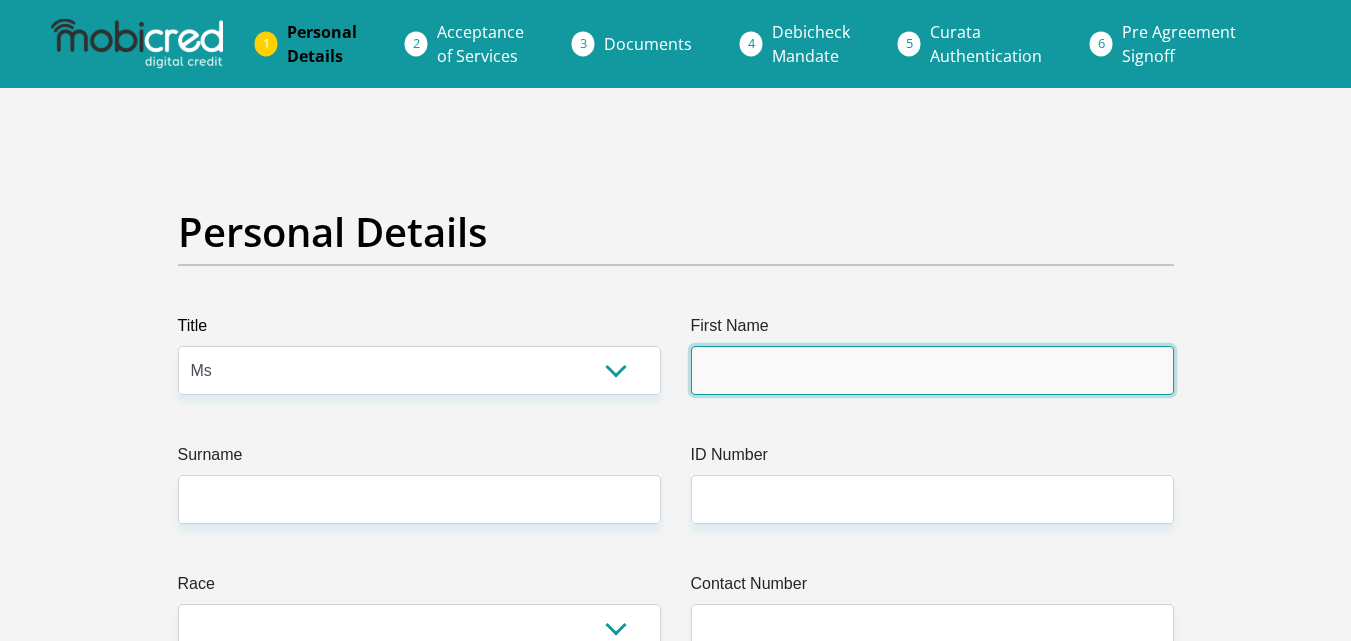 click on "First Name" at bounding box center (932, 370) 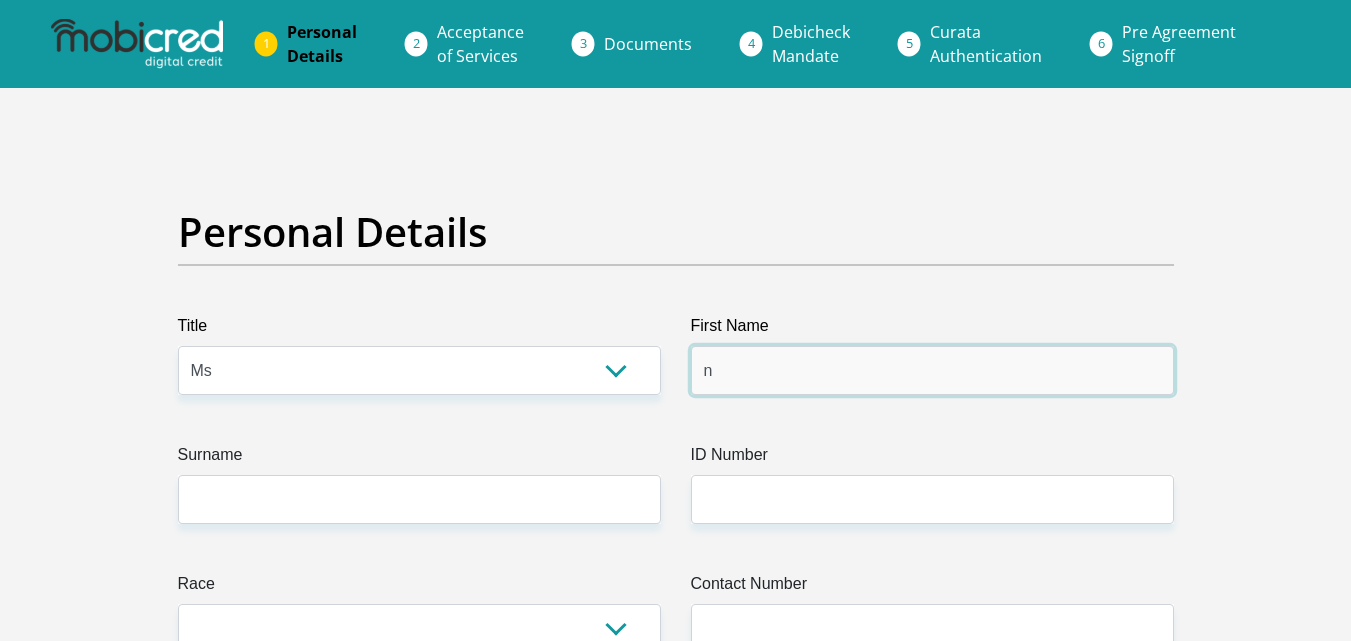 type on "n" 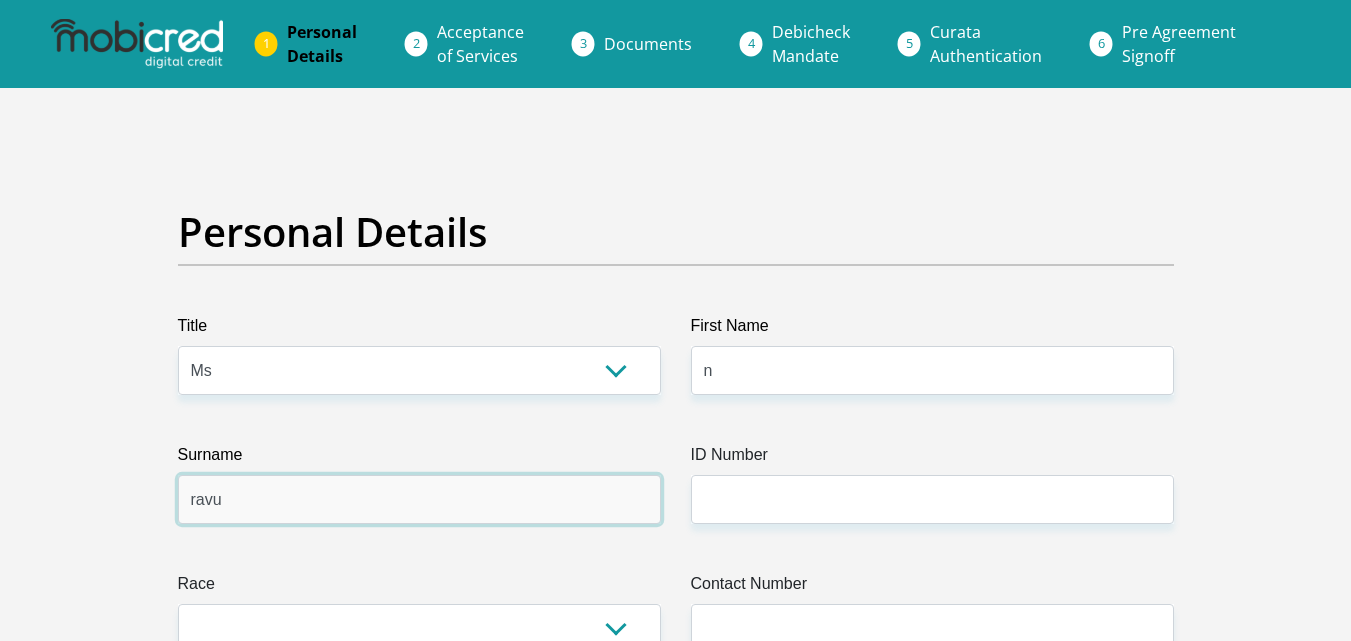 type on "Ravuluvulu" 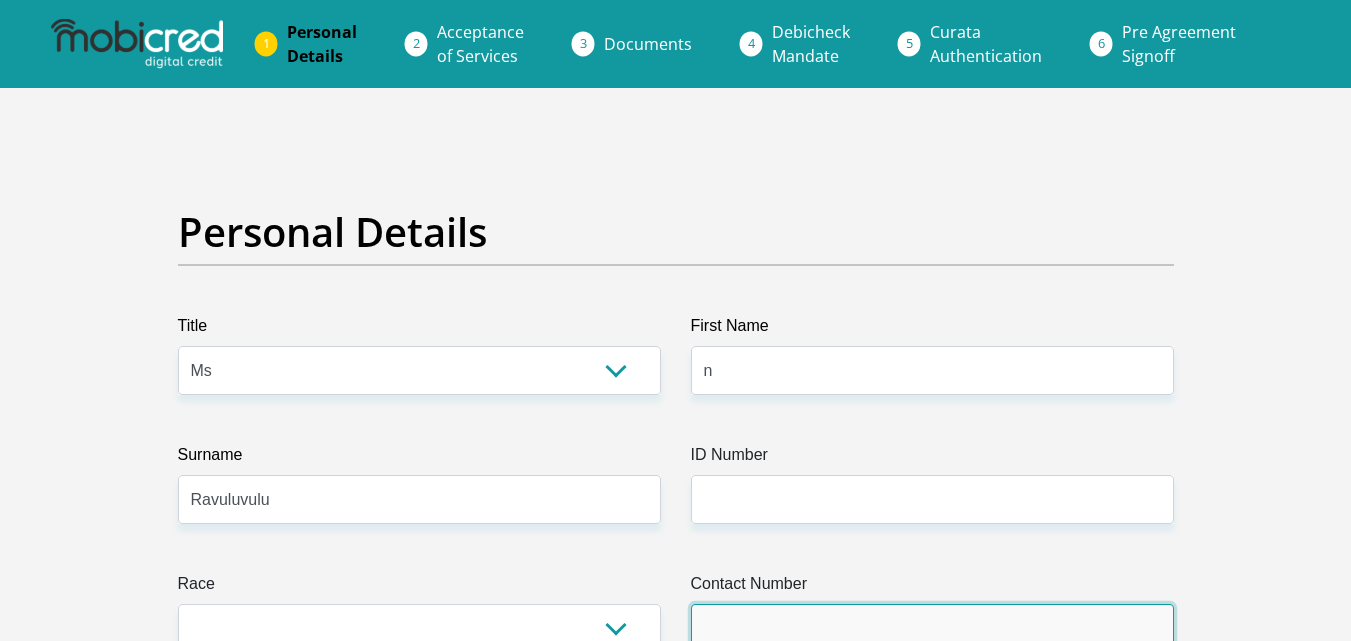 type on "0720563437" 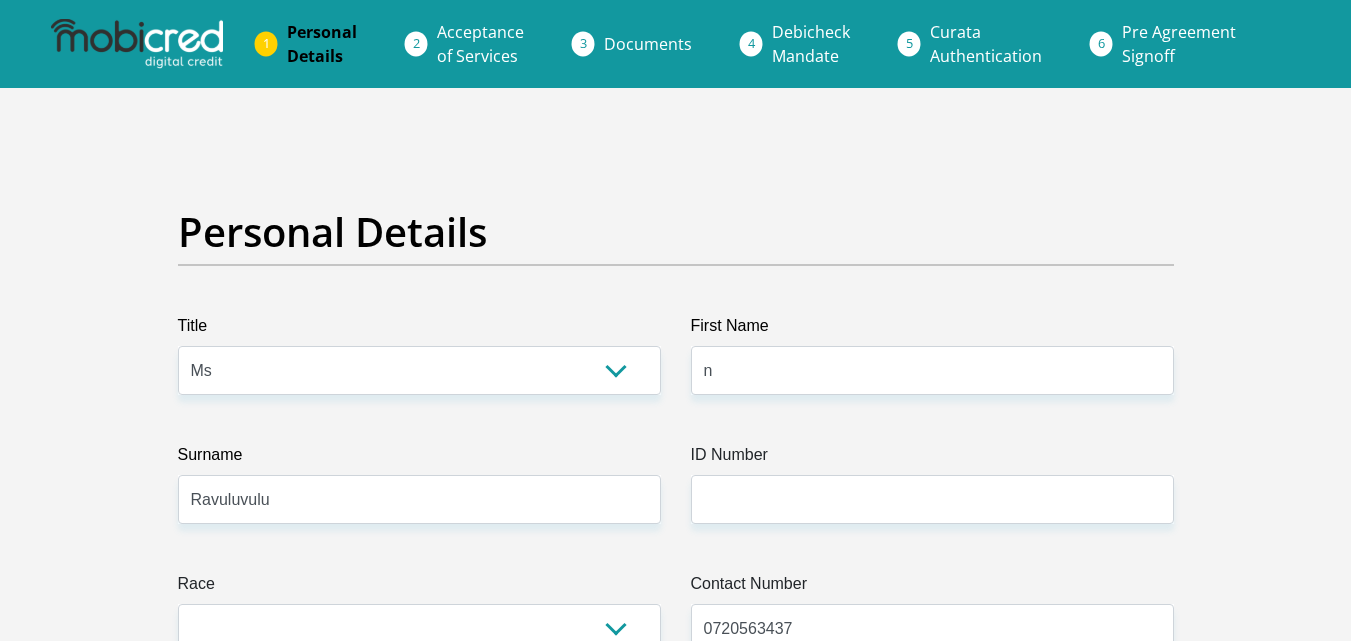 select on "ZAF" 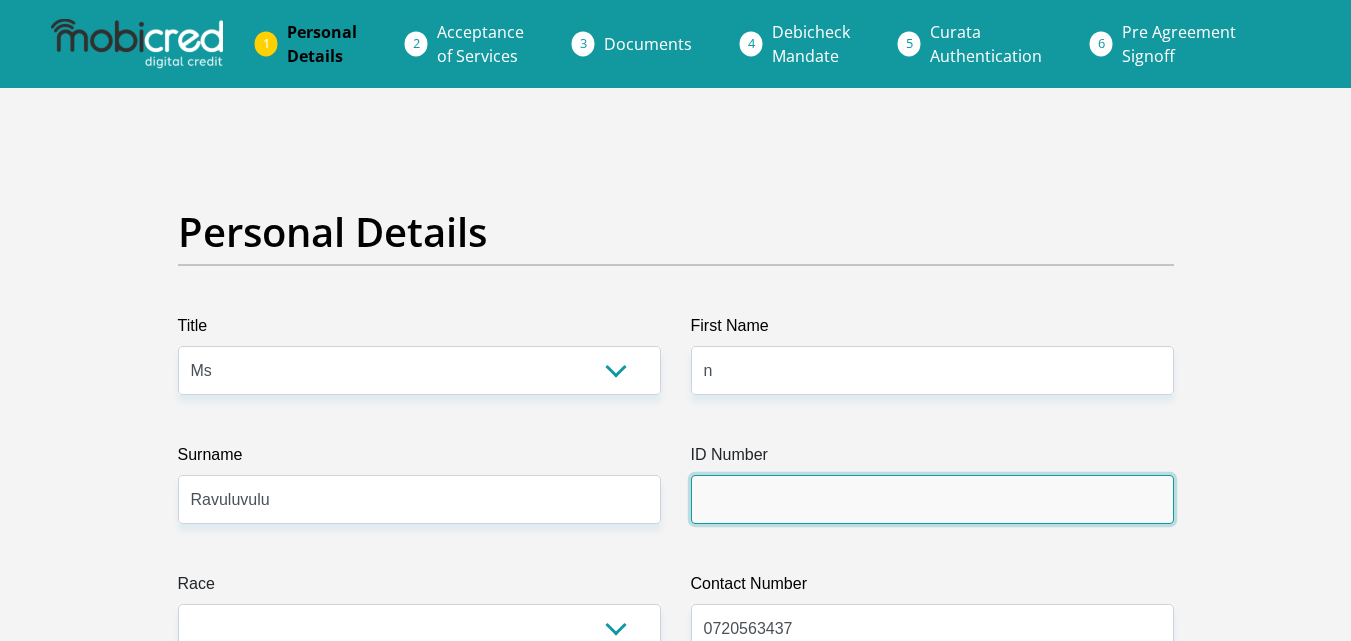 click on "ID Number" at bounding box center (932, 499) 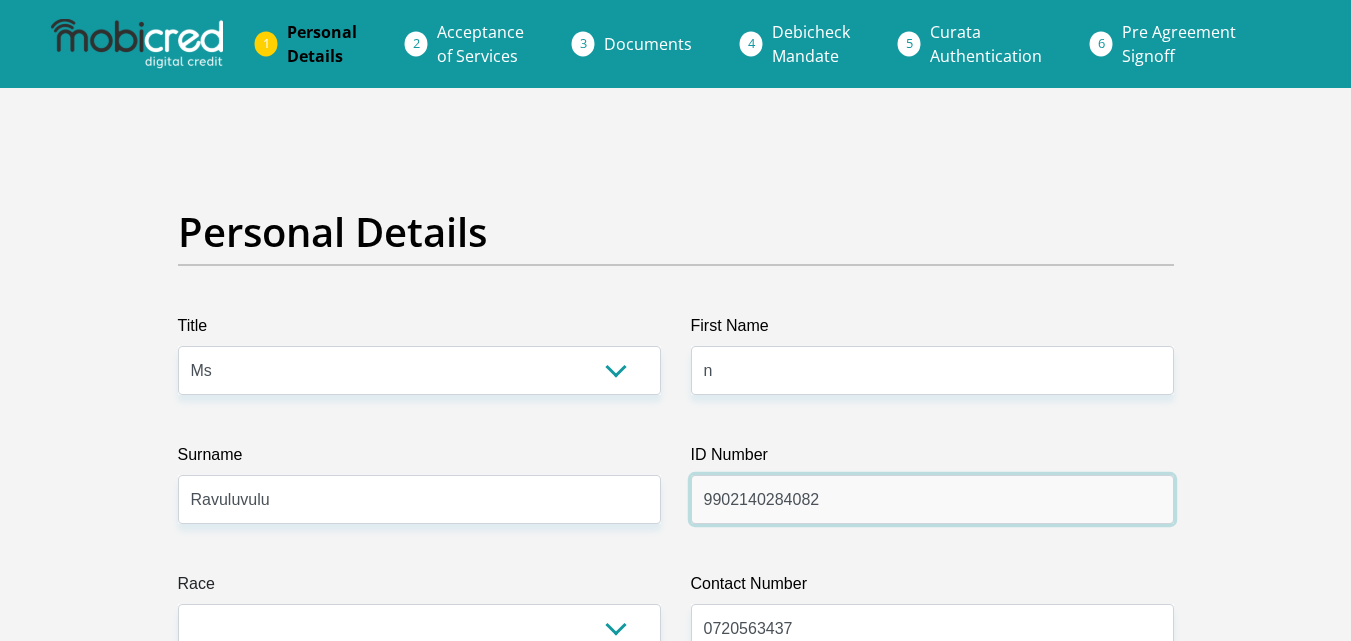 type on "9902140284082" 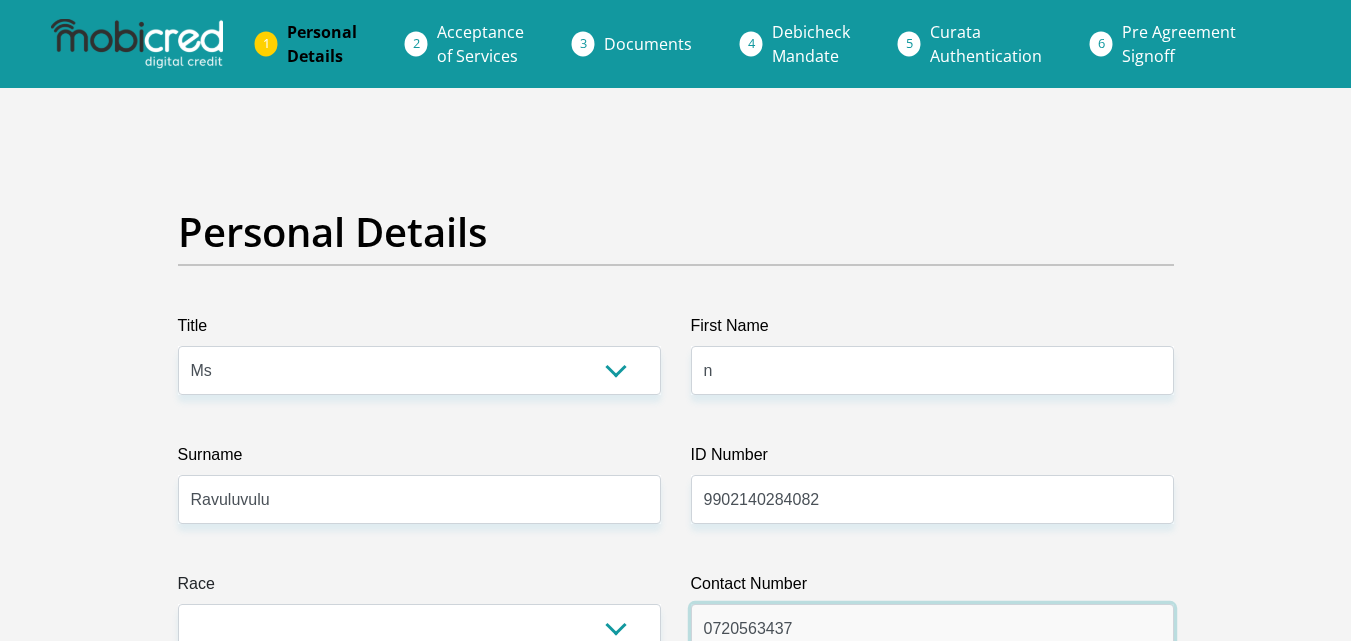 click on "0720563437" at bounding box center (932, 628) 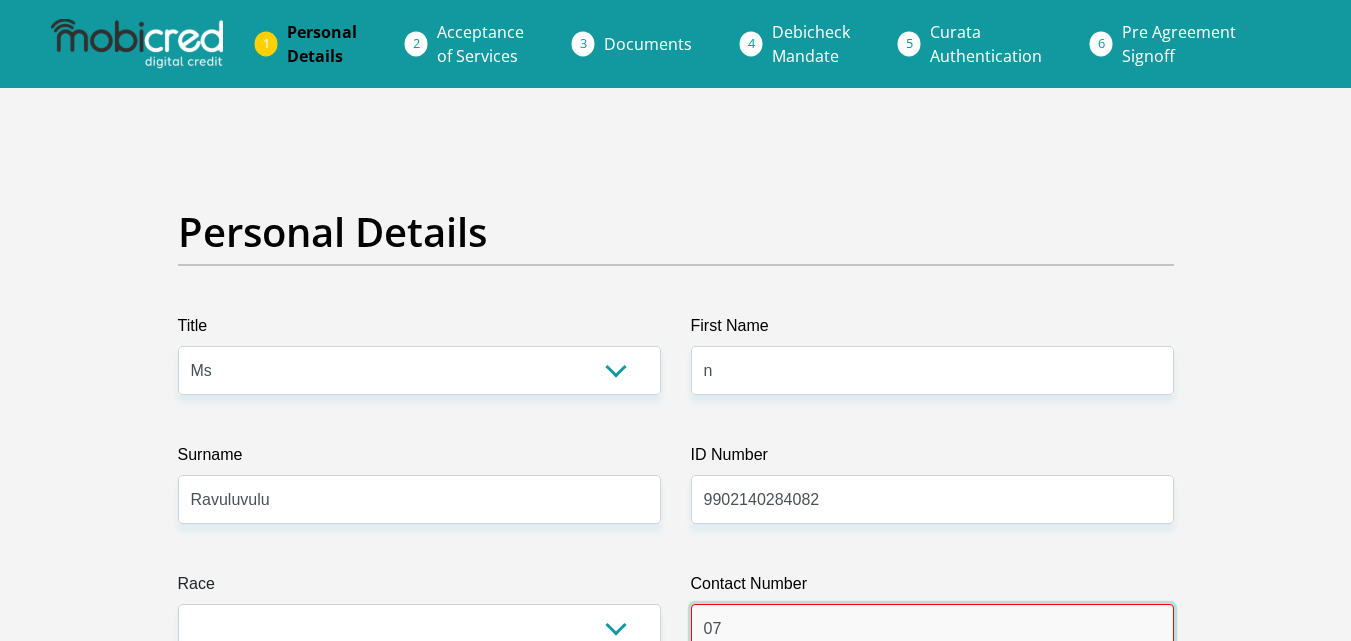 type on "0" 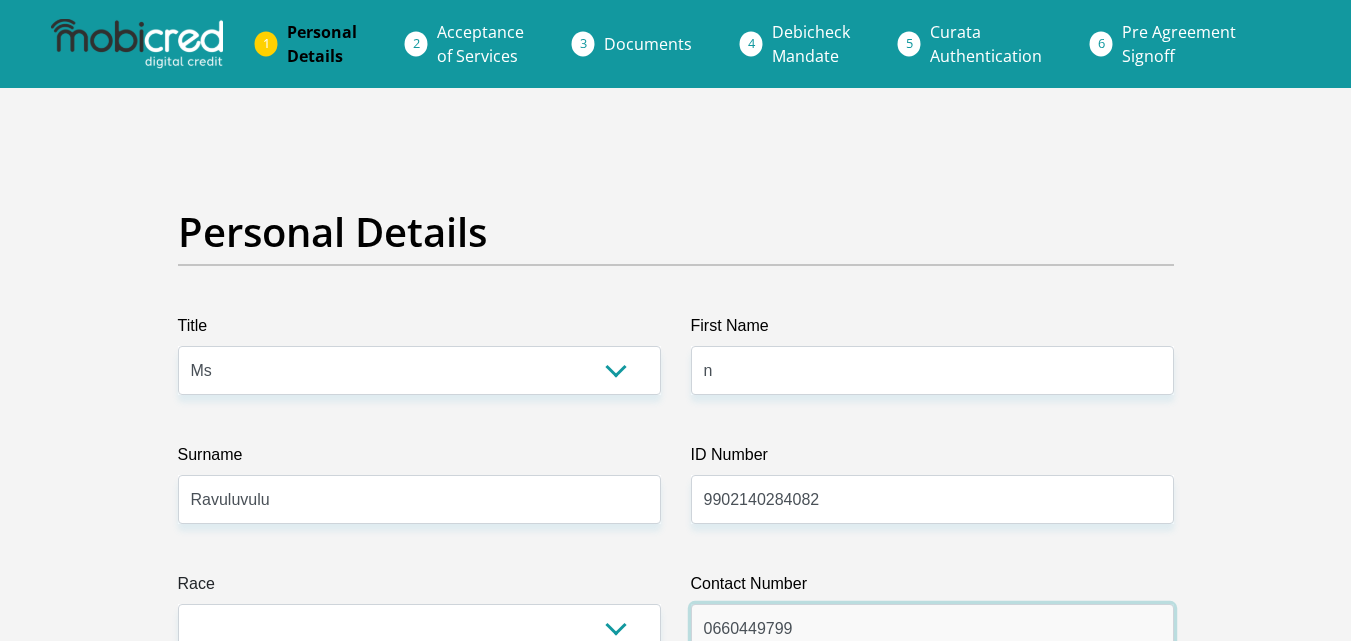 type on "0660449799" 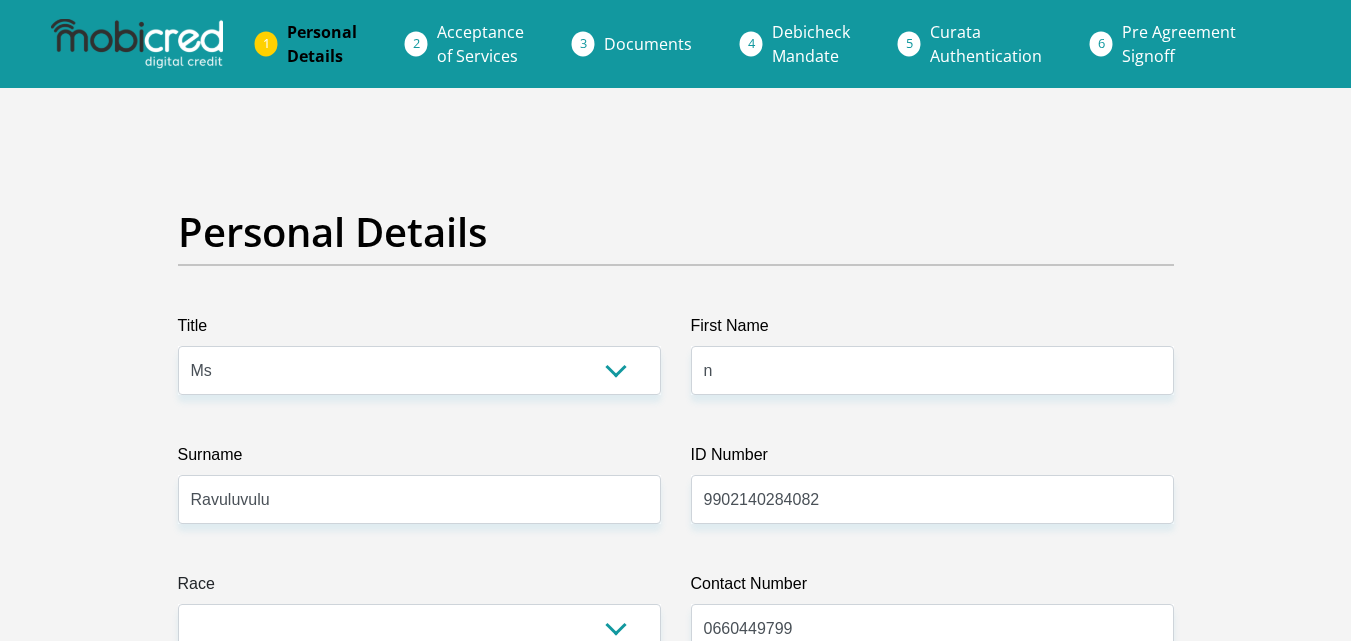 scroll, scrollTop: 438, scrollLeft: 0, axis: vertical 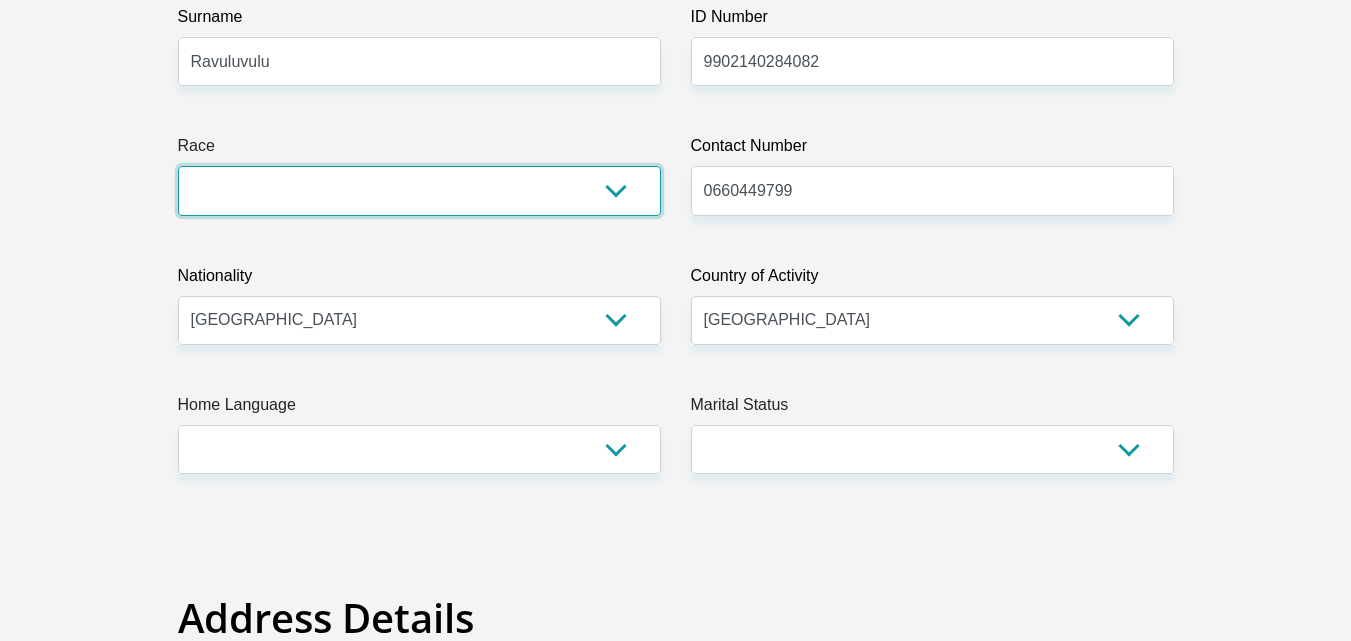 click on "Black
Coloured
Indian
White
Other" at bounding box center (419, 190) 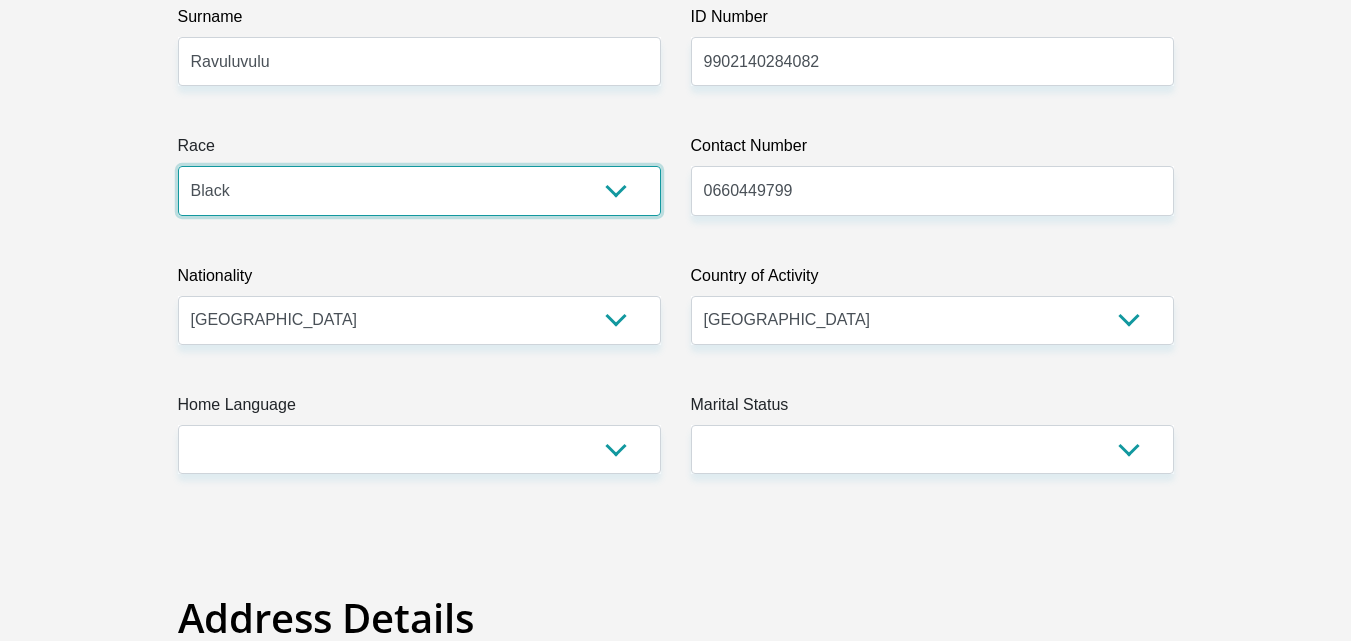 click on "Black
Coloured
Indian
White
Other" at bounding box center [419, 190] 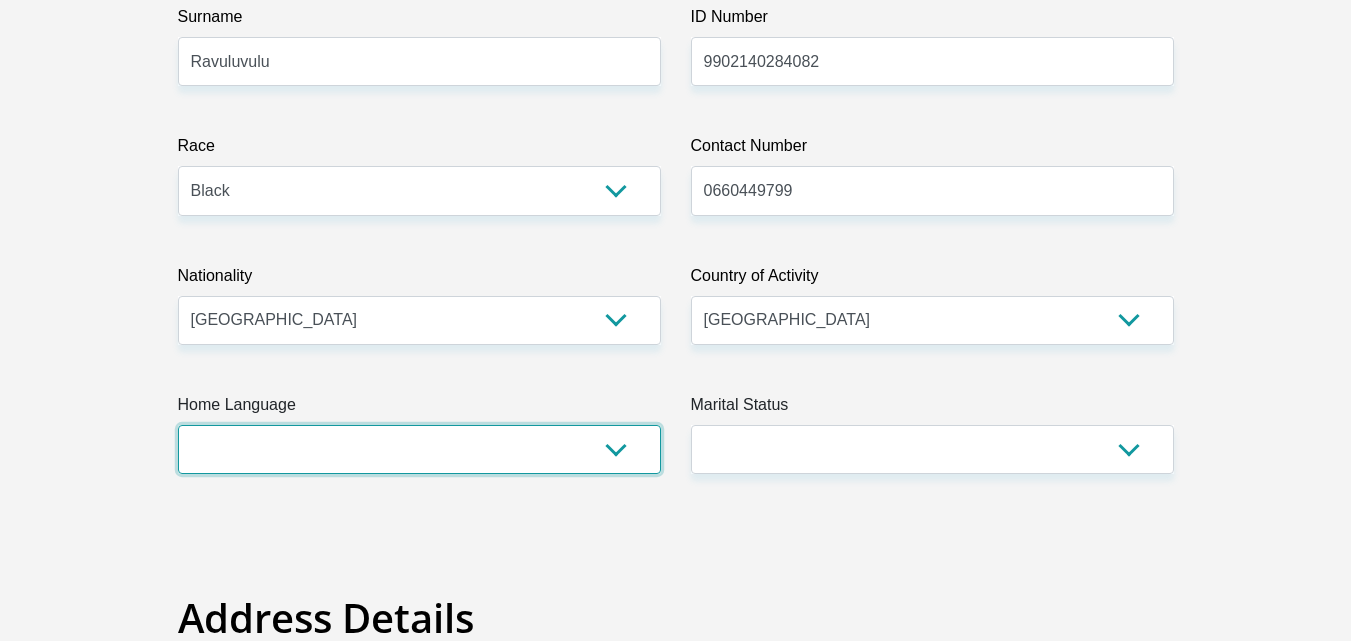 click on "Afrikaans
English
Sepedi
South Ndebele
Southern Sotho
Swati
Tsonga
Tswana
Venda
Xhosa
Zulu
Other" at bounding box center [419, 449] 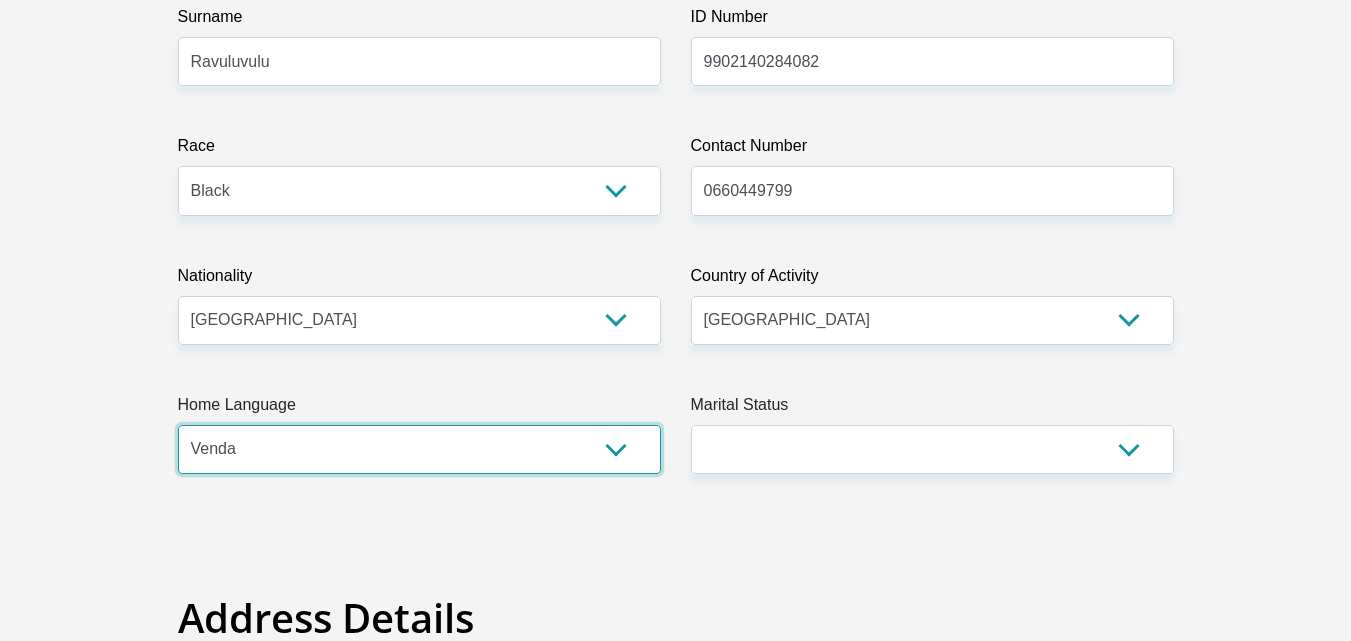 click on "Afrikaans
English
Sepedi
South Ndebele
Southern Sotho
Swati
Tsonga
Tswana
Venda
Xhosa
Zulu
Other" at bounding box center [419, 449] 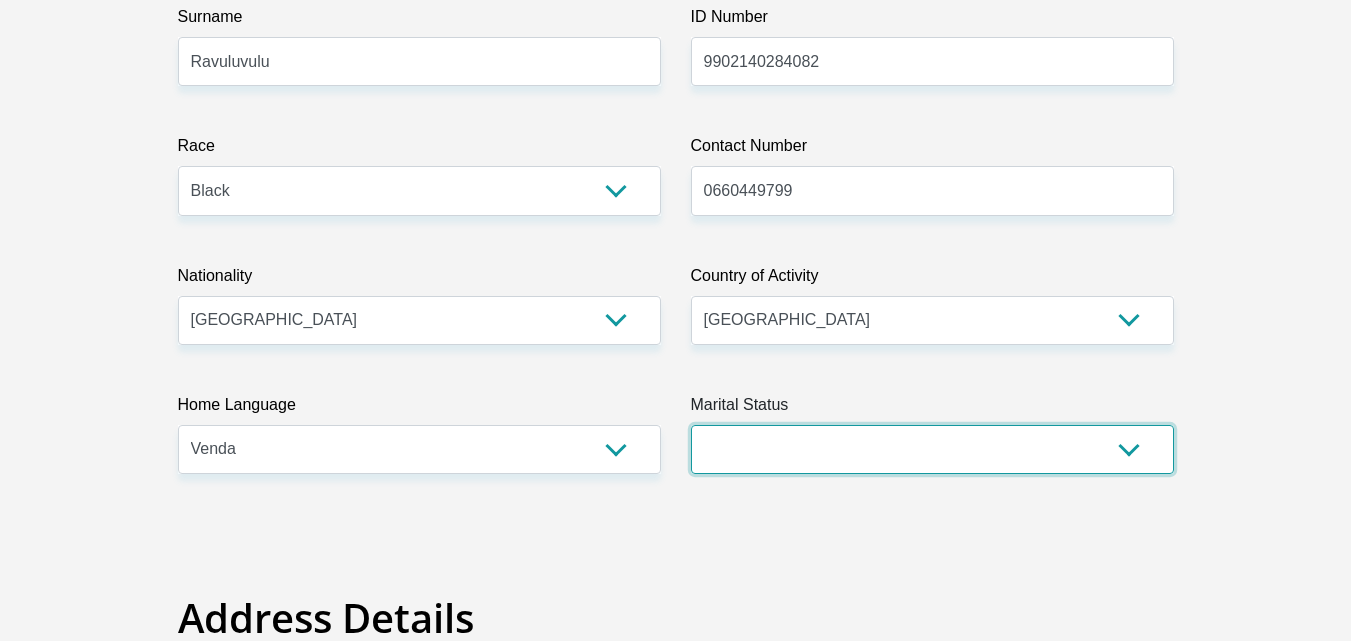 click on "Married ANC
Single
Divorced
Widowed
Married COP or Customary Law" at bounding box center [932, 449] 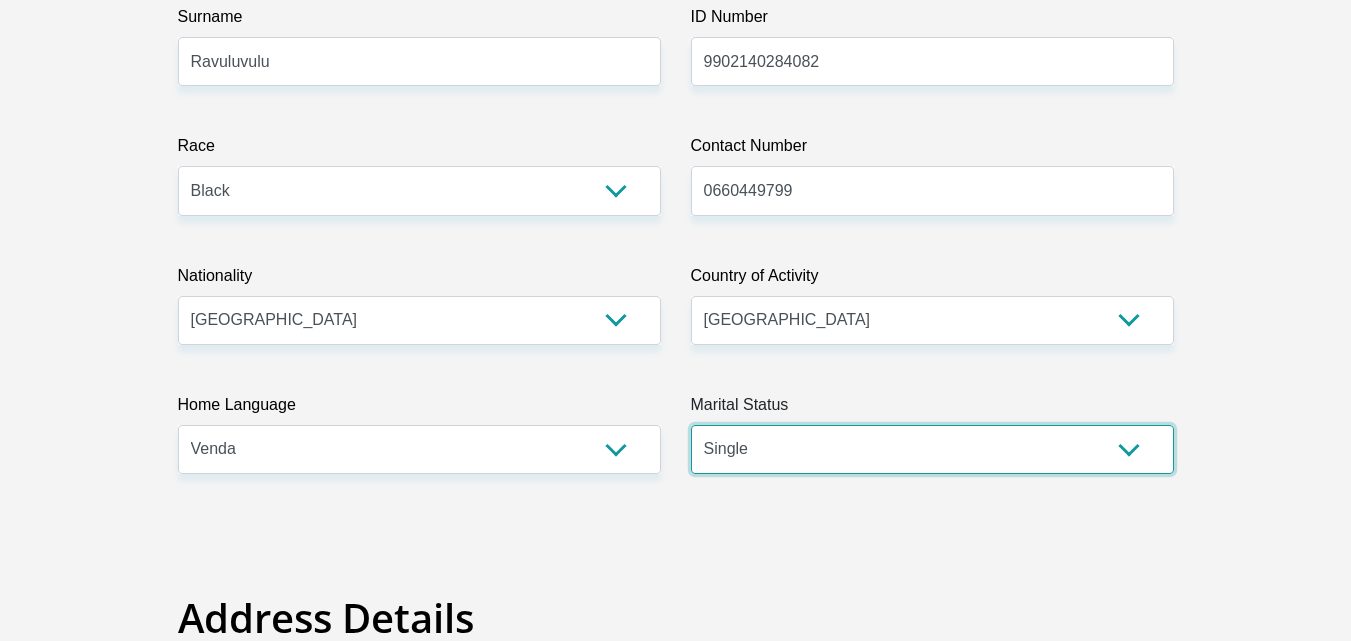 click on "Married ANC
Single
Divorced
Widowed
Married COP or Customary Law" at bounding box center (932, 449) 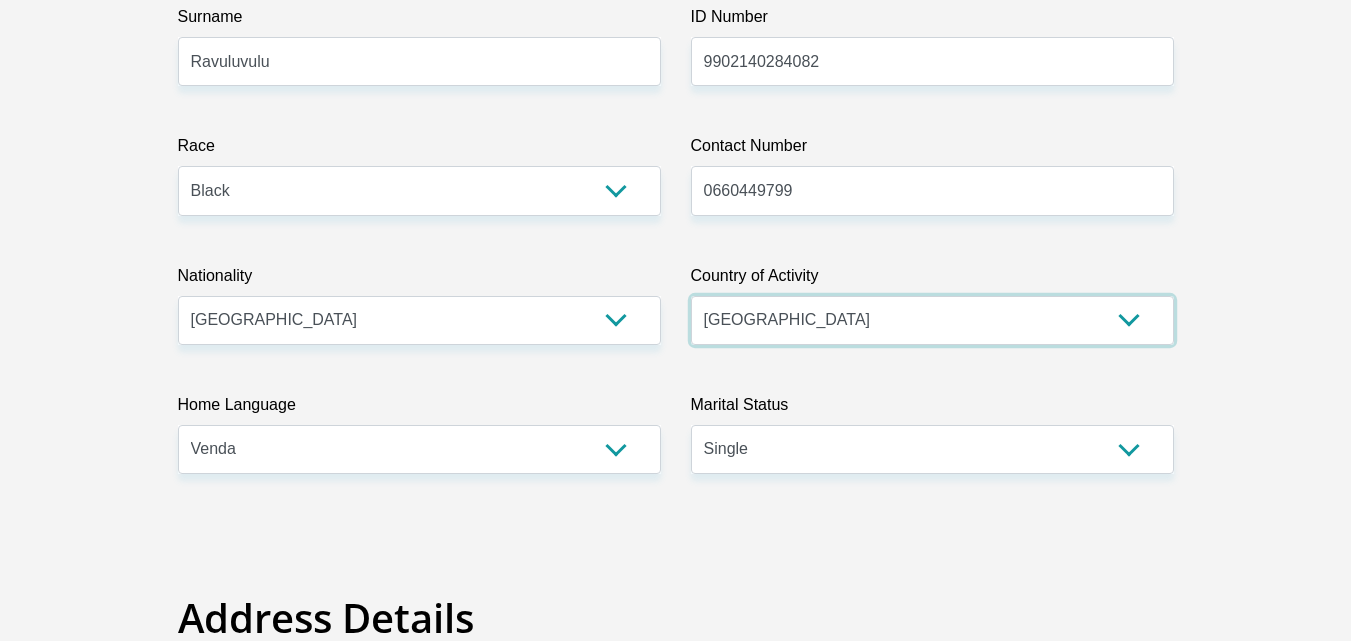 click on "[GEOGRAPHIC_DATA]
[GEOGRAPHIC_DATA]
[GEOGRAPHIC_DATA]
[GEOGRAPHIC_DATA]
[GEOGRAPHIC_DATA]
[GEOGRAPHIC_DATA] [GEOGRAPHIC_DATA]
[GEOGRAPHIC_DATA]
[GEOGRAPHIC_DATA]
[GEOGRAPHIC_DATA]
[GEOGRAPHIC_DATA]
[GEOGRAPHIC_DATA]
[GEOGRAPHIC_DATA]
[GEOGRAPHIC_DATA]
[GEOGRAPHIC_DATA]
[GEOGRAPHIC_DATA]
[DATE][GEOGRAPHIC_DATA]
[GEOGRAPHIC_DATA]
[GEOGRAPHIC_DATA]
[GEOGRAPHIC_DATA]
[GEOGRAPHIC_DATA]" at bounding box center (932, 320) 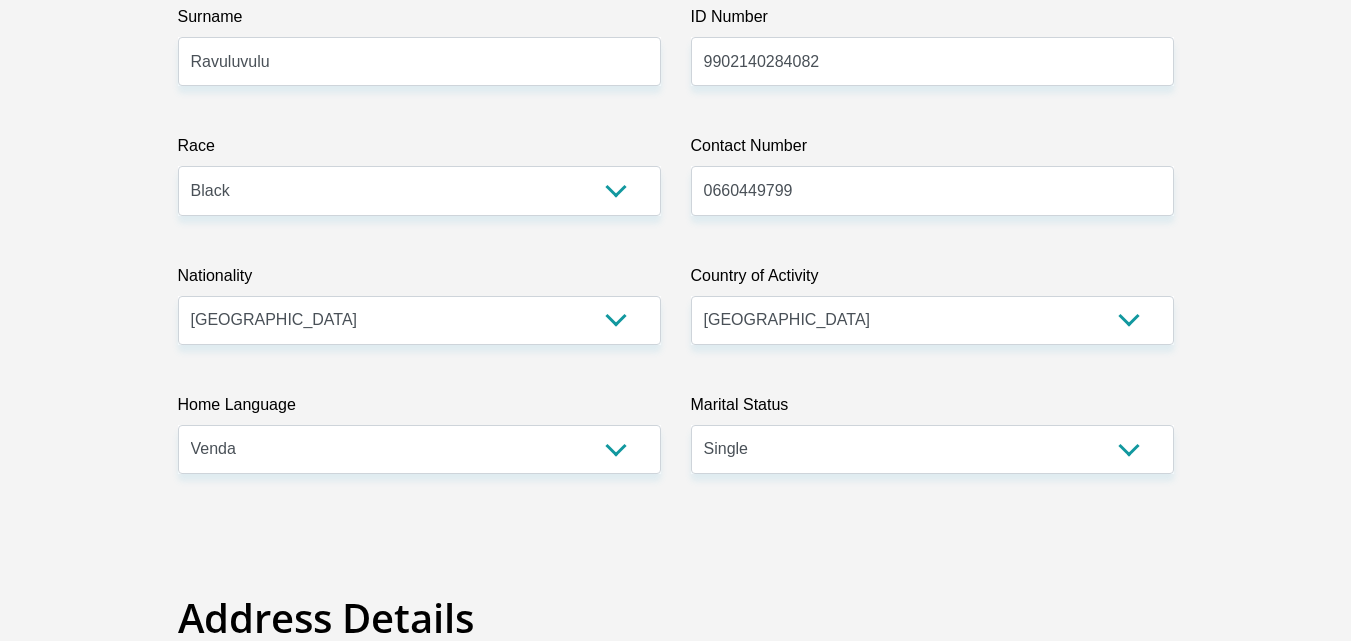 click on "Title
Mr
Ms
Mrs
Dr
Other
First Name
n
Surname
Ravuluvulu
ID Number
9902140284082
Please input valid ID number
Race
Black
Coloured
Indian
White
Other
Contact Number
0660449799
Please input valid contact number
Nationality
South Africa
Afghanistan
Aland Islands  Albania  Algeria" at bounding box center [676, 3129] 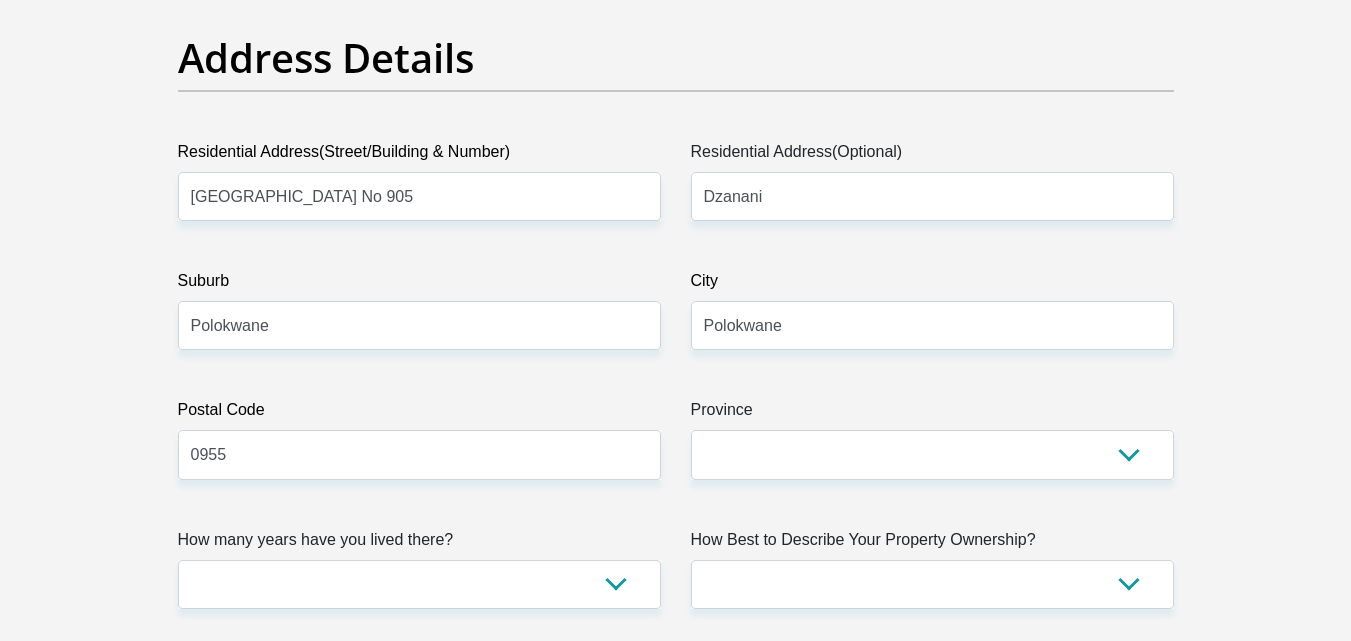 scroll, scrollTop: 1118, scrollLeft: 0, axis: vertical 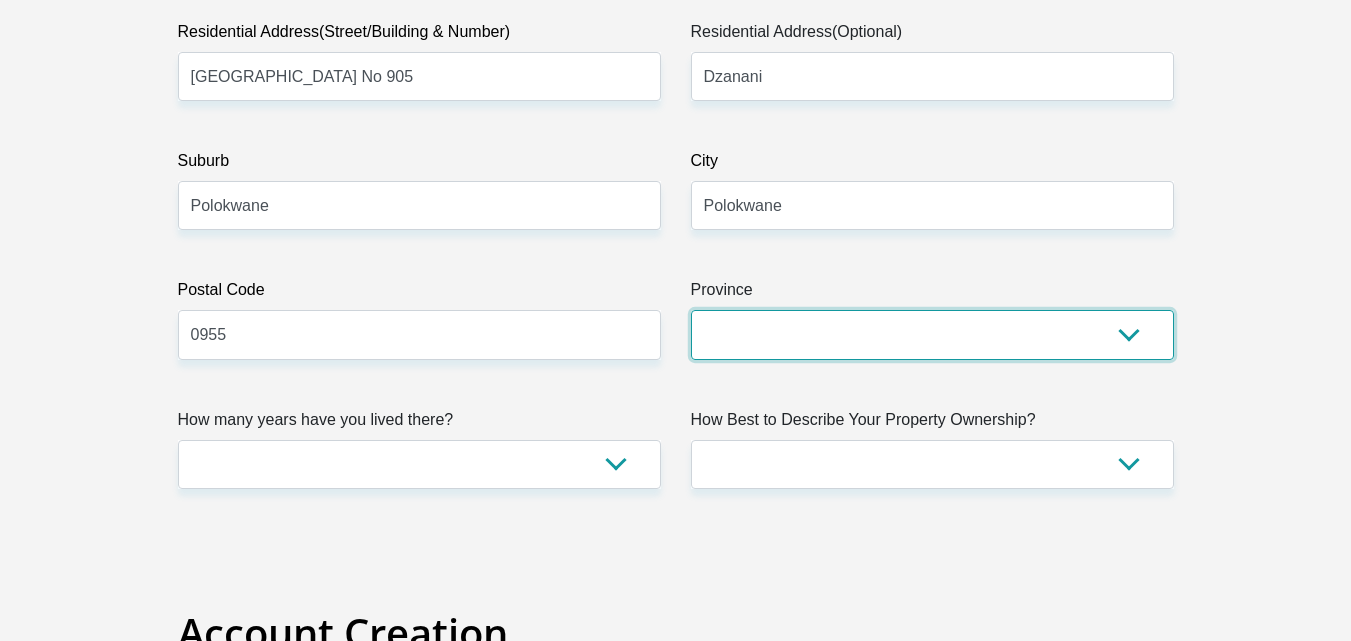 click on "Eastern Cape
Free State
[GEOGRAPHIC_DATA]
[GEOGRAPHIC_DATA][DATE]
[GEOGRAPHIC_DATA]
[GEOGRAPHIC_DATA]
[GEOGRAPHIC_DATA]
[GEOGRAPHIC_DATA]" at bounding box center (932, 334) 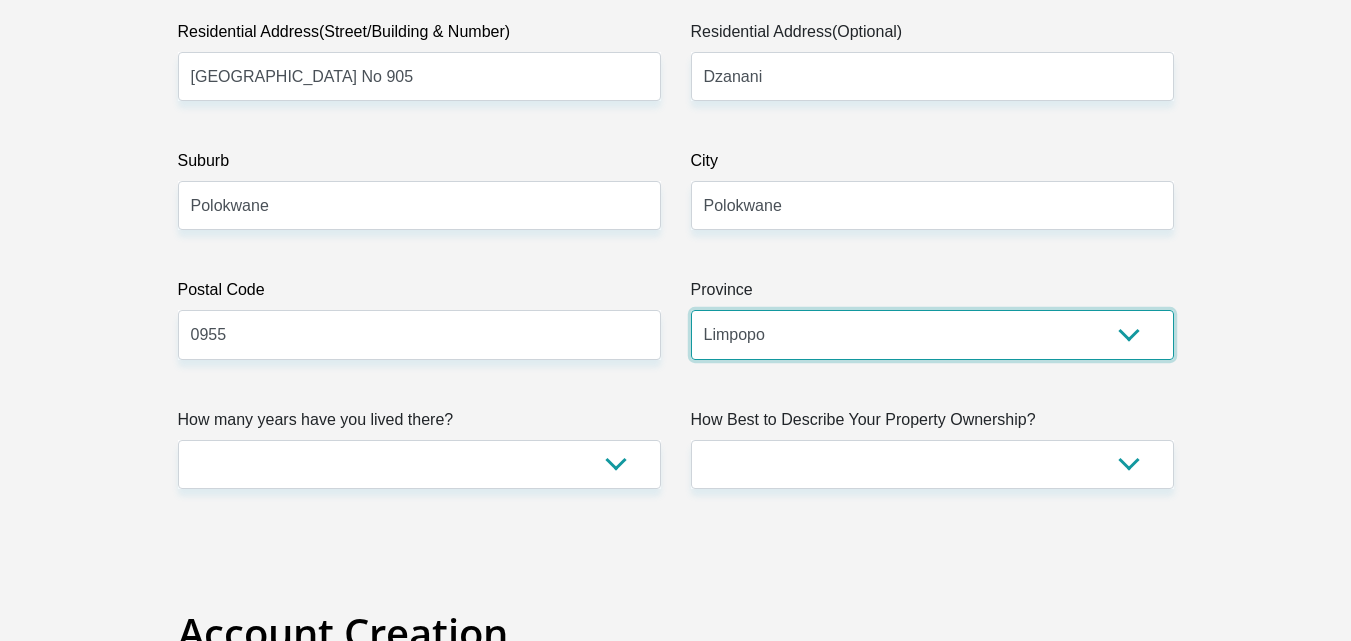 click on "Eastern Cape
Free State
[GEOGRAPHIC_DATA]
[GEOGRAPHIC_DATA][DATE]
[GEOGRAPHIC_DATA]
[GEOGRAPHIC_DATA]
[GEOGRAPHIC_DATA]
[GEOGRAPHIC_DATA]" at bounding box center [932, 334] 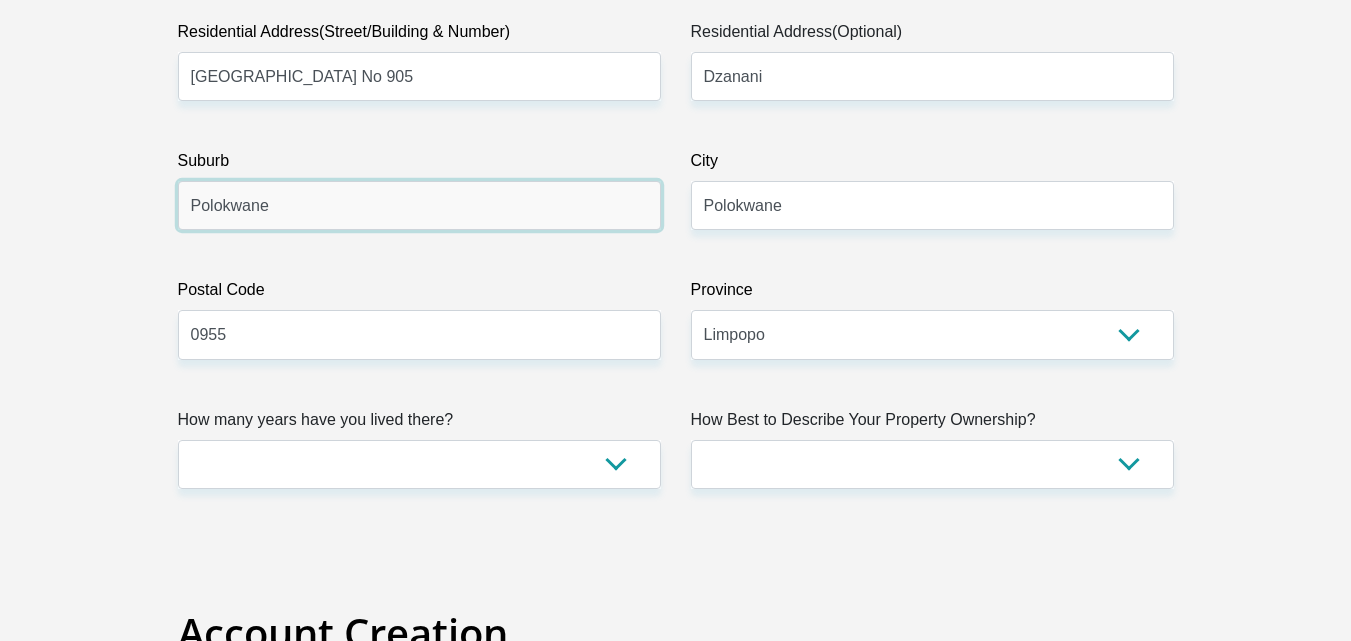 click on "Polokwane" at bounding box center [419, 205] 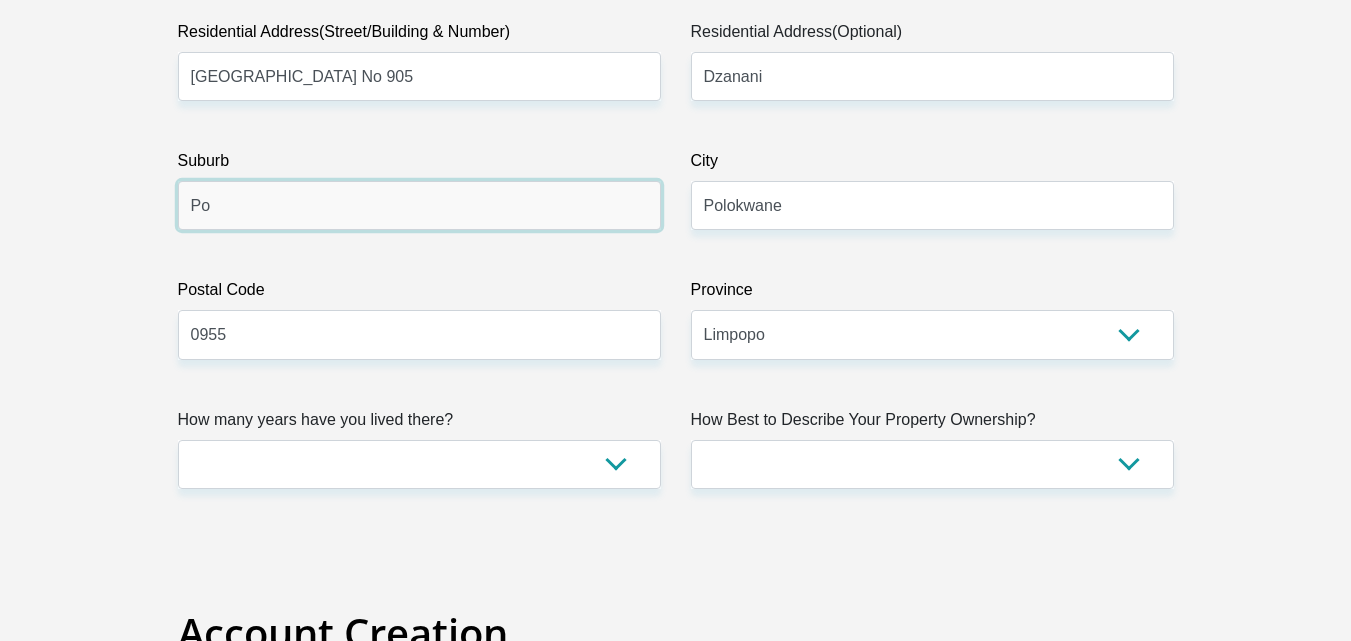 type on "P" 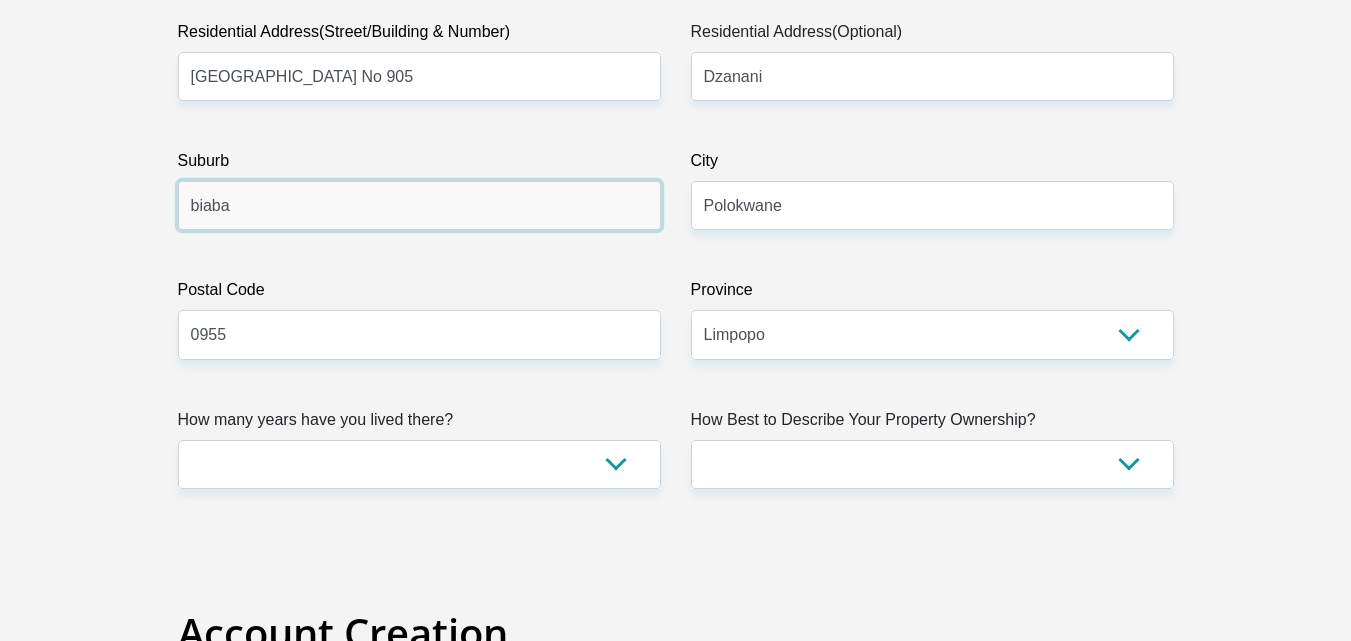 type on "biaba" 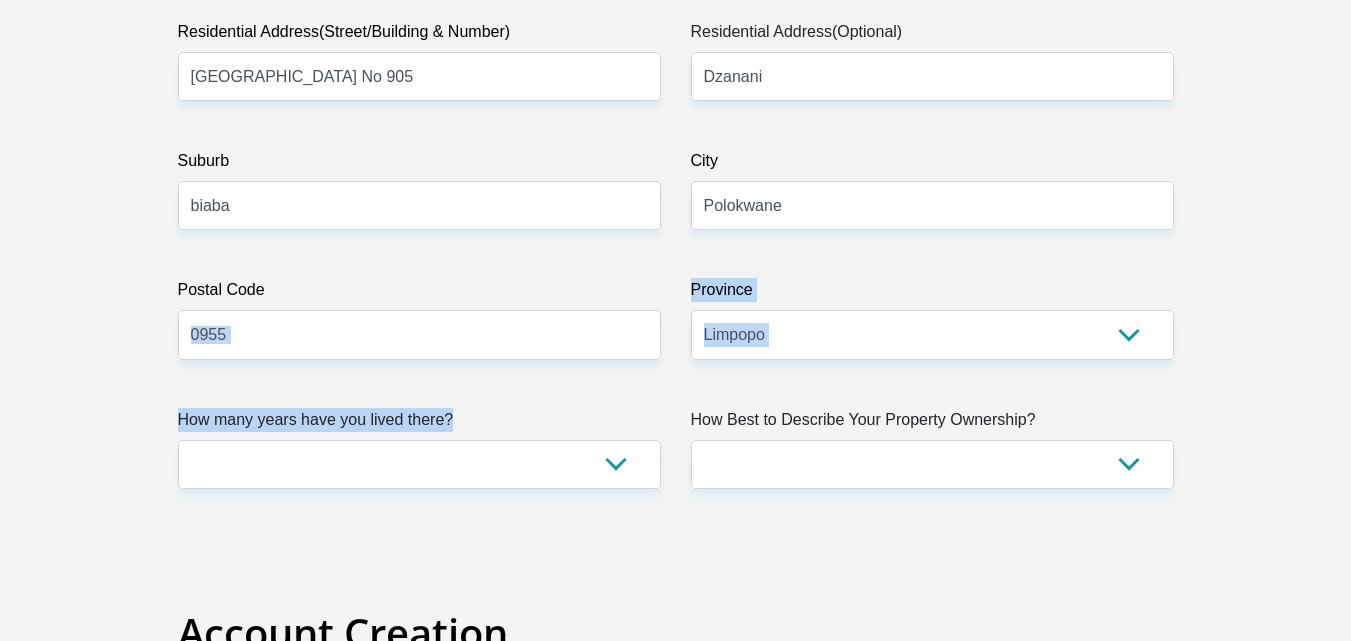drag, startPoint x: 582, startPoint y: 270, endPoint x: 531, endPoint y: 487, distance: 222.91254 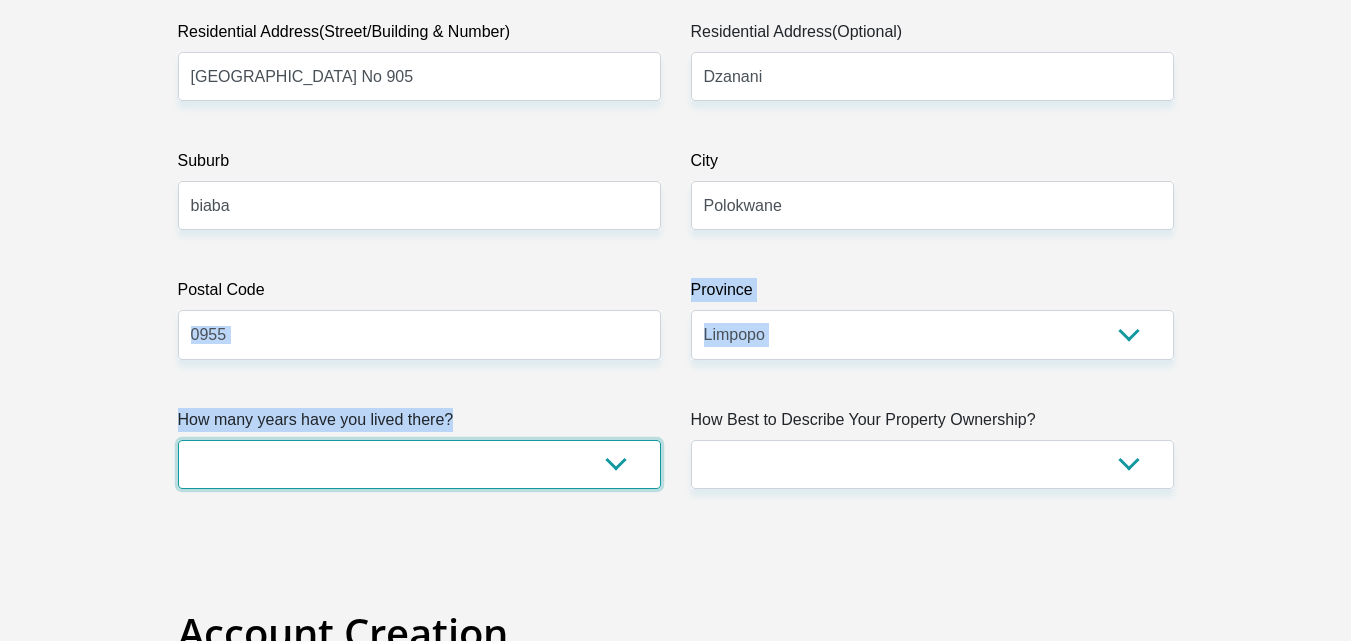 click on "less than 1 year
1-3 years
3-5 years
5+ years" at bounding box center (419, 464) 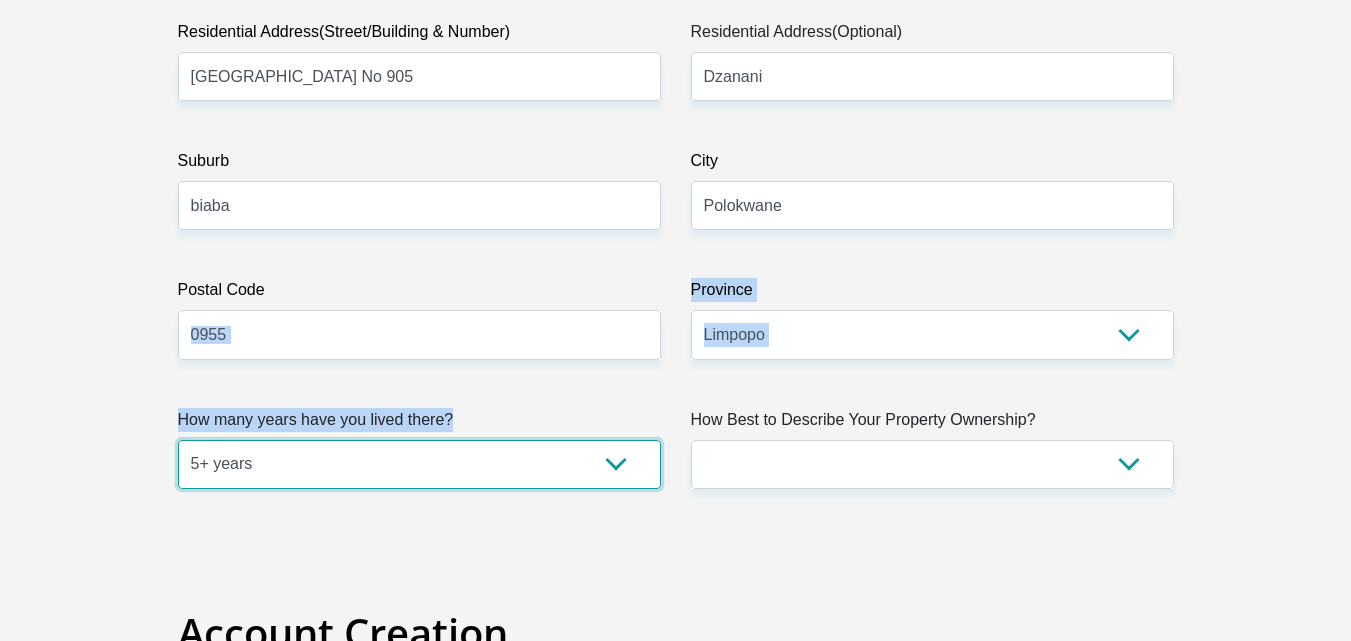 click on "less than 1 year
1-3 years
3-5 years
5+ years" at bounding box center (419, 464) 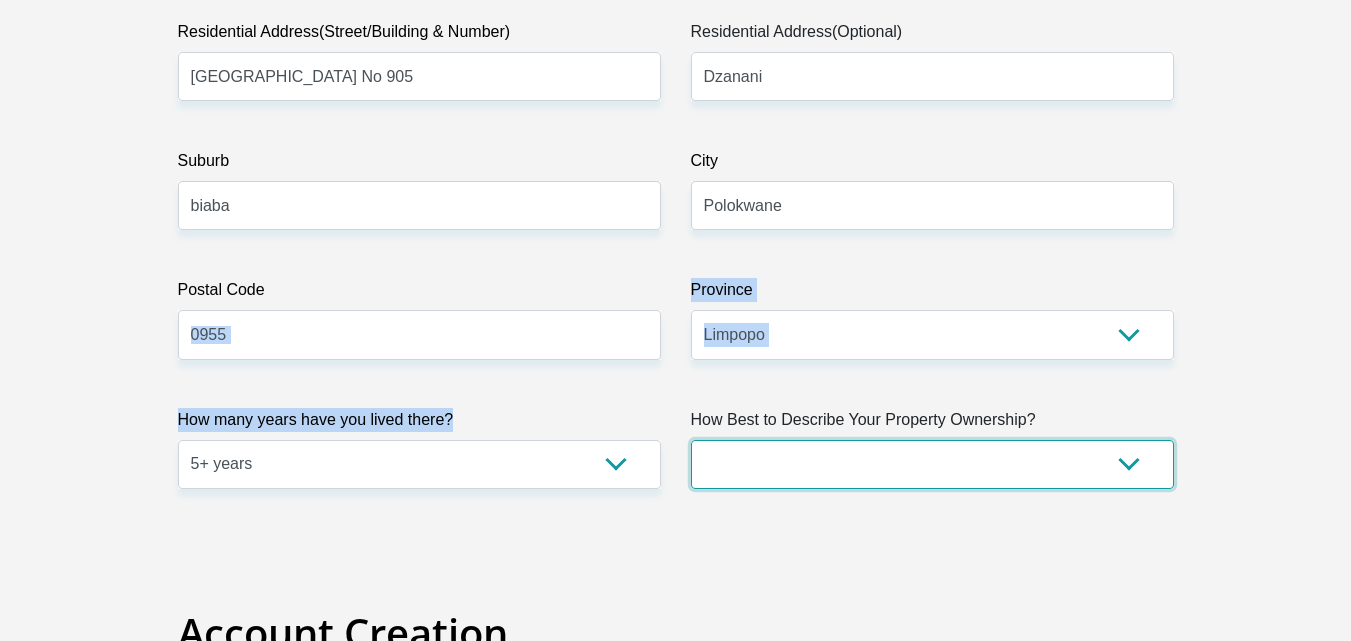 click on "Owned
Rented
Family Owned
Company Dwelling" at bounding box center (932, 464) 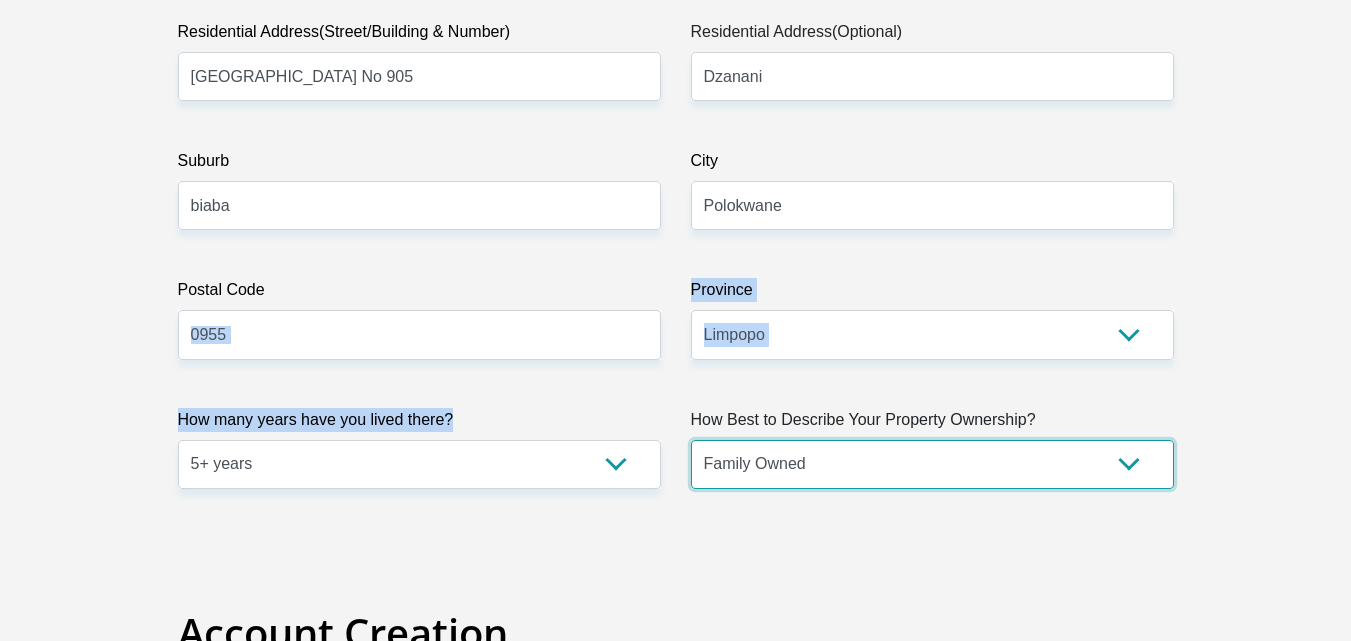 click on "Owned
Rented
Family Owned
Company Dwelling" at bounding box center [932, 464] 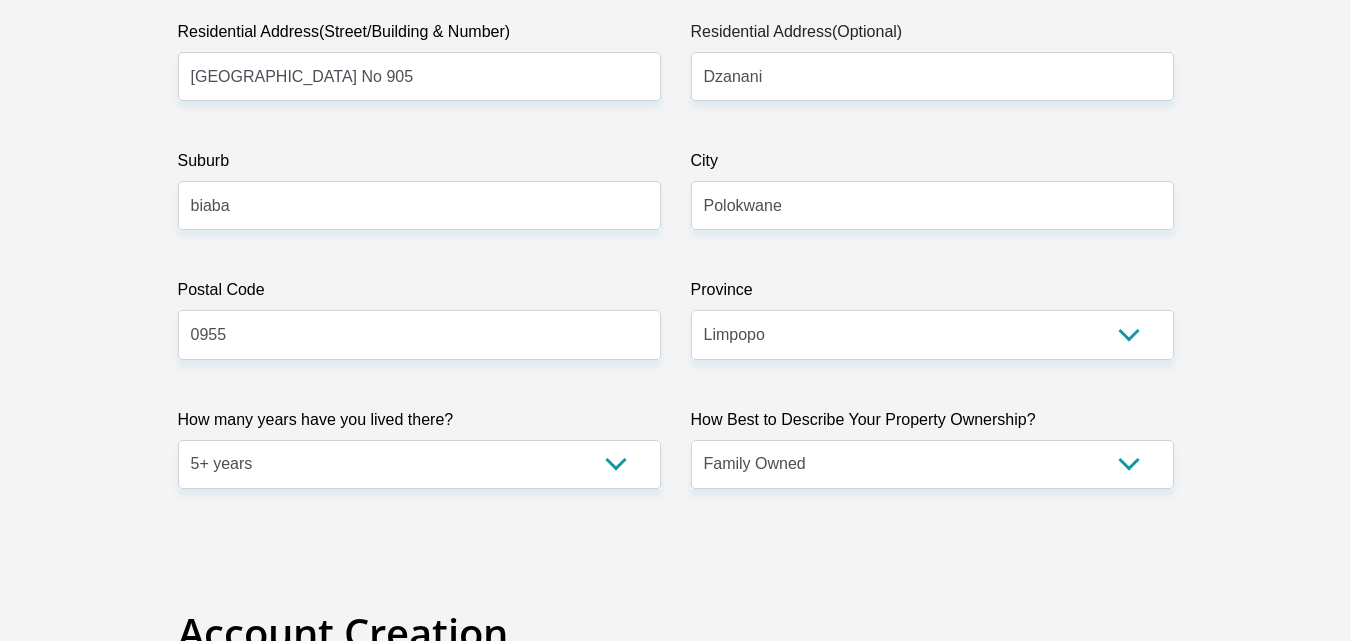 click on "Title
Mr
Ms
Mrs
Dr
Other
First Name
n
Surname
Ravuluvulu
ID Number
9902140284082
Please input valid ID number
Race
Black
Coloured
Indian
White
Other
Contact Number
0660449799
Please input valid contact number
Nationality
South Africa
Afghanistan
Aland Islands  Albania  Algeria" at bounding box center (676, 2449) 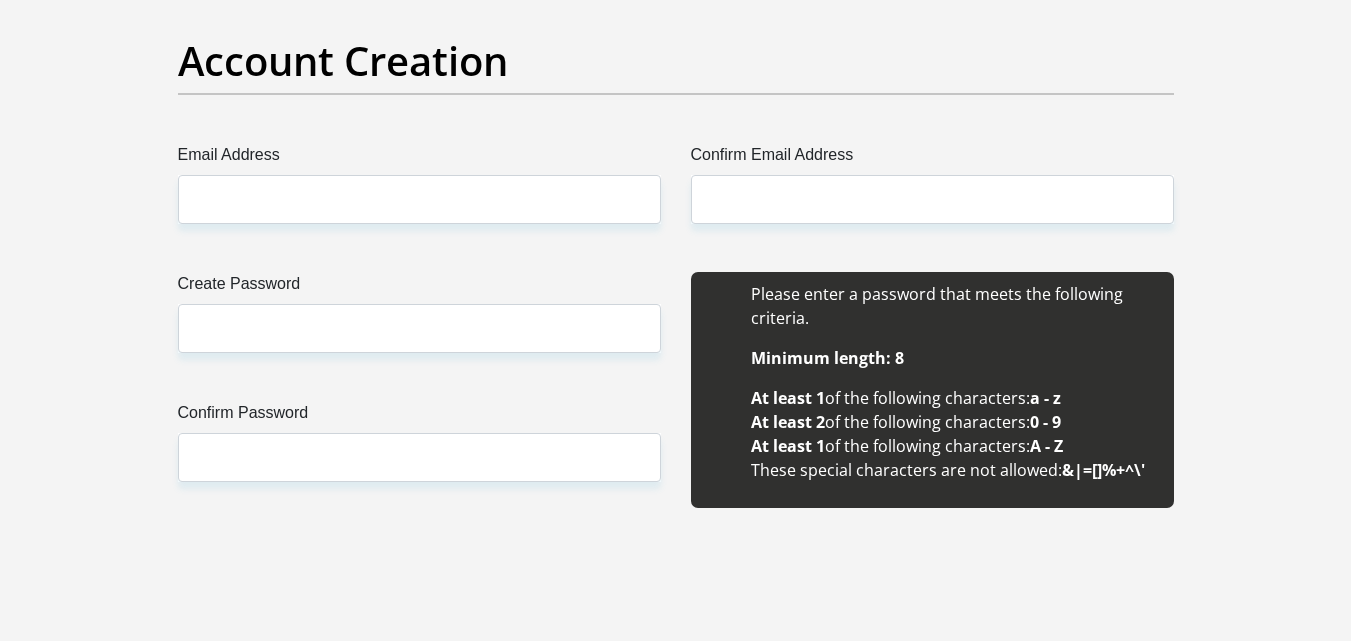 scroll, scrollTop: 1718, scrollLeft: 0, axis: vertical 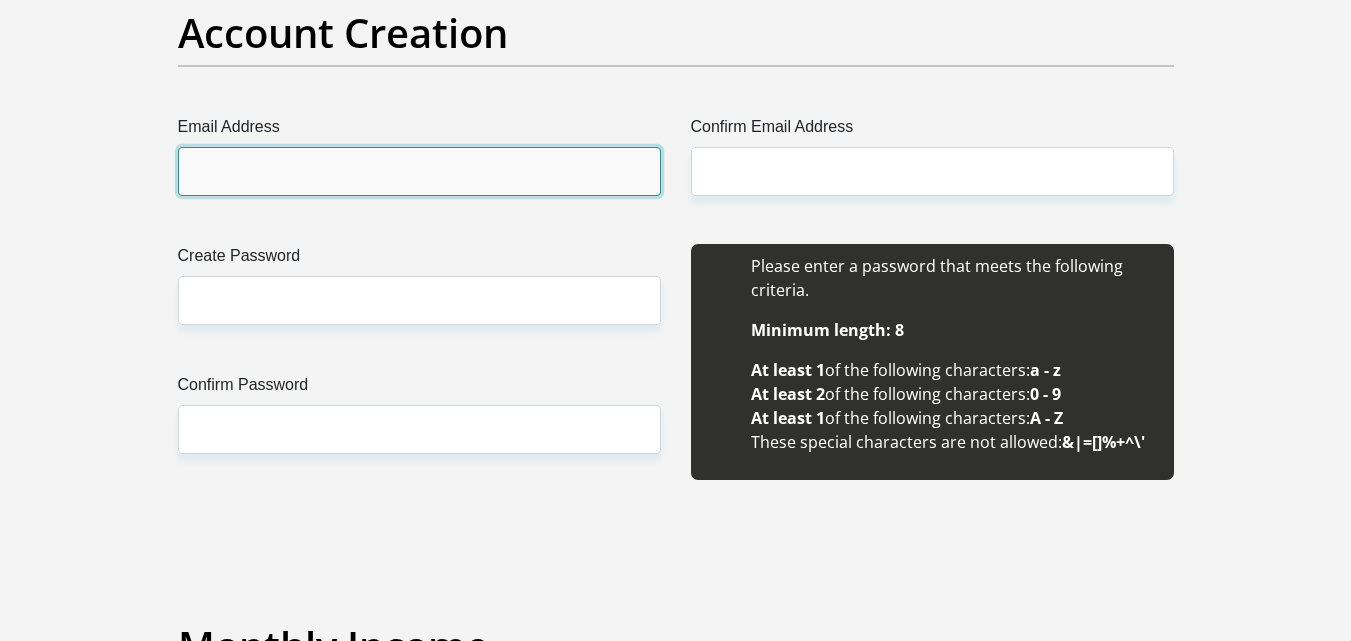 click on "Email Address" at bounding box center [419, 171] 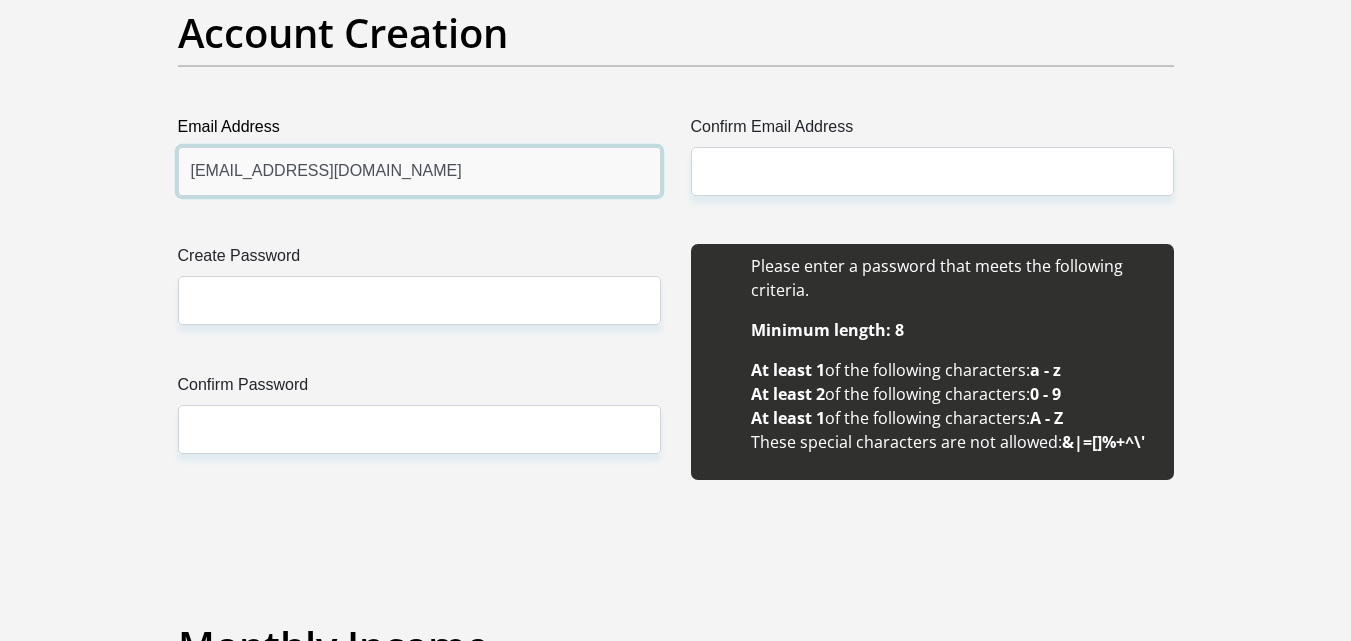 drag, startPoint x: 358, startPoint y: 180, endPoint x: 132, endPoint y: 180, distance: 226 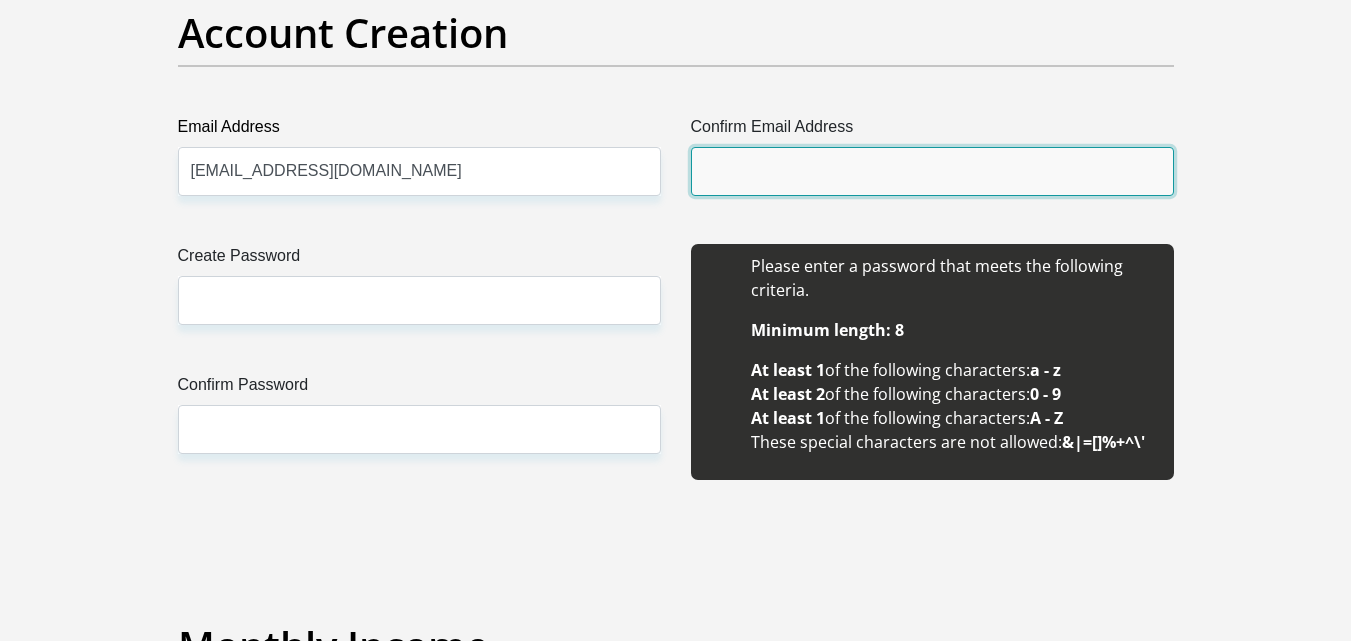 click on "Confirm Email Address" at bounding box center (932, 171) 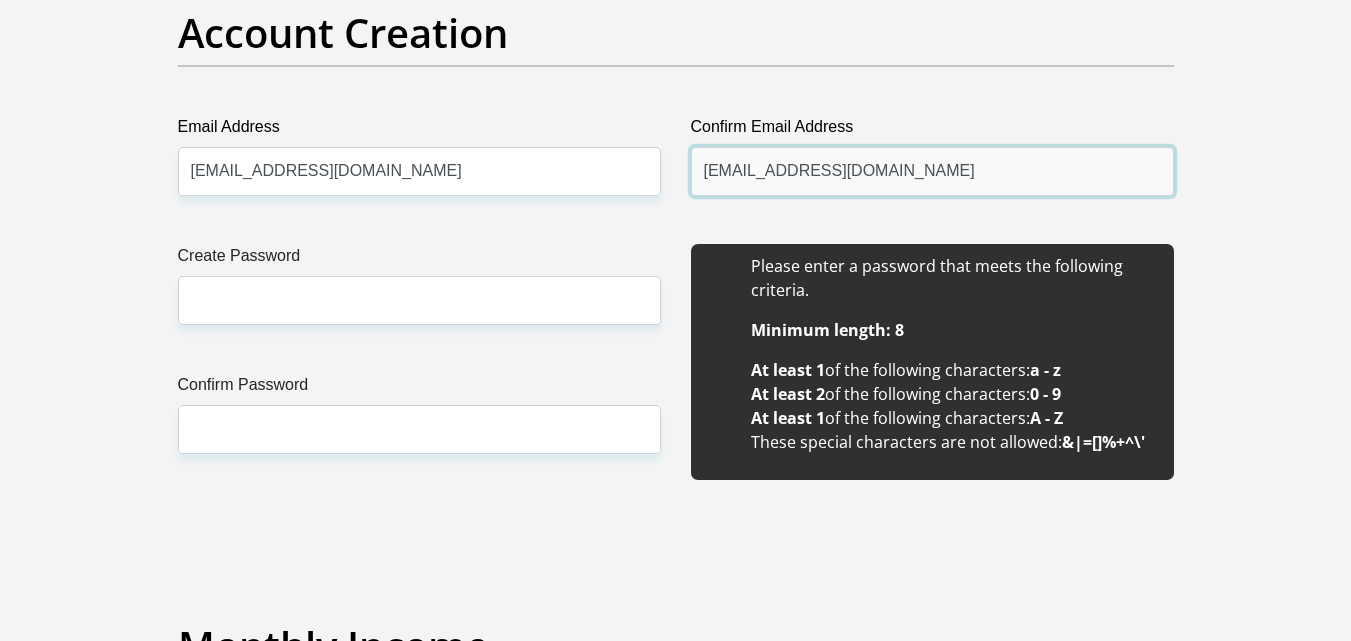 type on "[EMAIL_ADDRESS][DOMAIN_NAME]" 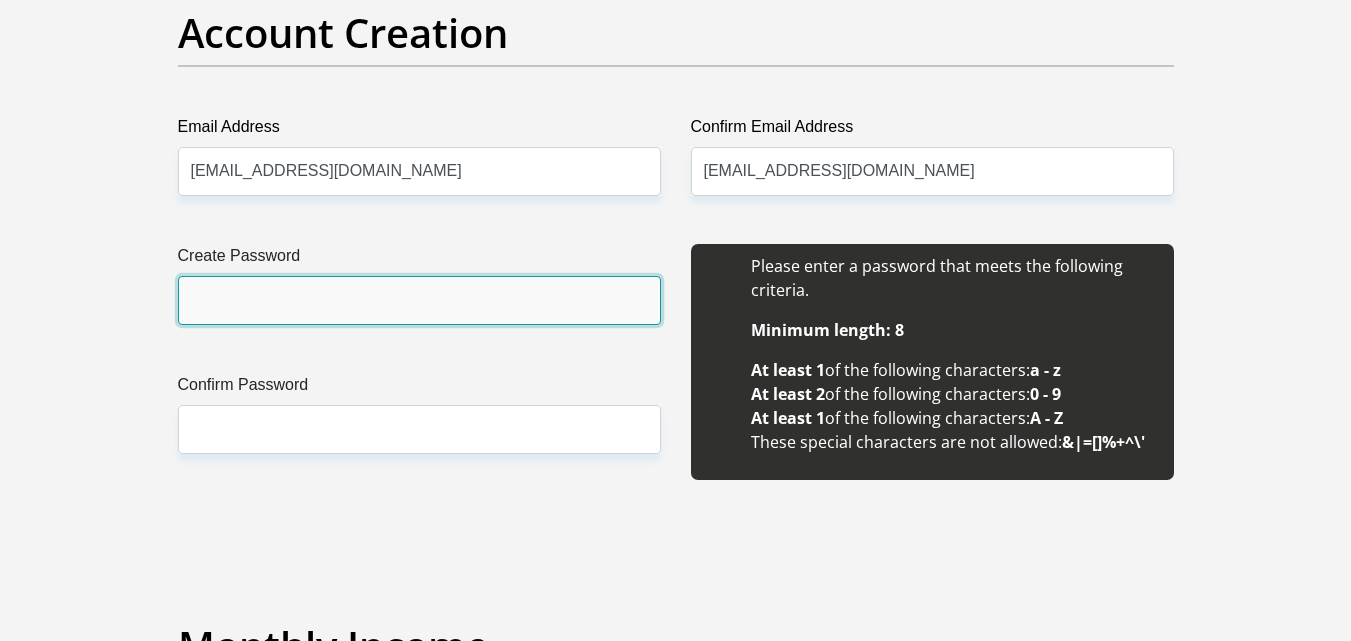 click on "Create Password" at bounding box center (419, 300) 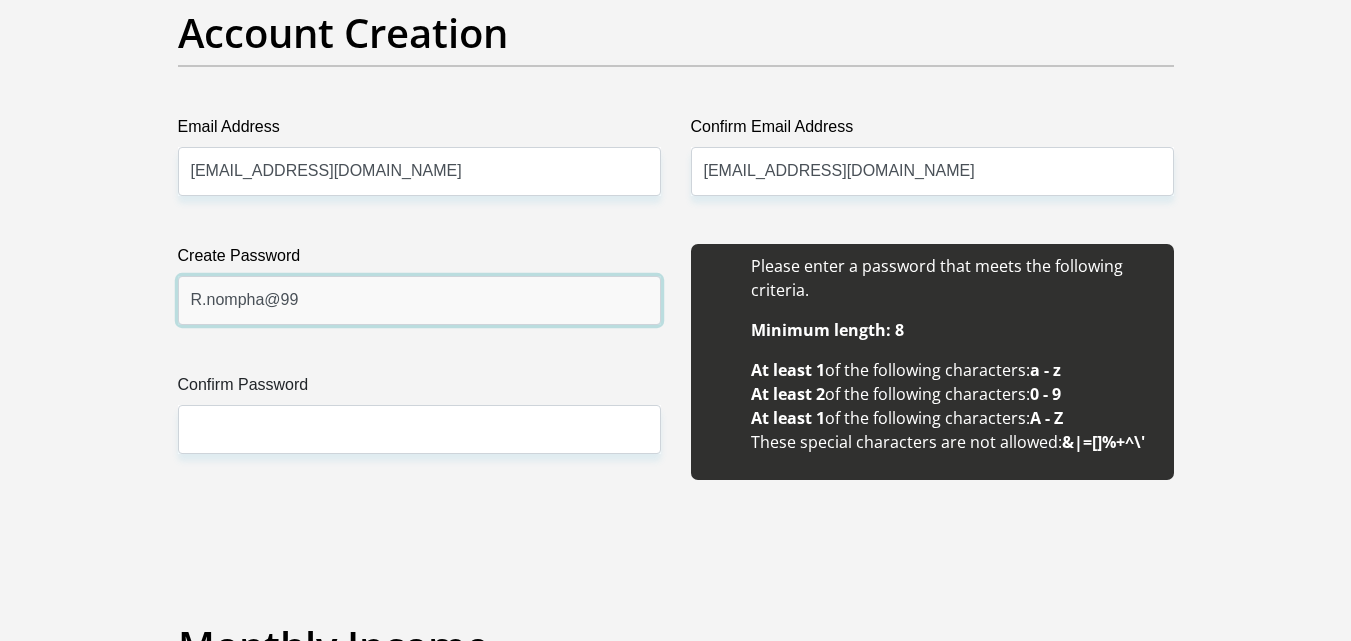 type on "R.nompha@99" 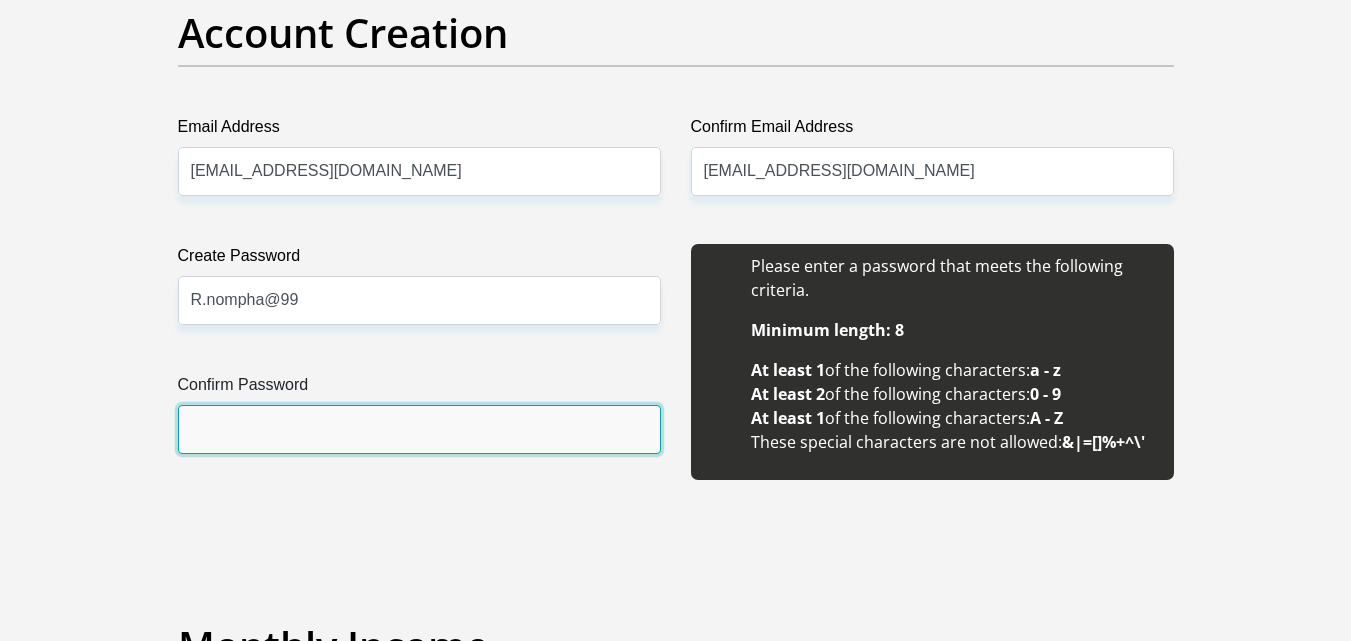 click on "Confirm Password" at bounding box center [419, 429] 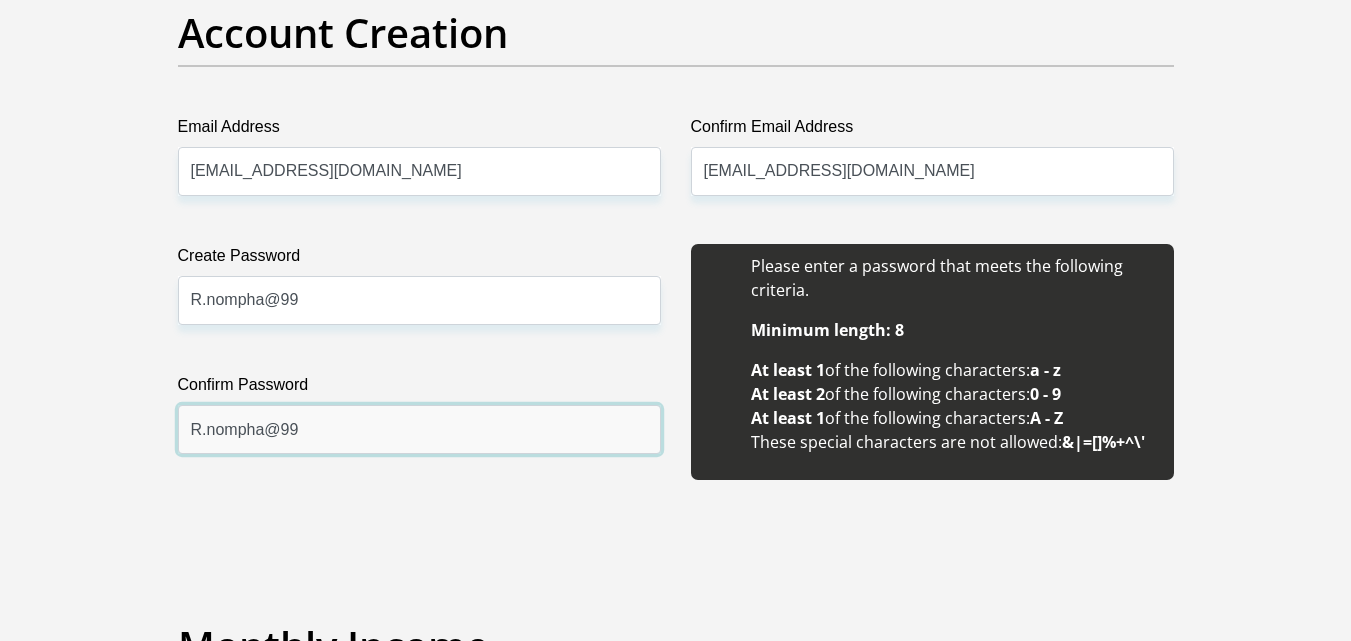 type on "R.nompha@99" 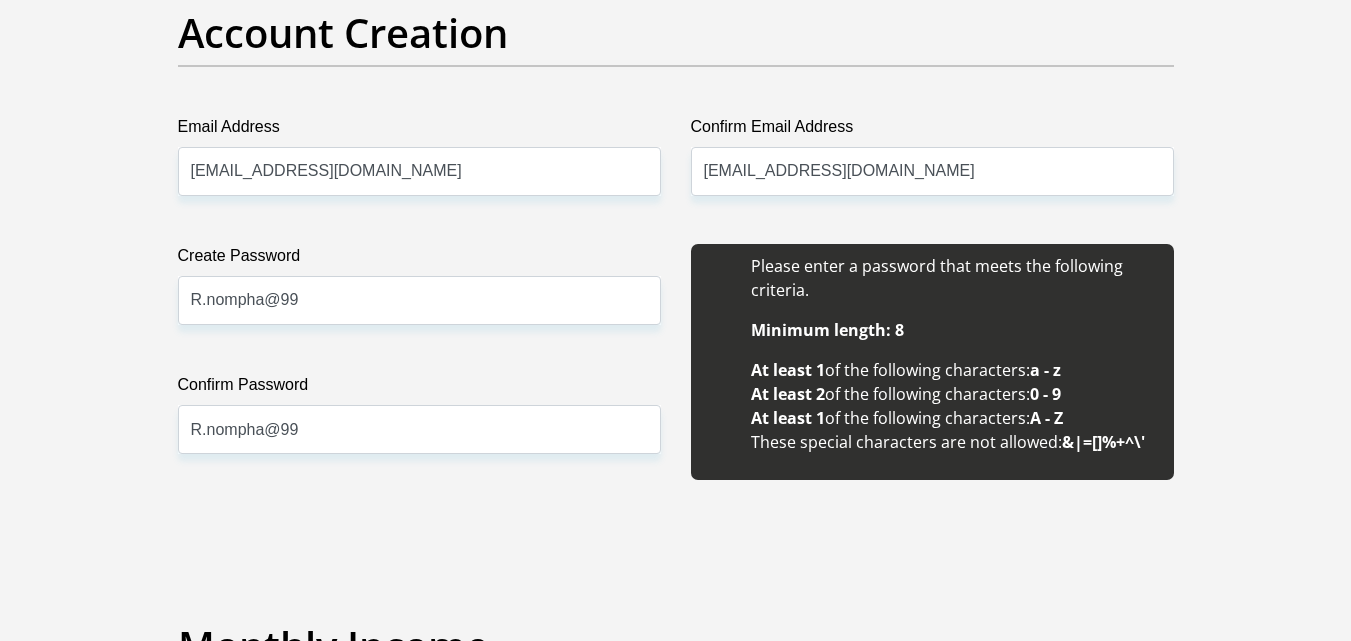 click on "Title
Mr
Ms
Mrs
Dr
Other
First Name
n
Surname
Ravuluvulu
ID Number
9902140284082
Please input valid ID number
Race
Black
Coloured
Indian
White
Other
Contact Number
0660449799
Please input valid contact number
Nationality
South Africa
Afghanistan
Aland Islands  Albania  Algeria" at bounding box center [676, 1849] 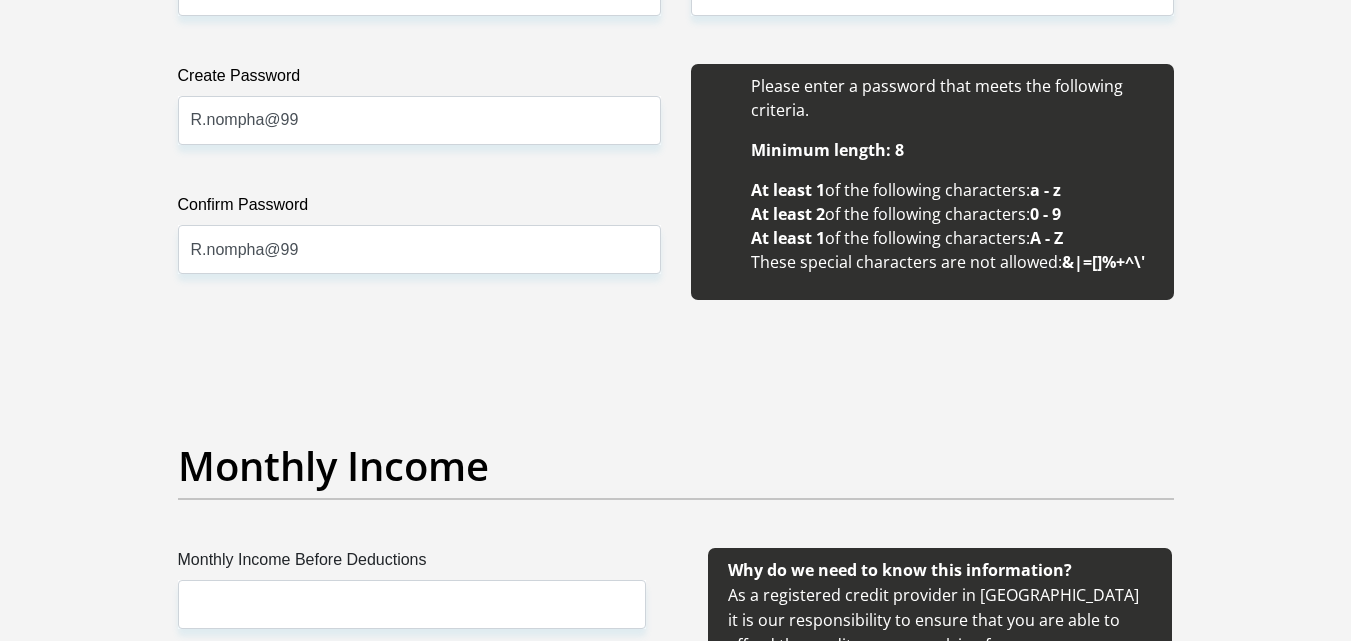 scroll, scrollTop: 2158, scrollLeft: 0, axis: vertical 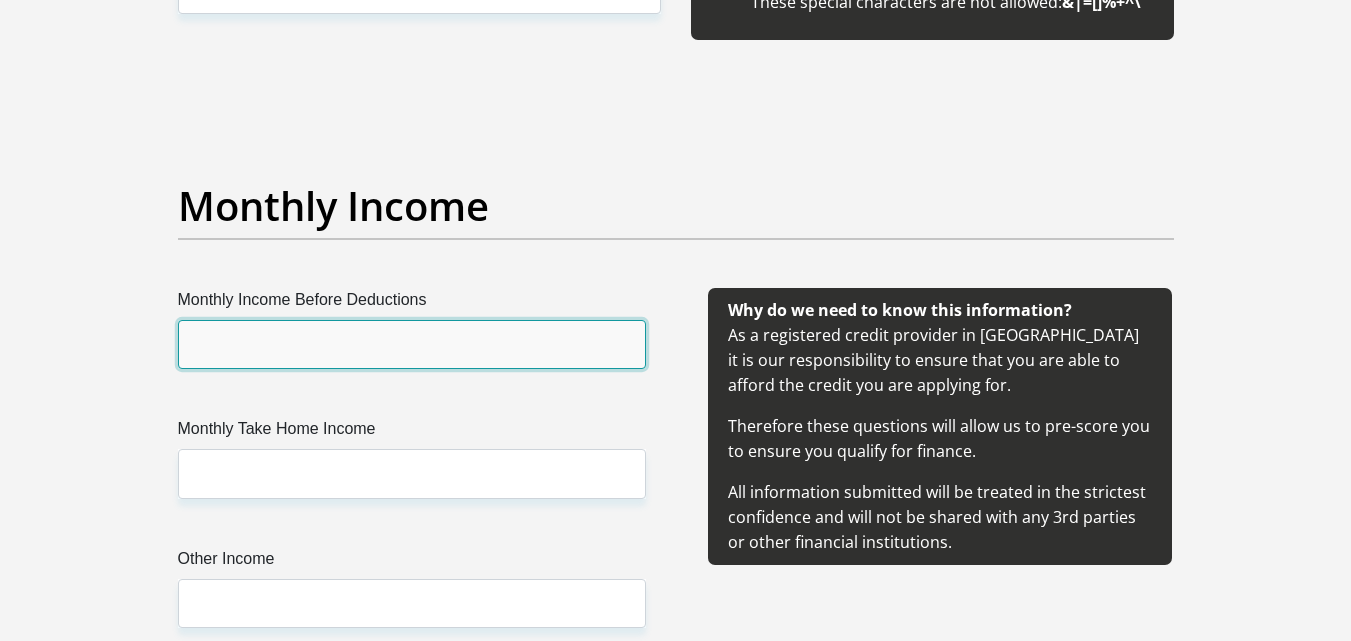 click on "Monthly Income Before Deductions" at bounding box center (412, 344) 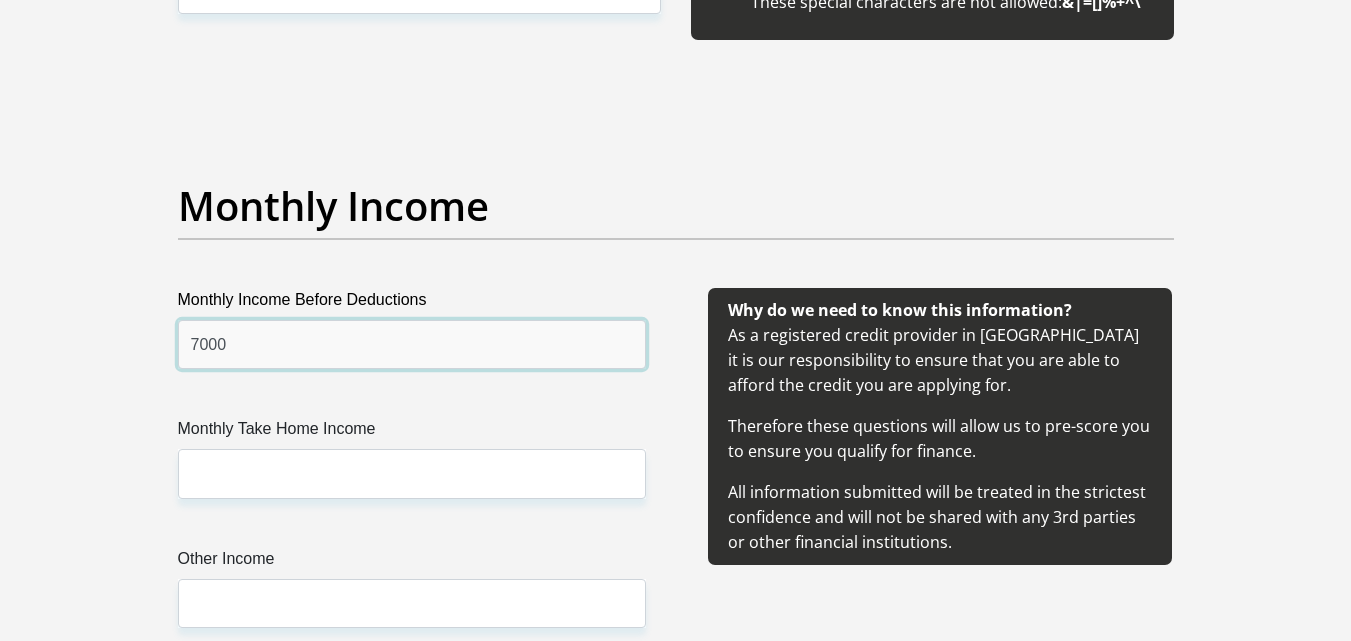 type on "7000" 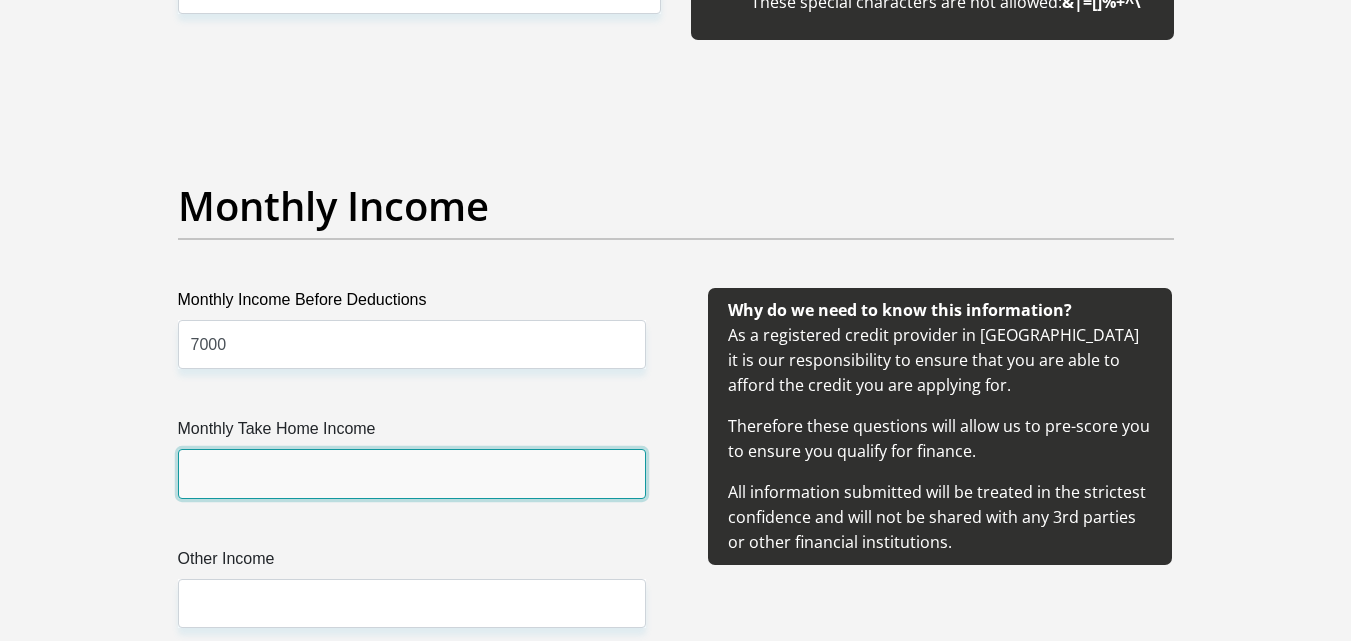 click on "Monthly Take Home Income" at bounding box center [412, 473] 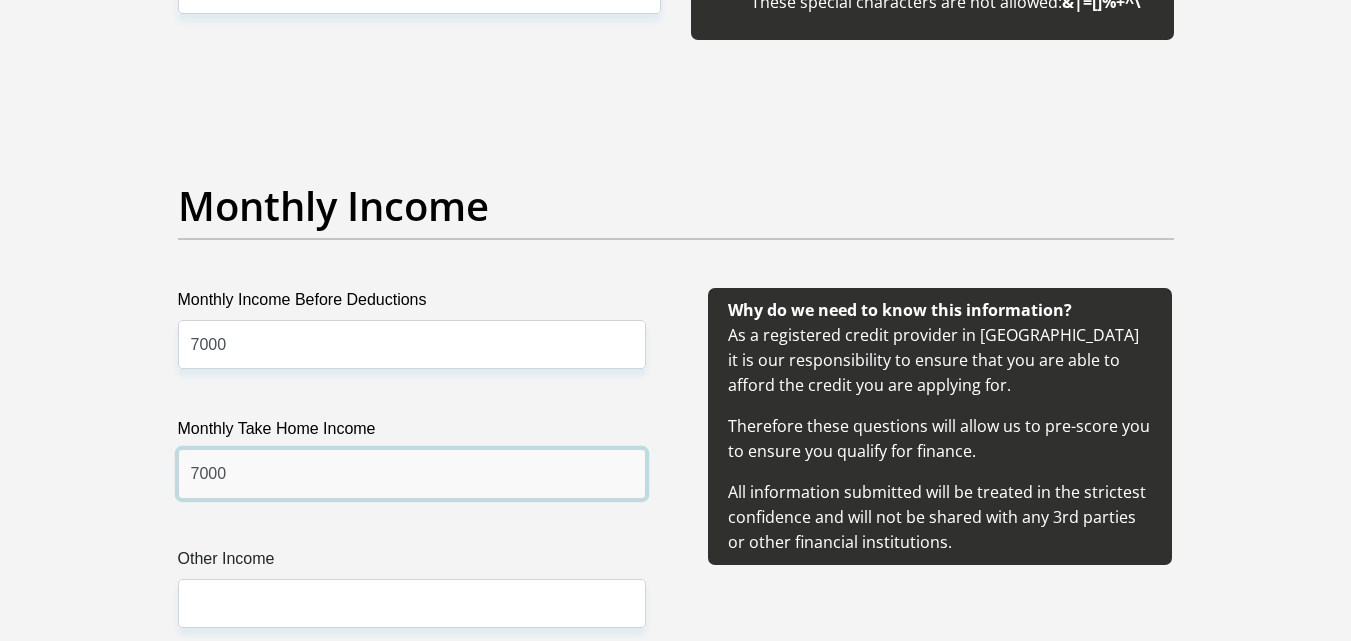 type on "7000" 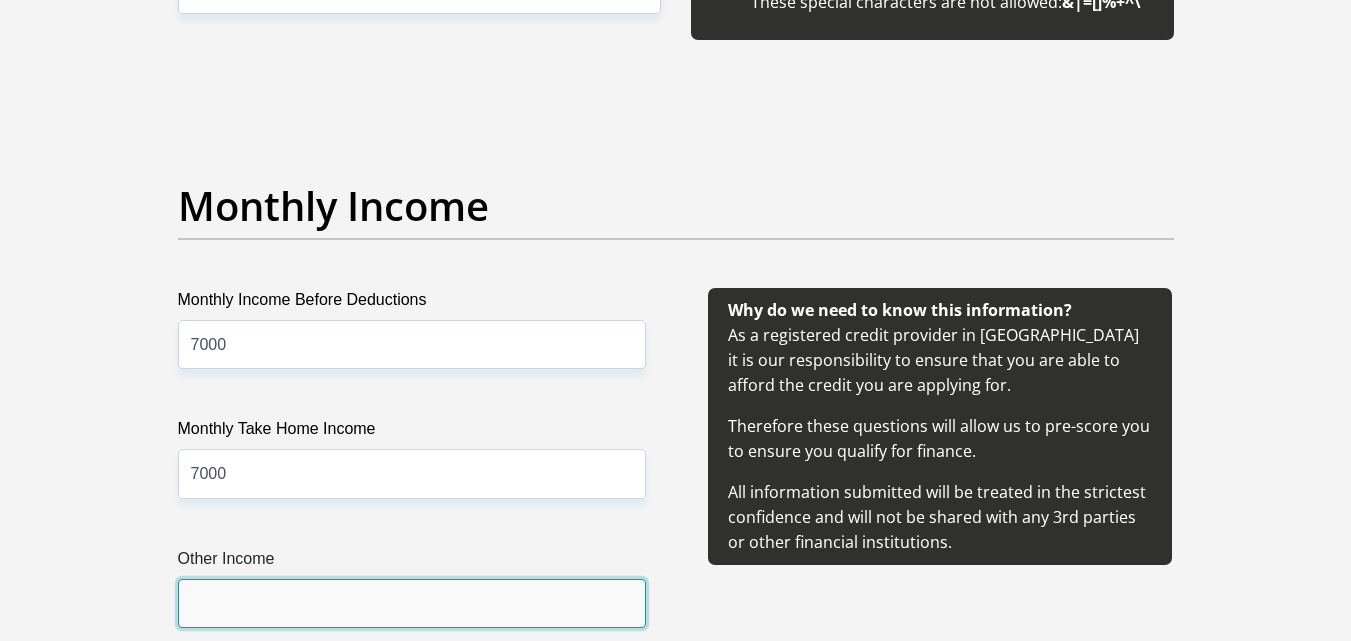 click on "Other Income" at bounding box center (412, 603) 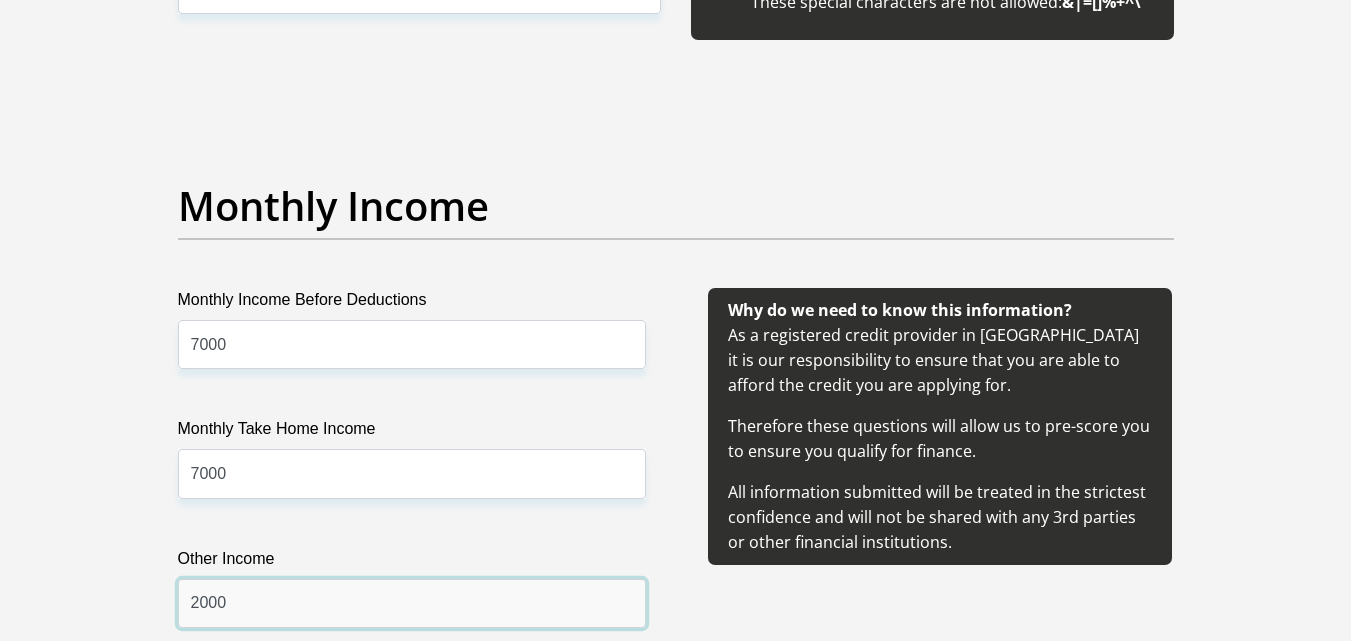type on "2000" 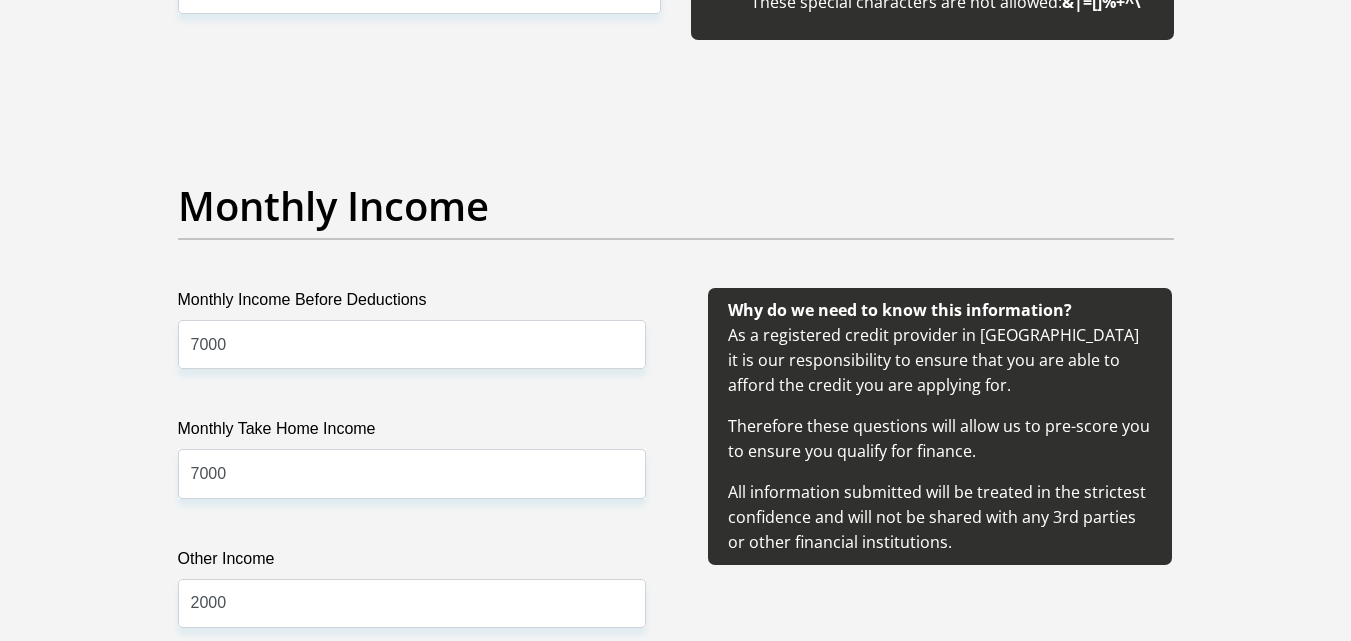 click on "Why do we need to know this information?
As a registered credit provider in South Africa it is our responsibility
to ensure that you are able to afford the credit you are applying for.
Therefore these questions will allow us to pre-score you to ensure you qualify for finance.
All information submitted will be treated in the strictest confidence
and will not be shared with any 3rd parties or other financial institutions." at bounding box center [940, 482] 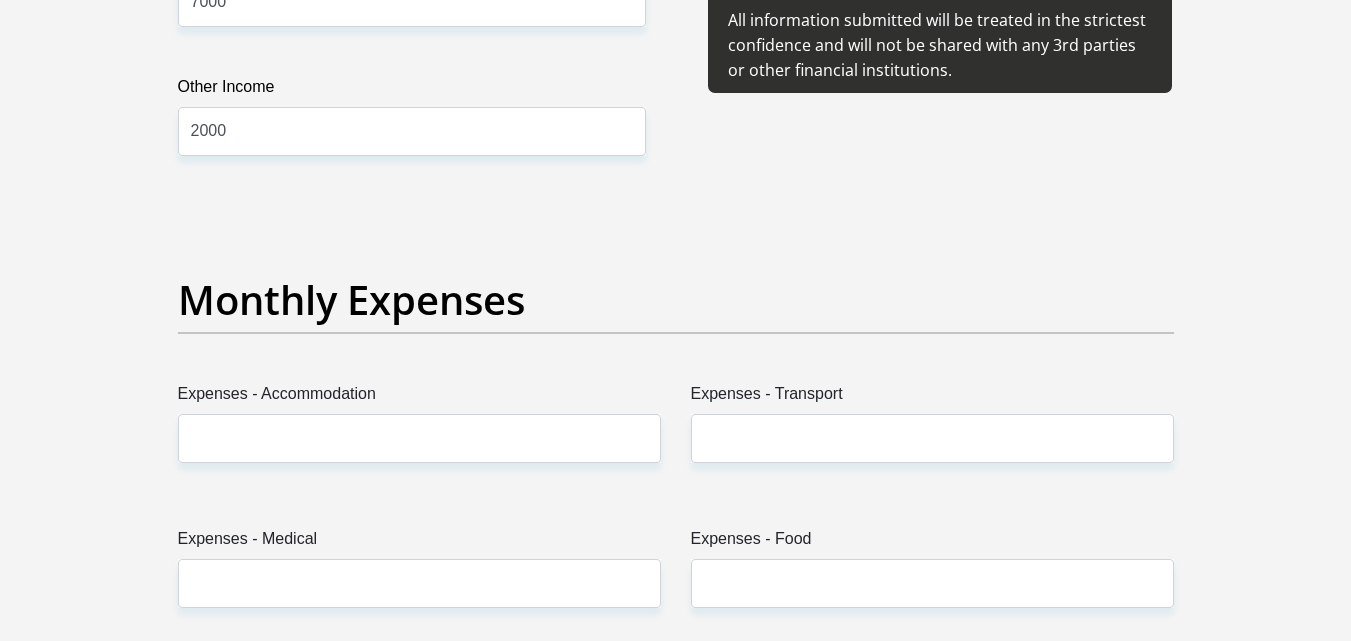 scroll, scrollTop: 2718, scrollLeft: 0, axis: vertical 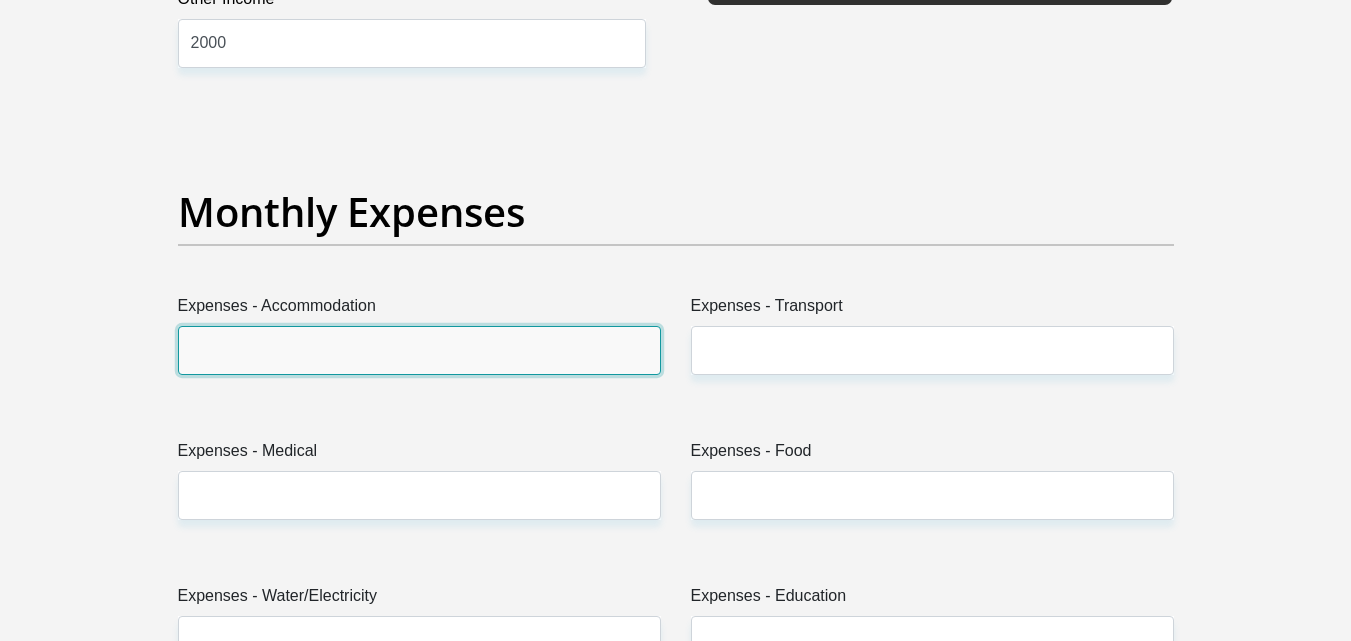 click on "Expenses - Accommodation" at bounding box center (419, 350) 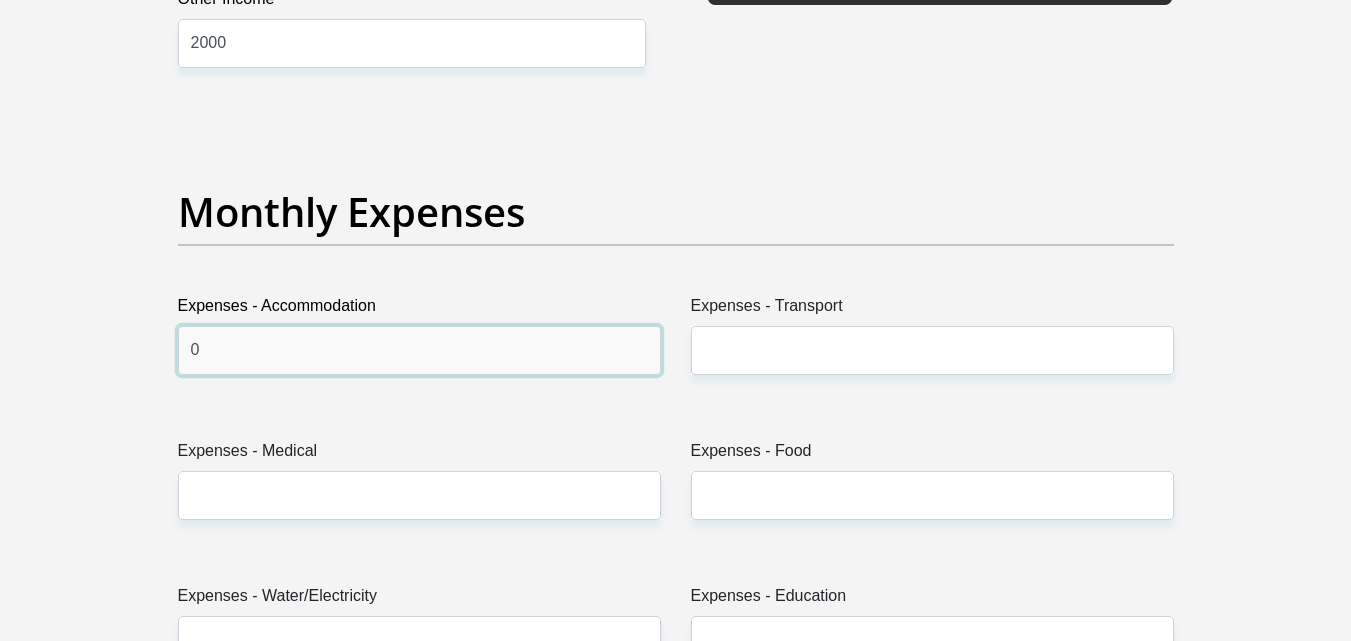 type on "0" 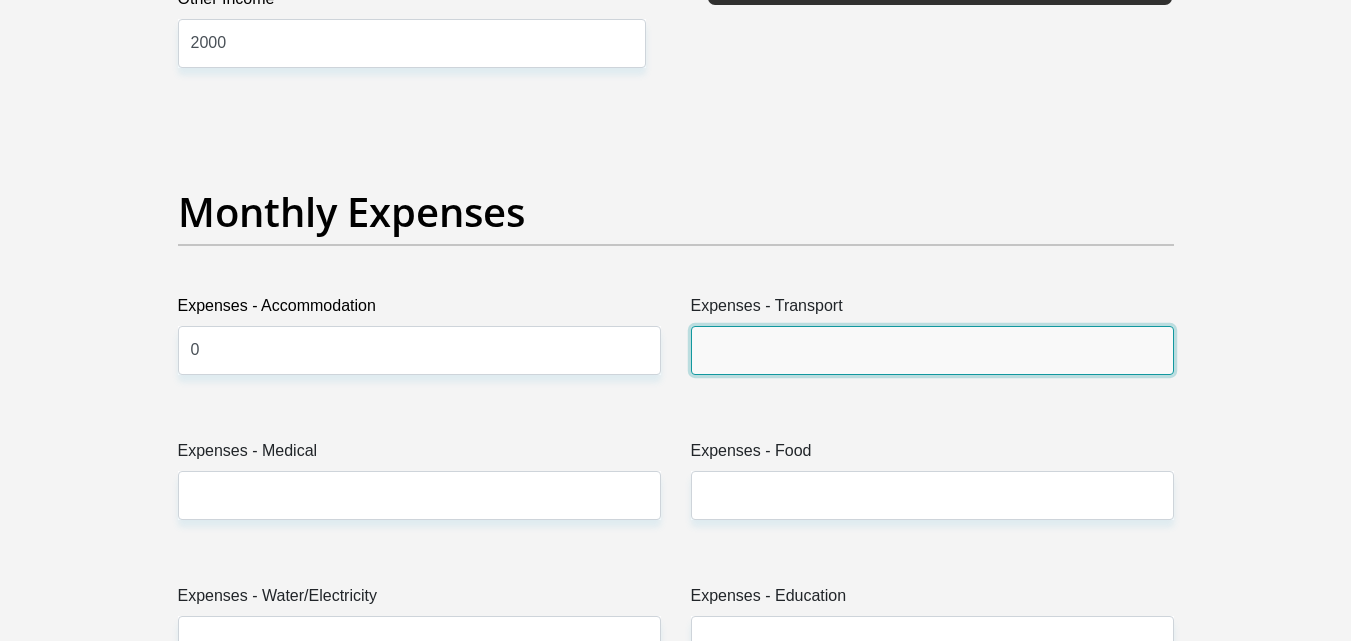 click on "Expenses - Transport" at bounding box center [932, 350] 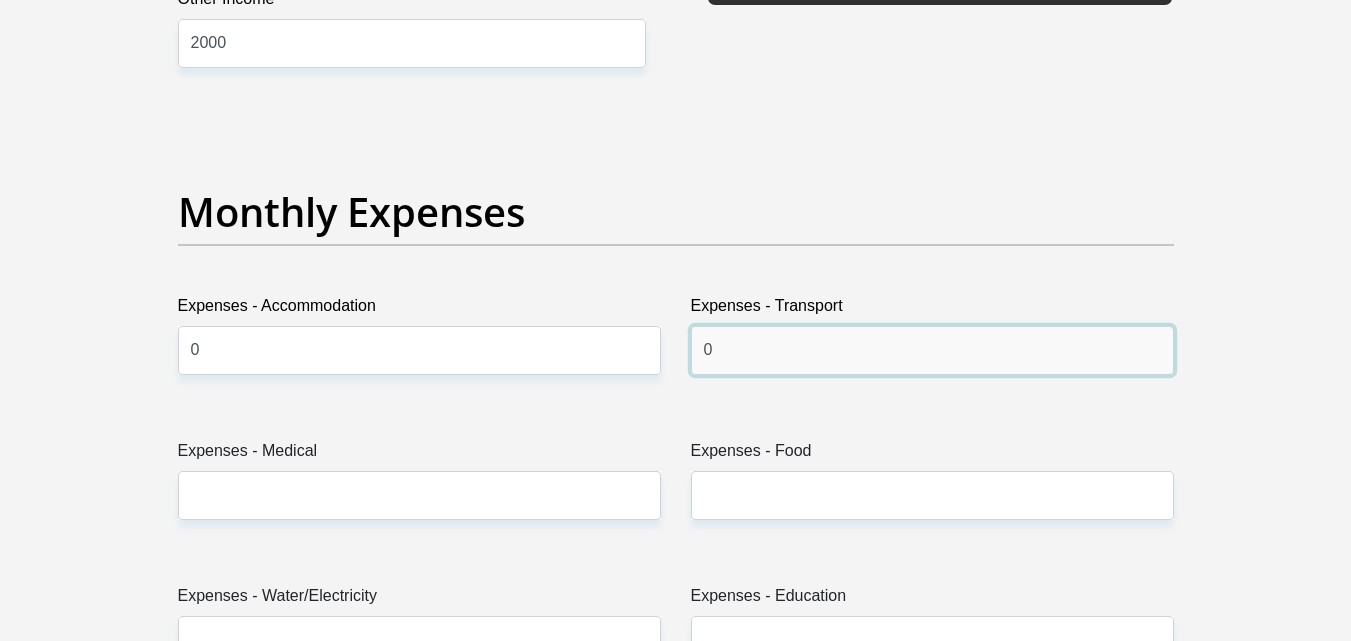 type on "0" 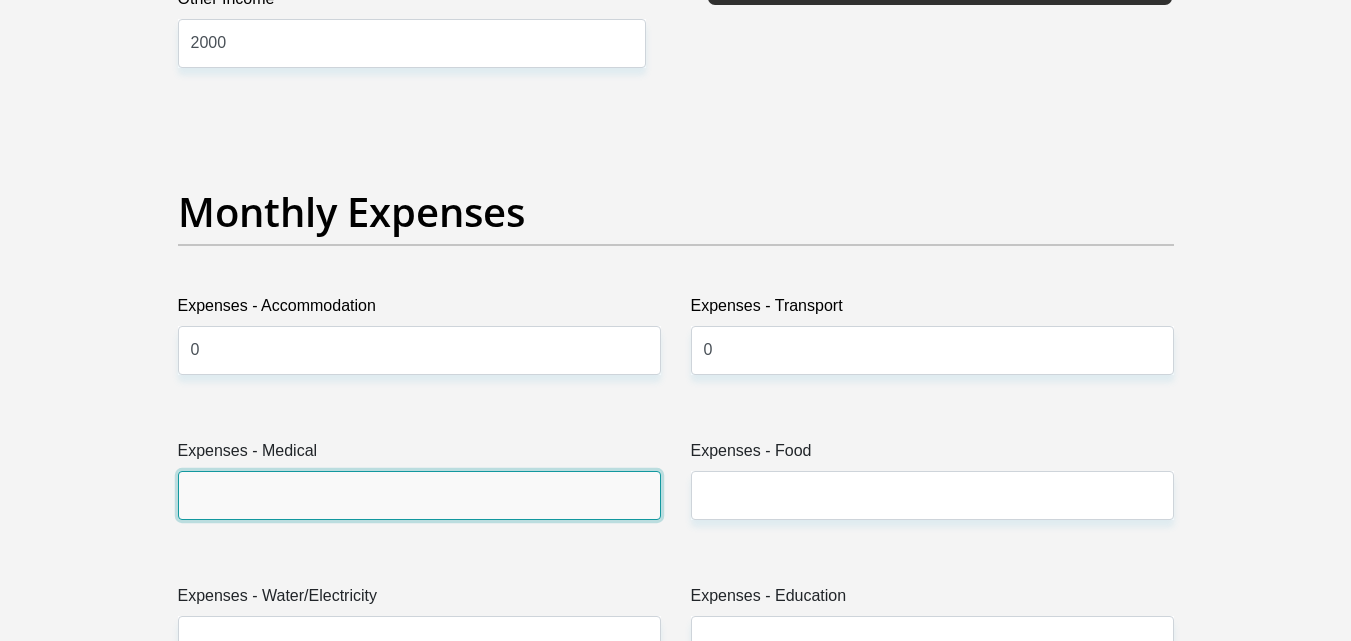 click on "Expenses - Medical" at bounding box center [419, 495] 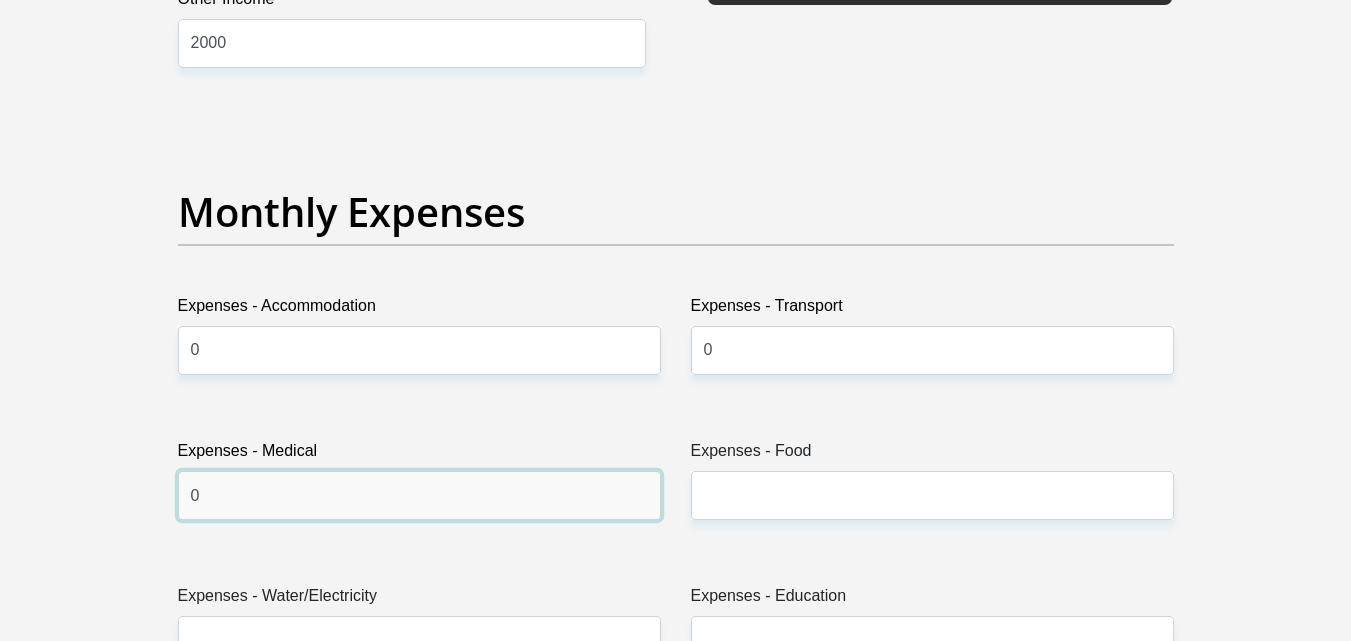 type on "0" 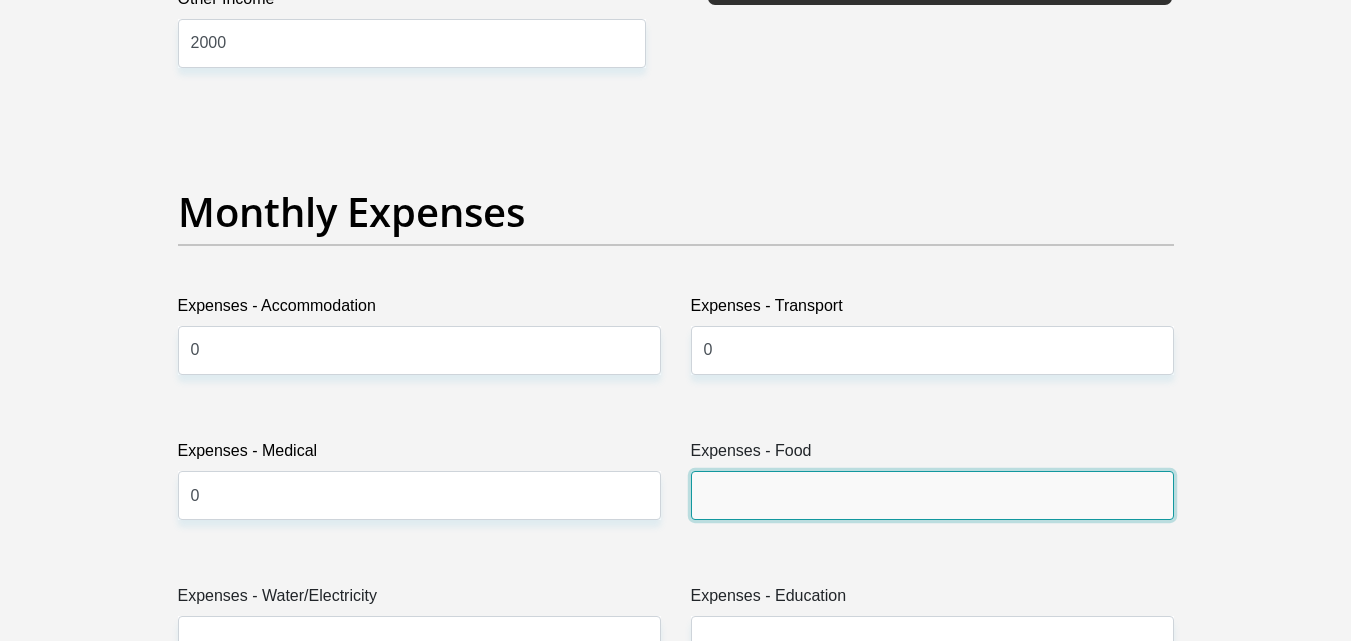 click on "Expenses - Food" at bounding box center (932, 495) 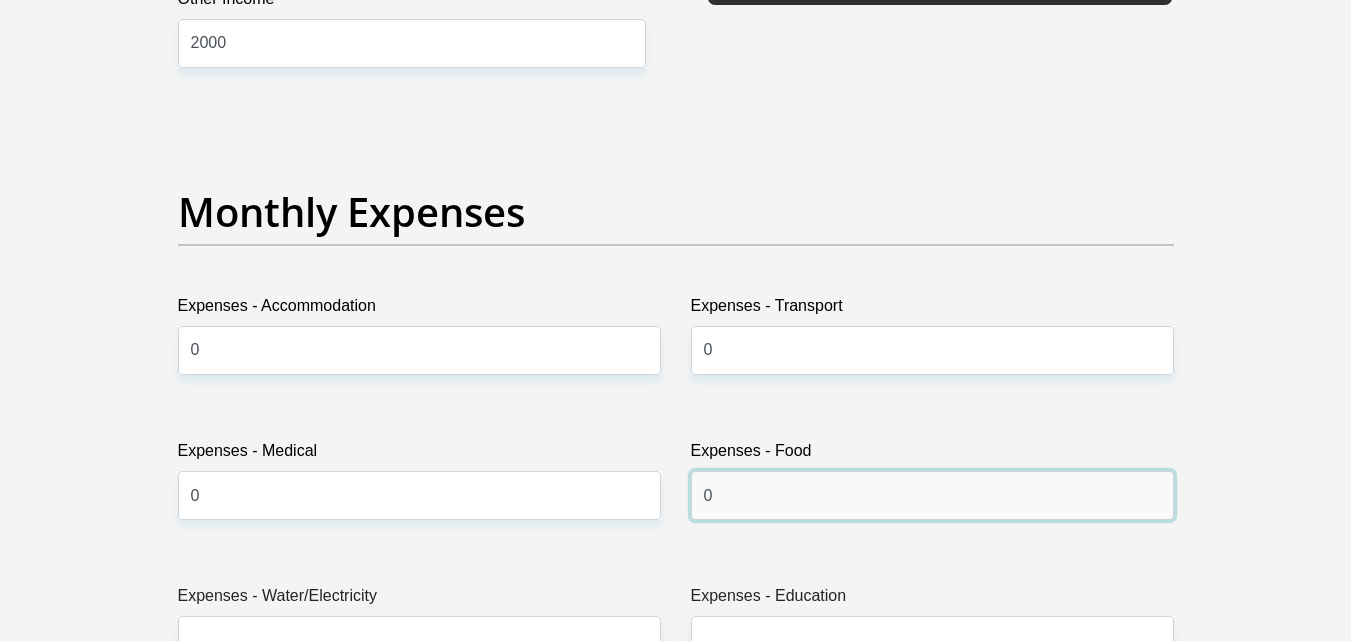 type on "0" 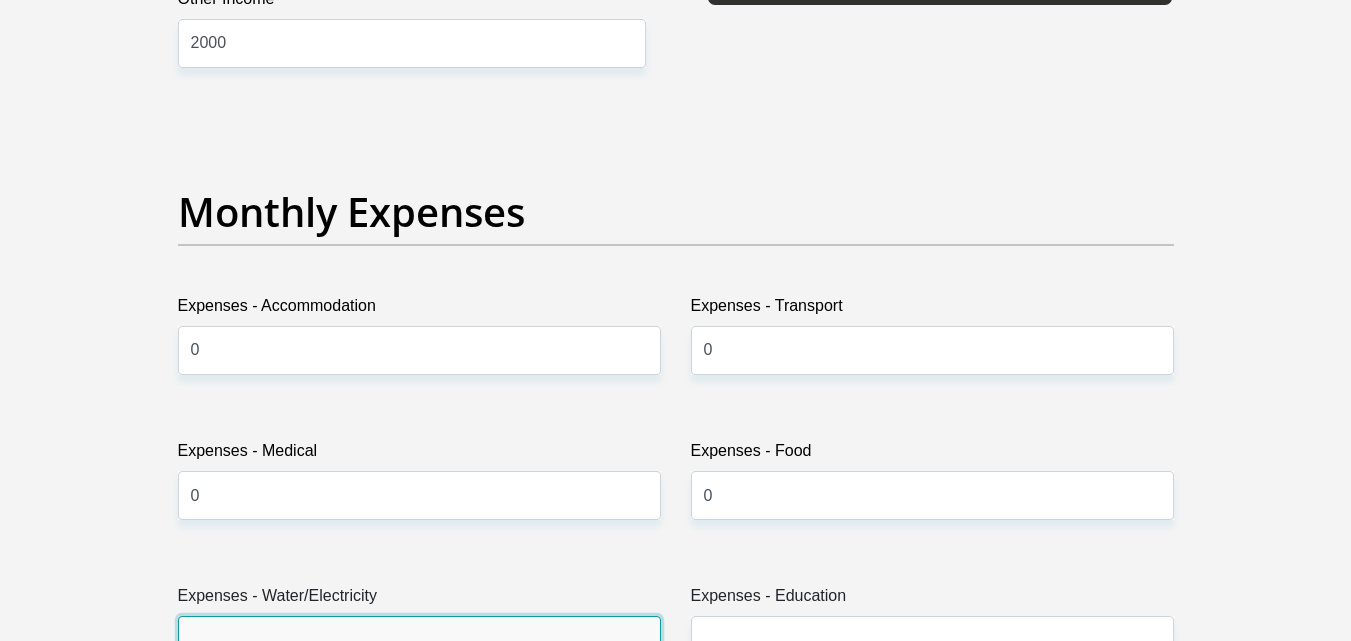 scroll, scrollTop: 2742, scrollLeft: 0, axis: vertical 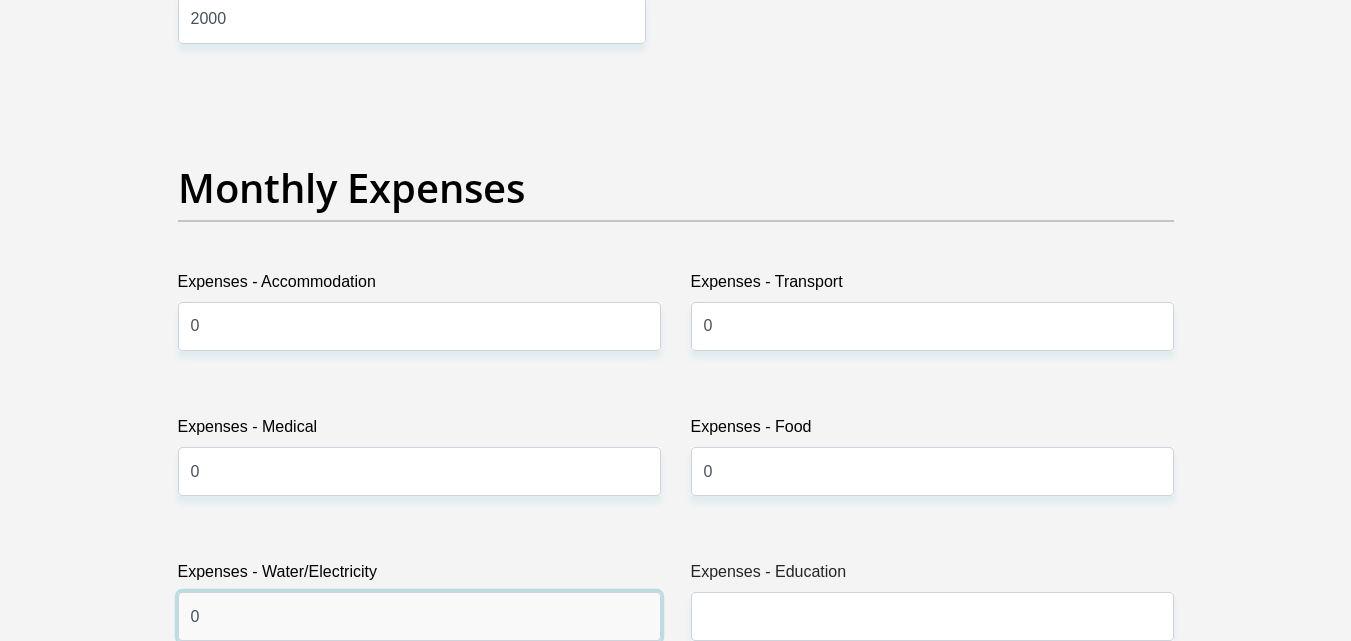 type on "0" 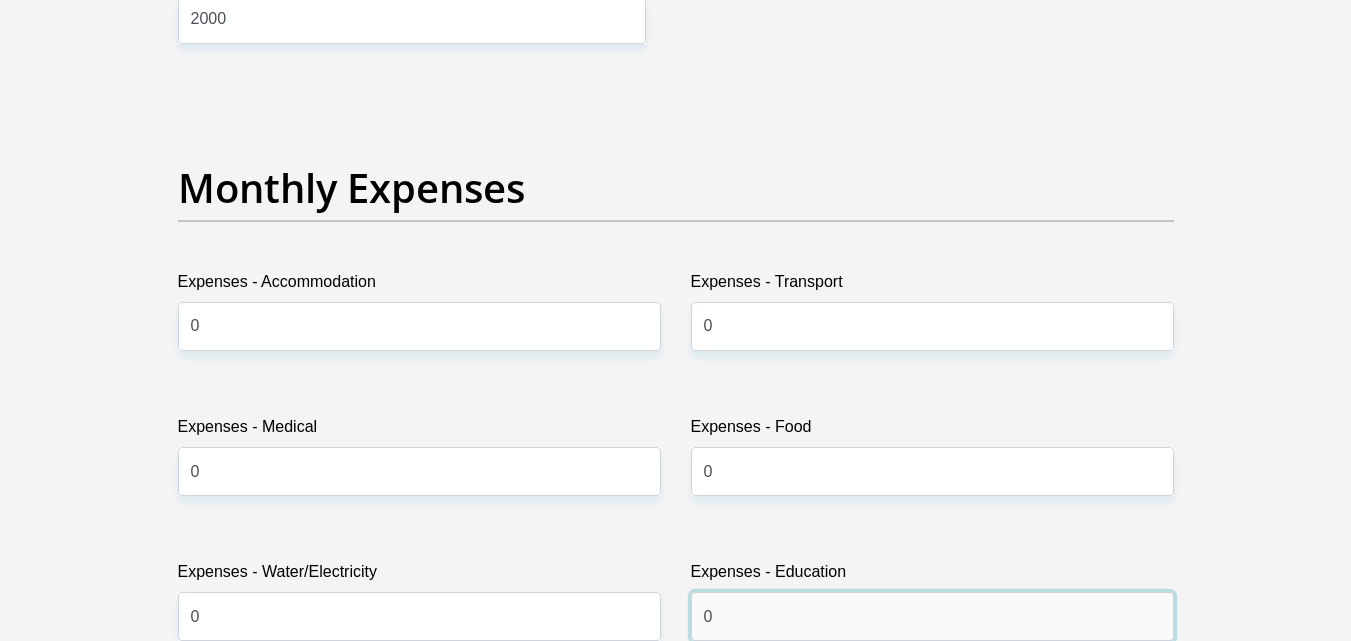 type on "0" 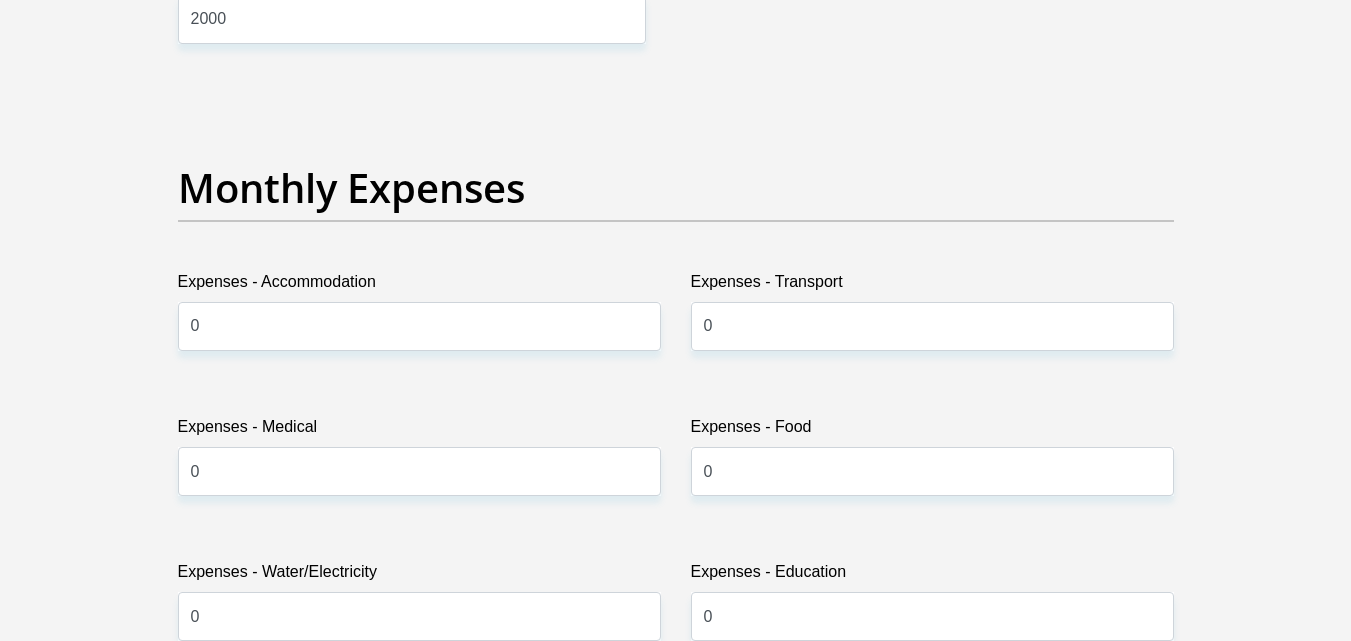 scroll, scrollTop: 3183, scrollLeft: 0, axis: vertical 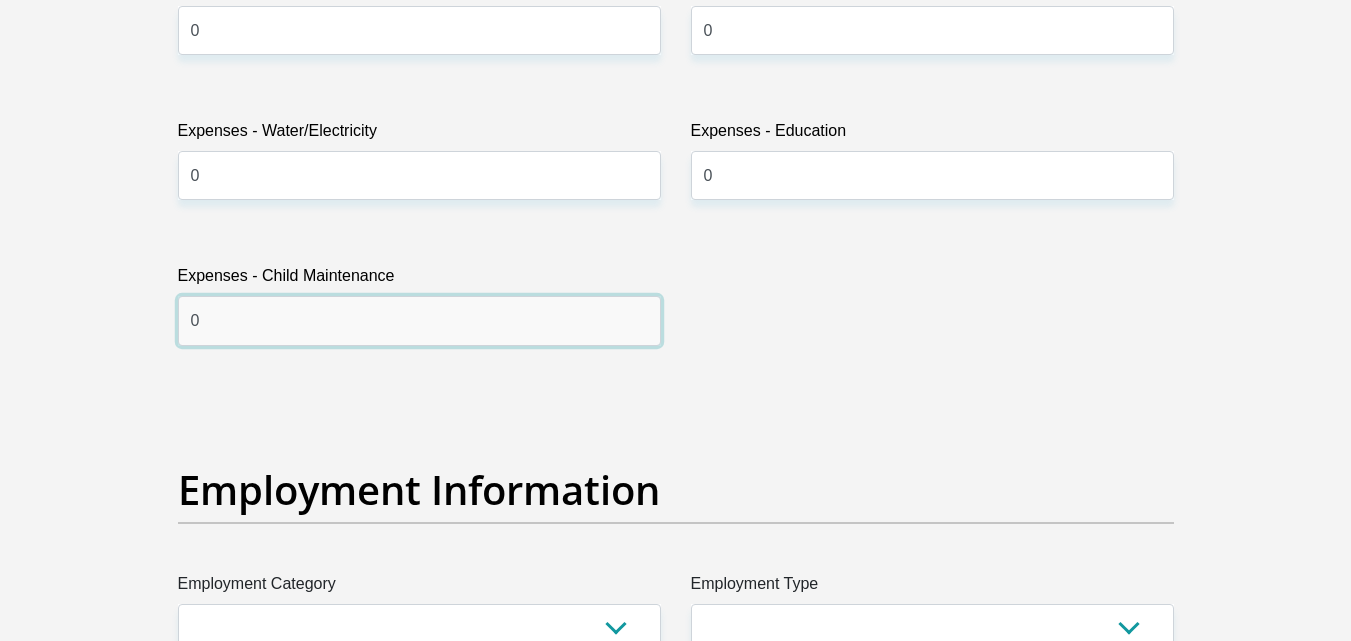type on "0" 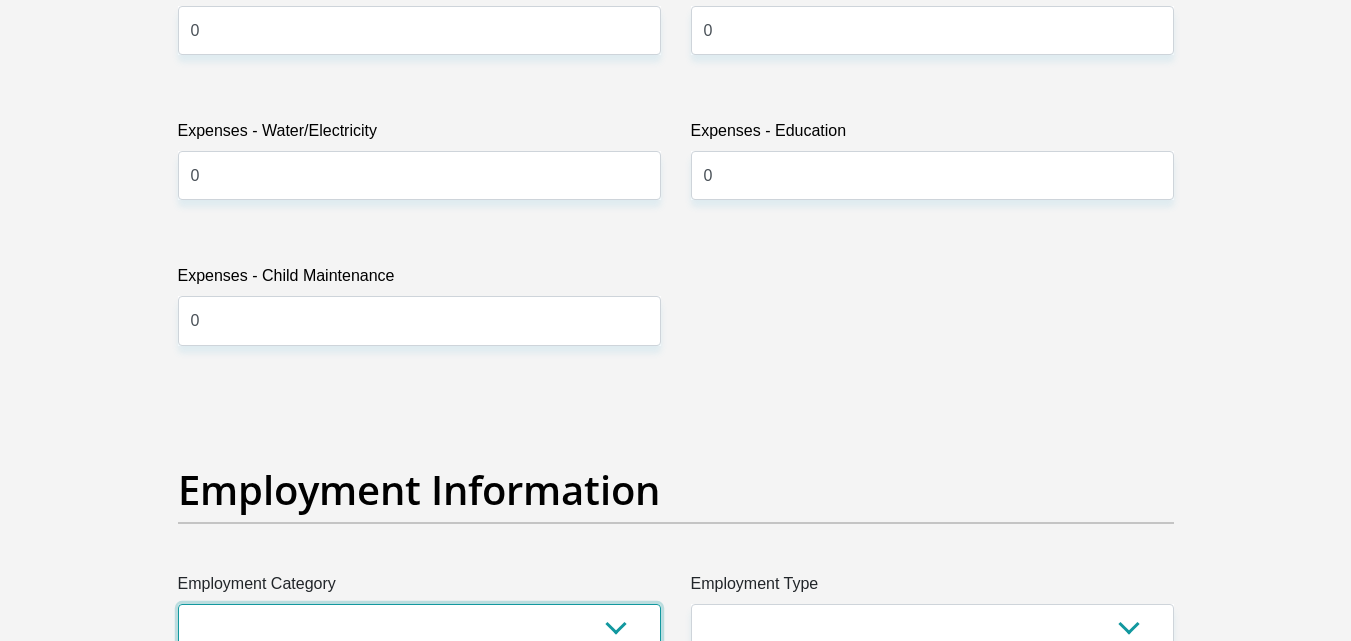 scroll, scrollTop: 3195, scrollLeft: 0, axis: vertical 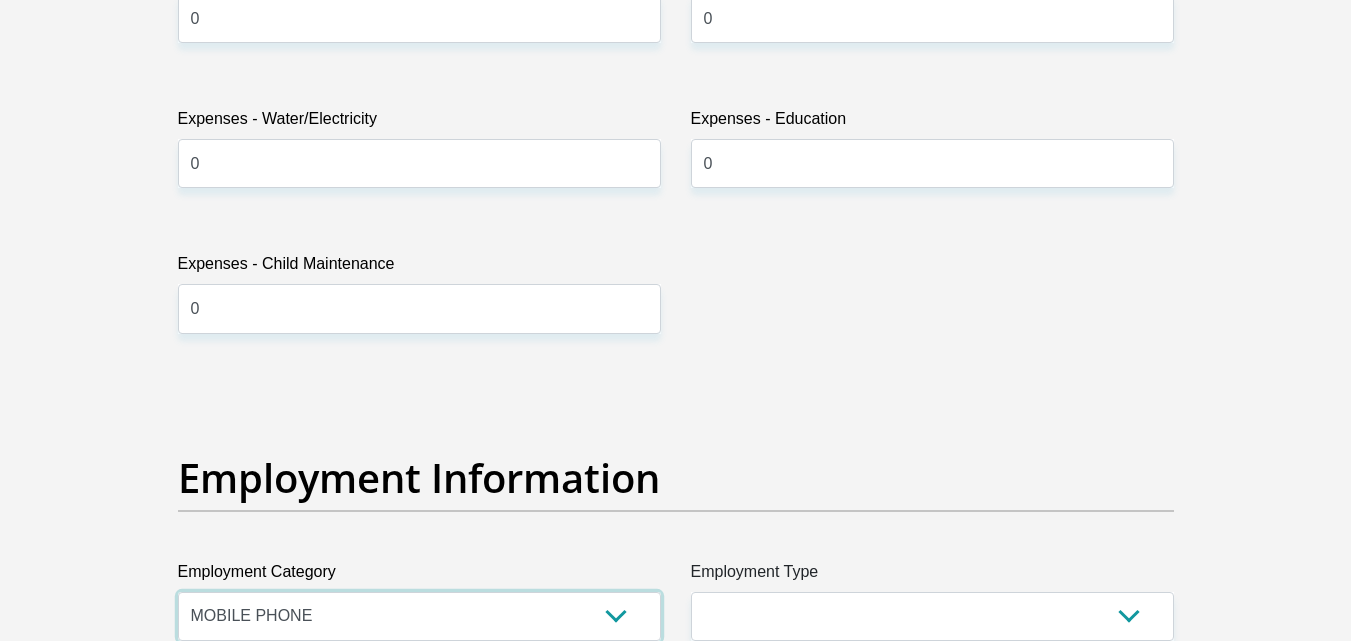 select on "53" 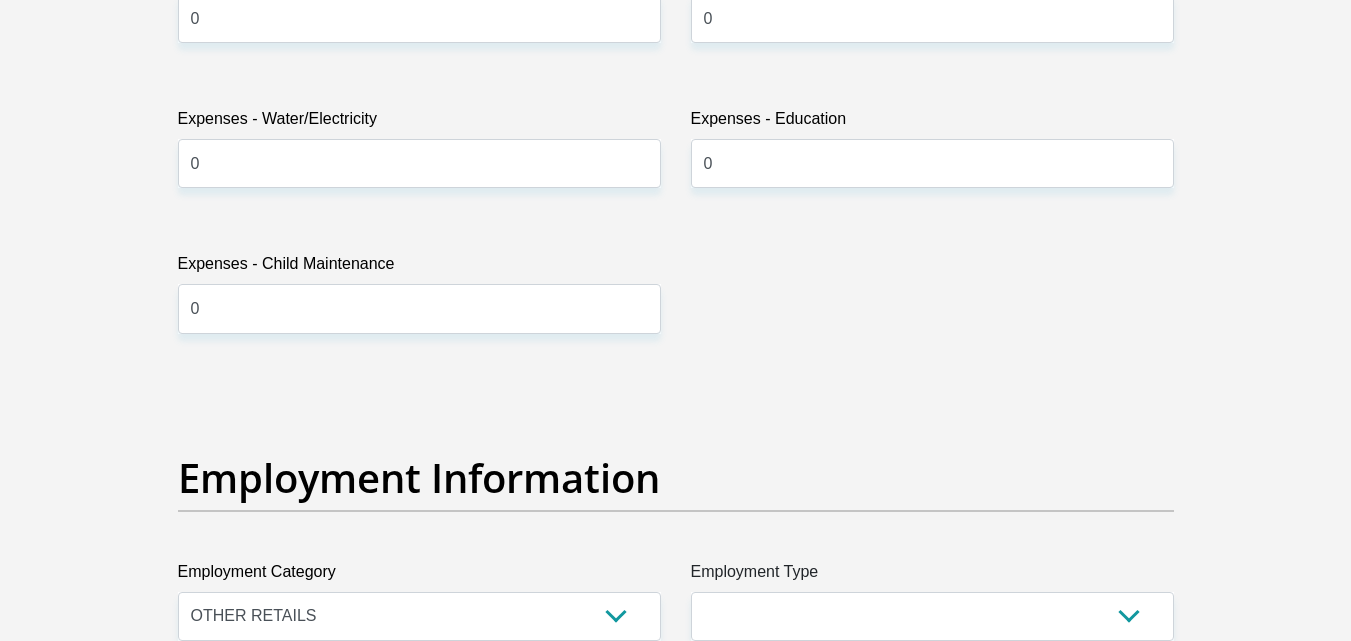 click on "Title
Mr
Ms
Mrs
Dr
Other
First Name
n
Surname
Ravuluvulu
ID Number
9902140284082
Please input valid ID number
Race
Black
Coloured
Indian
White
Other
Contact Number
0660449799
Please input valid contact number
Nationality
South Africa
Afghanistan
Aland Islands  Albania  Algeria" at bounding box center (676, 372) 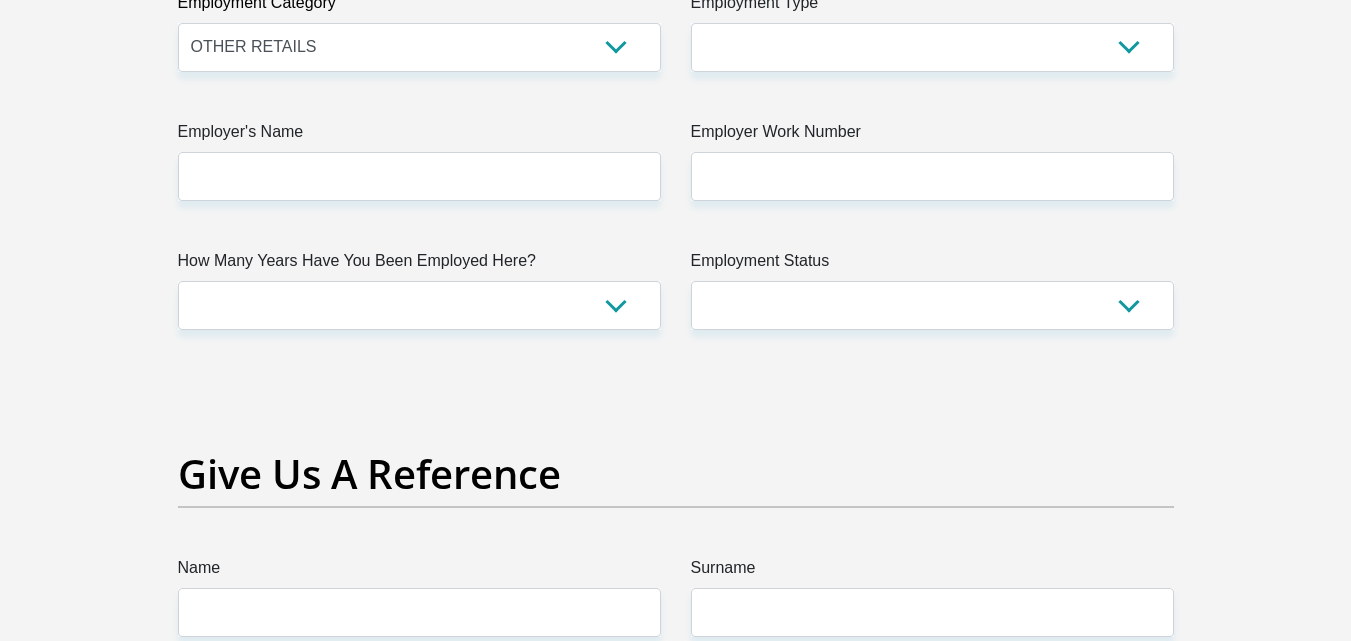 scroll, scrollTop: 3990, scrollLeft: 0, axis: vertical 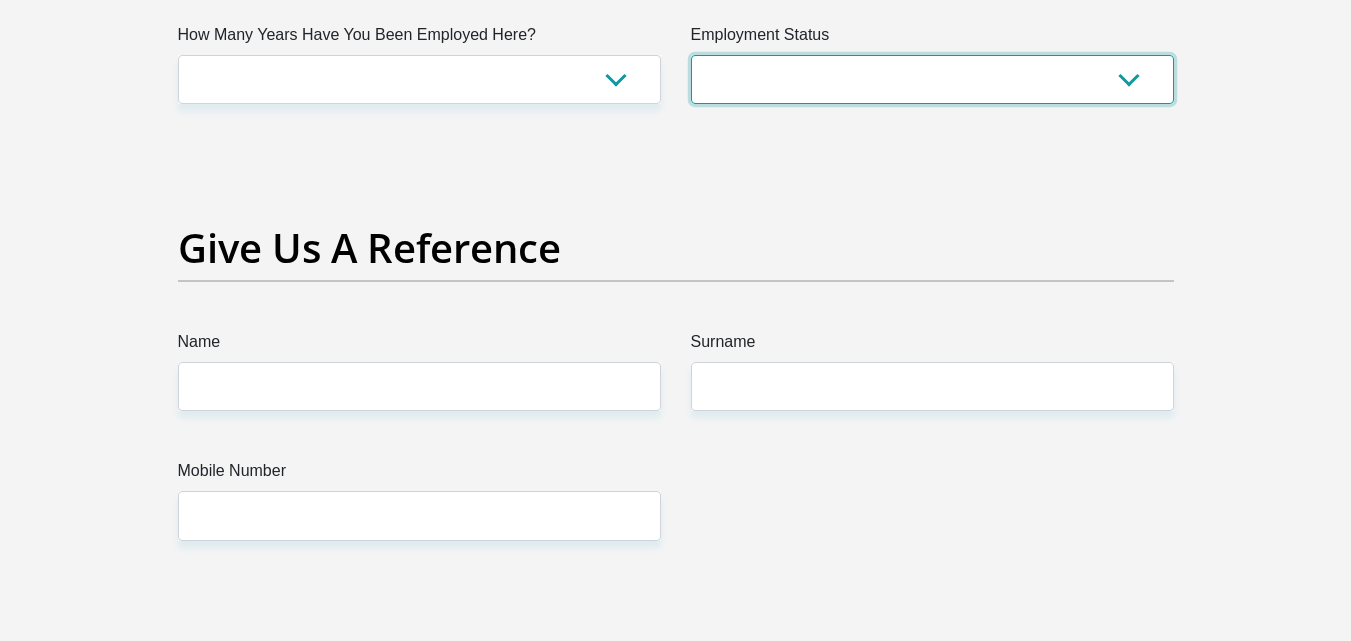 click on "Permanent/Full-time
Part-time/Casual
[DEMOGRAPHIC_DATA] Worker
Self-Employed
Housewife
Retired
Student
Medically Boarded
Disability
Unemployed" at bounding box center (932, 79) 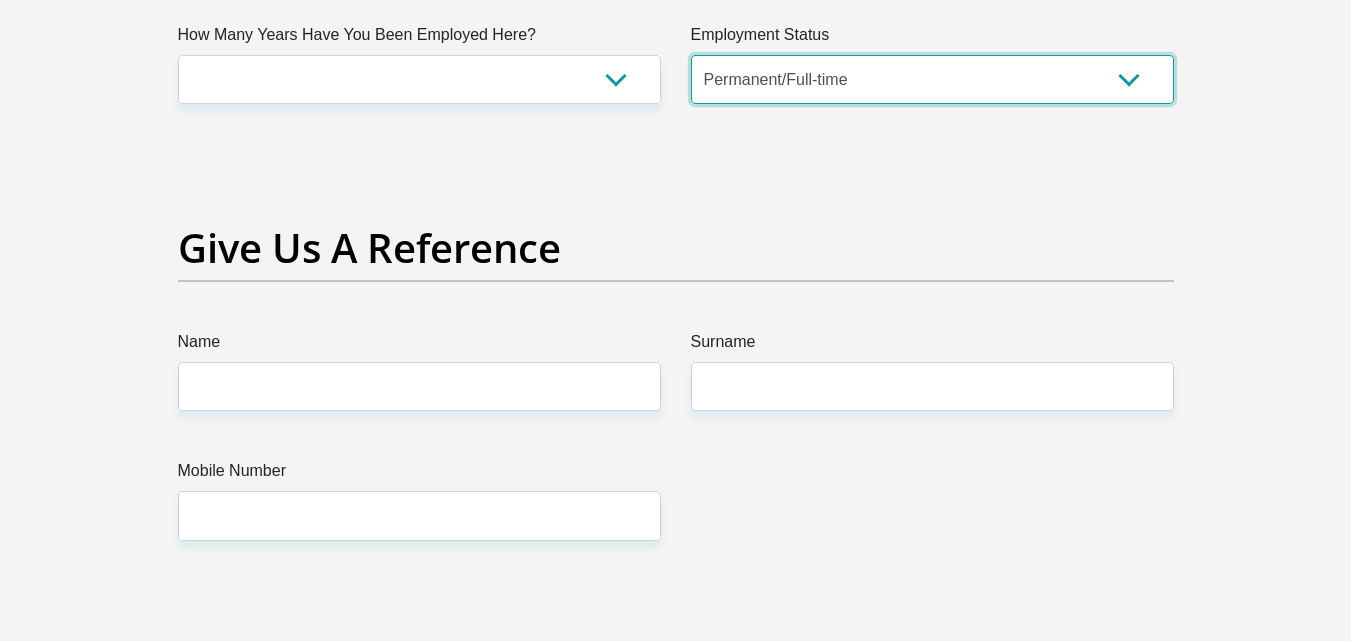 click on "Permanent/Full-time
Part-time/Casual
[DEMOGRAPHIC_DATA] Worker
Self-Employed
Housewife
Retired
Student
Medically Boarded
Disability
Unemployed" at bounding box center [932, 79] 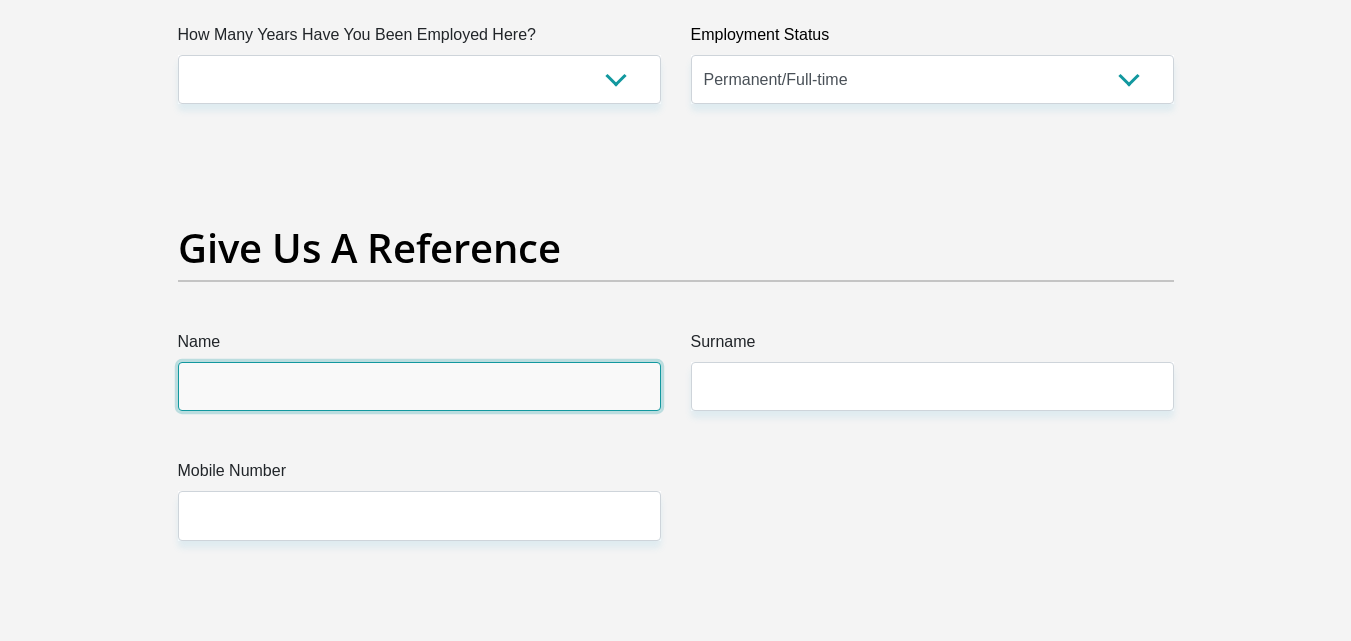 click on "Name" at bounding box center (419, 386) 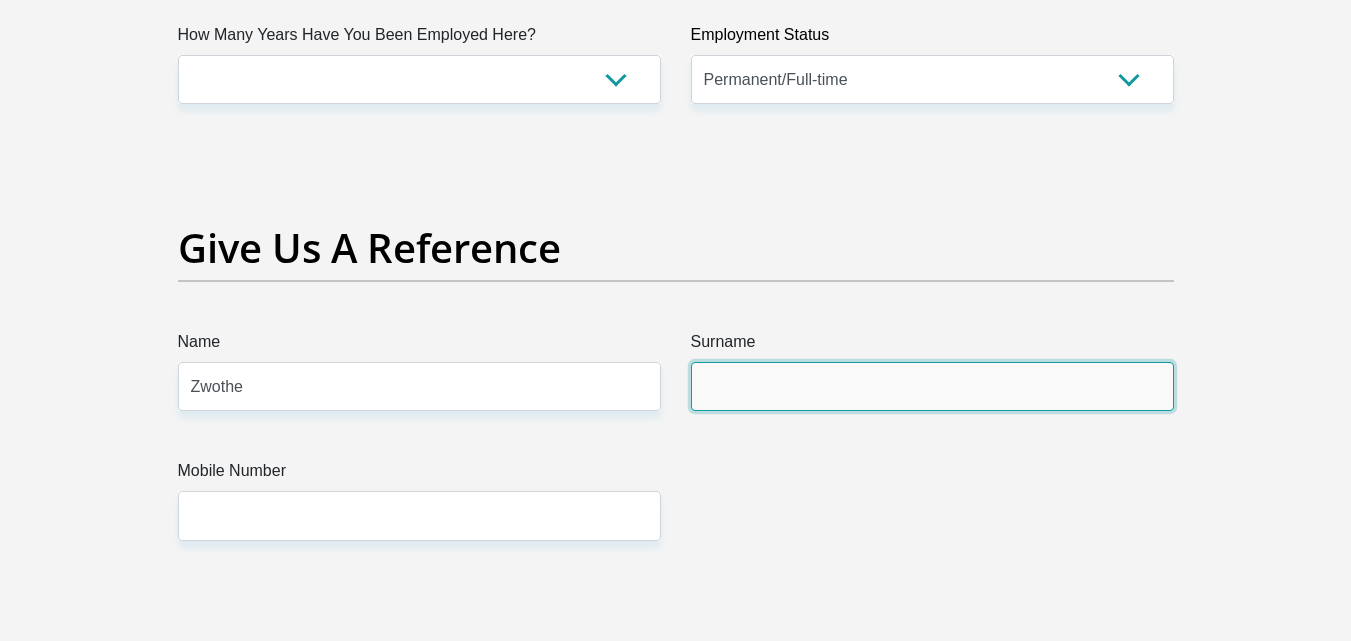 type on "Ravuluvulu" 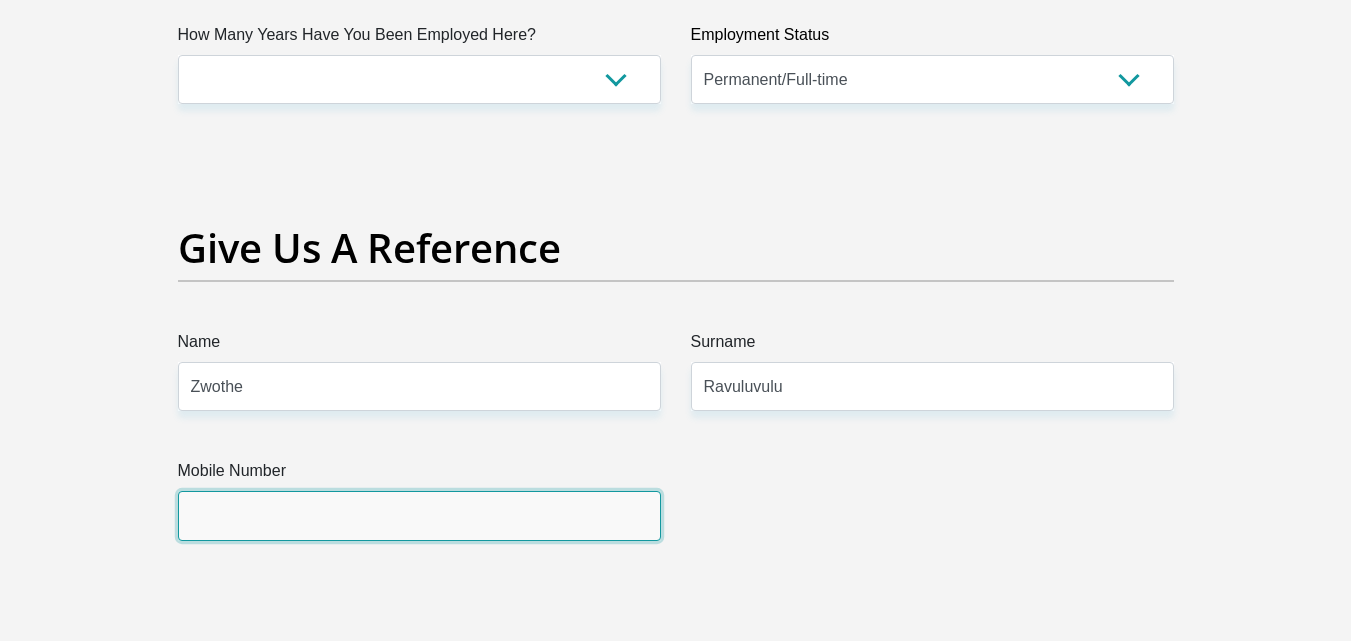 type on "0824370907" 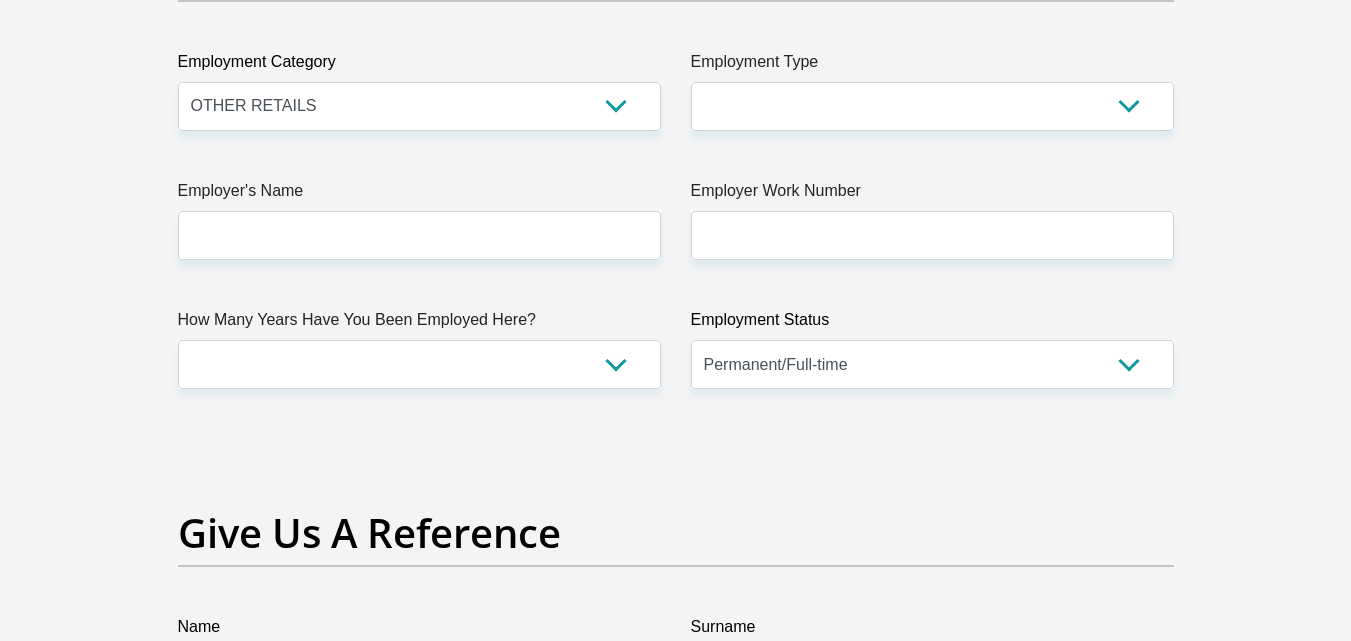 scroll, scrollTop: 3693, scrollLeft: 0, axis: vertical 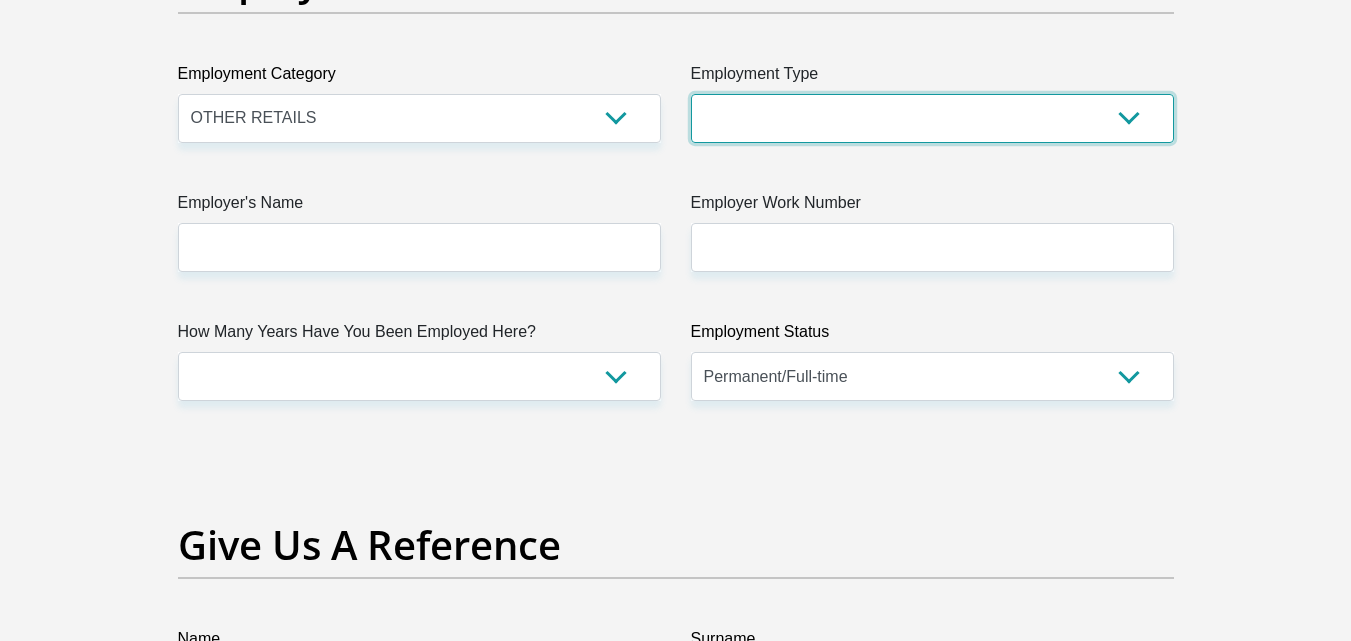 click on "College/Lecturer
Craft Seller
Creative
Driver
Executive
Farmer
Forces - Non Commissioned
Forces - Officer
Hawker
Housewife
Labourer
Licenced Professional
Manager
Miner
Non Licenced Professional
Office Staff/Clerk
Outside Worker
Pensioner
Permanent Teacher
Production/Manufacturing
Sales
Self-Employed
Semi-Professional Worker
Service Industry  Social Worker  Student" at bounding box center [932, 118] 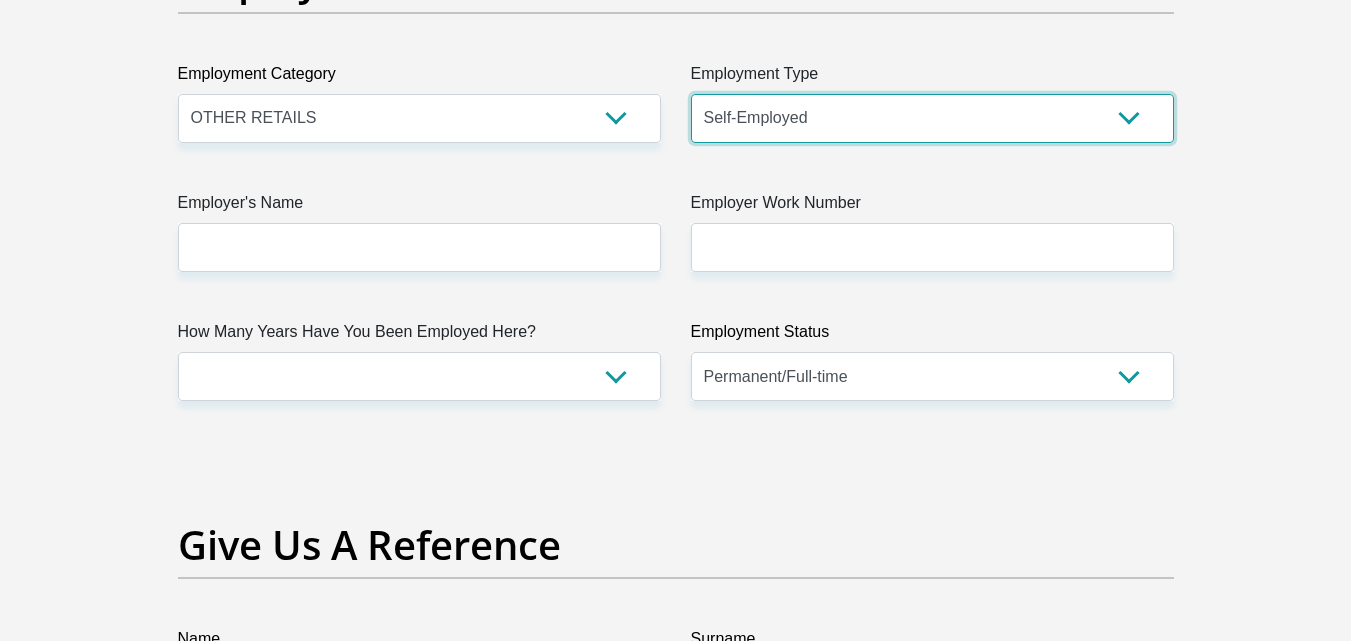 click on "College/Lecturer
Craft Seller
Creative
Driver
Executive
Farmer
Forces - Non Commissioned
Forces - Officer
Hawker
Housewife
Labourer
Licenced Professional
Manager
Miner
Non Licenced Professional
Office Staff/Clerk
Outside Worker
Pensioner
Permanent Teacher
Production/Manufacturing
Sales
Self-Employed
Semi-Professional Worker
Service Industry  Social Worker  Student" at bounding box center (932, 118) 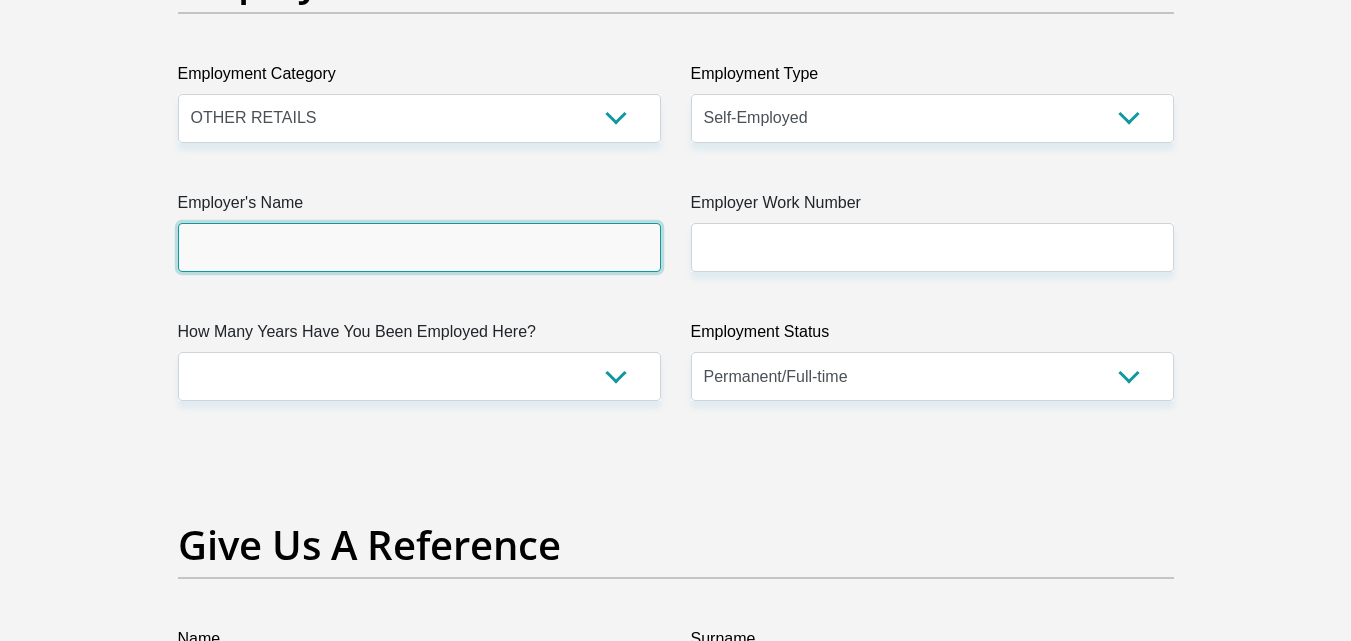 click on "Employer's Name" at bounding box center (419, 247) 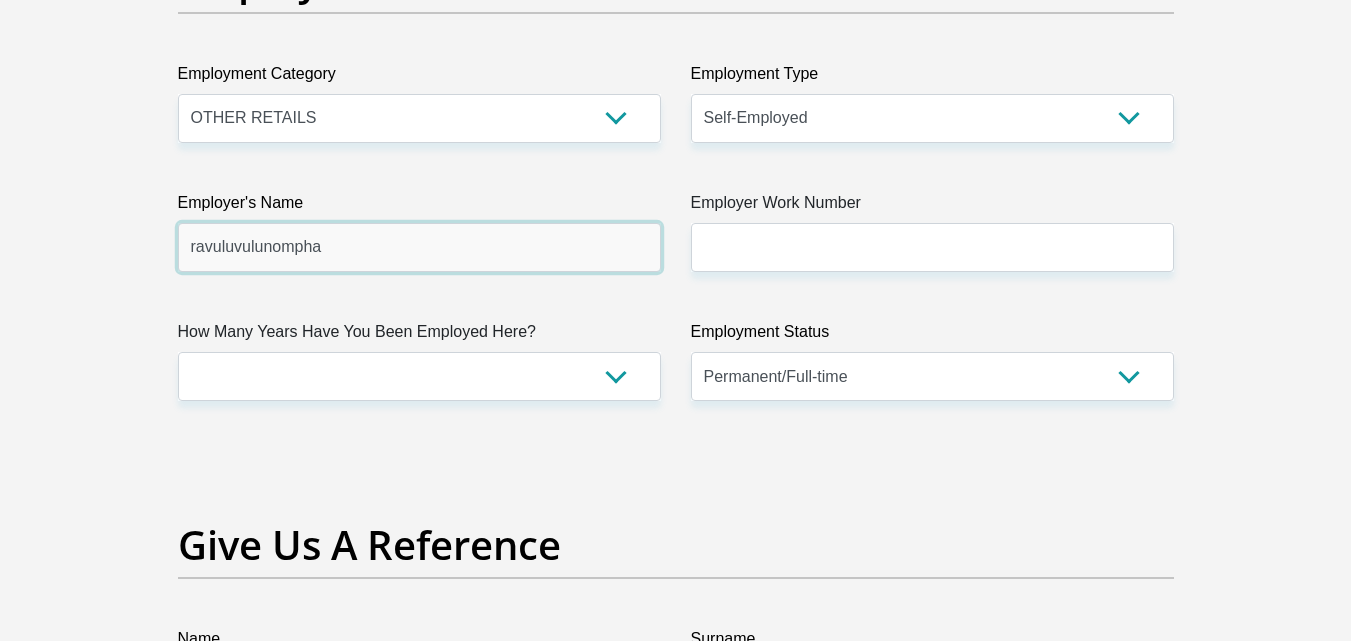 type on "ravuluvulunompha" 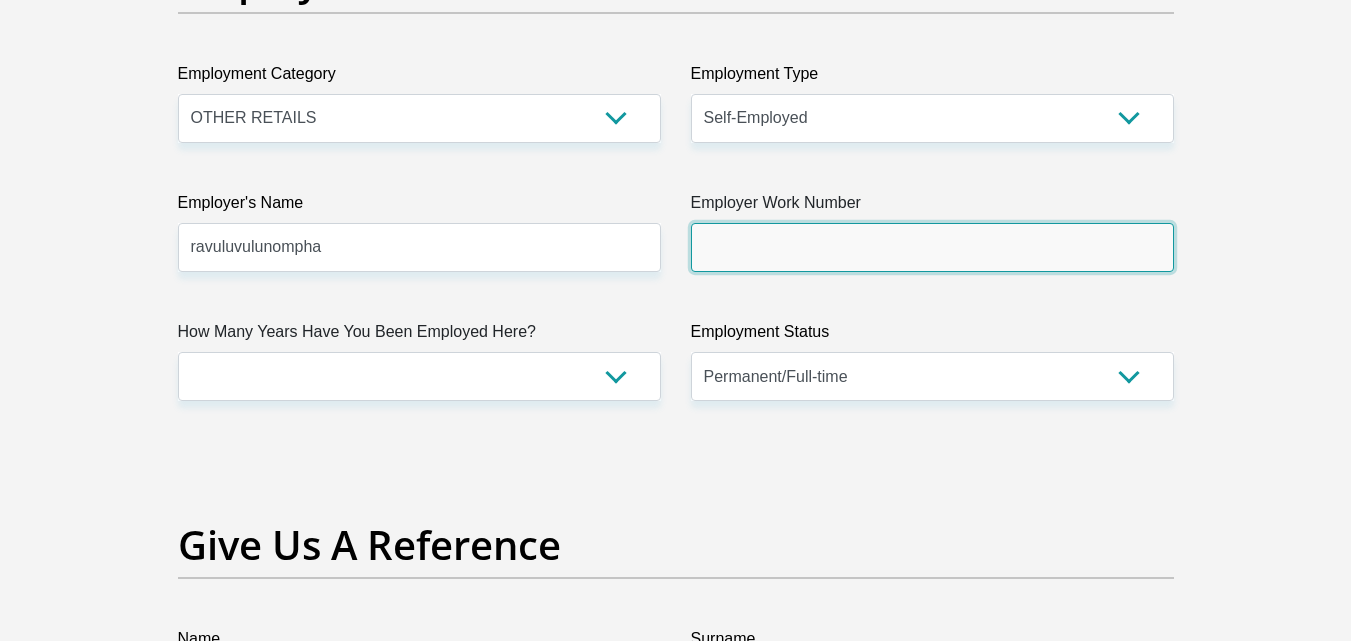 click on "Employer Work Number" at bounding box center [932, 247] 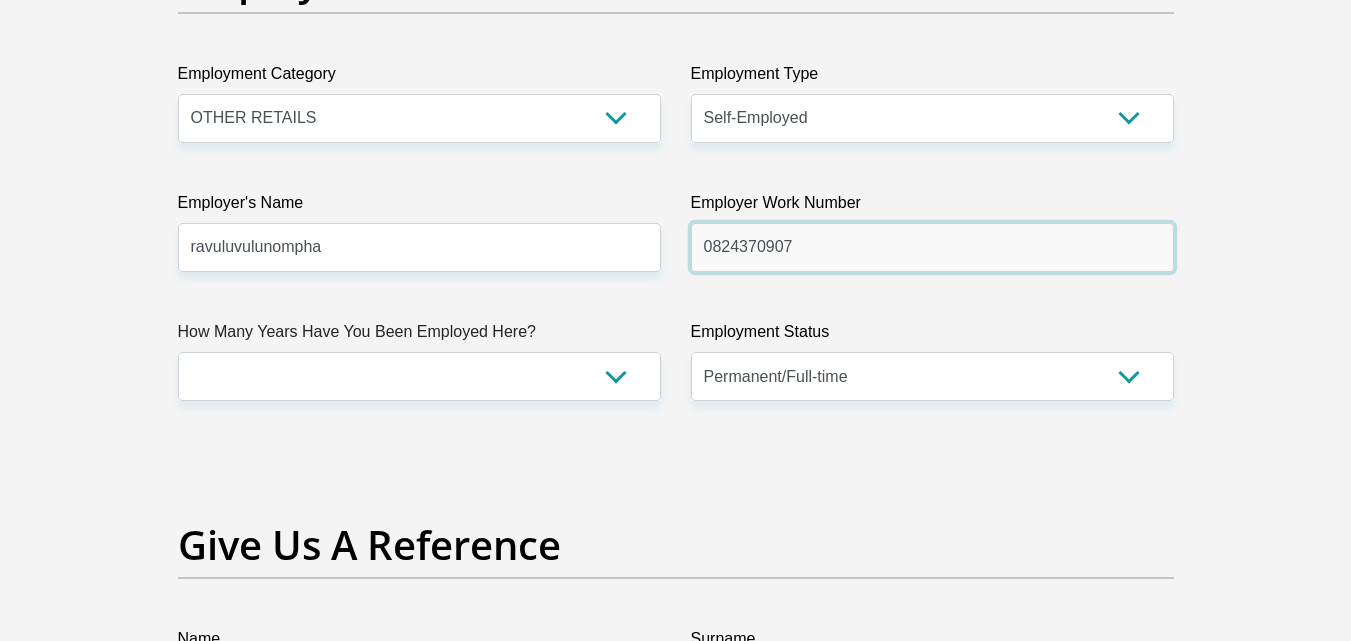 type on "0824370907" 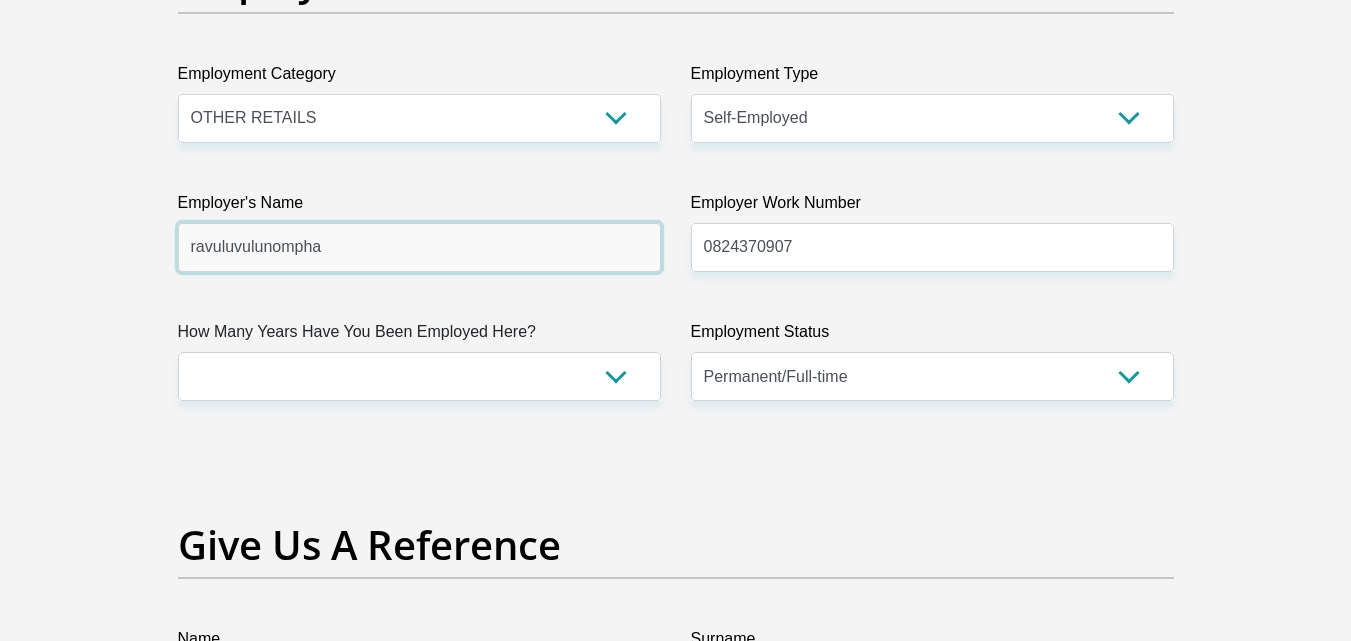 click on "ravuluvulunompha" at bounding box center [419, 247] 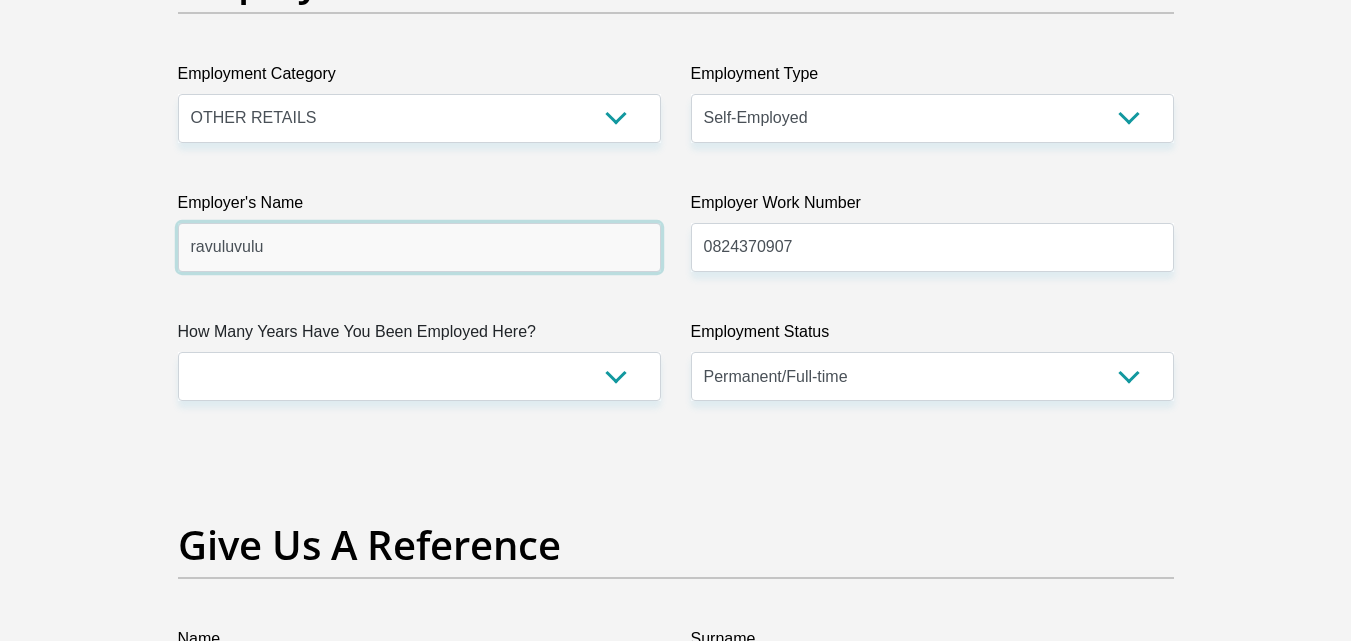 type on "ravuluvulu" 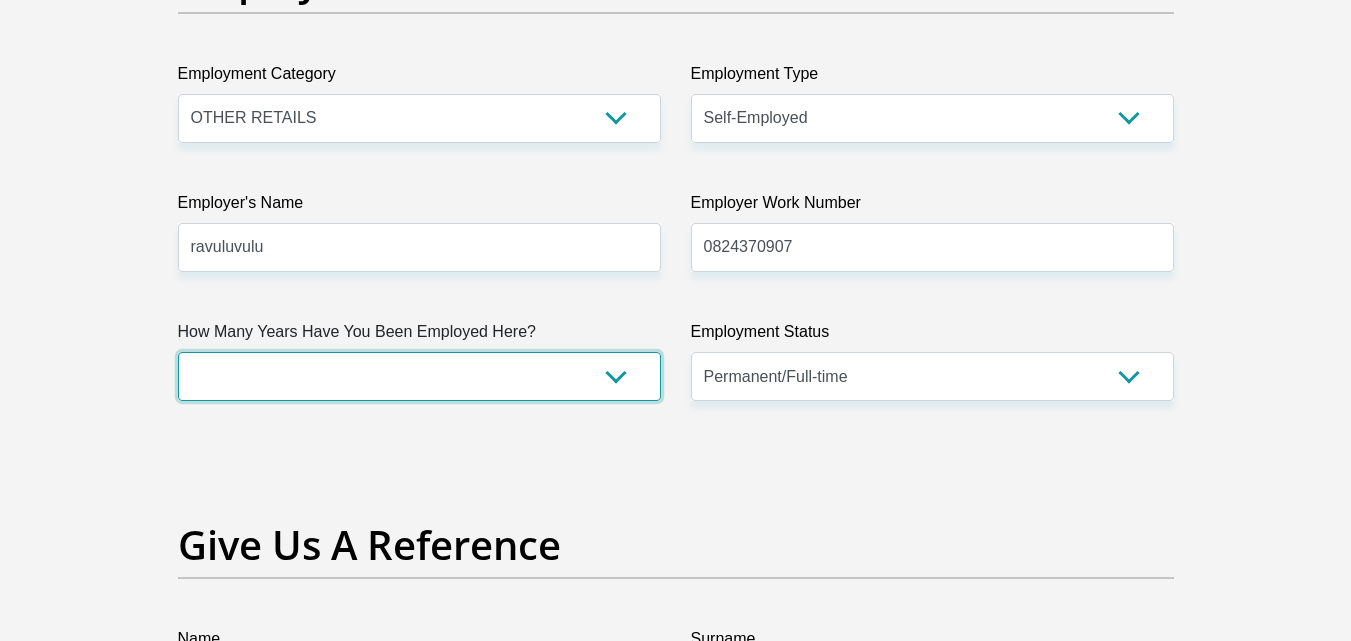 click on "less than 1 year
1-3 years
3-5 years
5+ years" at bounding box center (419, 376) 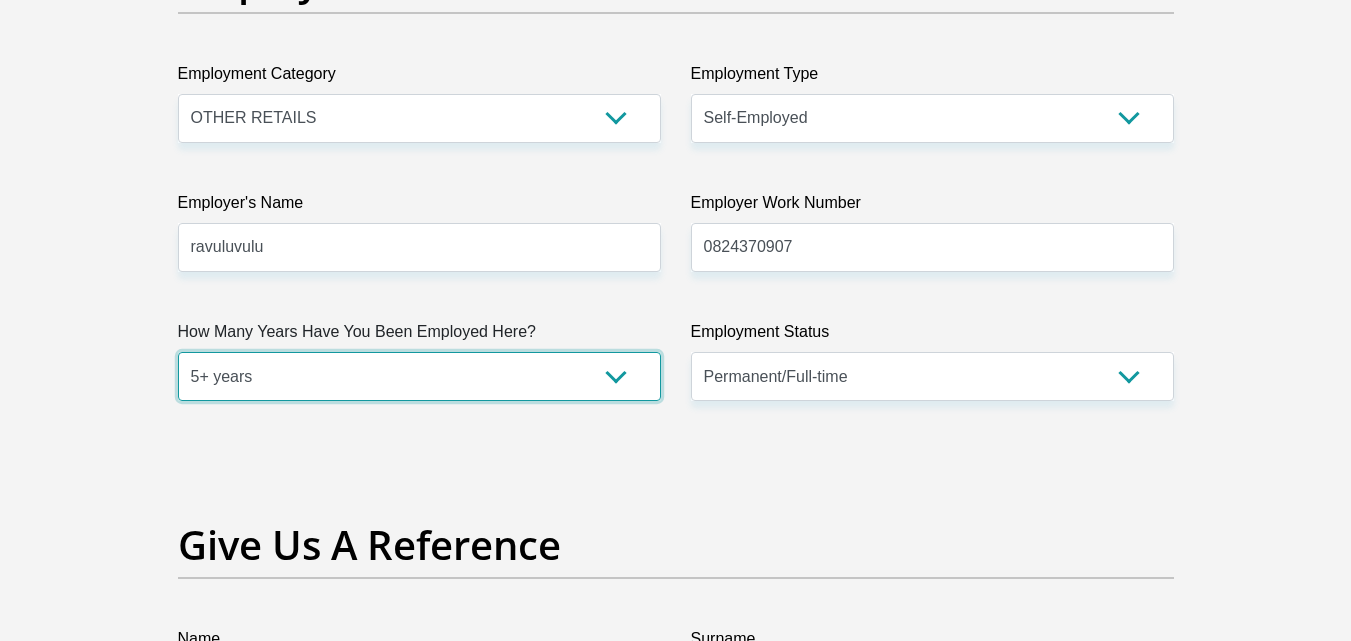 click on "less than 1 year
1-3 years
3-5 years
5+ years" at bounding box center [419, 376] 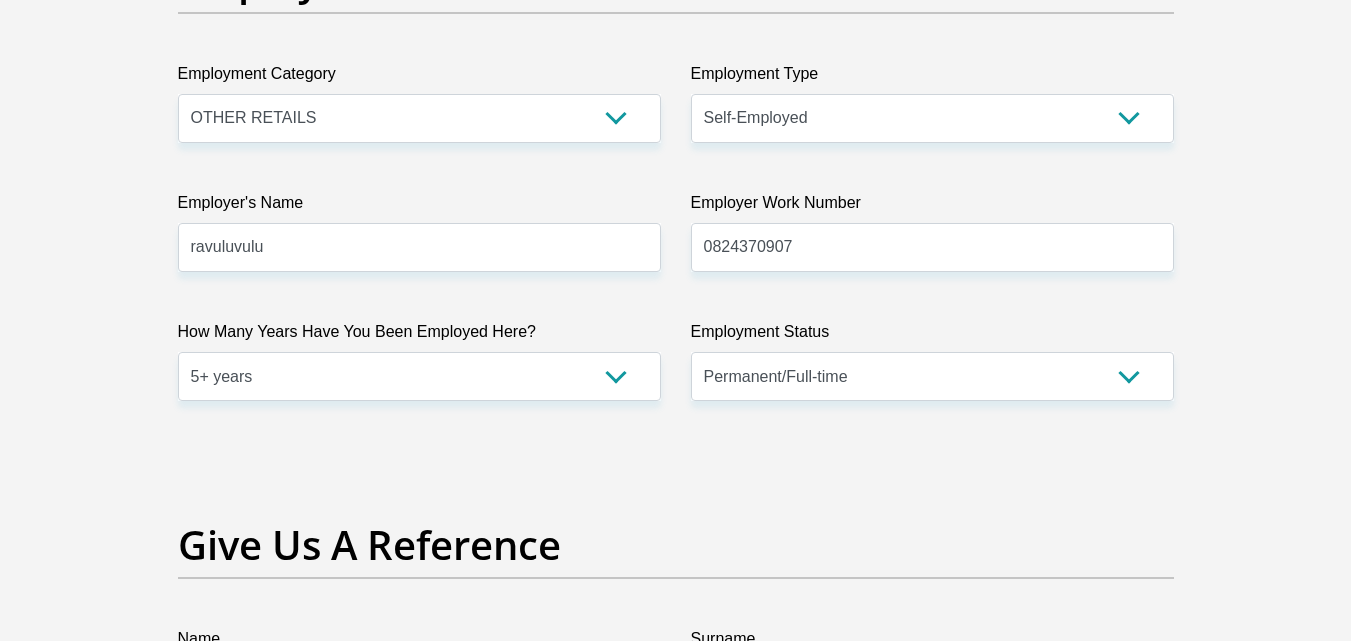 click on "Give Us A Reference" at bounding box center [676, 545] 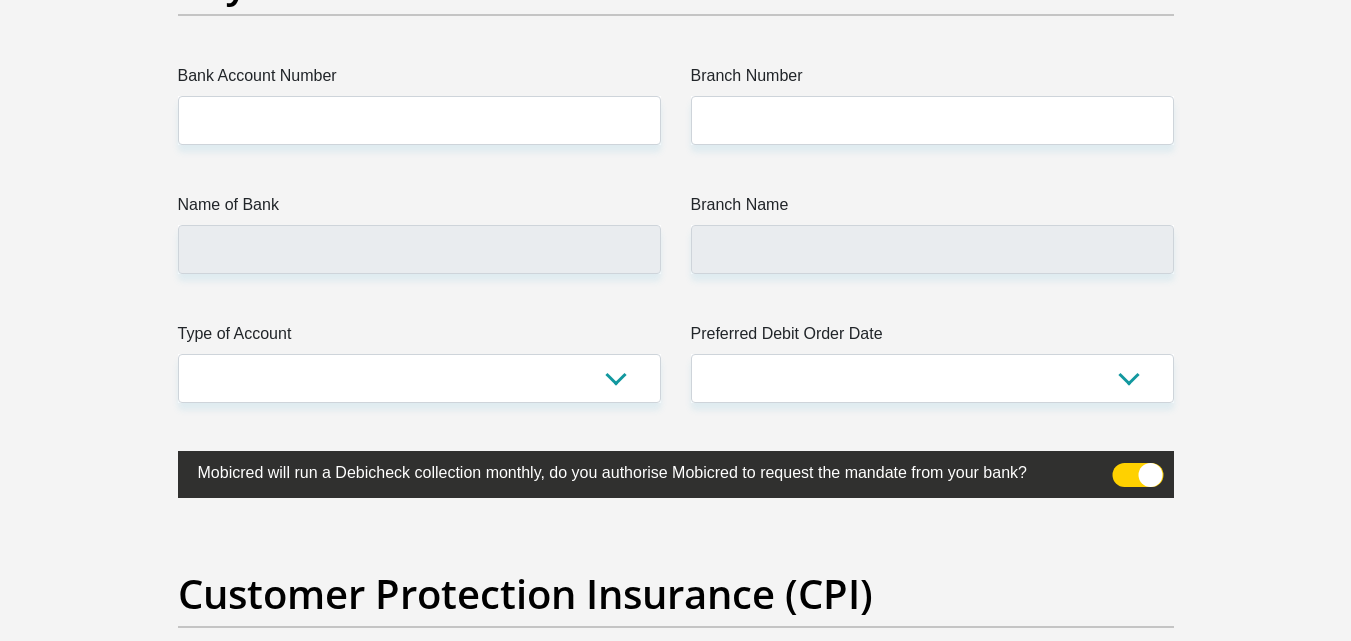 scroll, scrollTop: 4653, scrollLeft: 0, axis: vertical 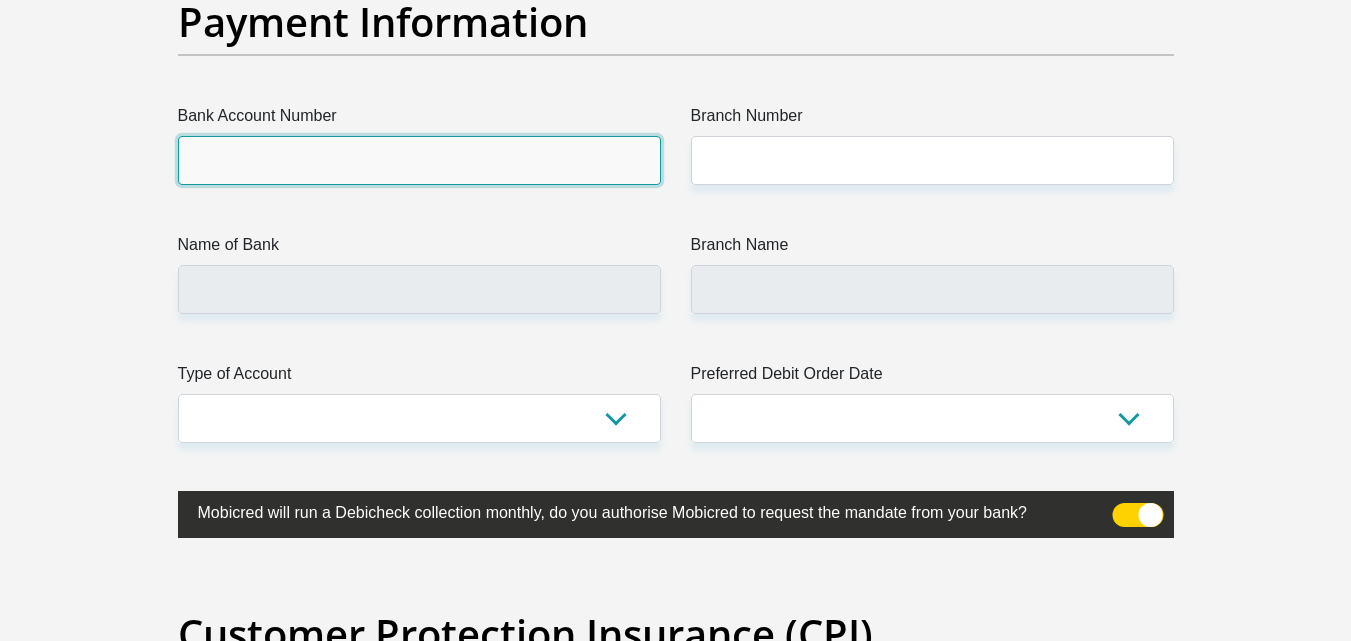 click on "Bank Account Number" at bounding box center (419, 160) 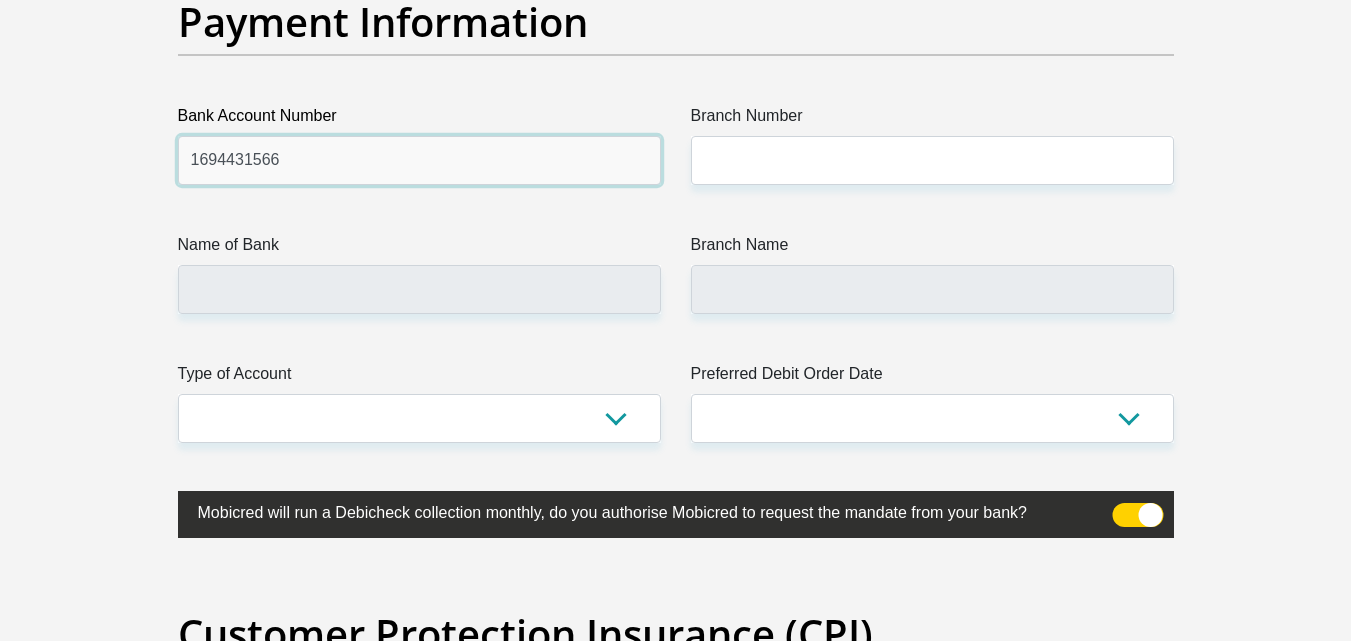 type on "1694431566" 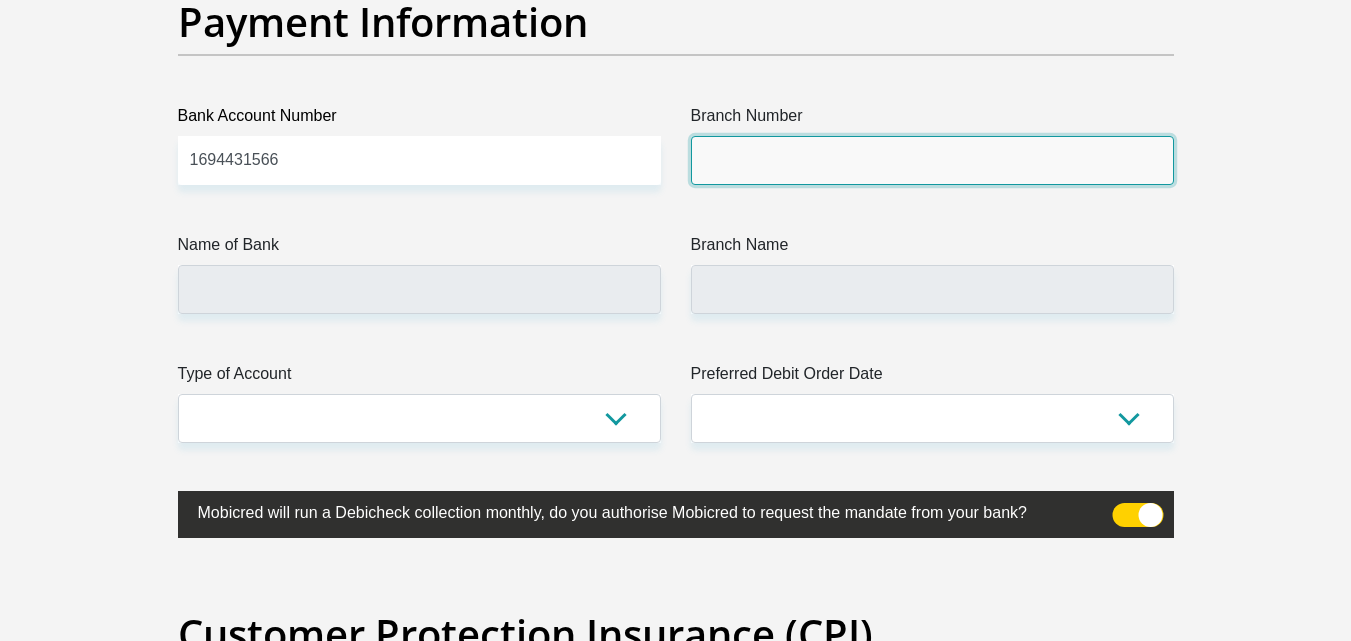 click on "Branch Number" at bounding box center (932, 160) 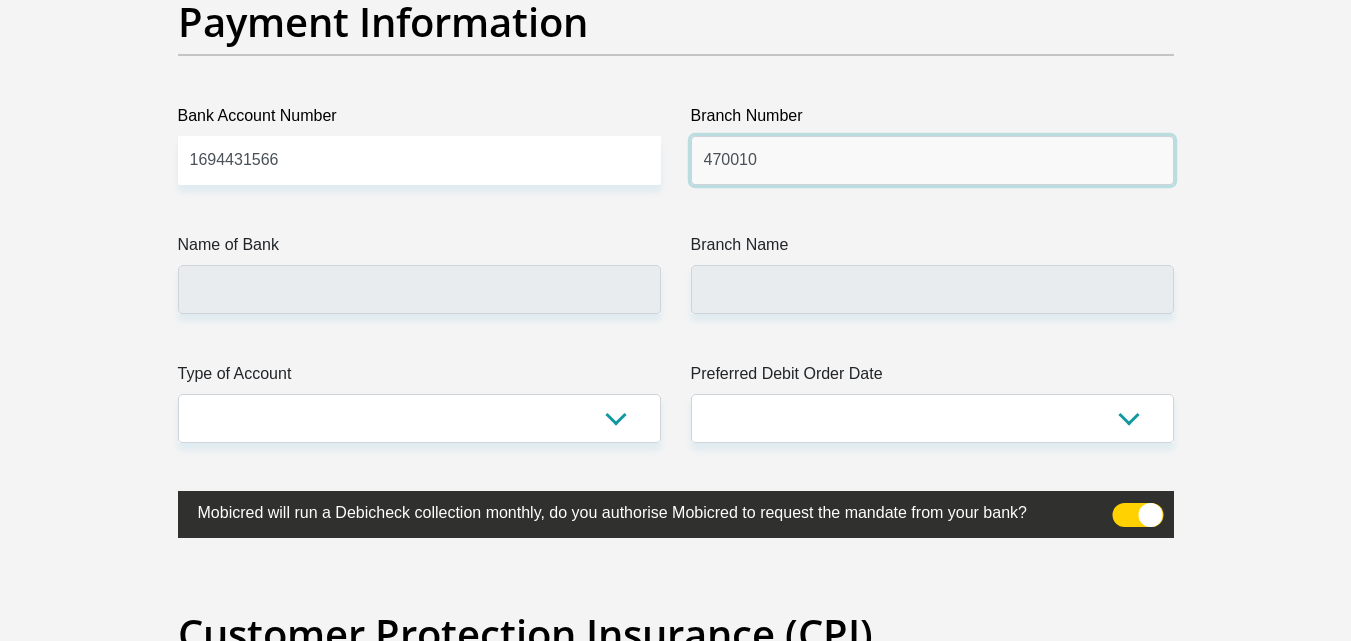 type on "470010" 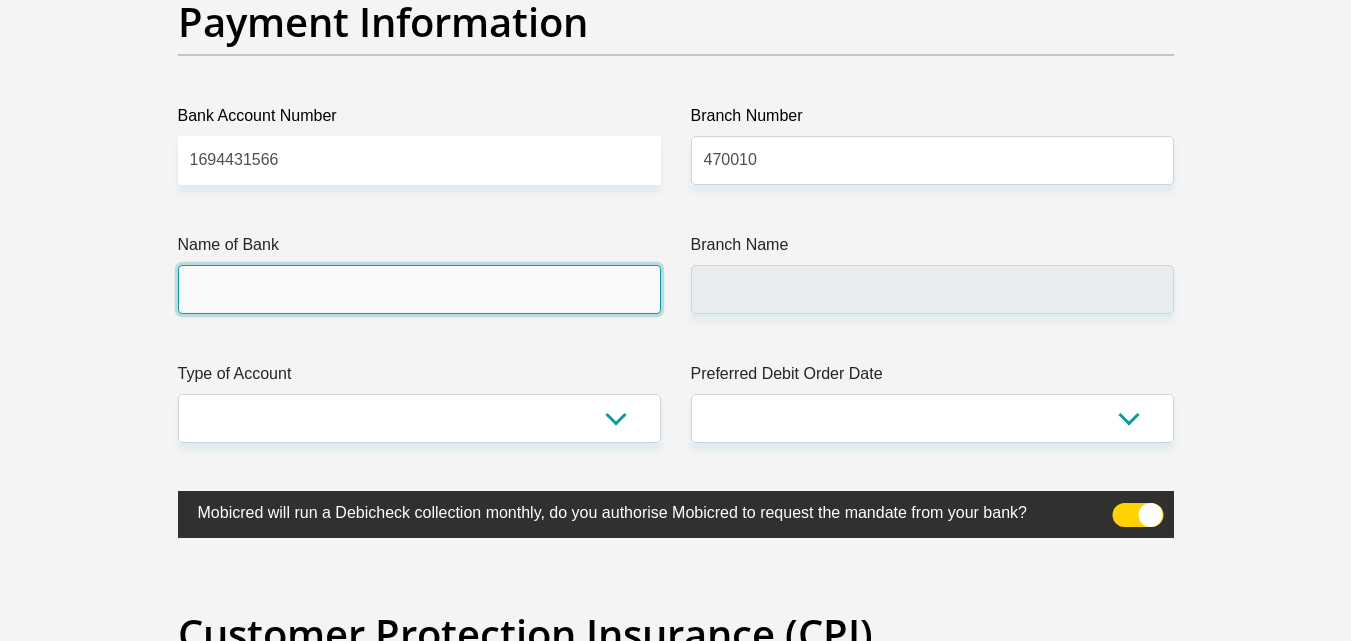 click on "Name of Bank" at bounding box center [419, 289] 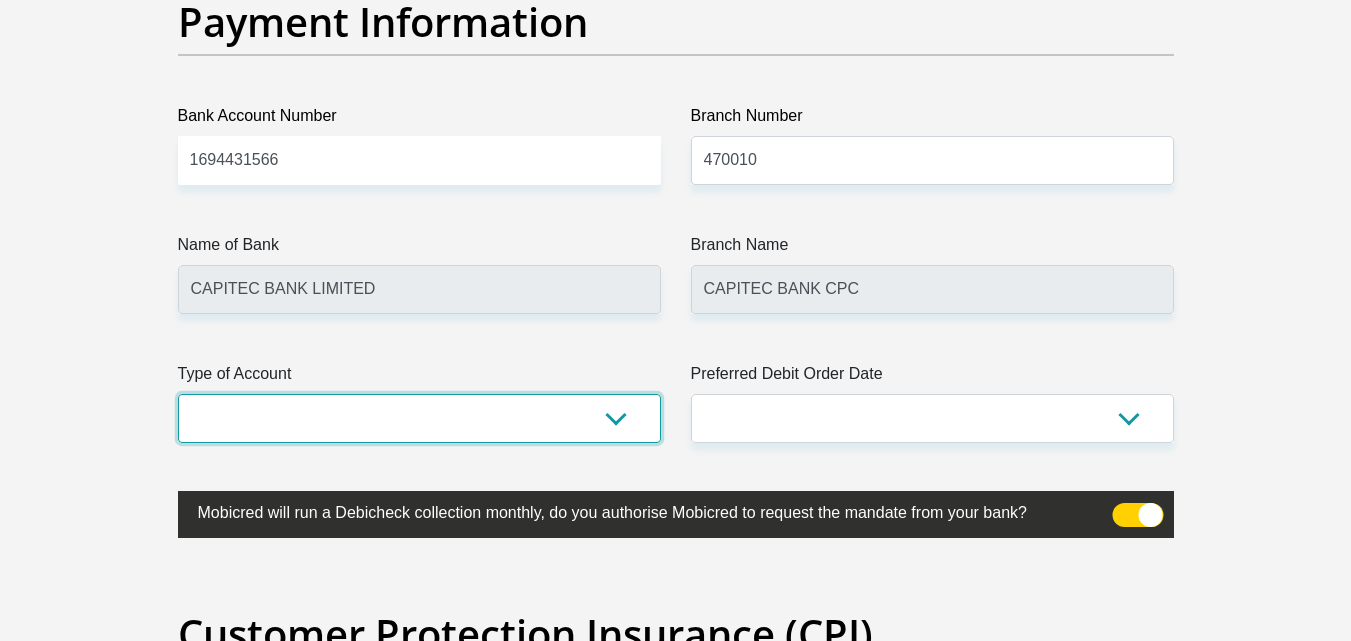 click on "Cheque
Savings" at bounding box center (419, 418) 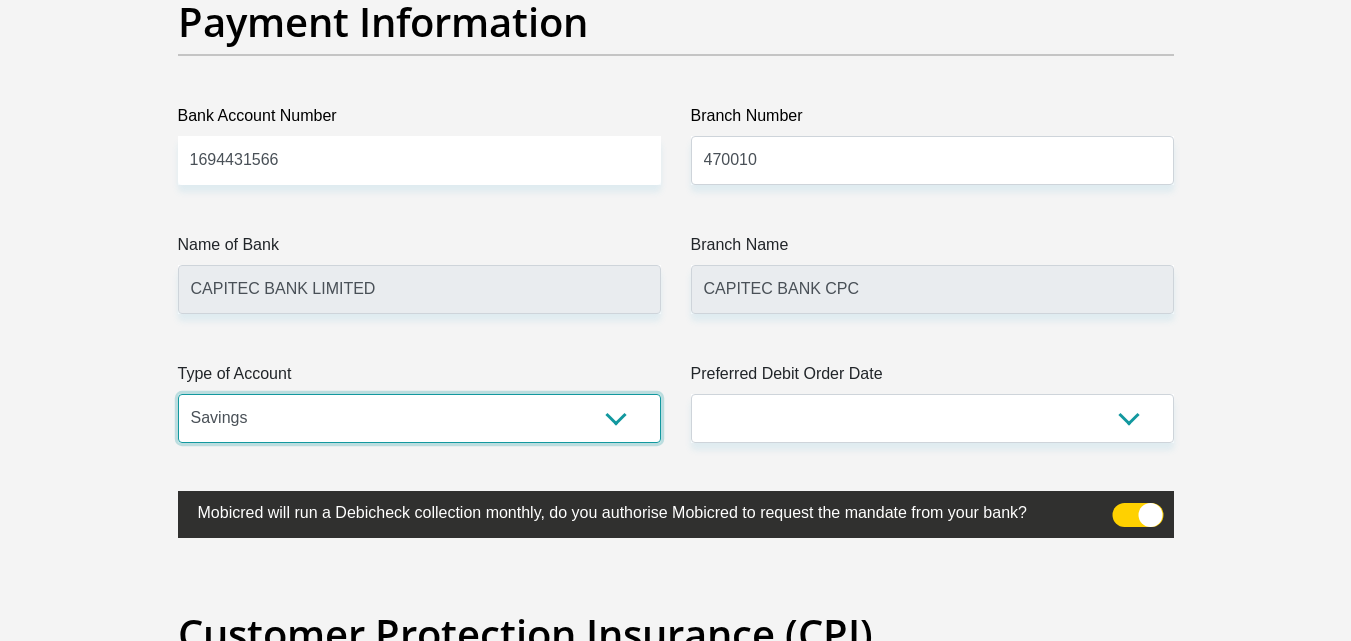 click on "Cheque
Savings" at bounding box center (419, 418) 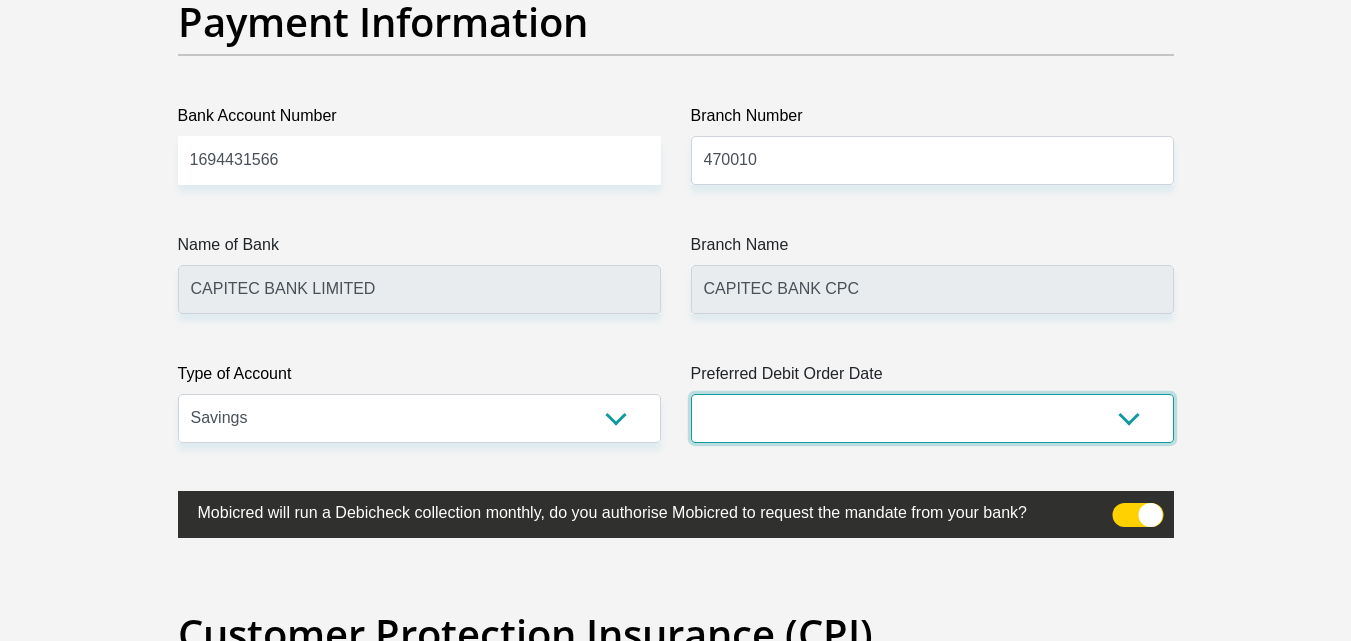 click on "1st
2nd
3rd
4th
5th
7th
18th
19th
20th
21st
22nd
23rd
24th
25th
26th
27th
28th
29th
30th" at bounding box center [932, 418] 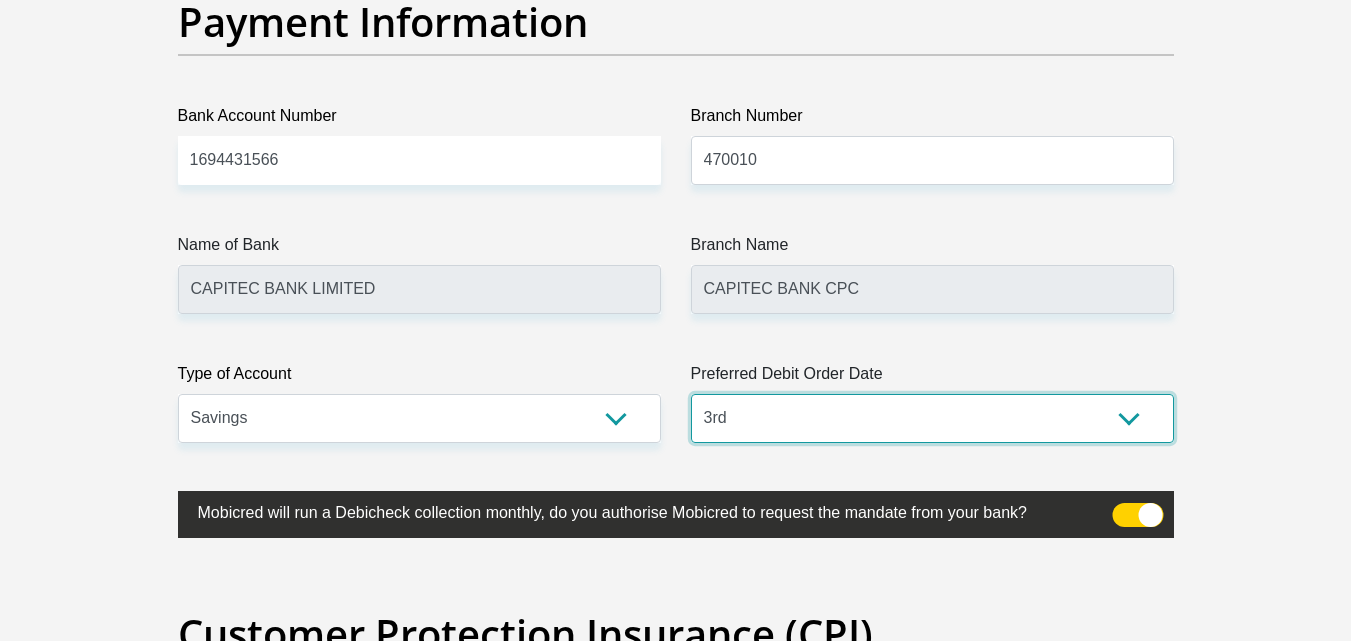 click on "1st
2nd
3rd
4th
5th
7th
18th
19th
20th
21st
22nd
23rd
24th
25th
26th
27th
28th
29th
30th" at bounding box center [932, 418] 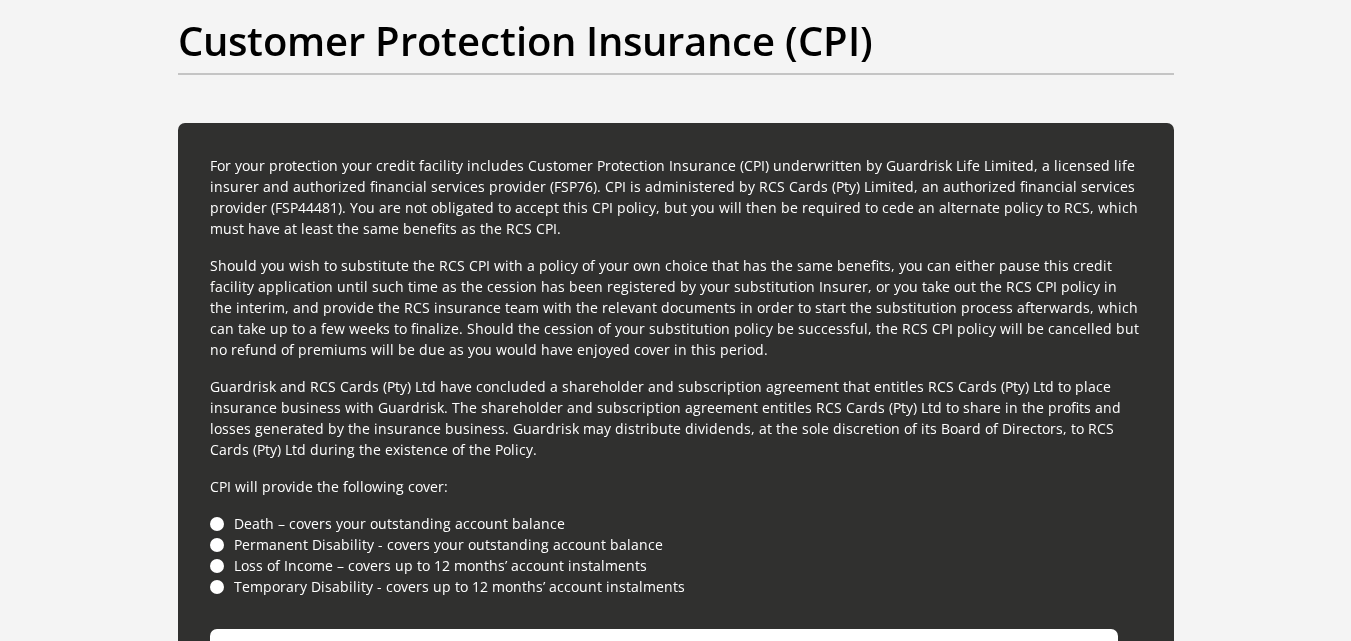 scroll, scrollTop: 5270, scrollLeft: 0, axis: vertical 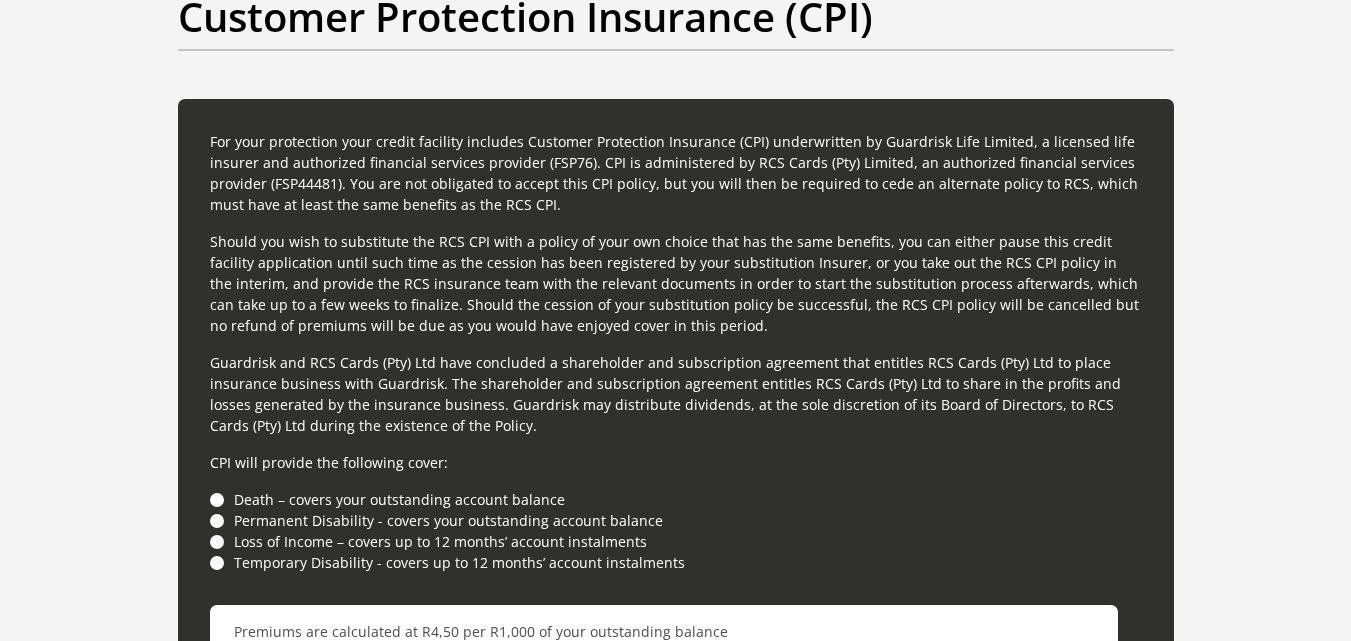 click on "Death – covers your outstanding account balance" at bounding box center (676, 499) 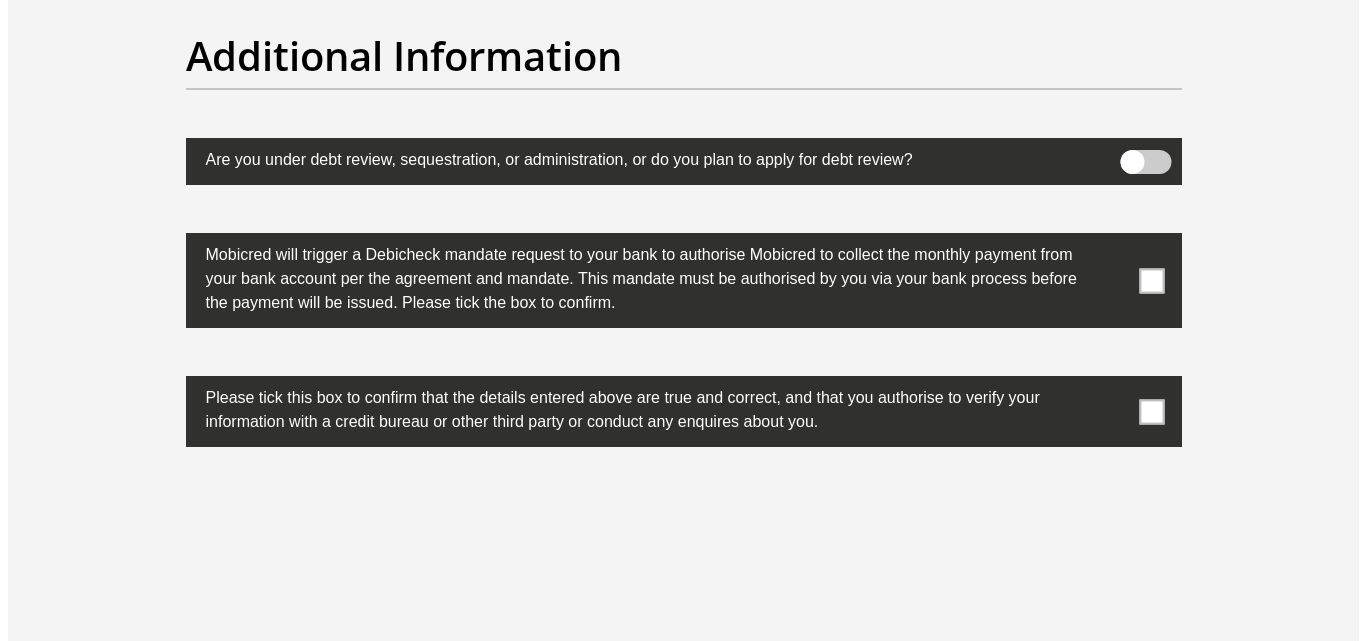 scroll, scrollTop: 6310, scrollLeft: 0, axis: vertical 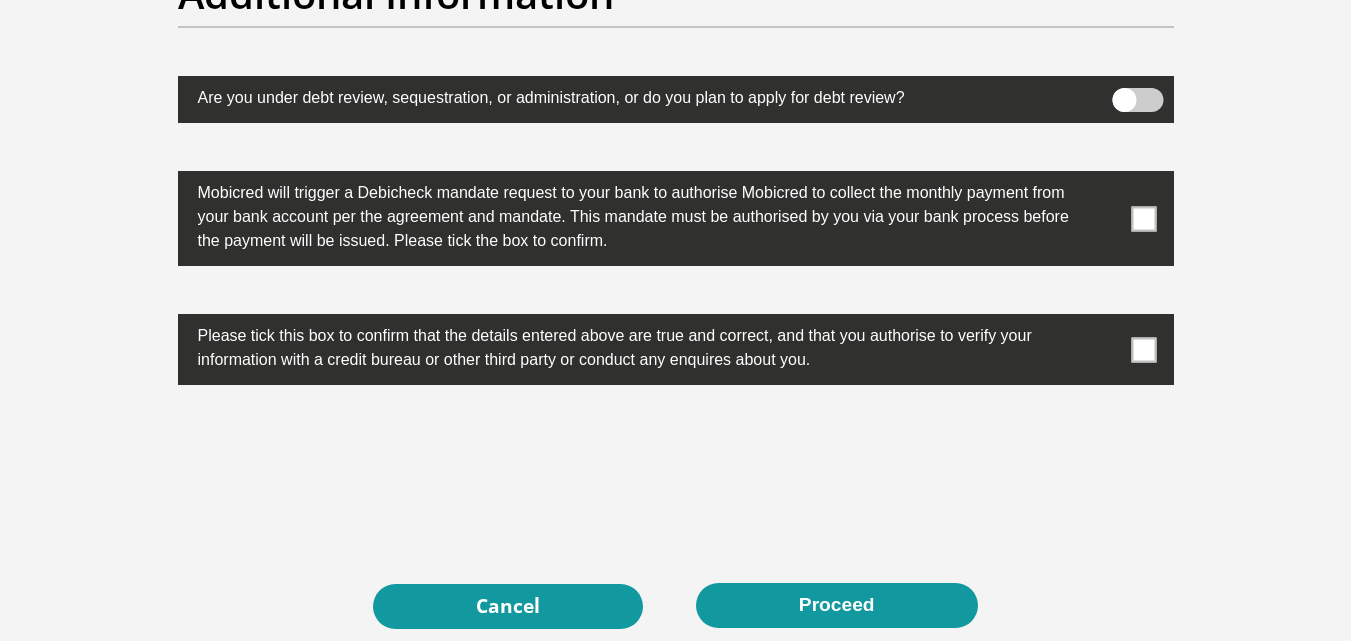 click at bounding box center [676, 99] 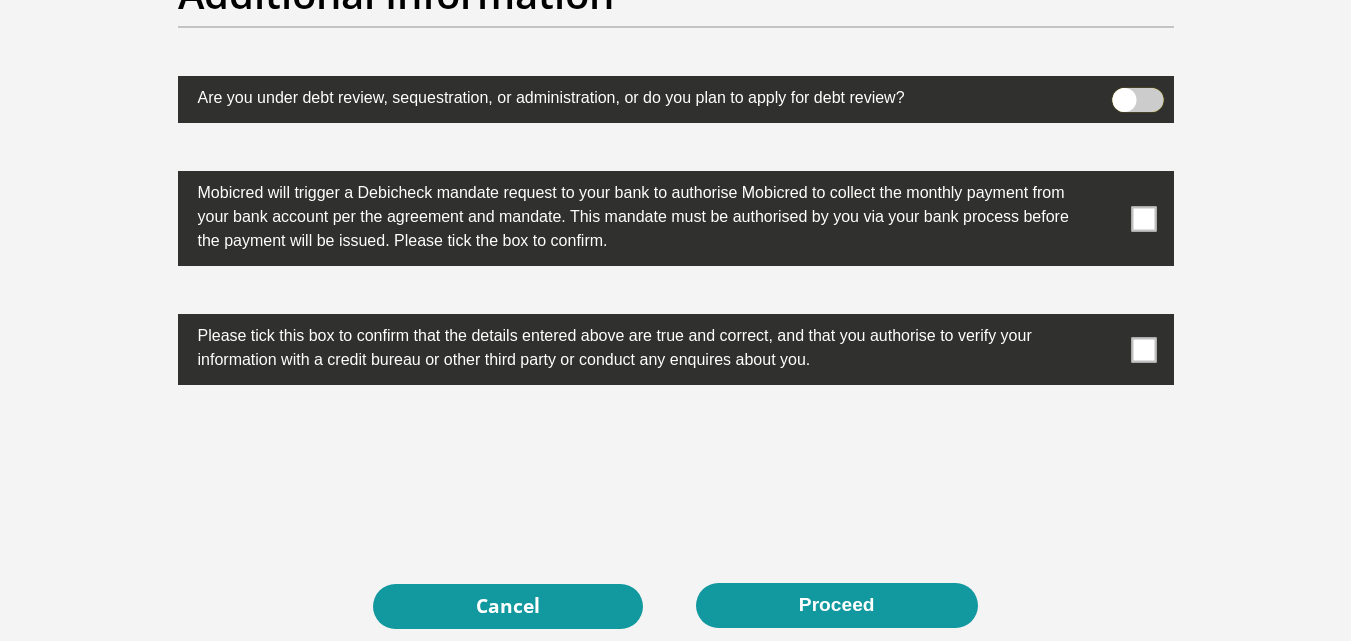 click at bounding box center [1124, 93] 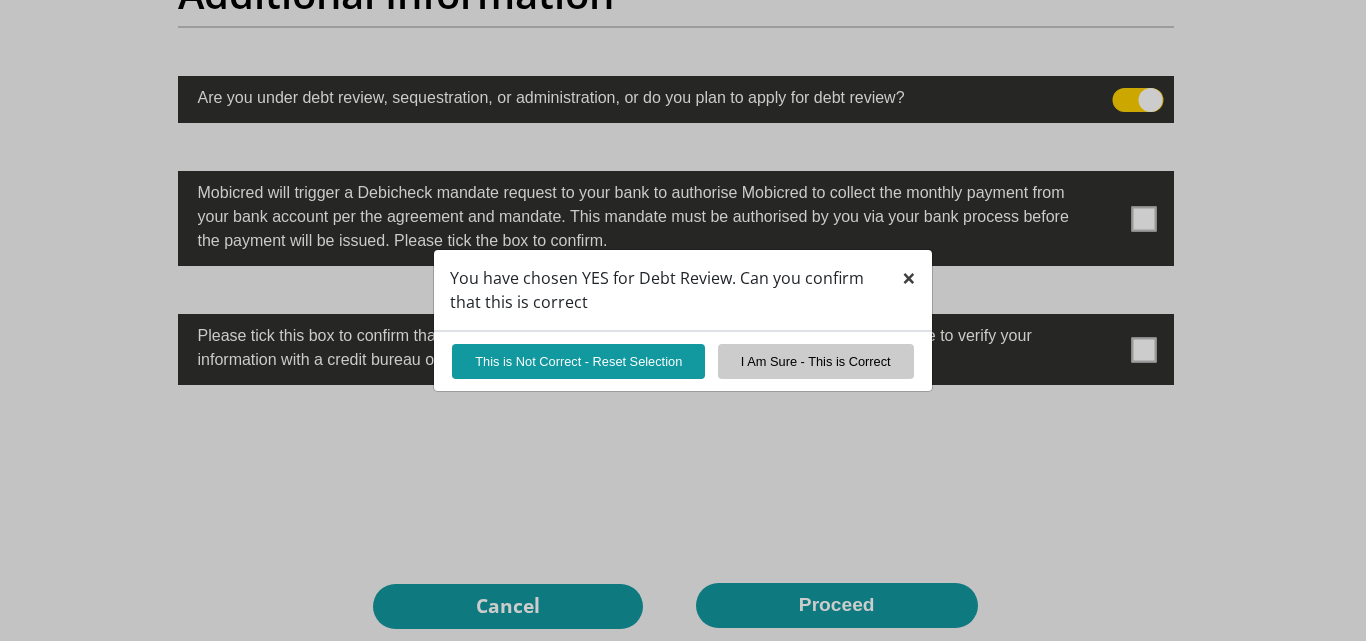 click on "×" at bounding box center [909, 277] 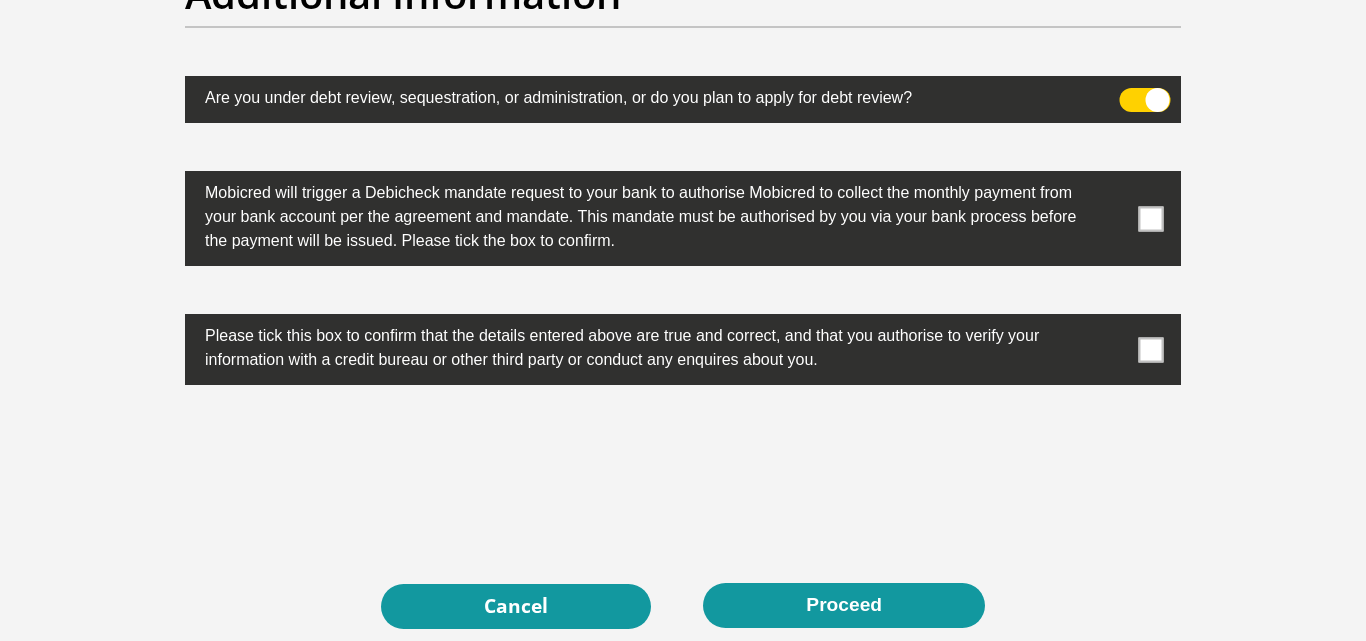 click at bounding box center (1145, 100) 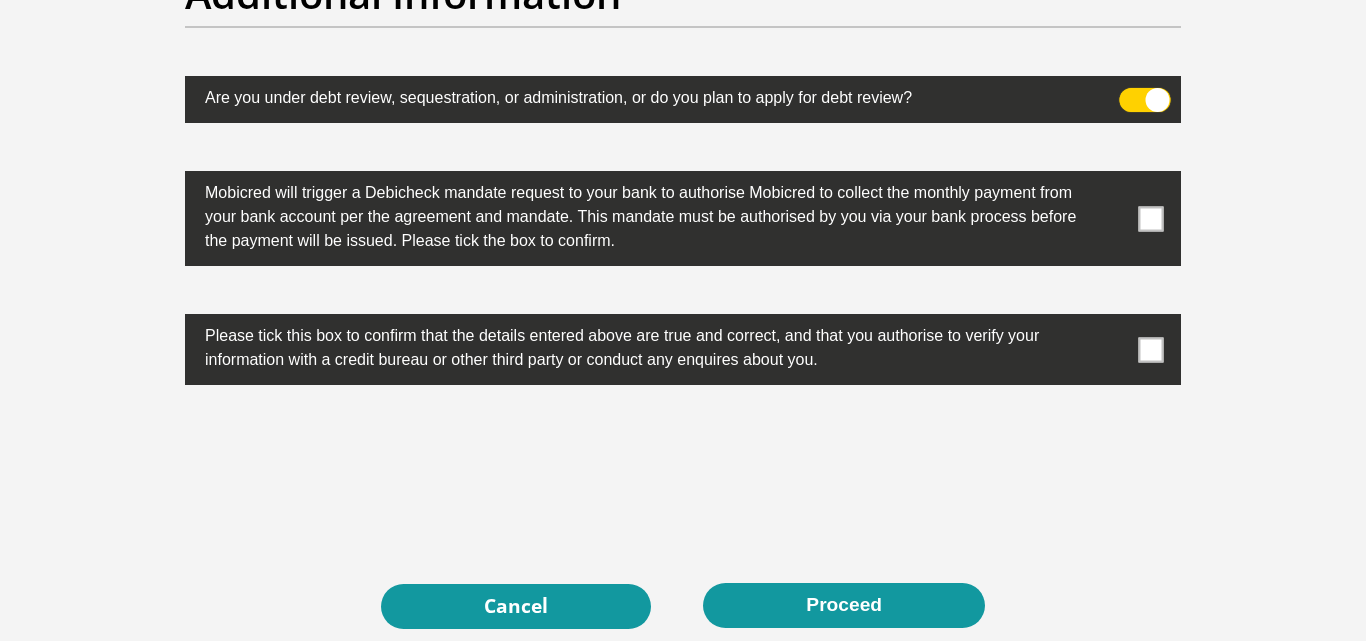 click at bounding box center (1131, 93) 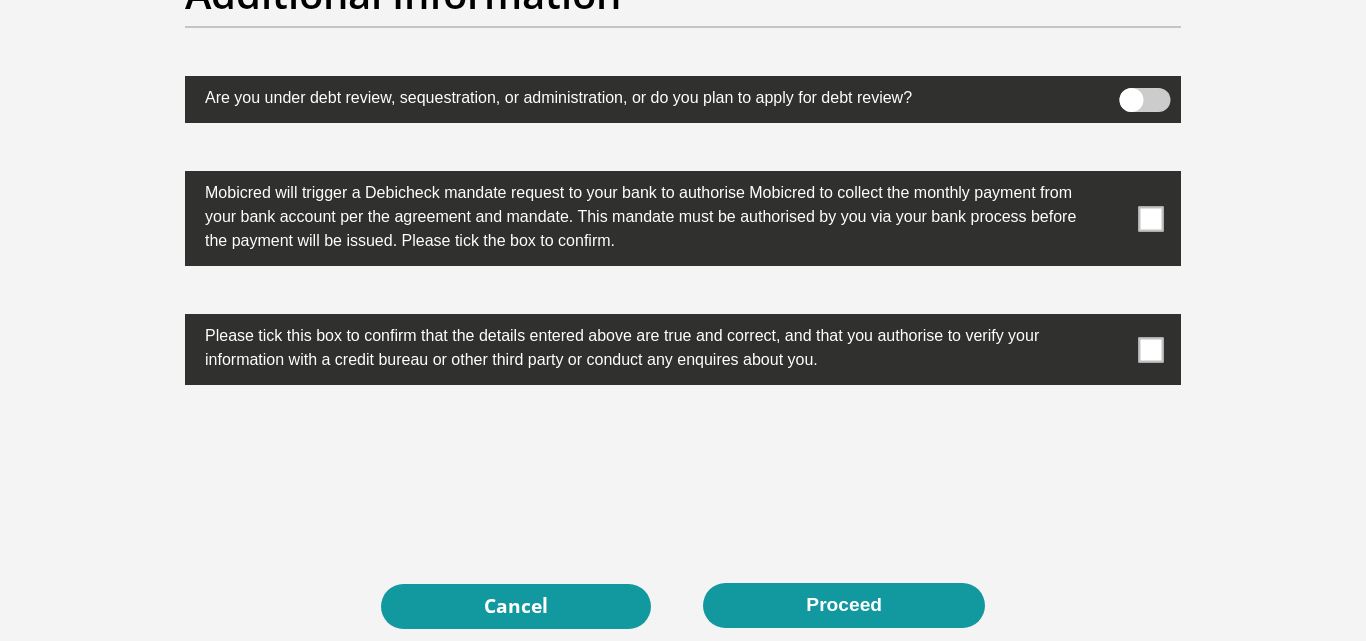 click at bounding box center [1151, 218] 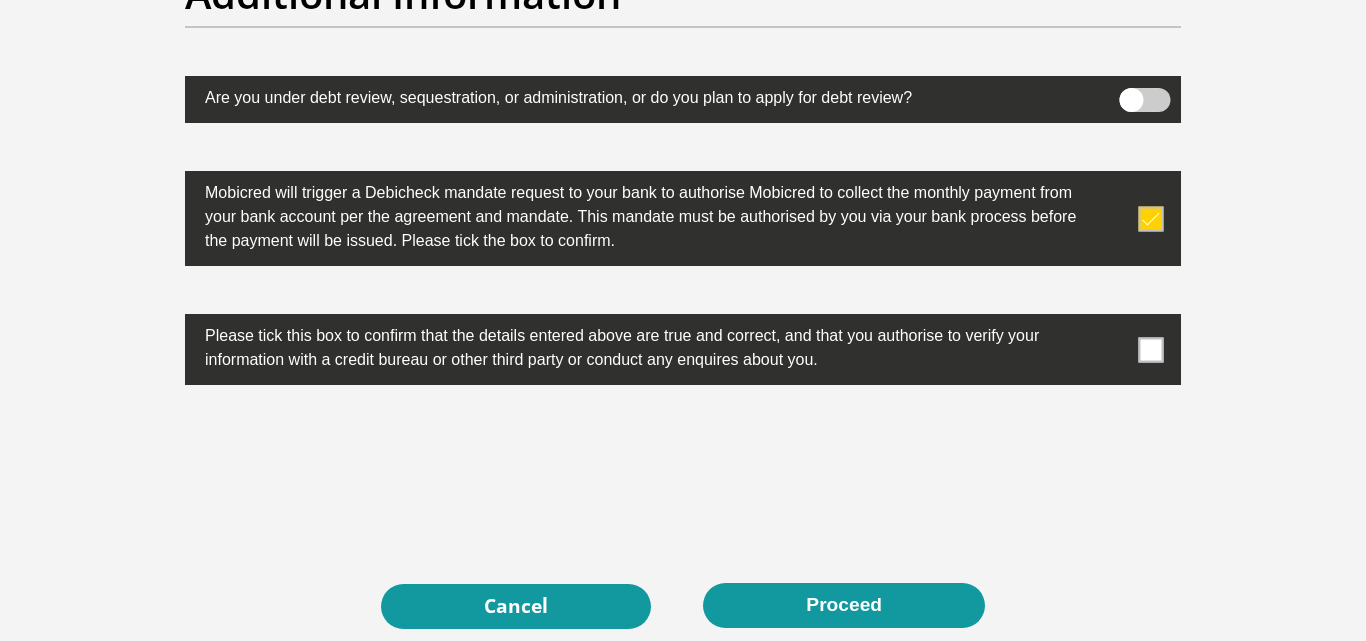 click at bounding box center (1151, 349) 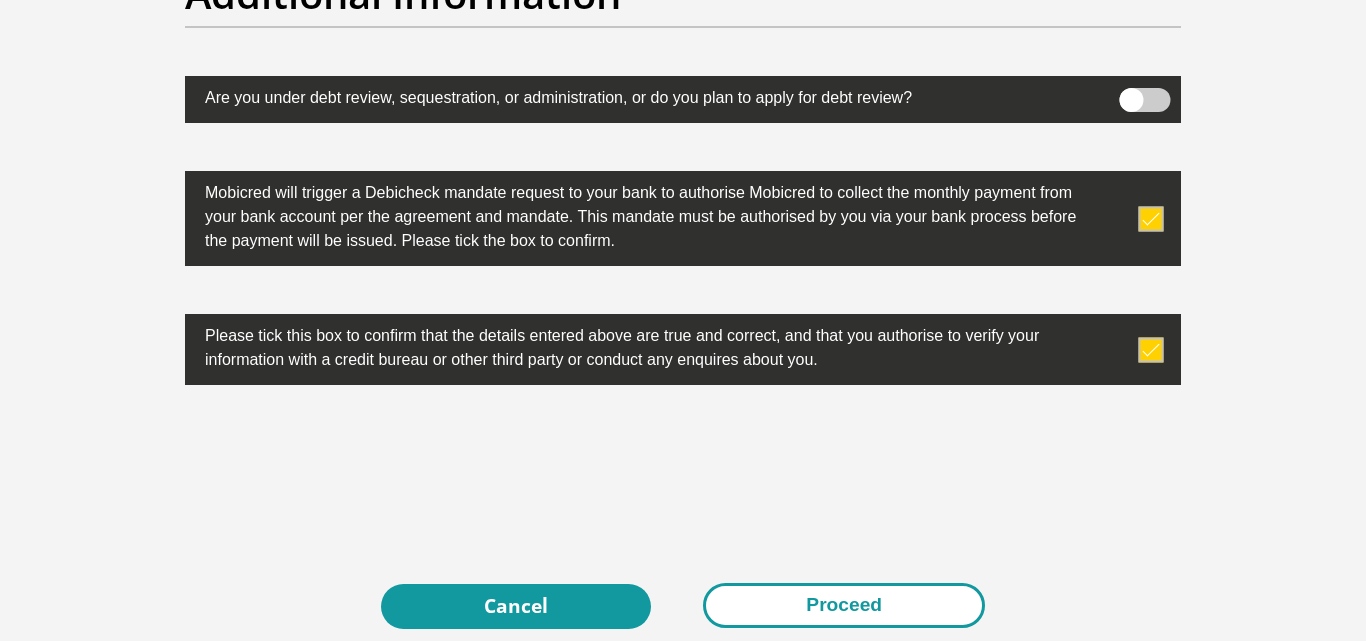 click on "Proceed" at bounding box center [844, 605] 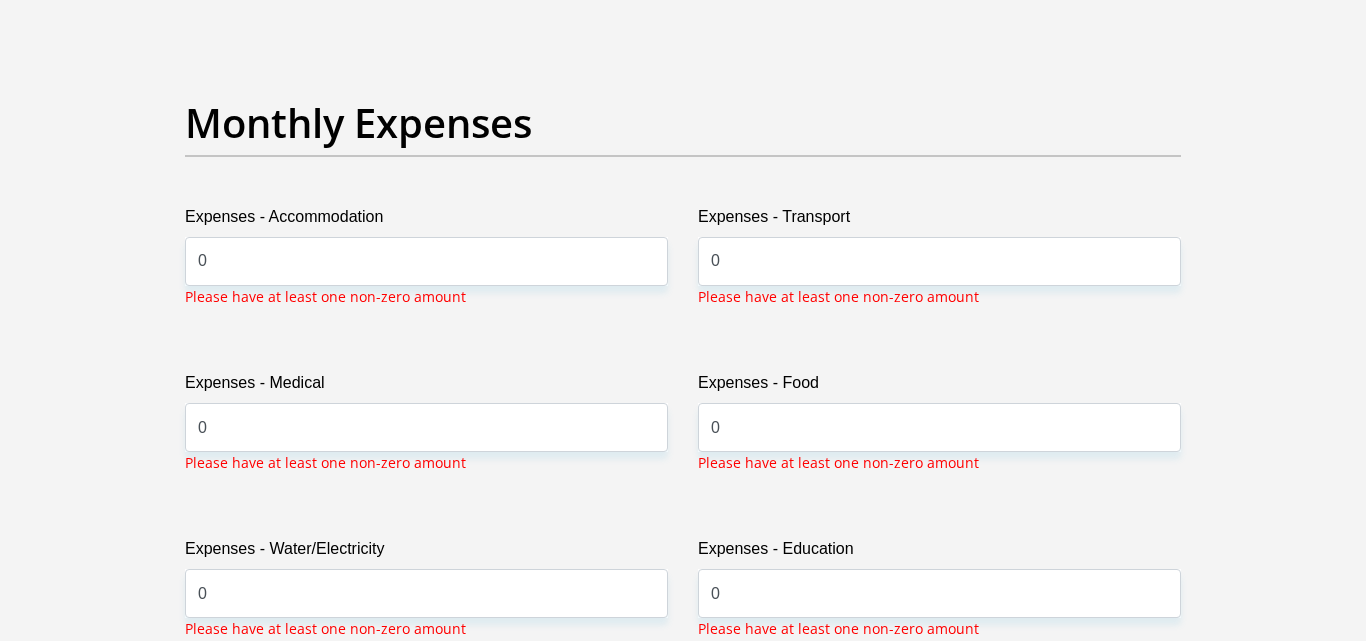 scroll, scrollTop: 2793, scrollLeft: 0, axis: vertical 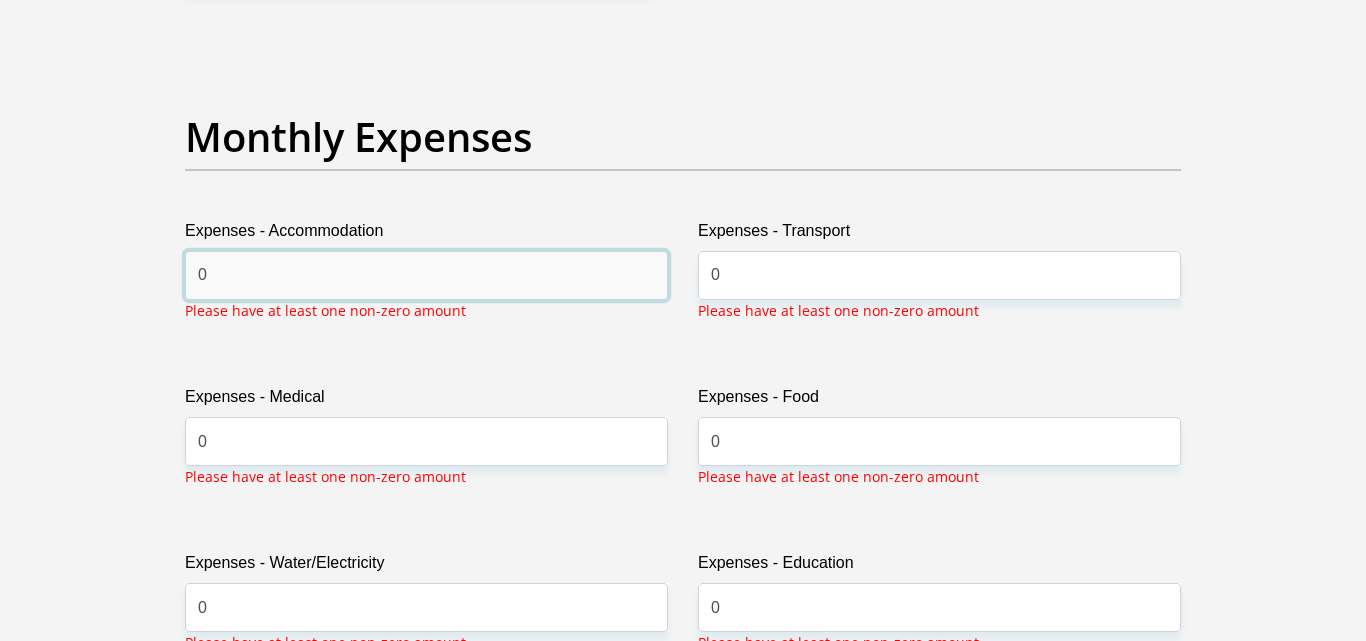 click on "0" at bounding box center [426, 275] 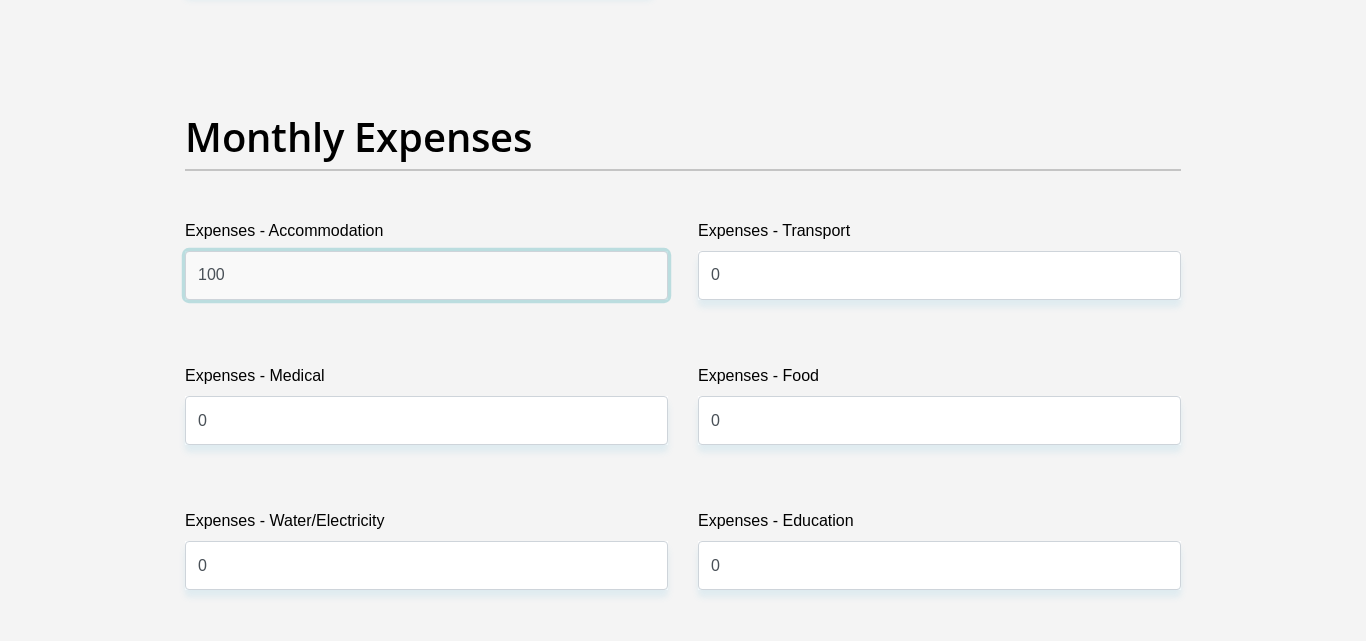 type on "100" 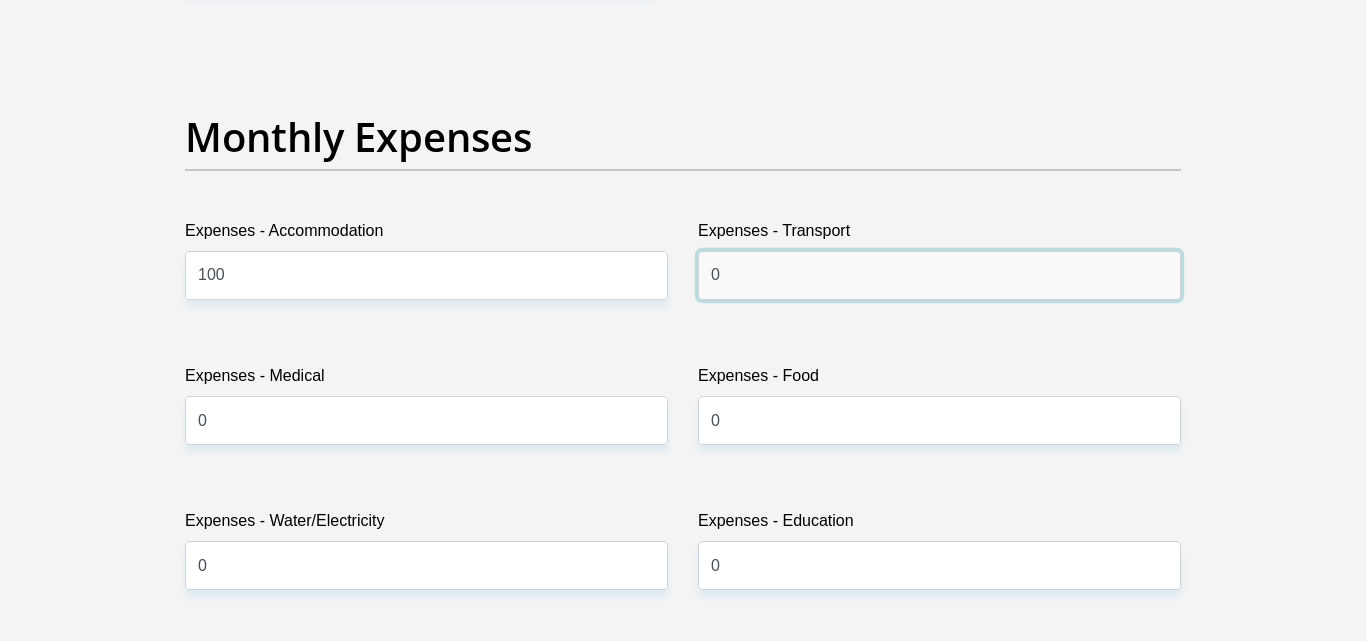 click on "0" at bounding box center (939, 275) 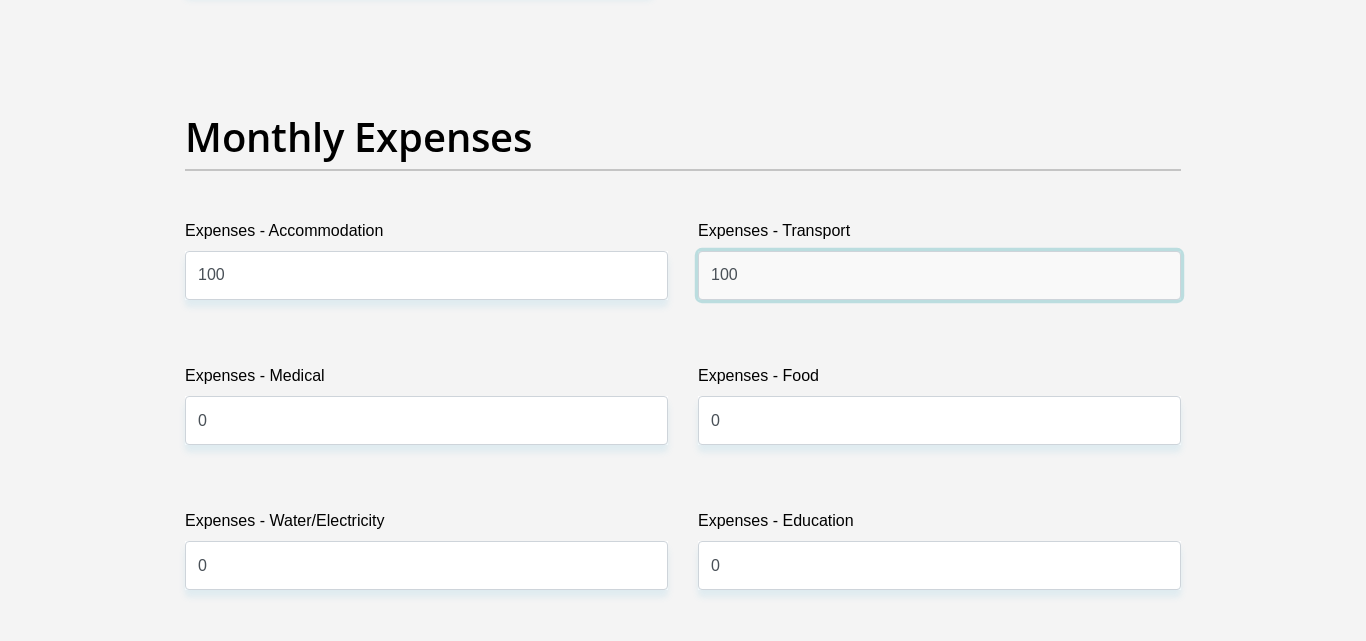 type on "100" 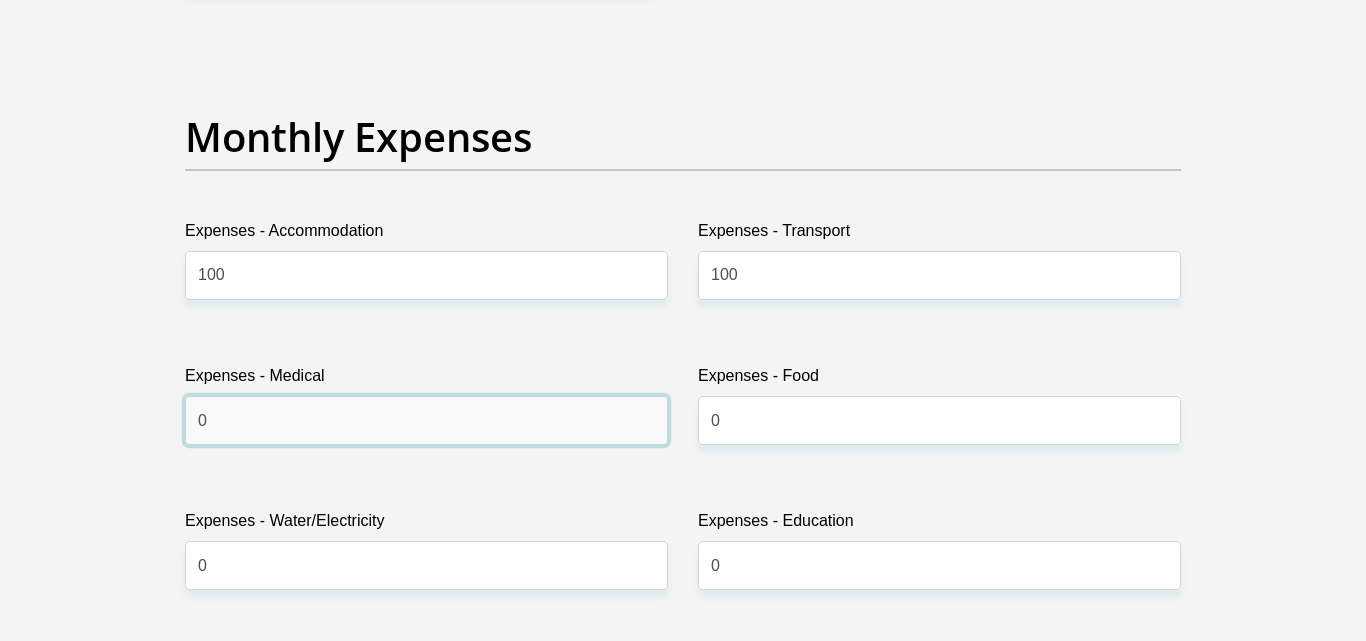 click on "0" at bounding box center [426, 420] 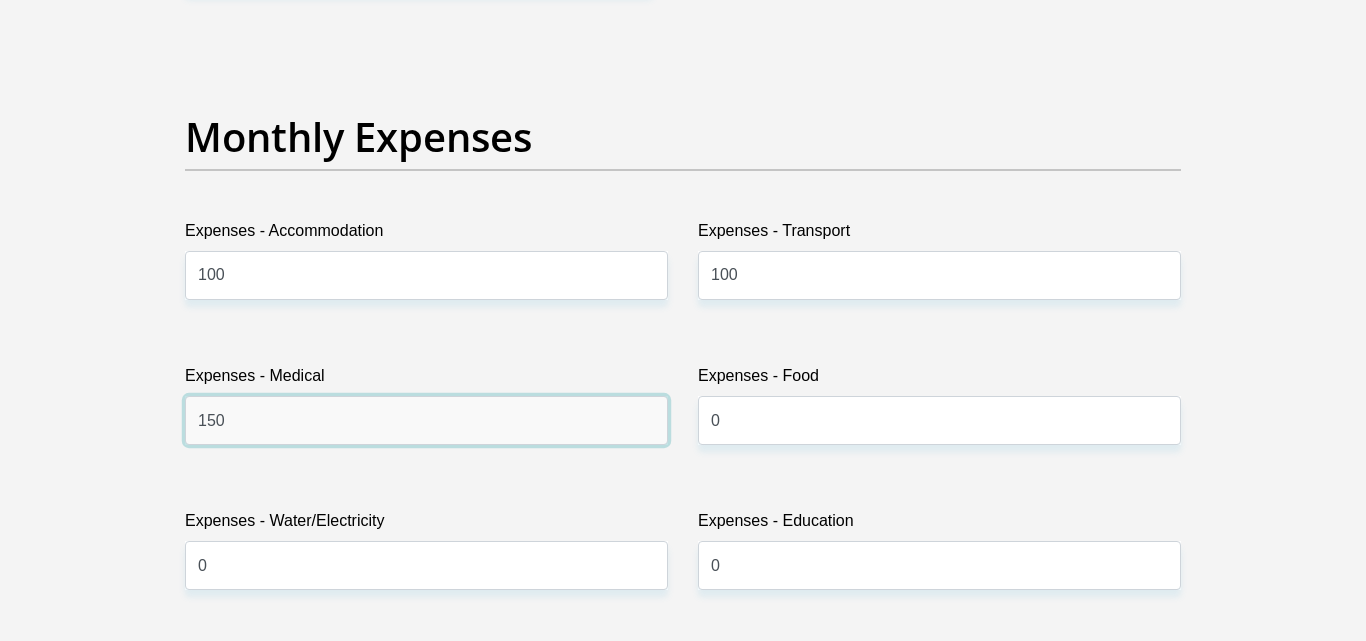 type on "150" 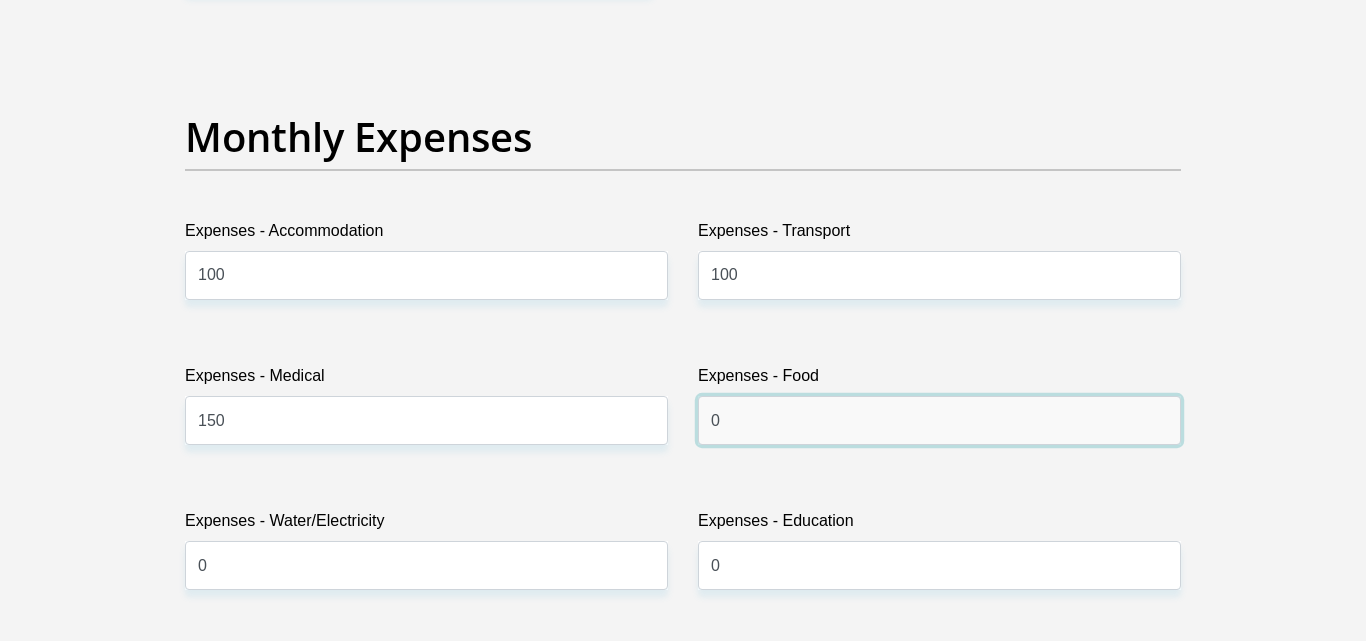click on "0" at bounding box center [939, 420] 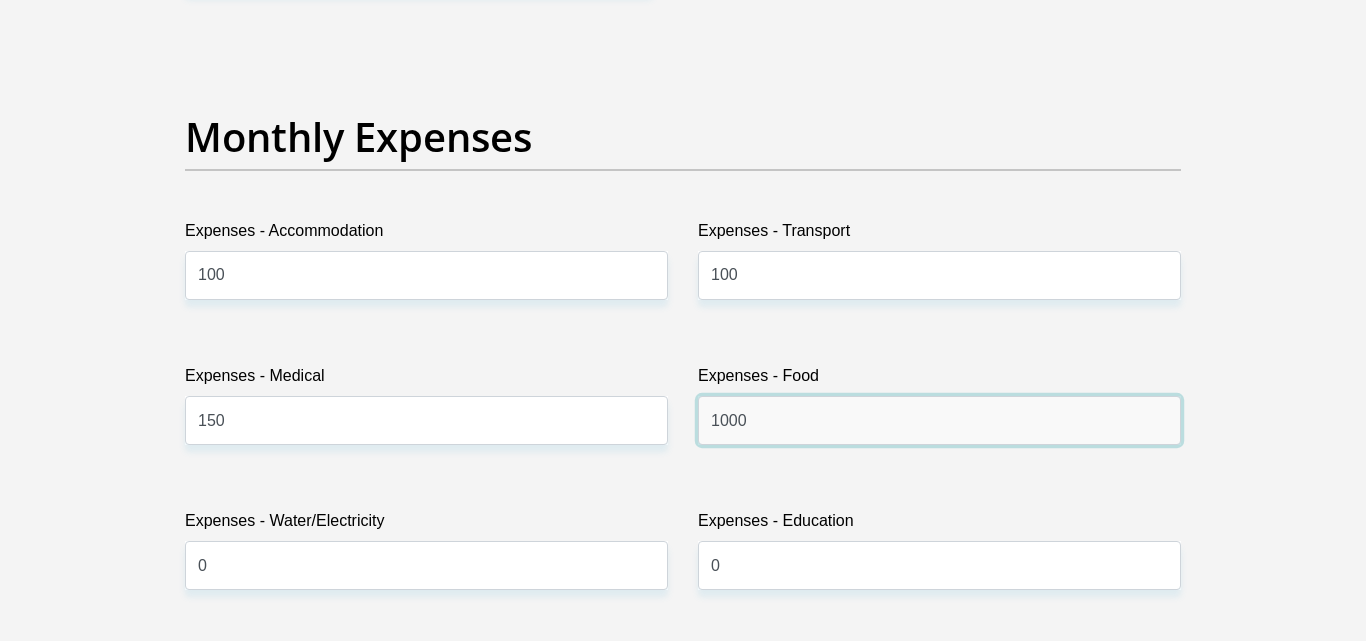 type on "1000" 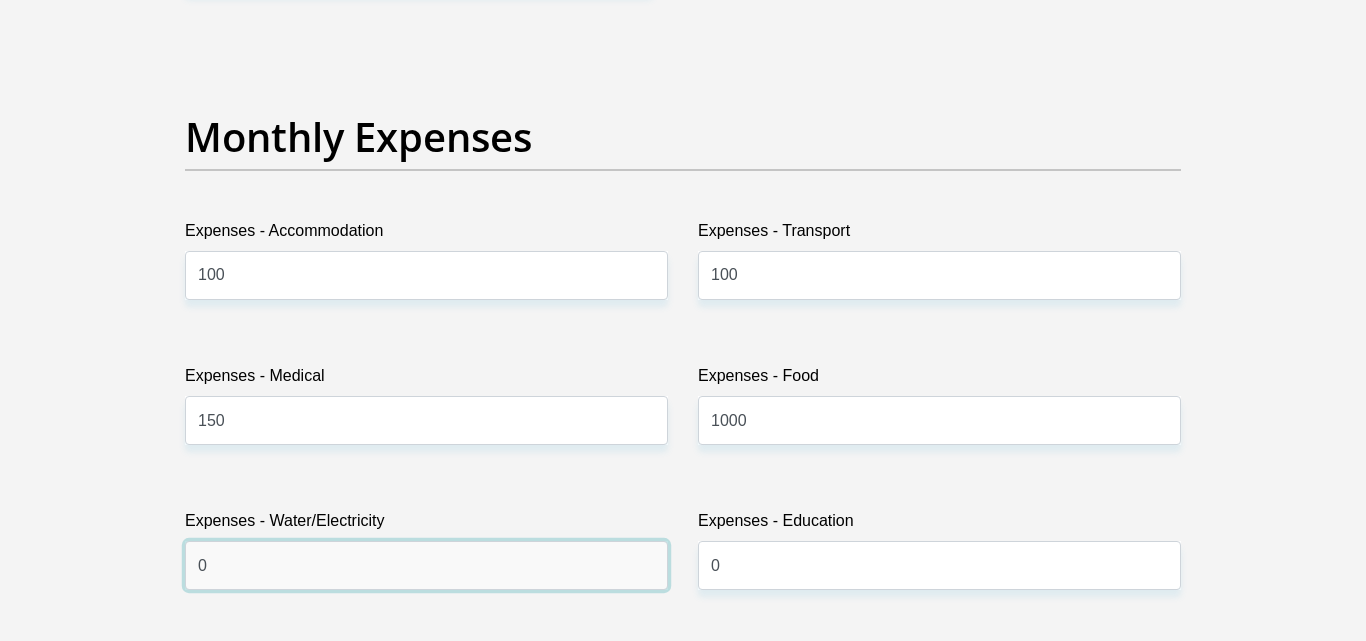 click on "0" at bounding box center [426, 565] 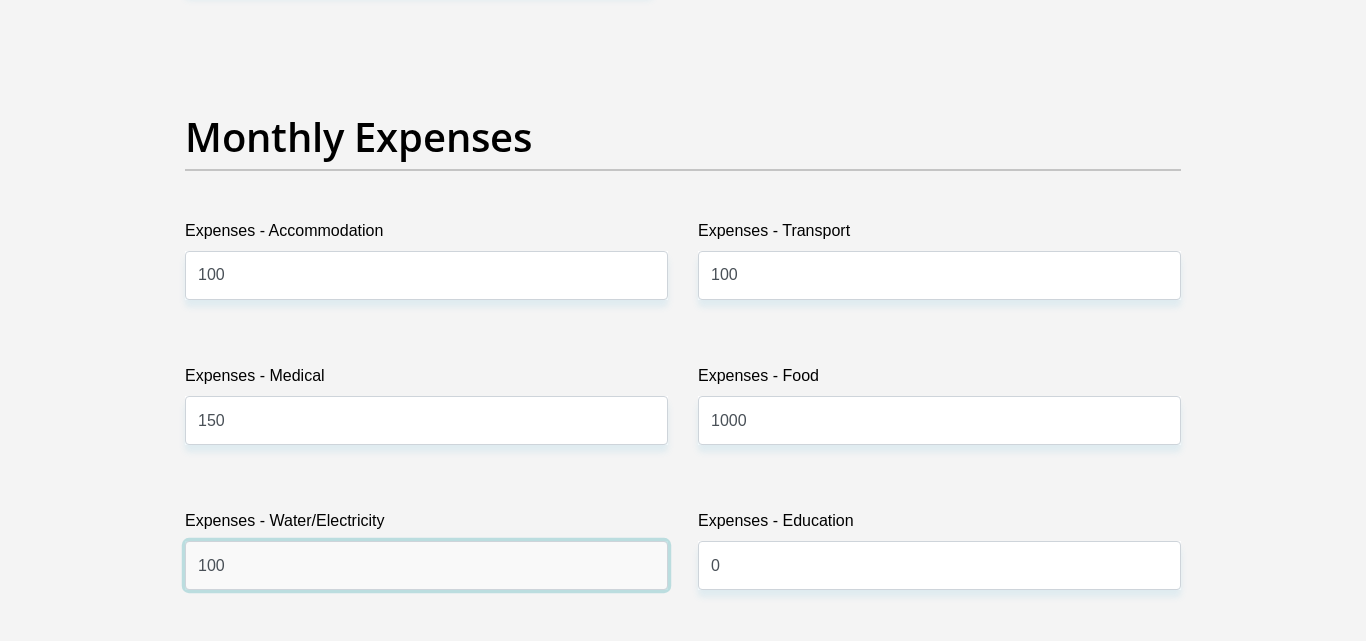 type on "100" 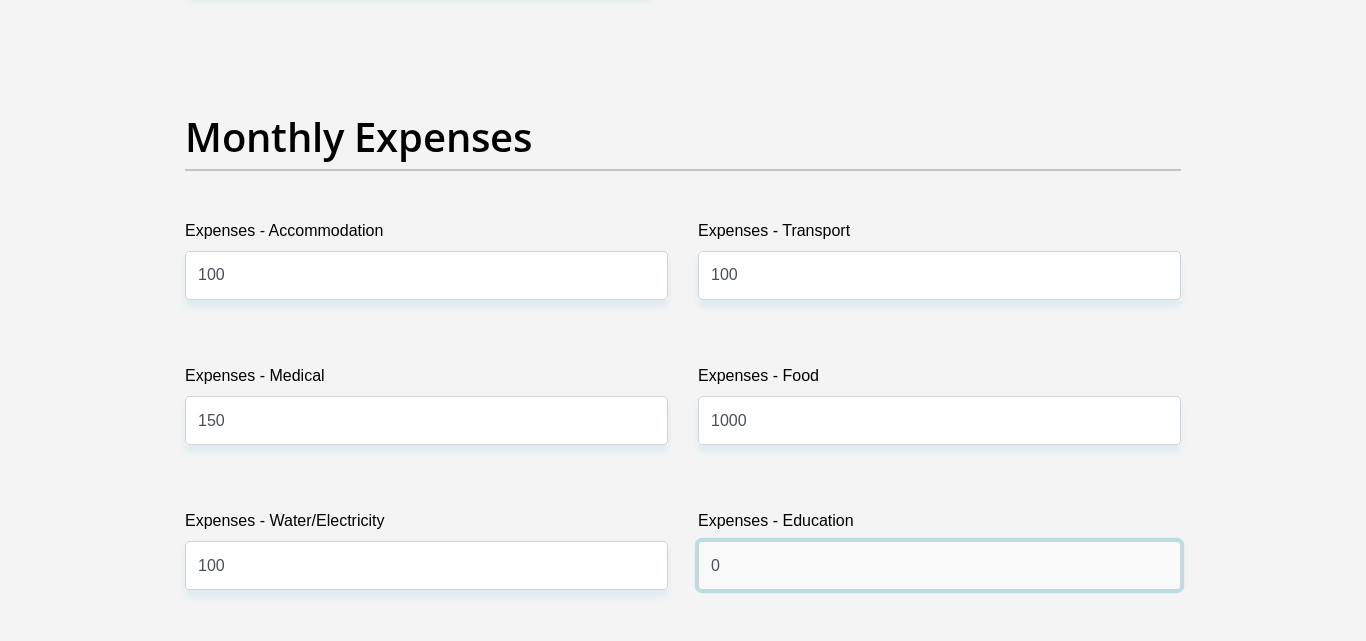 click on "0" at bounding box center [939, 565] 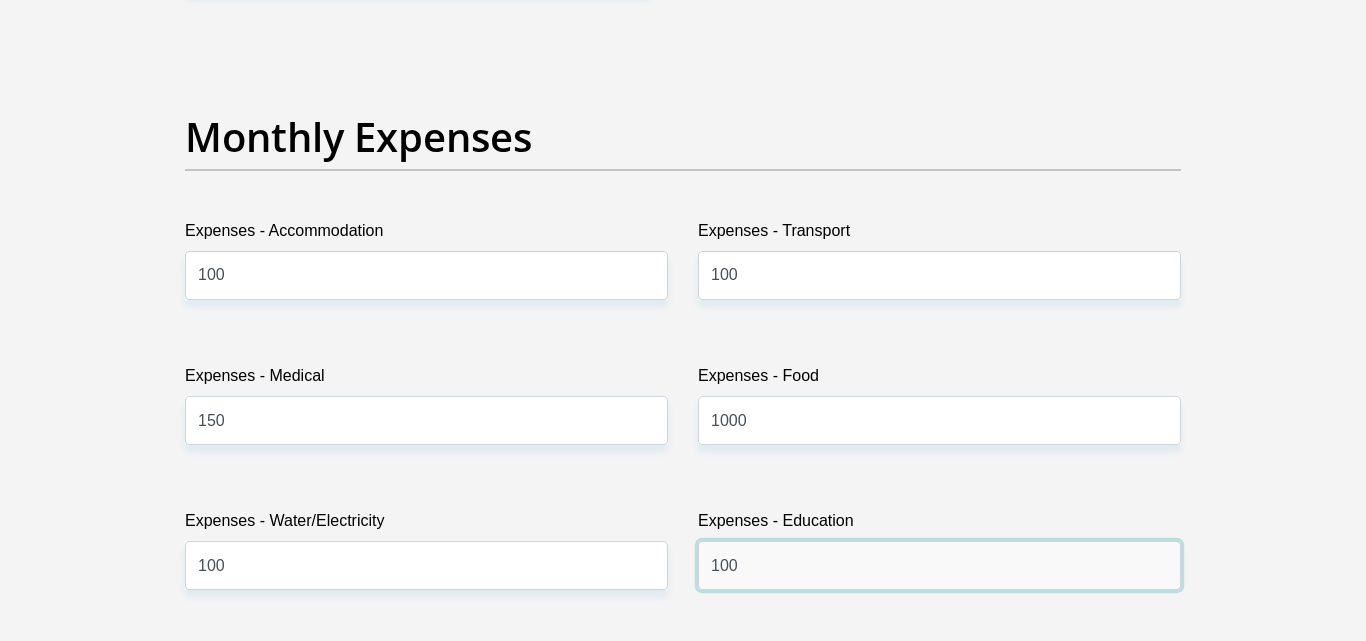 type on "100" 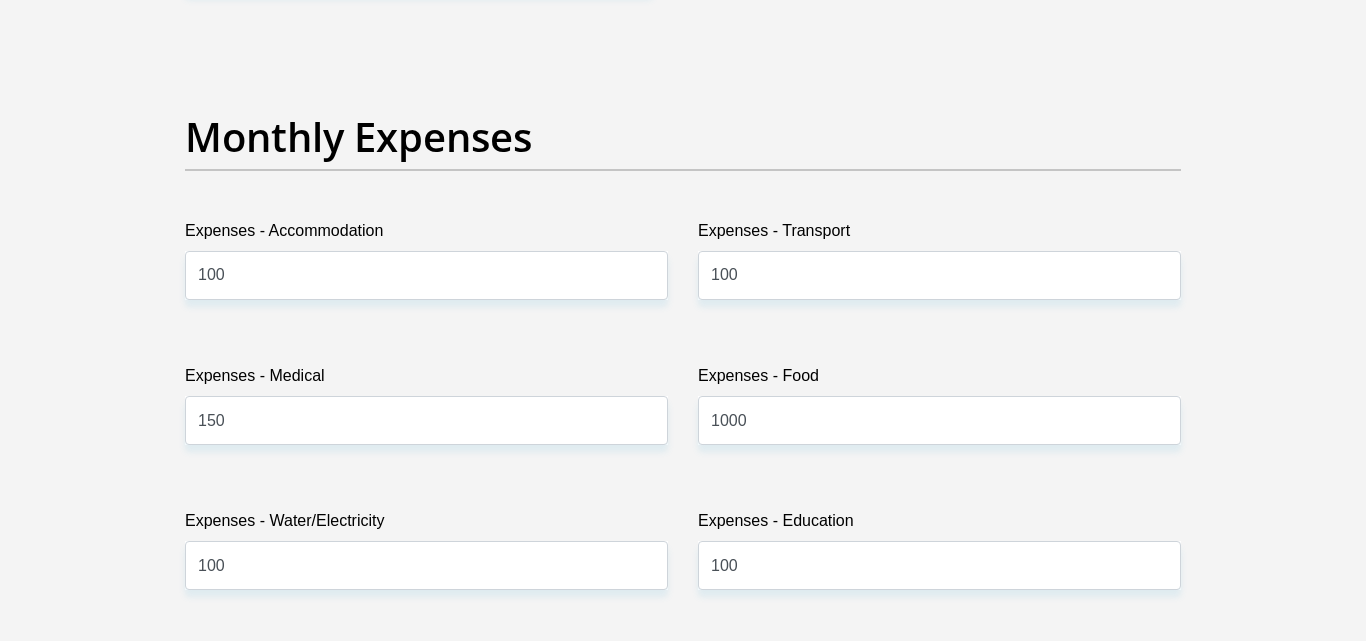 click on "Personal Details
Title
Mr
Ms
Mrs
Dr
Other
First Name
n
Surname
Ravuluvulu
ID Number
9902140284082
Please input valid ID number
Race
Black
Coloured
Indian
White
Other
Contact Number
0660449799
Please input valid contact number
Chad" at bounding box center [683, 780] 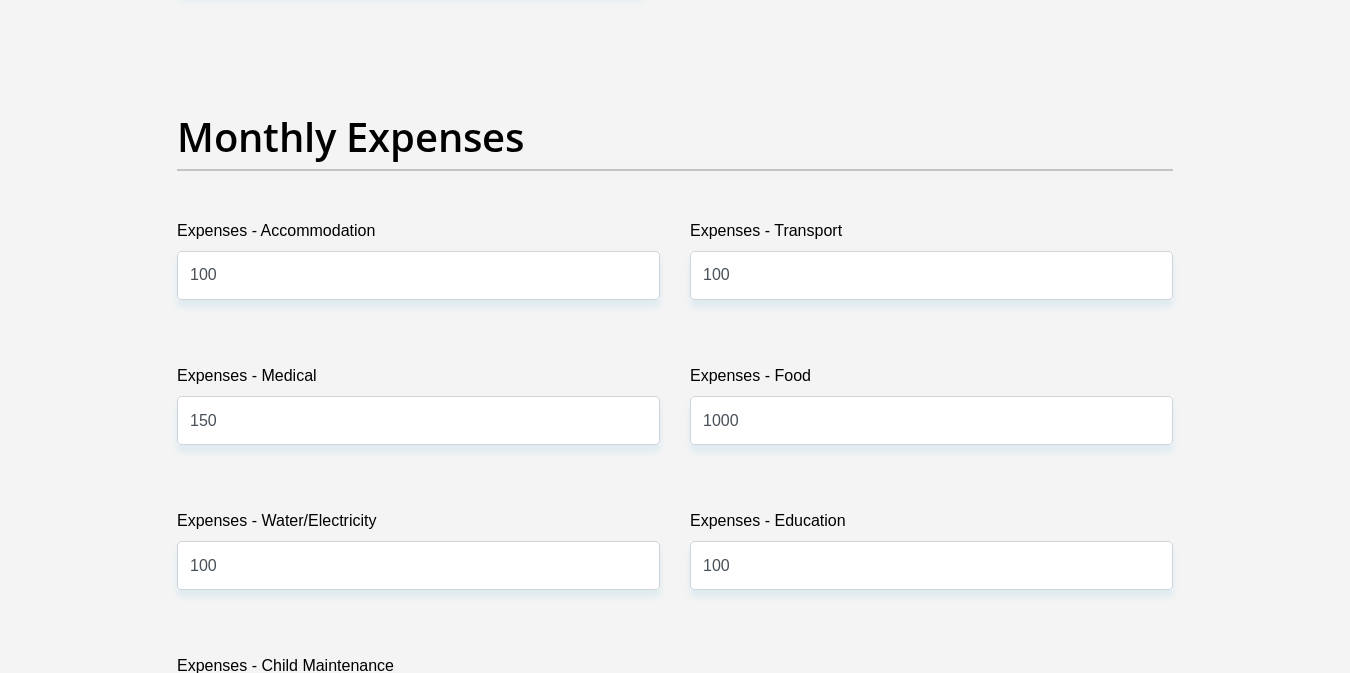 click on "Personal Details
Title
Mr
Ms
Mrs
Dr
Other
First Name
n
Surname
Ravuluvulu
ID Number
9902140284082
Please input valid ID number
Race
Black
Coloured
Indian
White
Other
Contact Number
0660449799
Please input valid contact number
Chad" at bounding box center (675, 780) 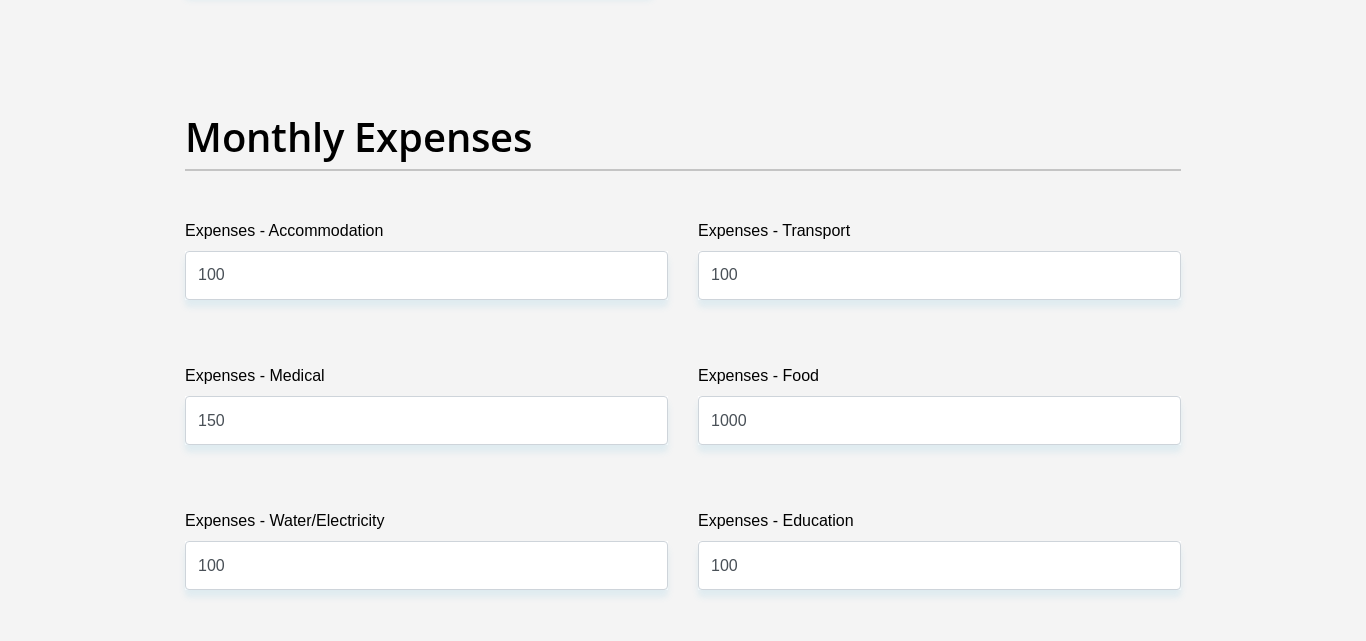 click on "Personal Details
Title
Mr
Ms
Mrs
Dr
Other
First Name
n
Surname
Ravuluvulu
ID Number
9902140284082
Please input valid ID number
Race
Black
Coloured
Indian
White
Other
Contact Number
0660449799
Please input valid contact number
Chad" at bounding box center (683, 780) 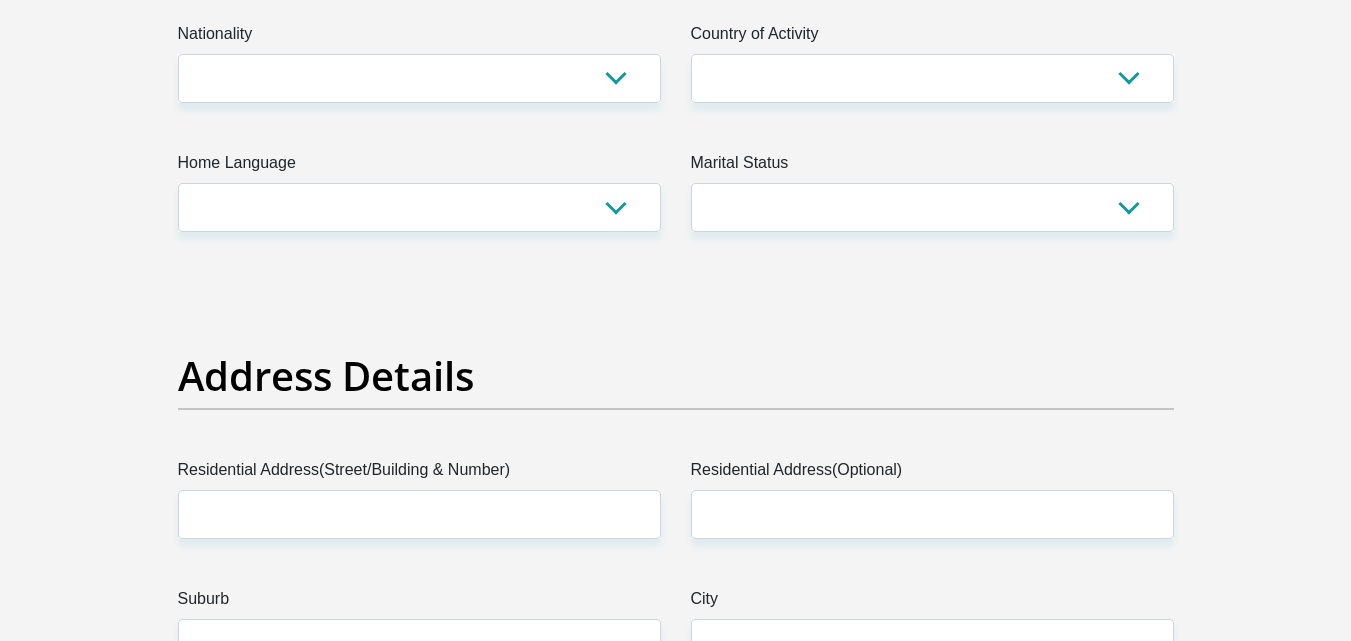 scroll, scrollTop: 0, scrollLeft: 0, axis: both 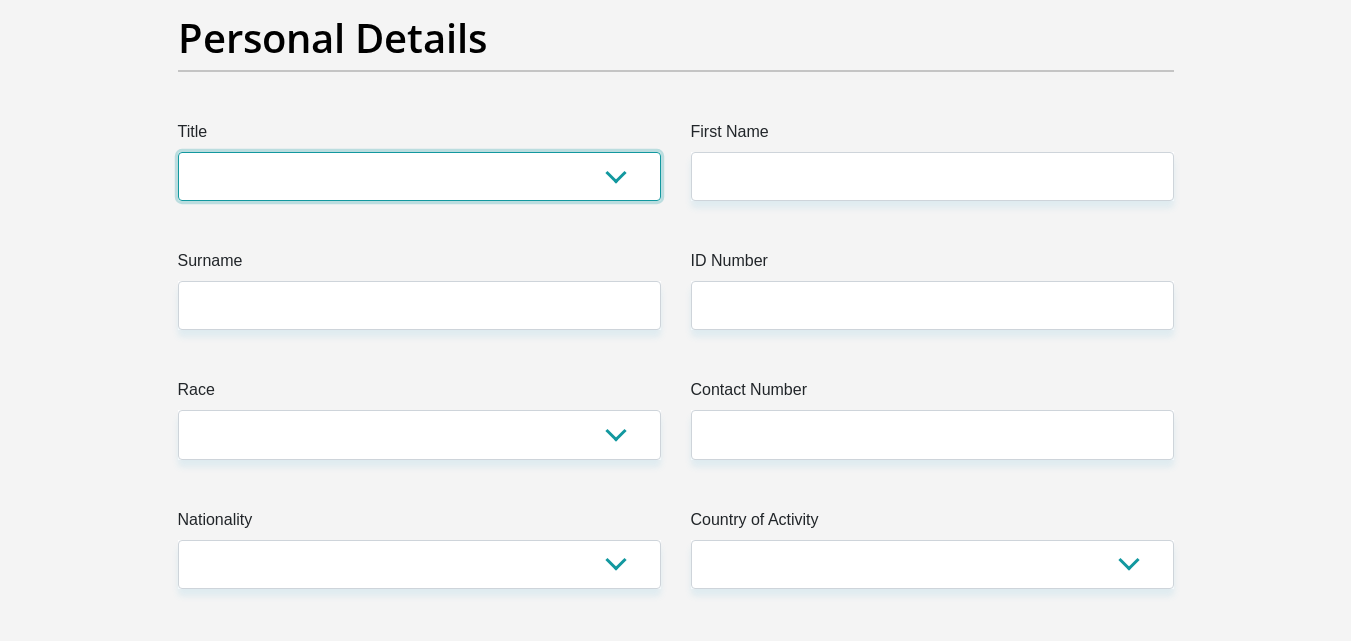 click on "Mr
Ms
Mrs
Dr
[PERSON_NAME]" at bounding box center (419, 176) 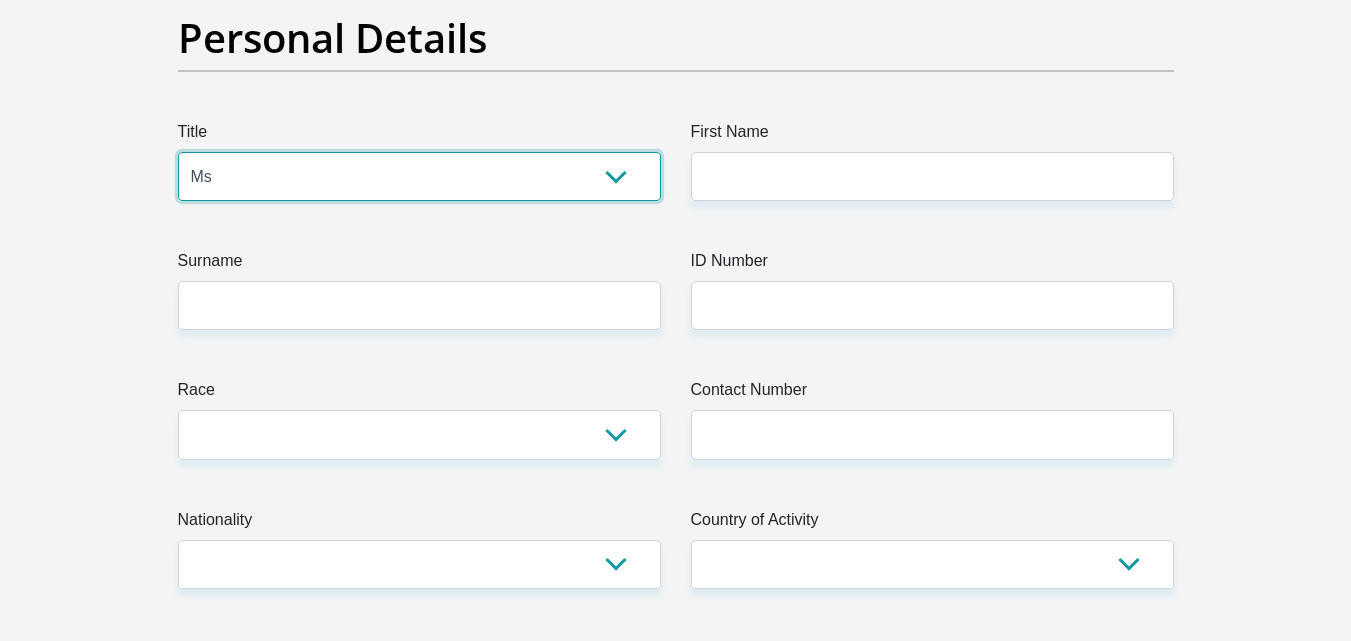 click on "Mr
Ms
Mrs
Dr
[PERSON_NAME]" at bounding box center [419, 176] 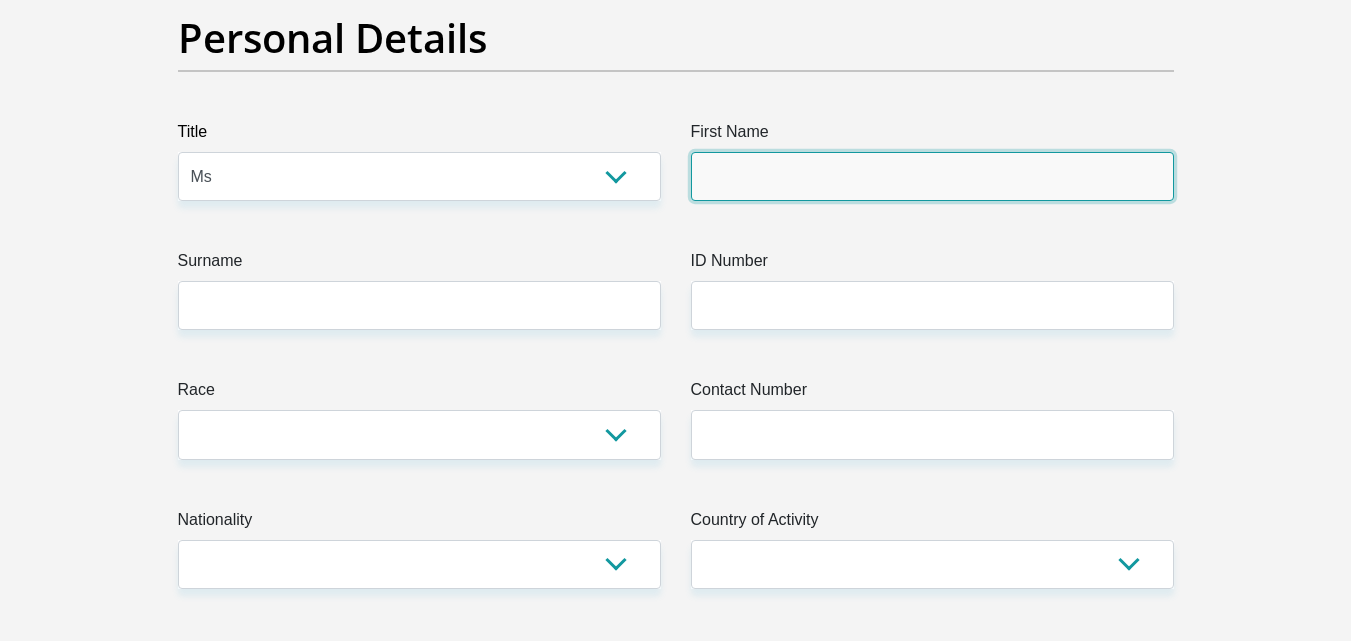 click on "First Name" at bounding box center (932, 176) 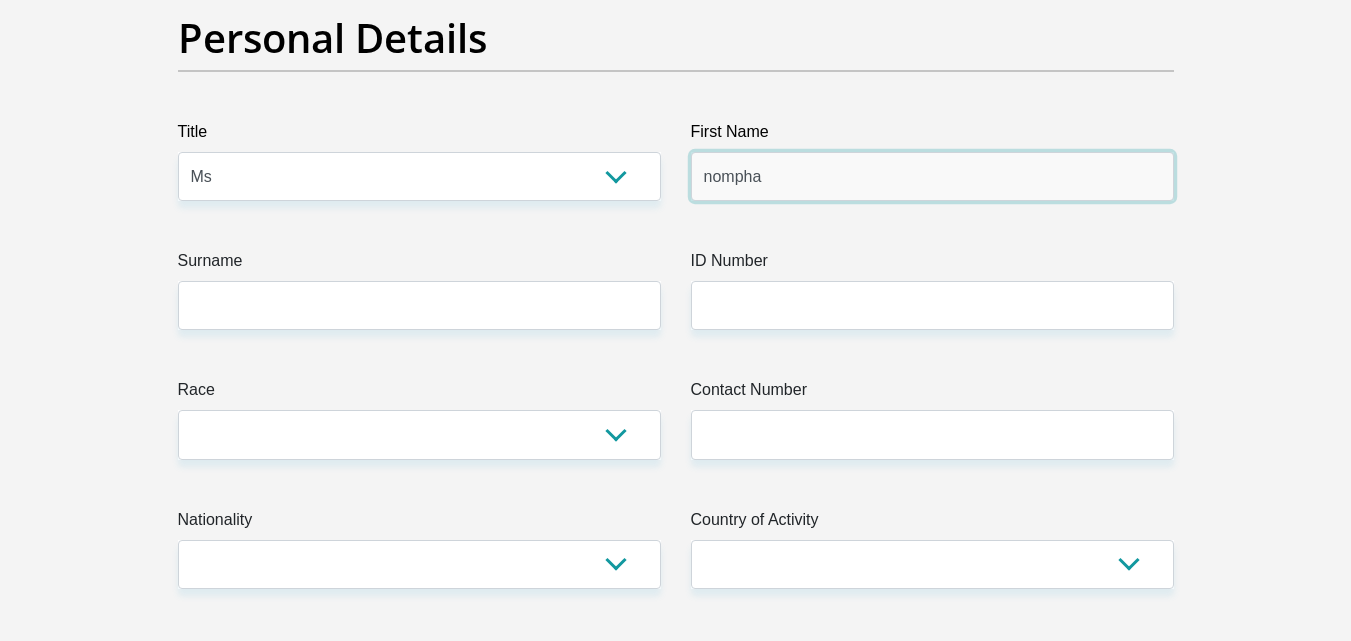 type on "nompha" 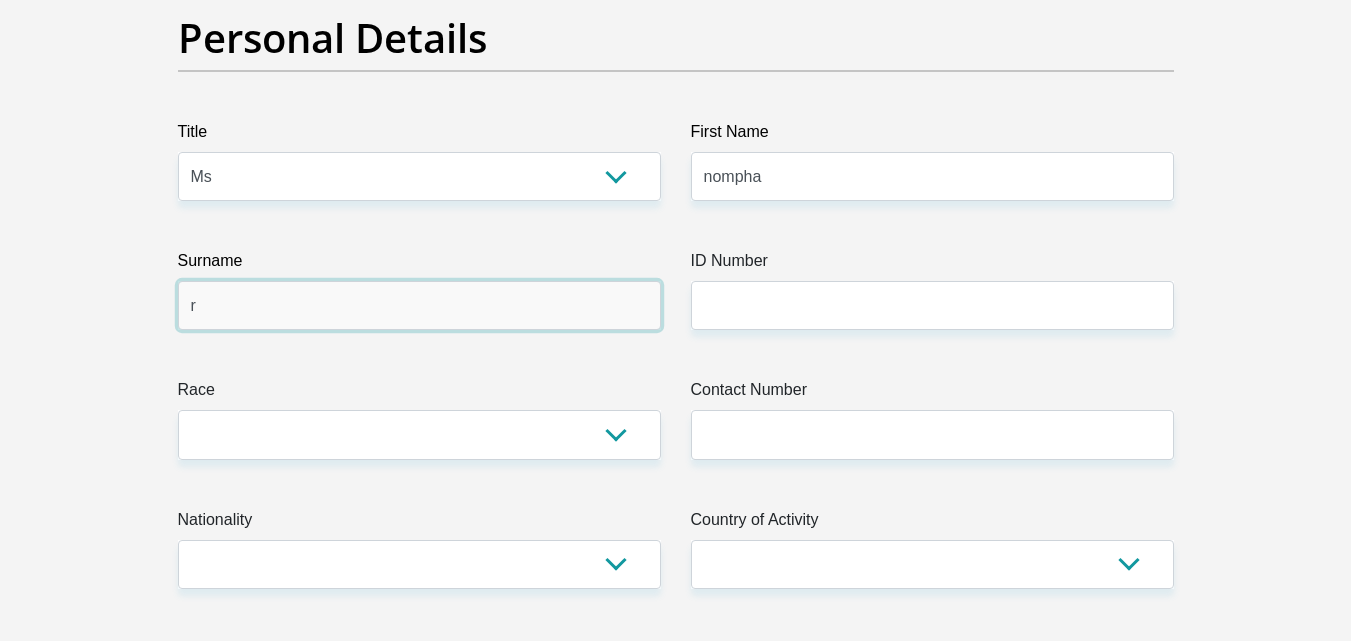 type on "Ravuluvulu" 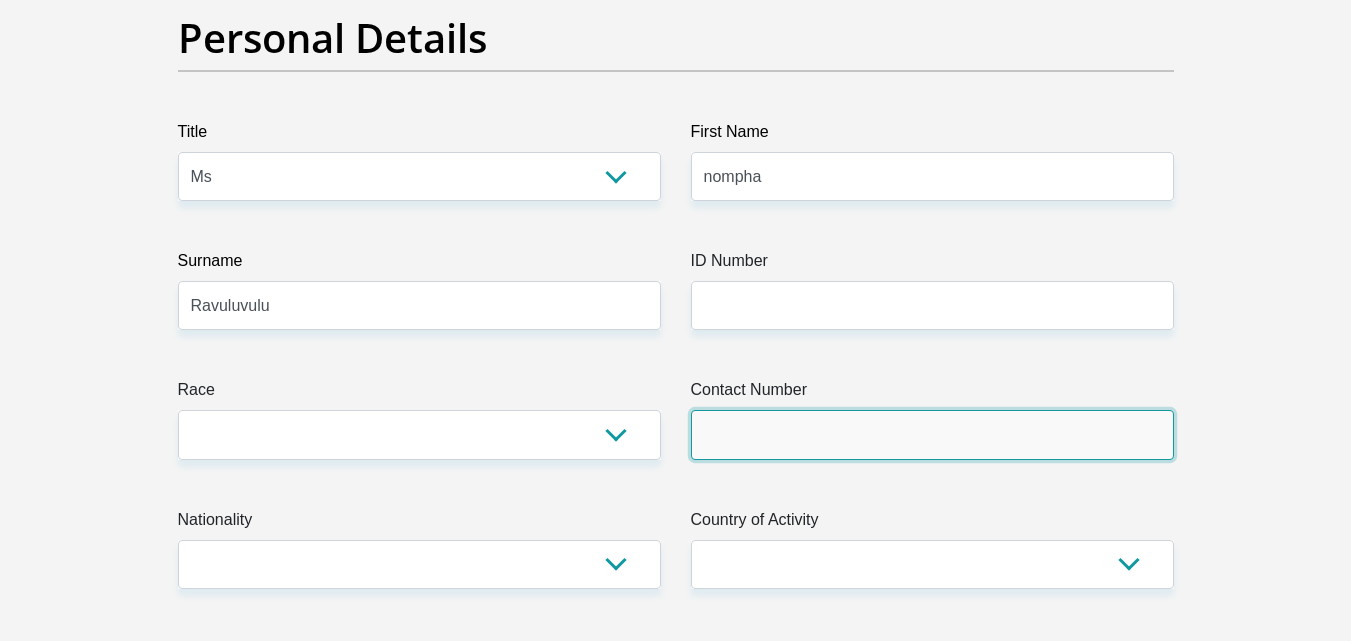 type on "0720563437" 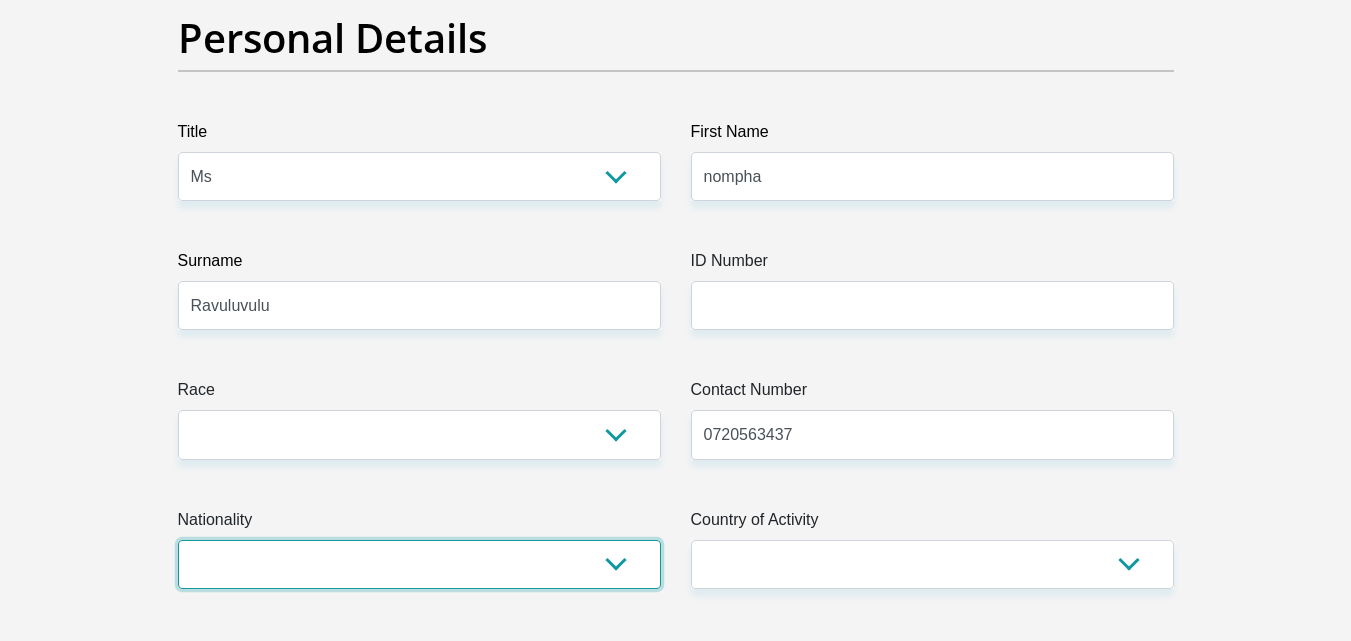 select on "ZAF" 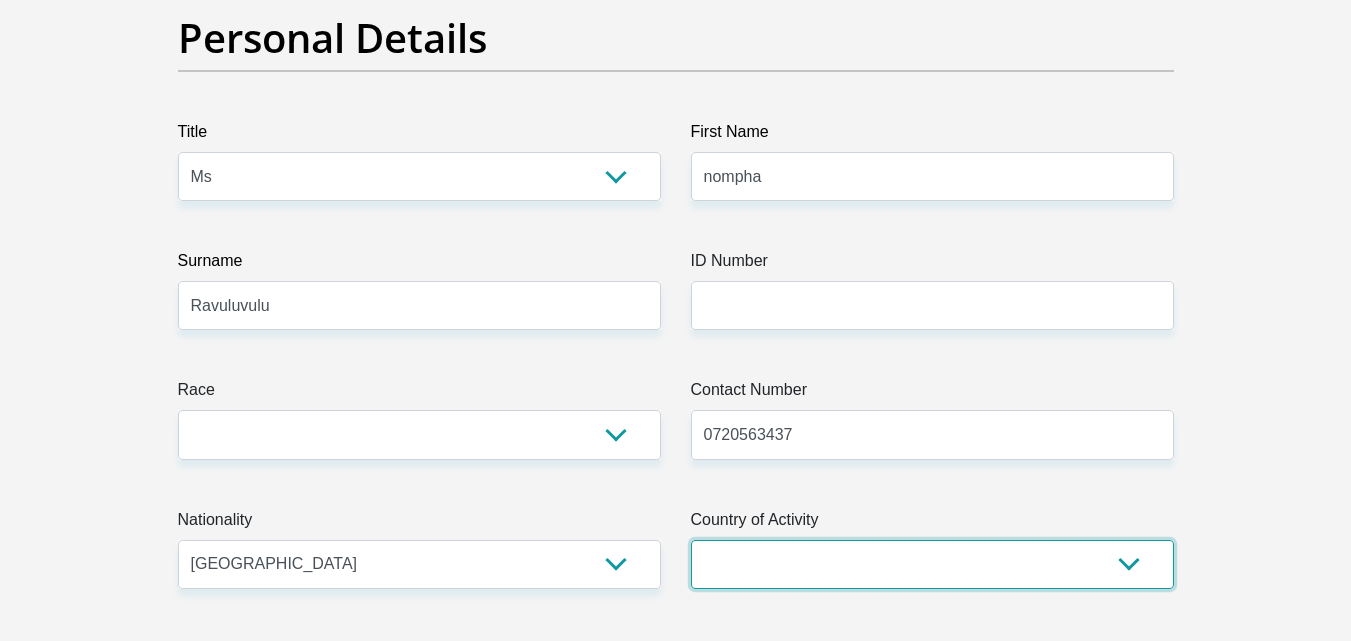 select on "ZAF" 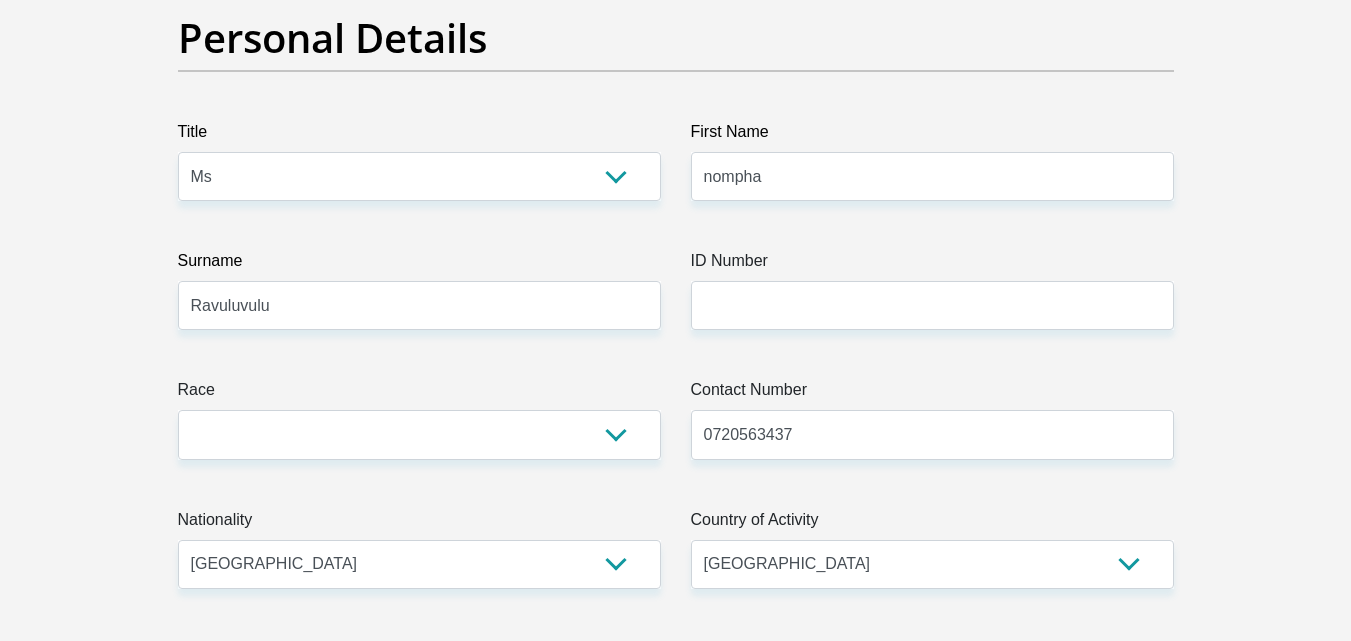 type on "[GEOGRAPHIC_DATA] No 905" 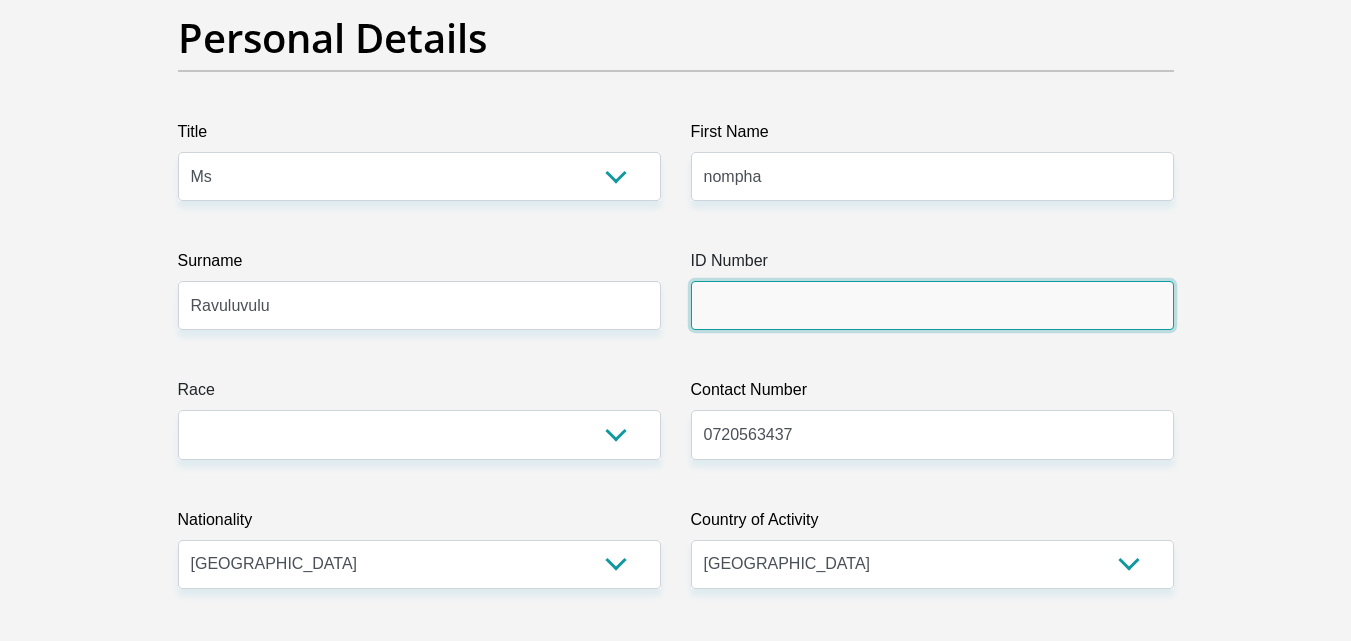click on "ID Number" at bounding box center (932, 305) 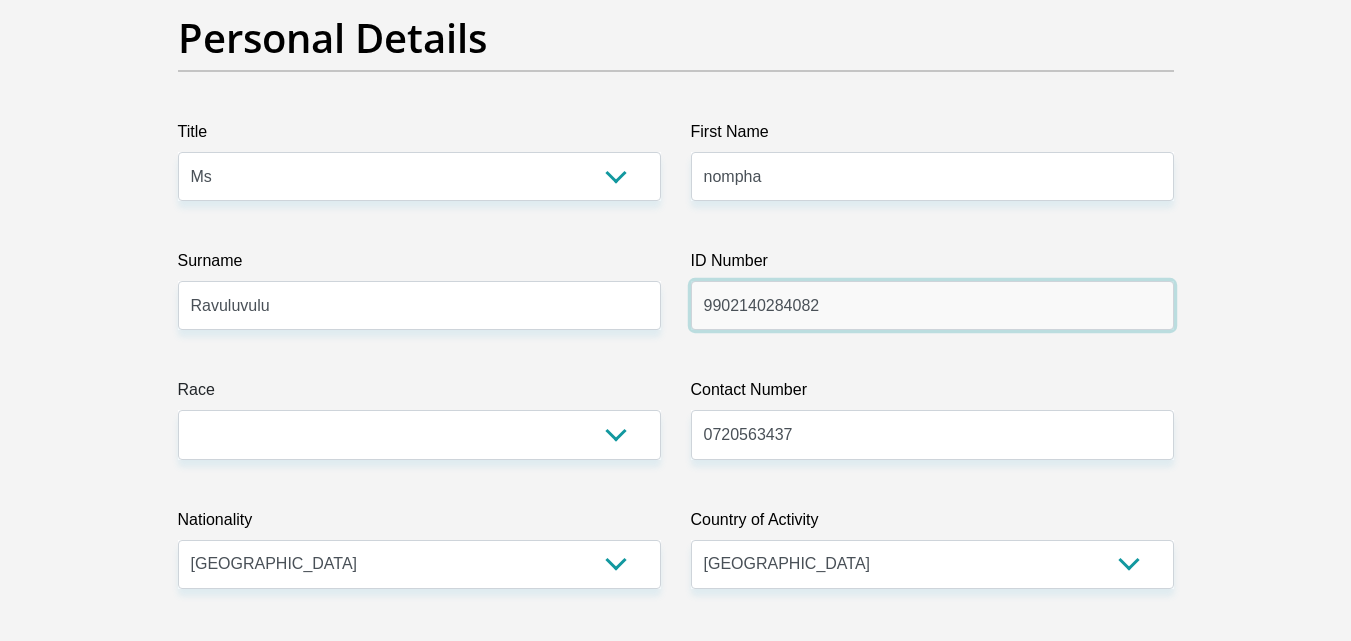 type on "9902140284082" 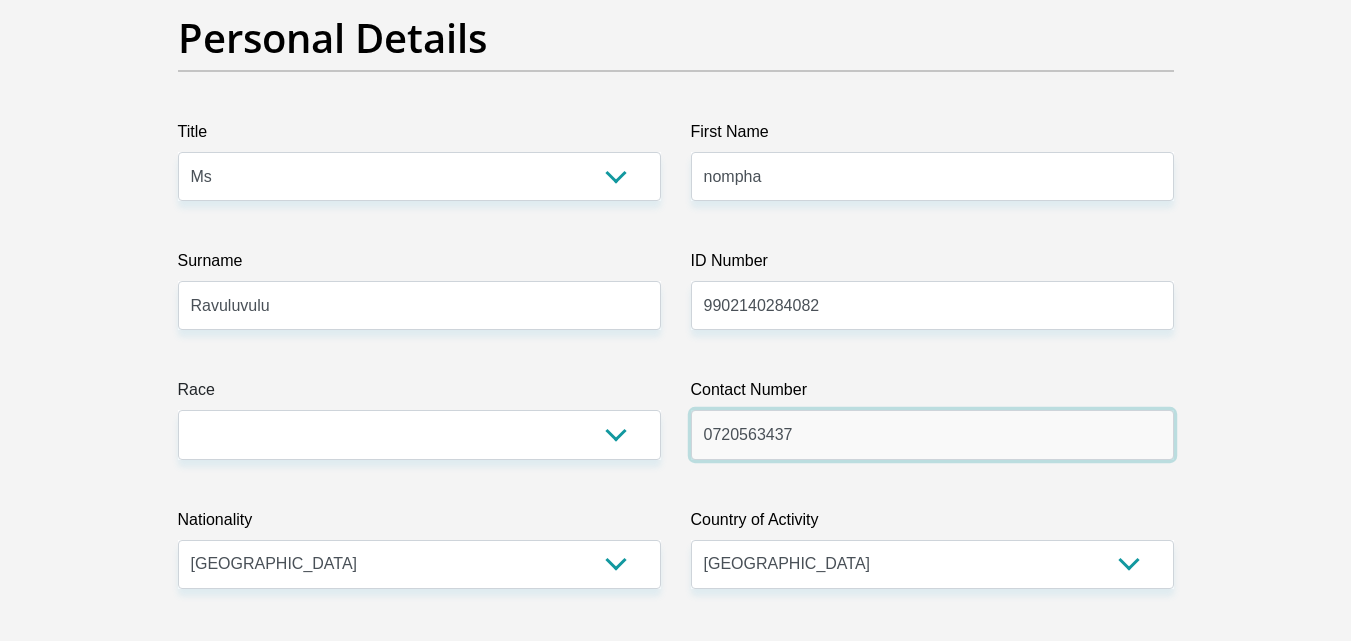click on "0720563437" at bounding box center [932, 434] 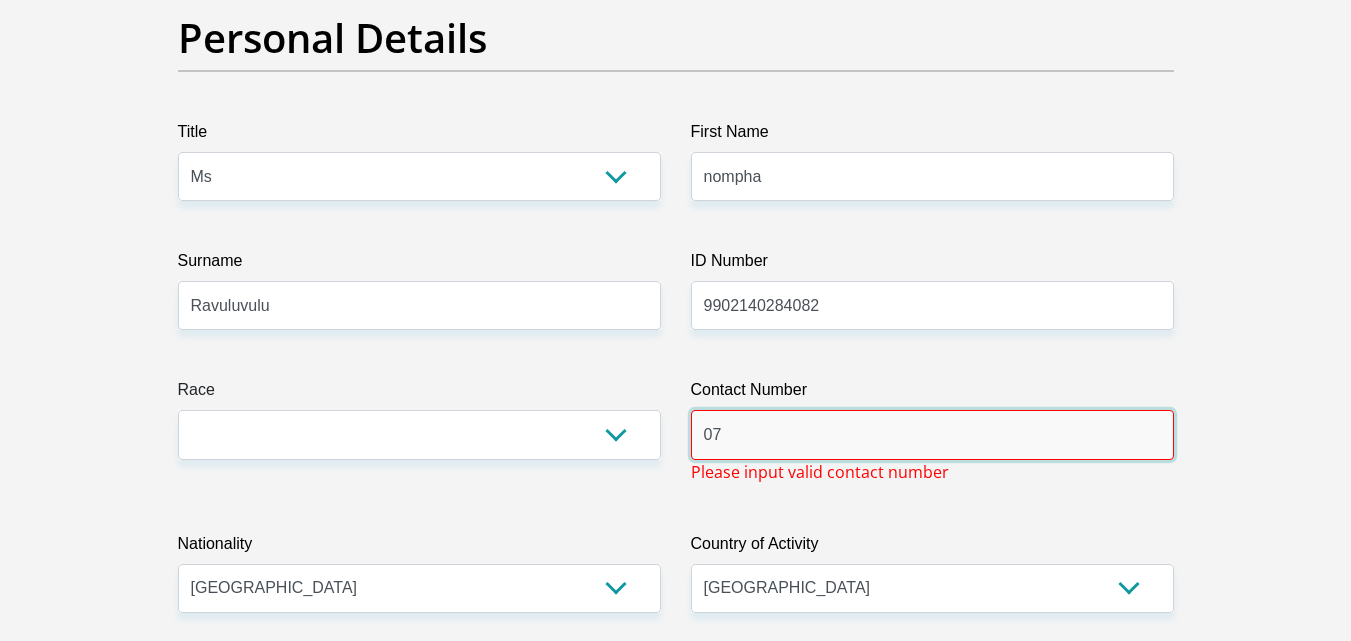 type on "0" 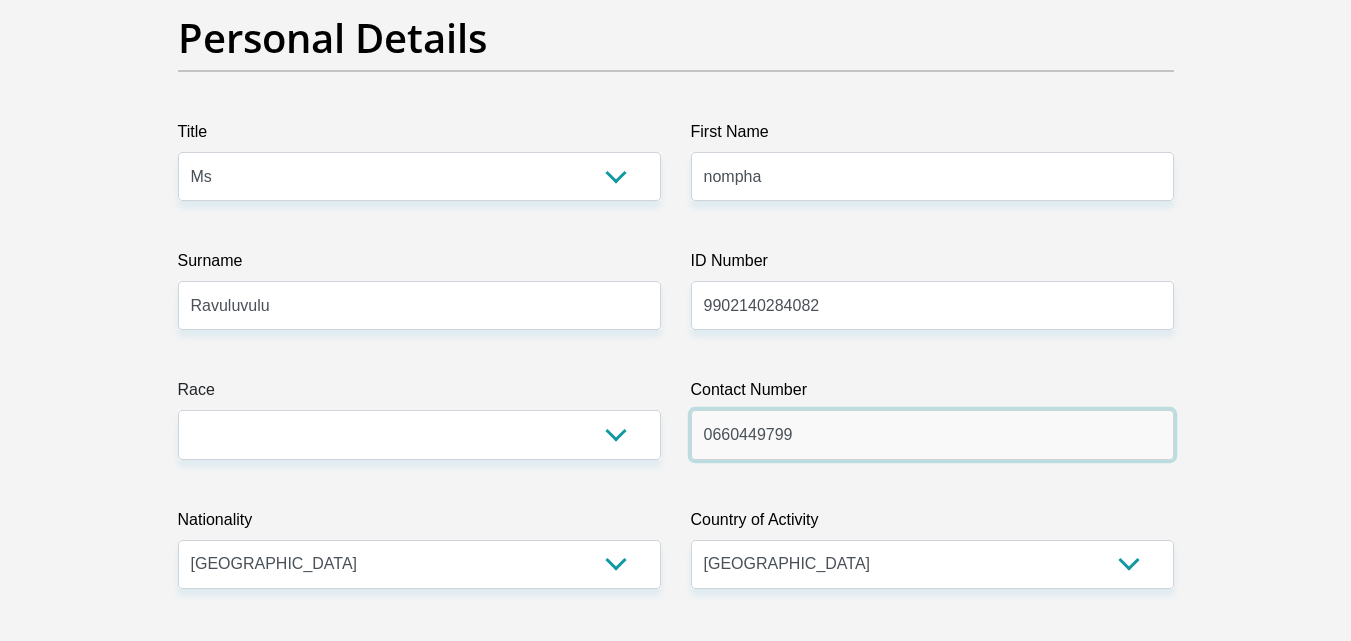 type on "0660449799" 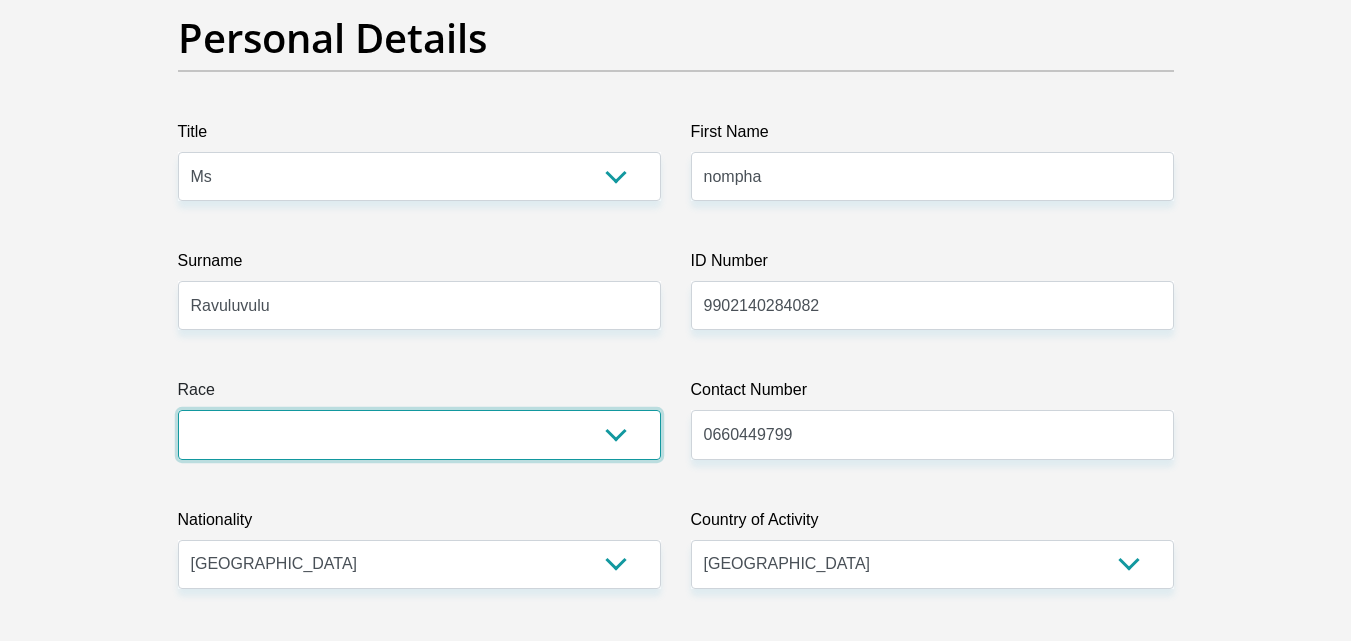 click on "Black
Coloured
Indian
White
Other" at bounding box center (419, 434) 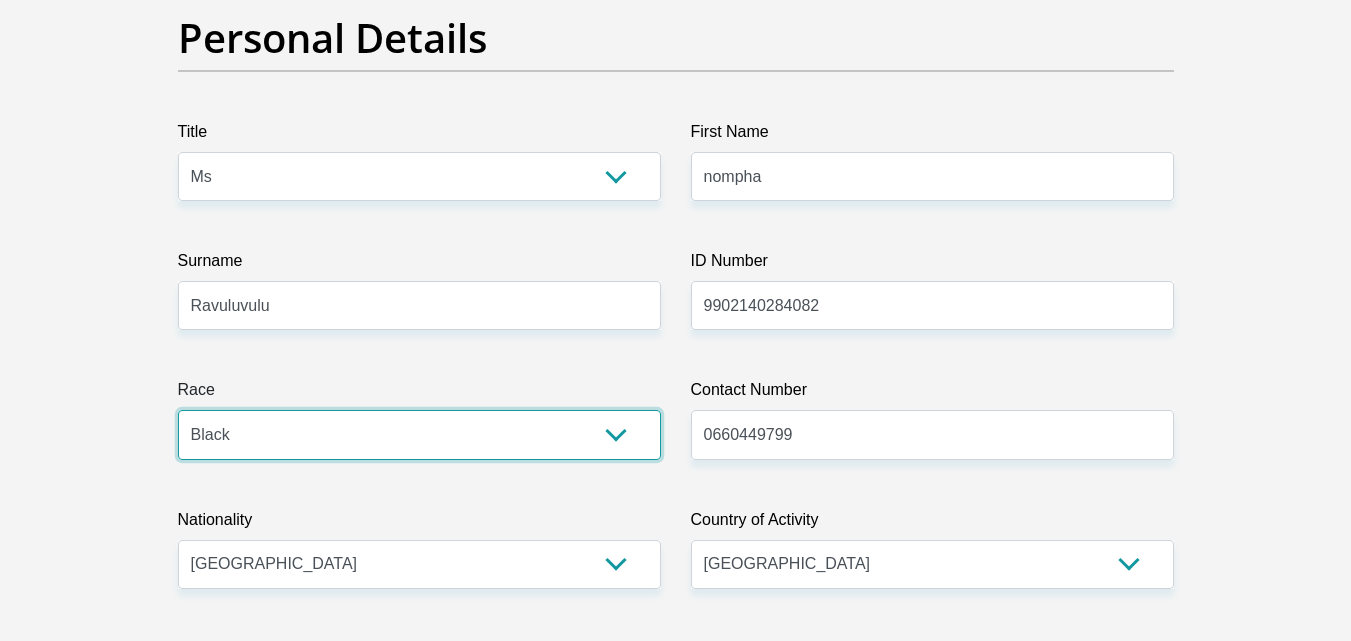 click on "Black
Coloured
Indian
White
Other" at bounding box center [419, 434] 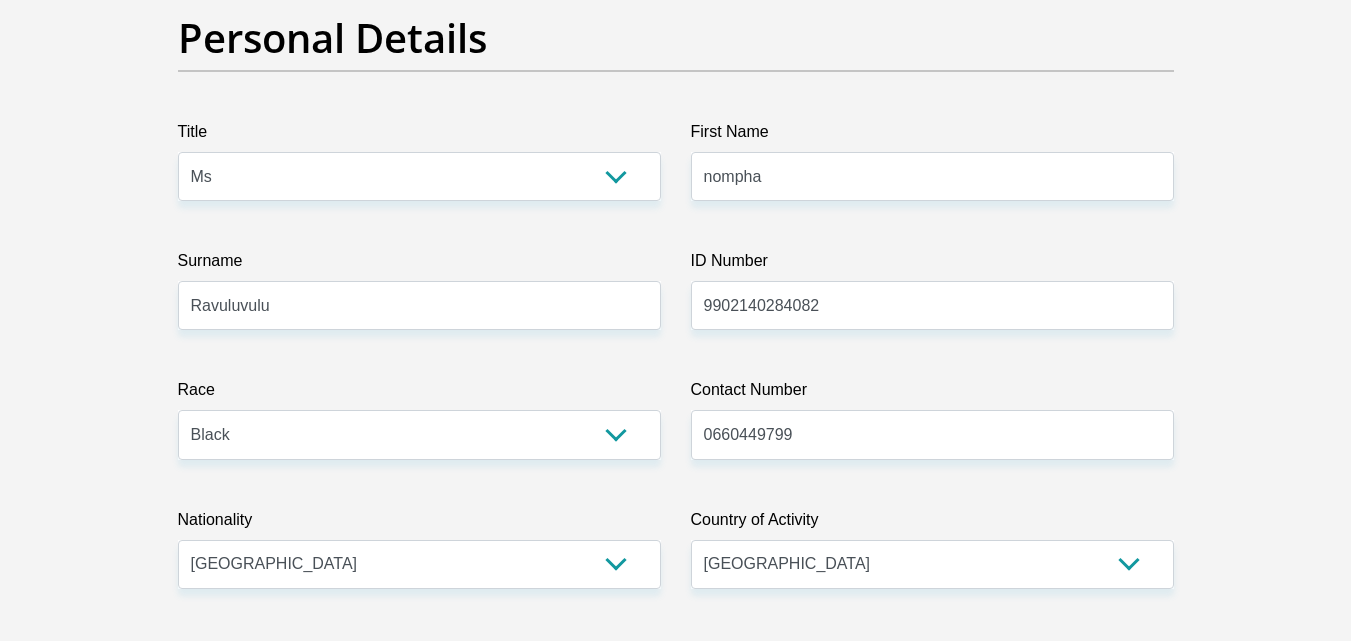 click on "Personal Details
Title
Mr
Ms
Mrs
Dr
[PERSON_NAME]
First Name
nompha
Surname
Ravuluvulu
ID Number
9902140284082
Please input valid ID number
Race
Black
Coloured
Indian
White
Other
Contact Number
0660449799
Please input valid contact number" at bounding box center [675, 3379] 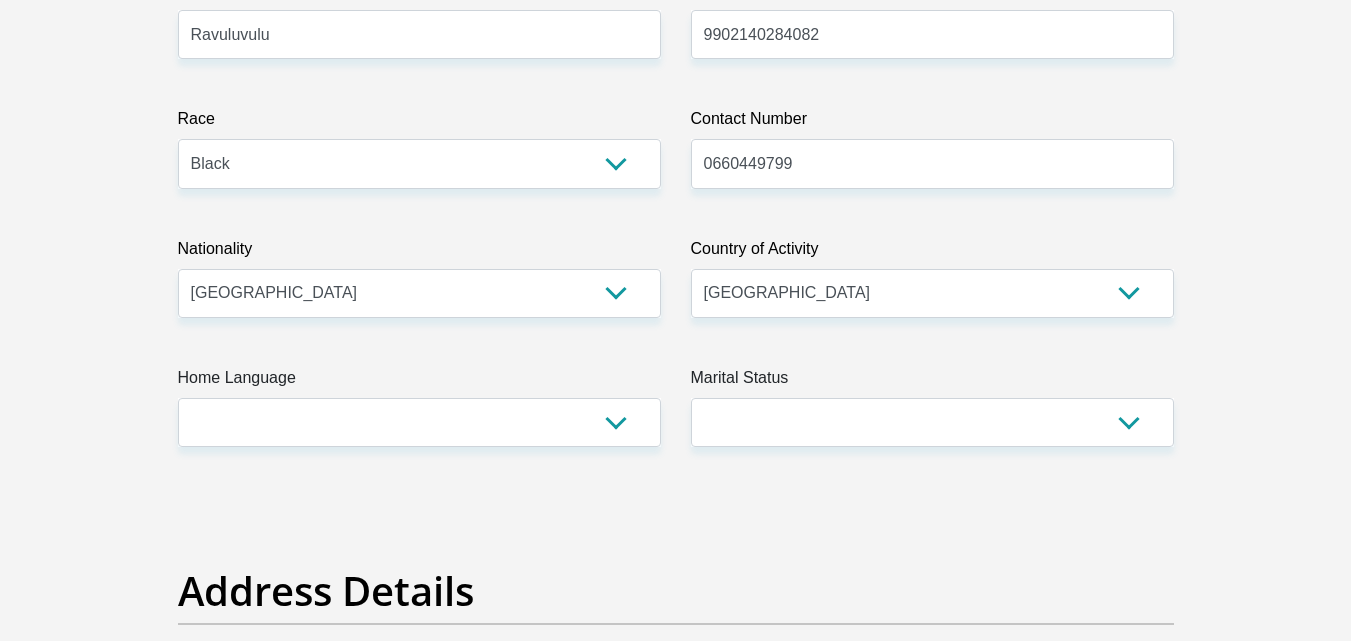 scroll, scrollTop: 634, scrollLeft: 0, axis: vertical 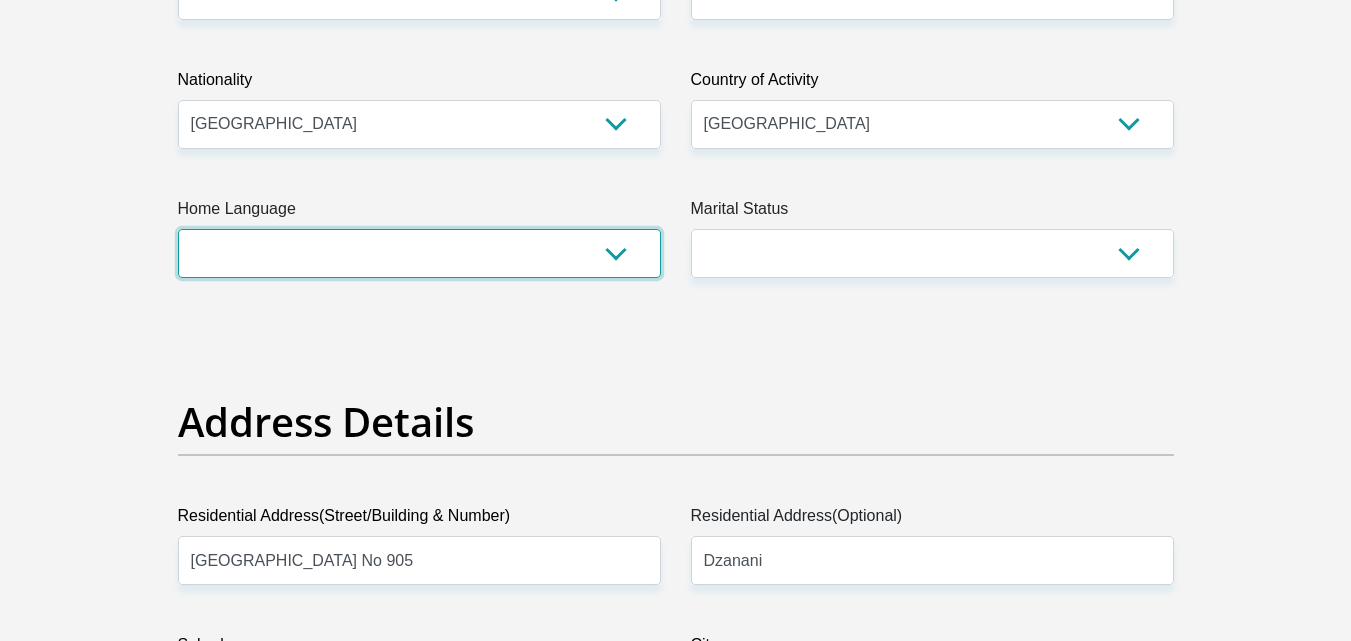 click on "Afrikaans
English
Sepedi
South Ndebele
Southern Sotho
Swati
Tsonga
Tswana
Venda
Xhosa
Zulu
Other" at bounding box center (419, 253) 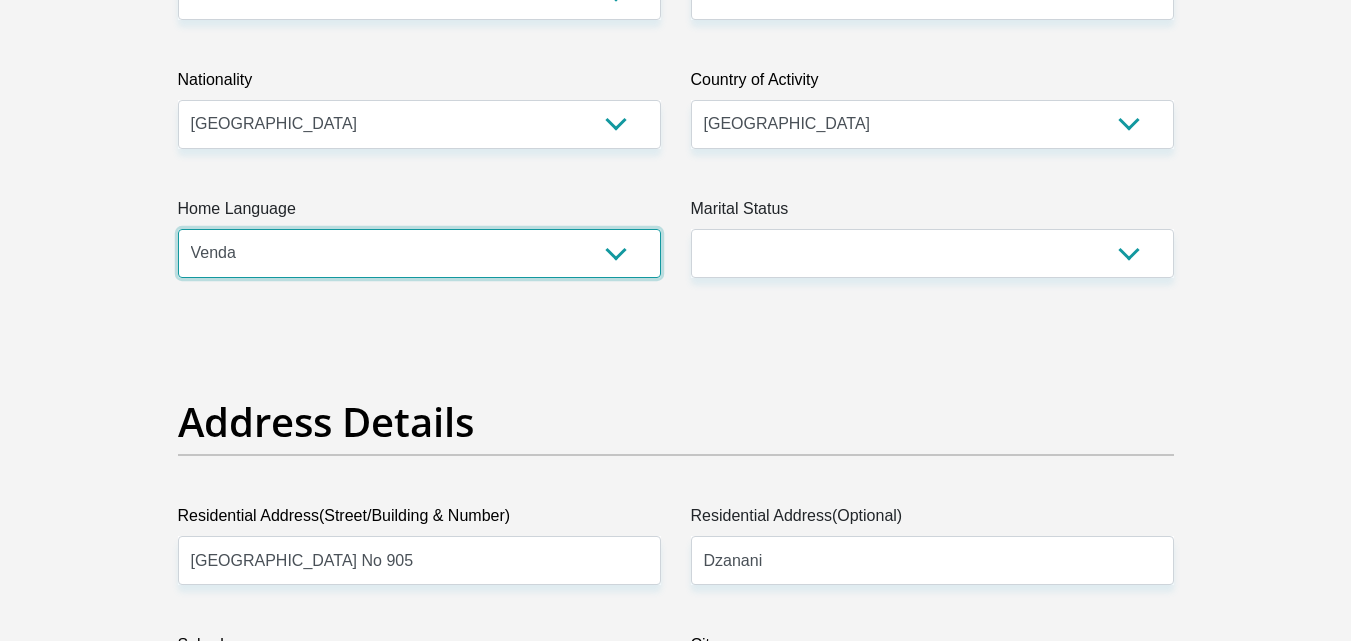 click on "Afrikaans
English
Sepedi
South Ndebele
Southern Sotho
Swati
Tsonga
Tswana
Venda
Xhosa
Zulu
Other" at bounding box center [419, 253] 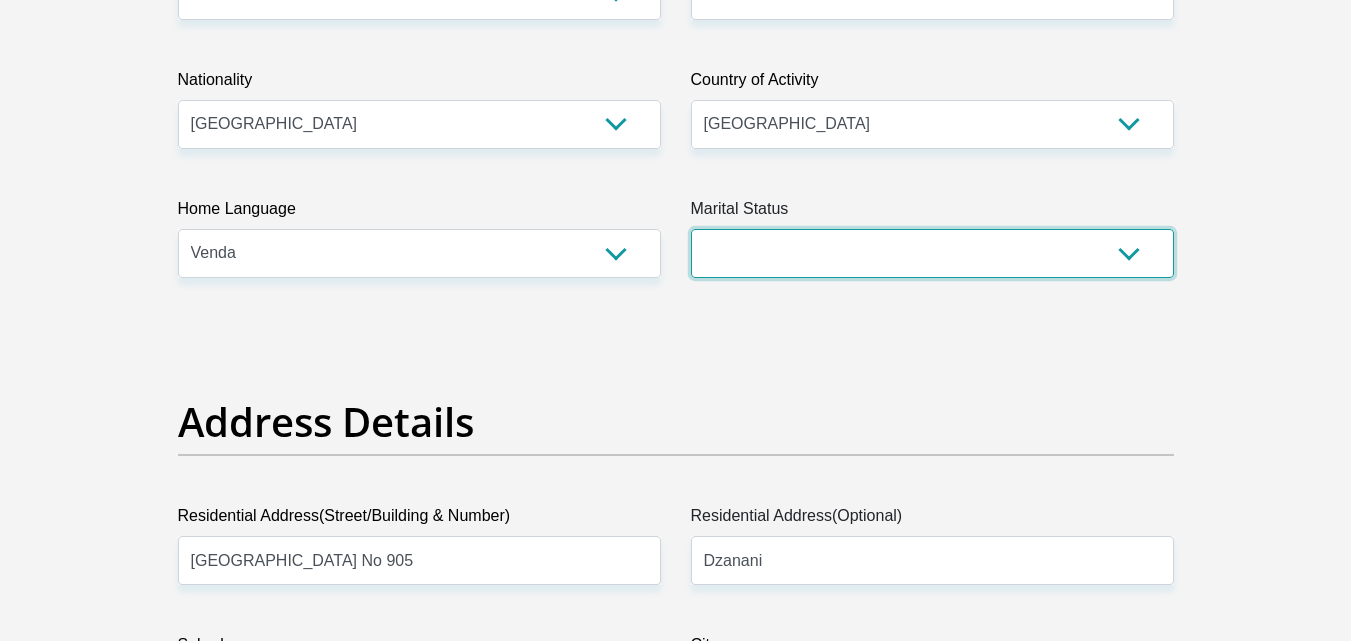 click on "Married ANC
Single
Divorced
Widowed
Married COP or Customary Law" at bounding box center (932, 253) 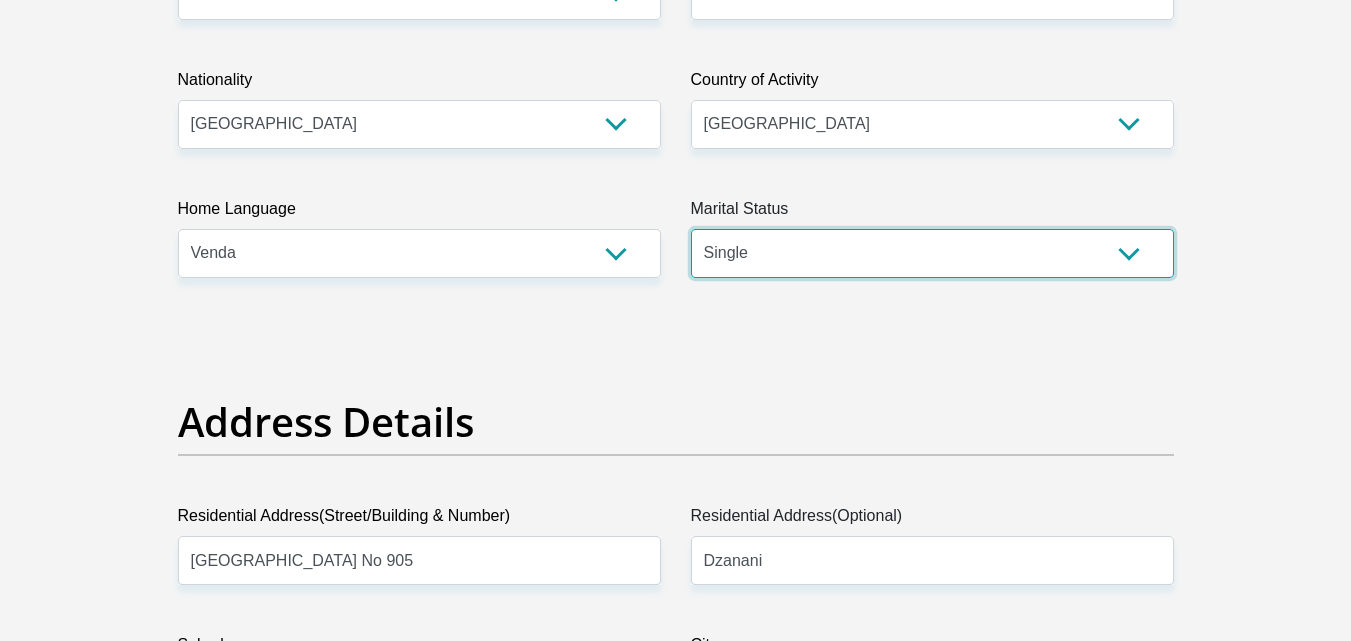 click on "Married ANC
Single
Divorced
Widowed
Married COP or Customary Law" at bounding box center (932, 253) 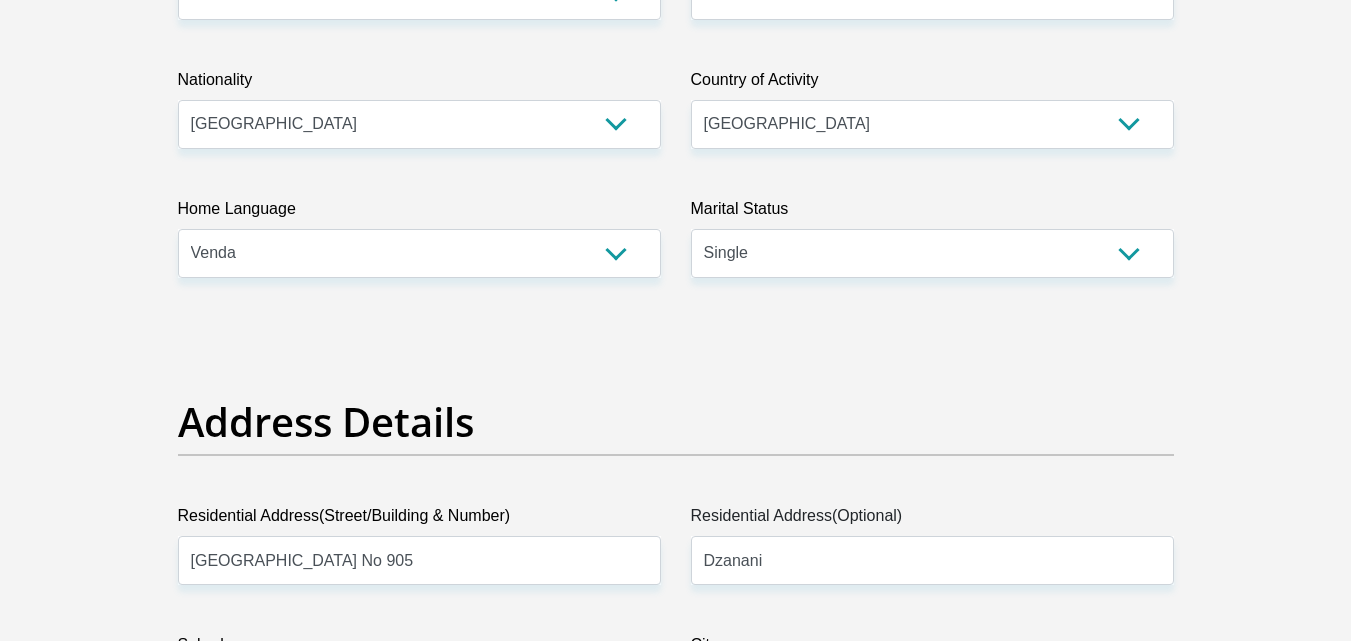 click on "Address Details" at bounding box center (676, 422) 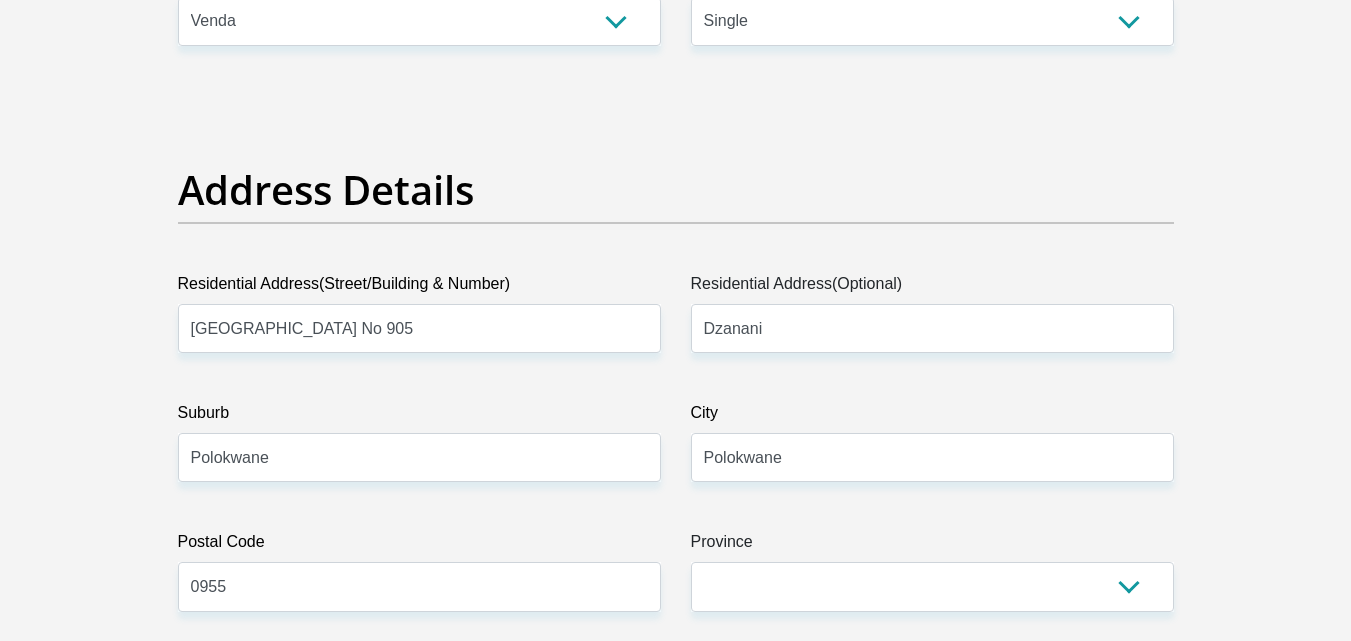 scroll, scrollTop: 954, scrollLeft: 0, axis: vertical 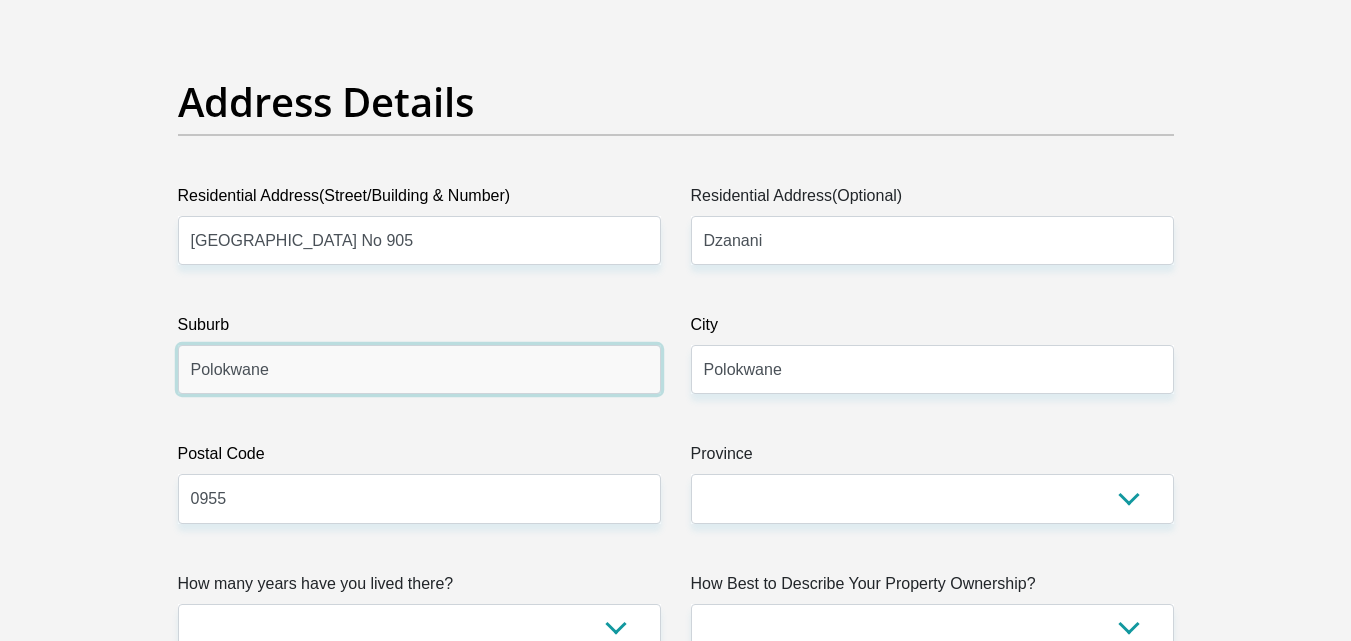 click on "Polokwane" at bounding box center [419, 369] 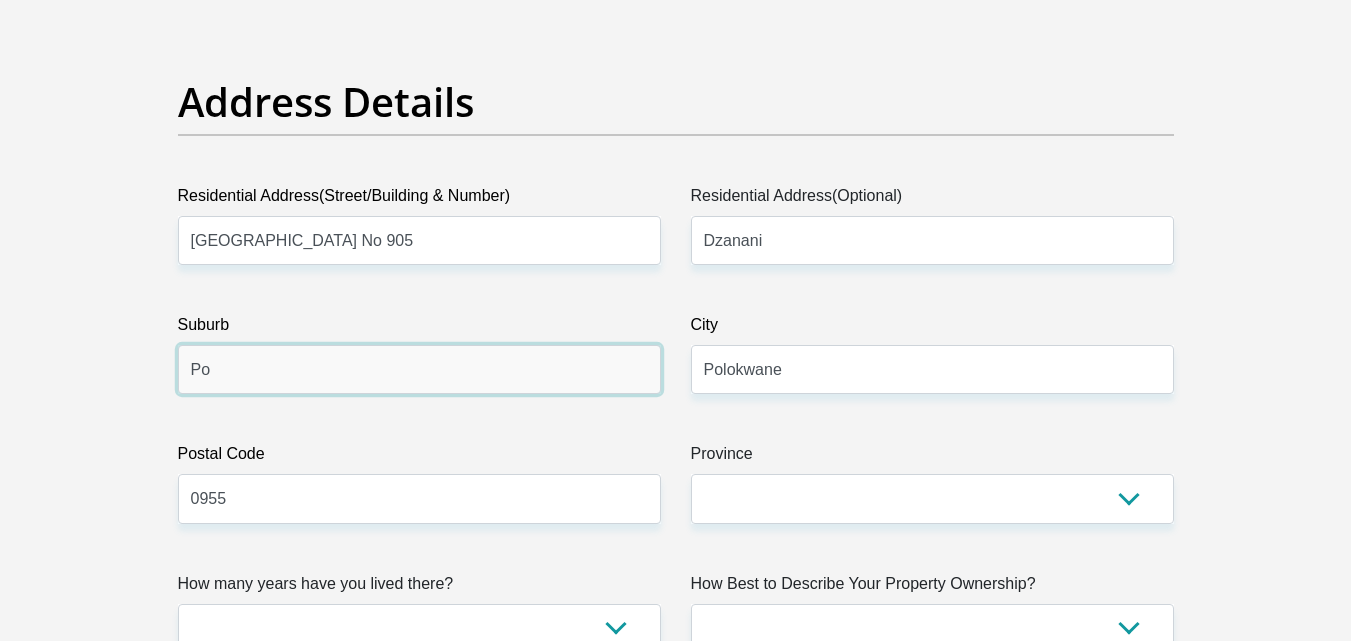 type on "P" 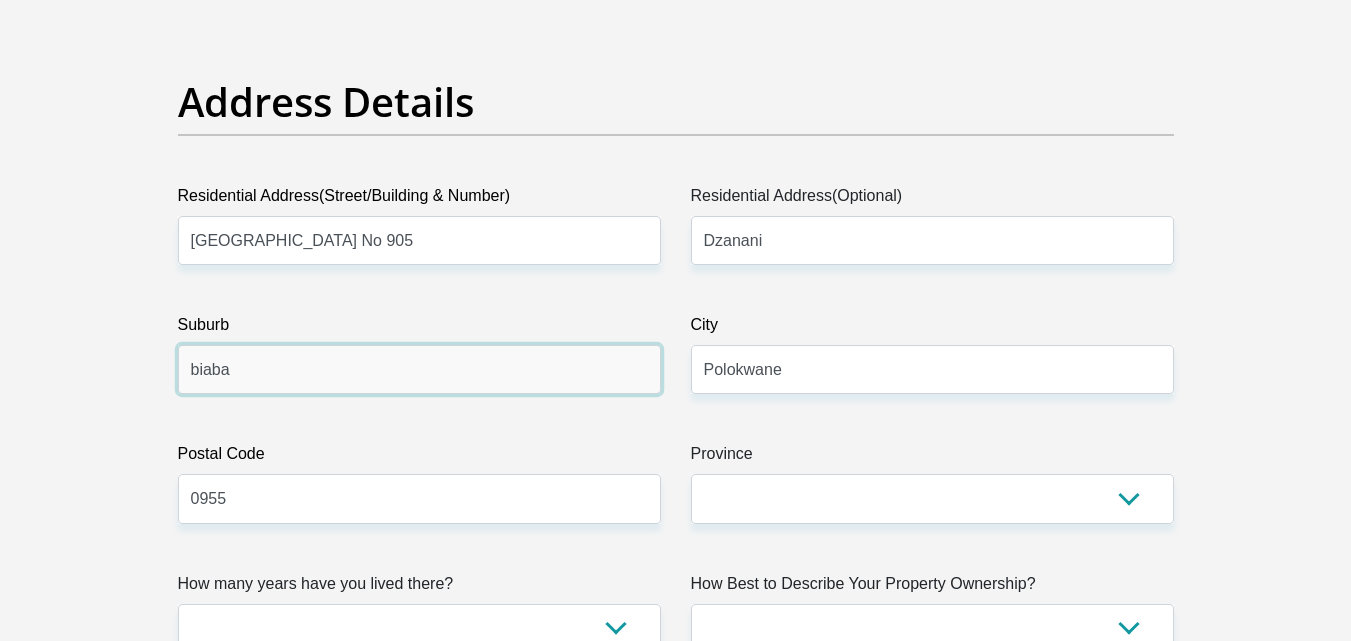 type on "biaba" 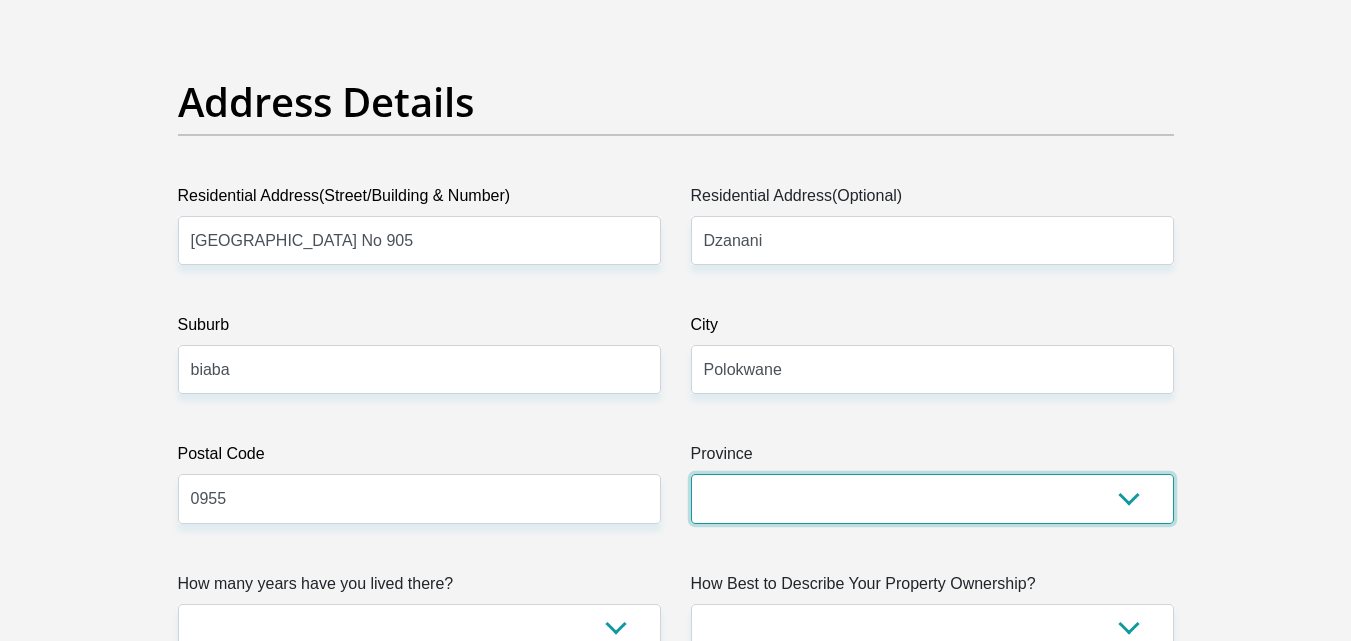 click on "Eastern Cape
Free State
[GEOGRAPHIC_DATA]
[GEOGRAPHIC_DATA][DATE]
[GEOGRAPHIC_DATA]
[GEOGRAPHIC_DATA]
[GEOGRAPHIC_DATA]
[GEOGRAPHIC_DATA]" at bounding box center (932, 498) 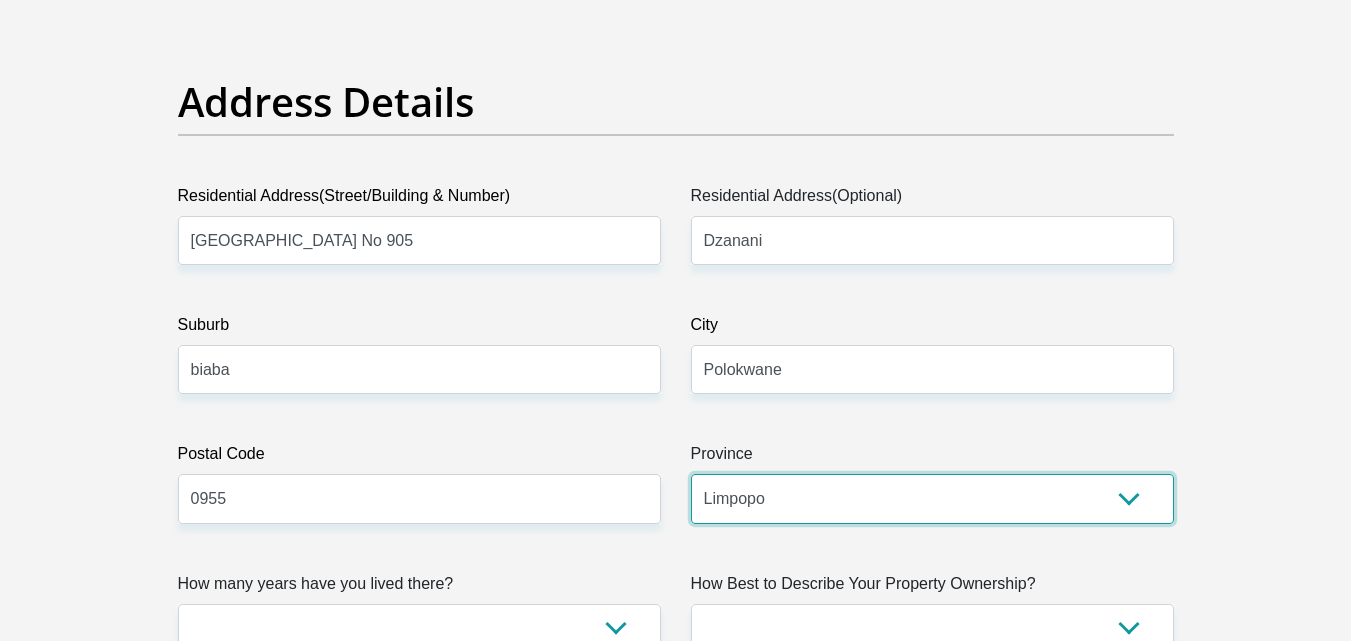 click on "Eastern Cape
Free State
[GEOGRAPHIC_DATA]
[GEOGRAPHIC_DATA][DATE]
[GEOGRAPHIC_DATA]
[GEOGRAPHIC_DATA]
[GEOGRAPHIC_DATA]
[GEOGRAPHIC_DATA]" at bounding box center (932, 498) 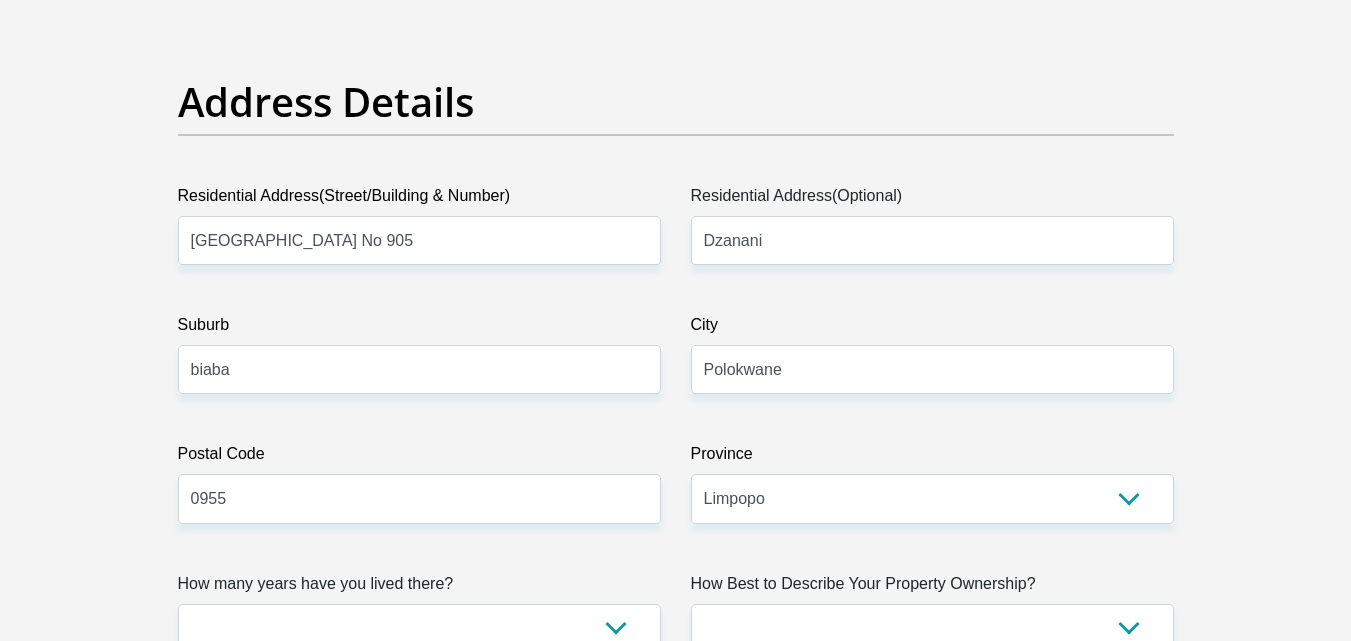 click on "Personal Details
Title
Mr
Ms
Mrs
Dr
[PERSON_NAME]
First Name
nompha
Surname
Ravuluvulu
ID Number
9902140284082
Please input valid ID number
Race
Black
Coloured
Indian
White
Other
Contact Number
0660449799
Please input valid contact number" at bounding box center (675, 2619) 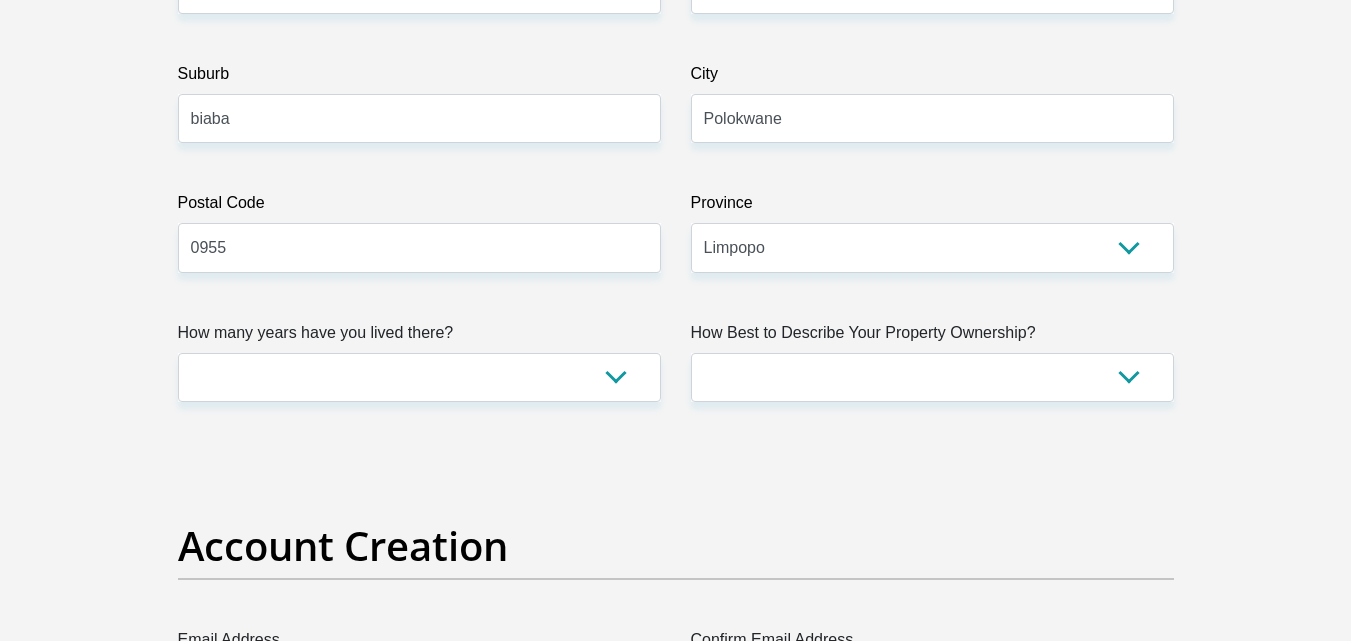 scroll, scrollTop: 1234, scrollLeft: 0, axis: vertical 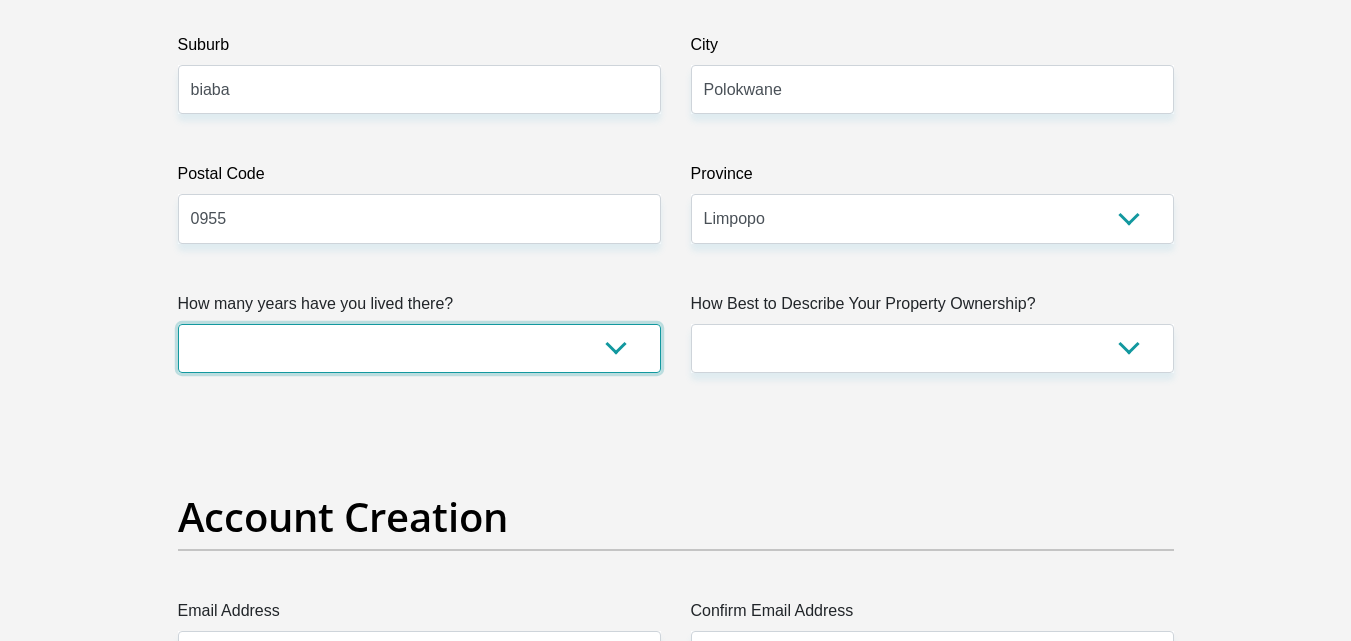 click on "less than 1 year
1-3 years
3-5 years
5+ years" at bounding box center [419, 348] 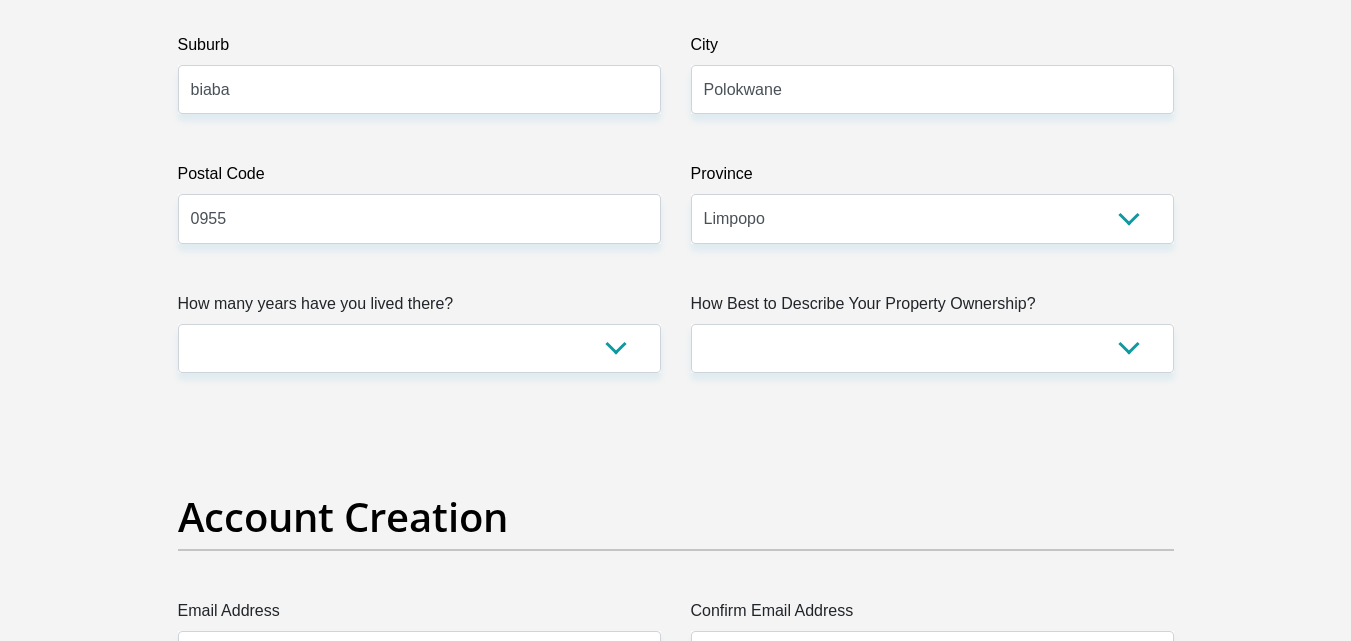 click on "Account Creation" at bounding box center (676, 517) 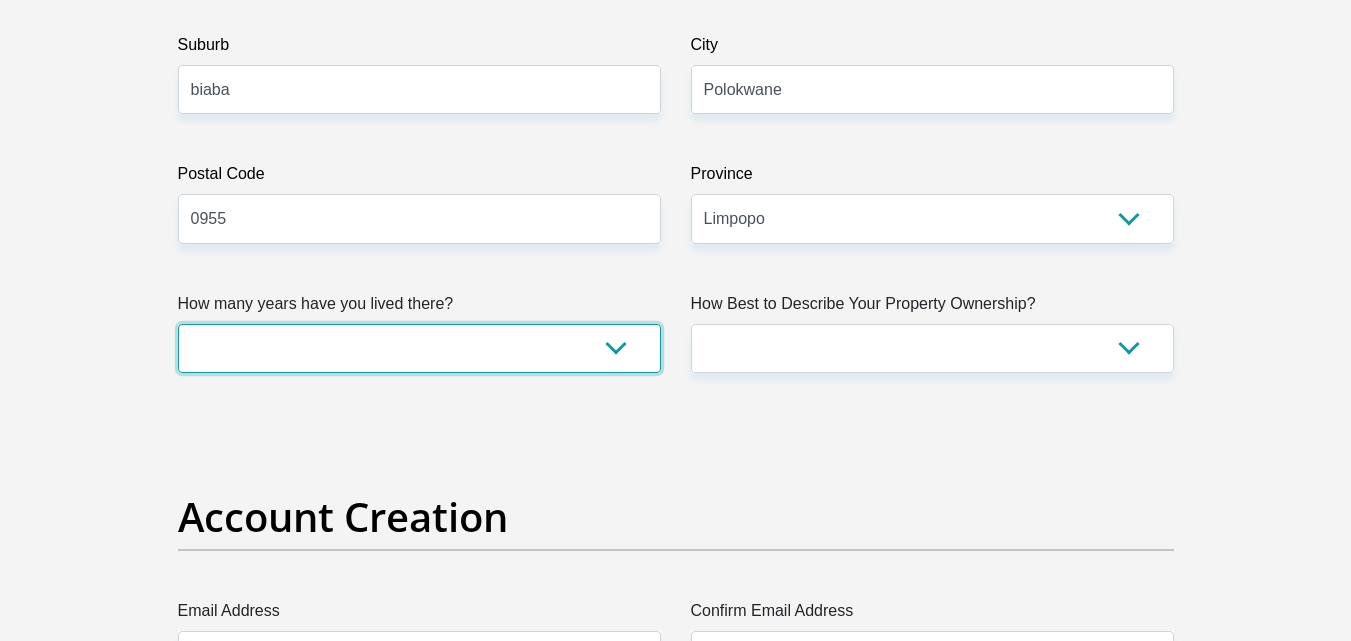 click on "less than 1 year
1-3 years
3-5 years
5+ years" at bounding box center [419, 348] 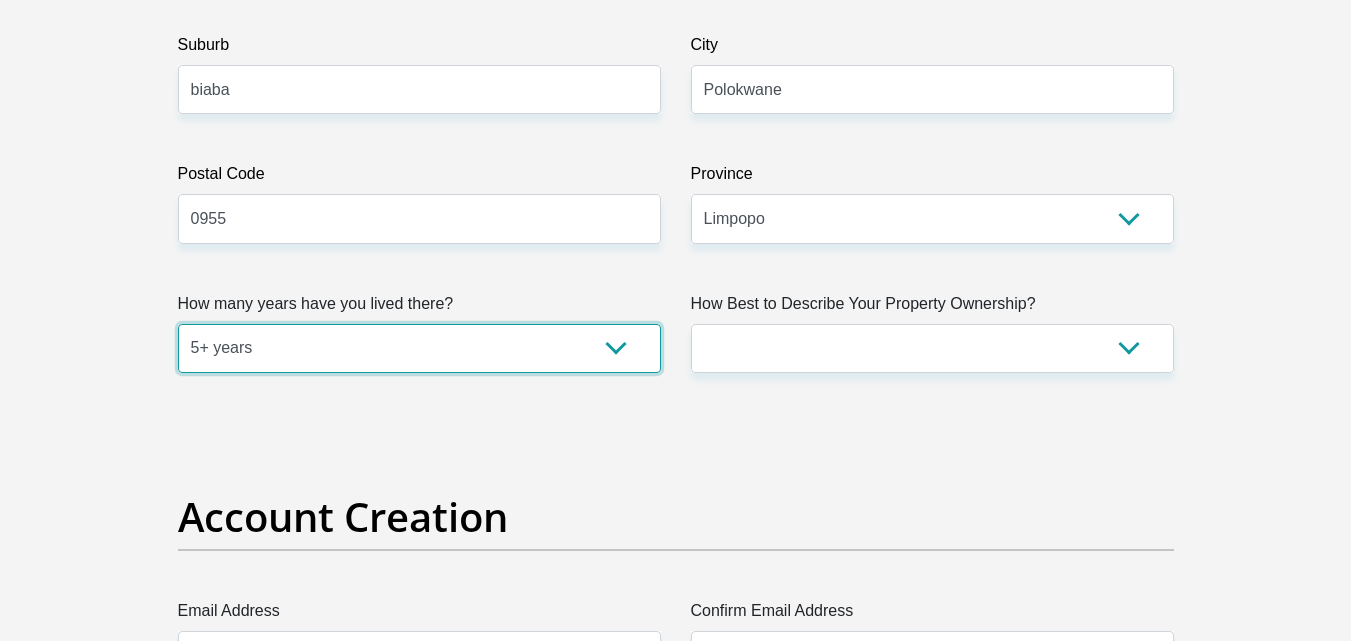 click on "less than 1 year
1-3 years
3-5 years
5+ years" at bounding box center [419, 348] 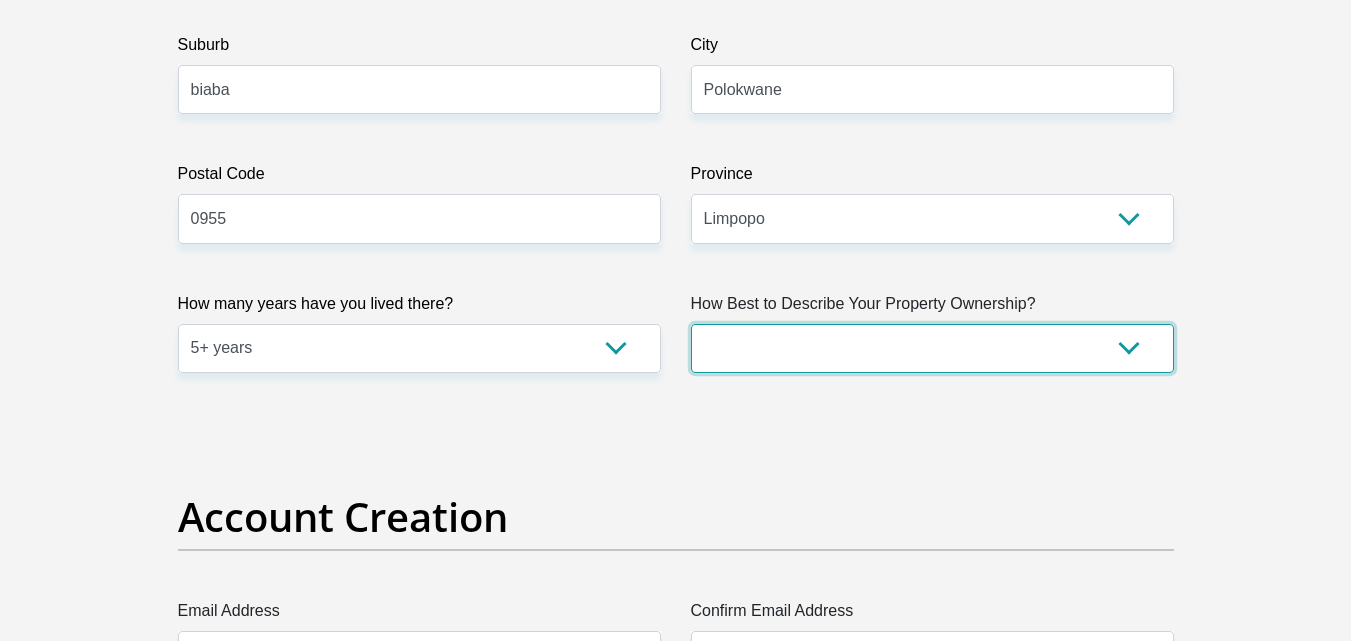 click on "Owned
Rented
Family Owned
Company Dwelling" at bounding box center [932, 348] 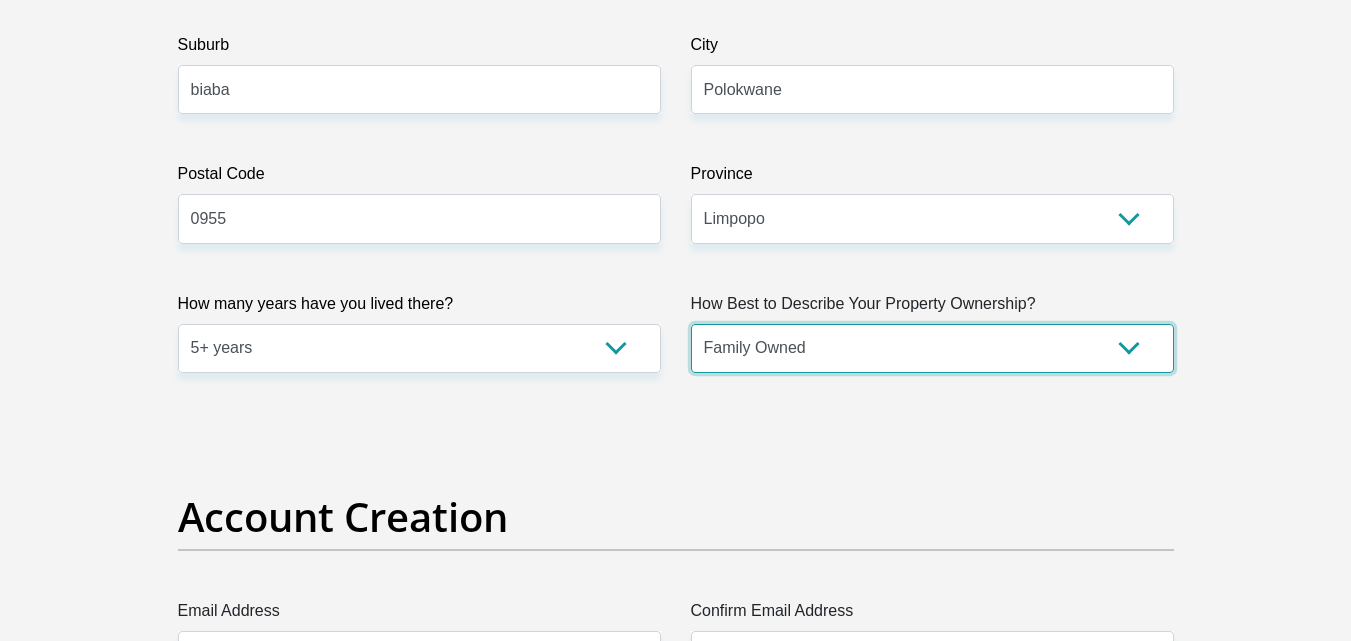 click on "Owned
Rented
Family Owned
Company Dwelling" at bounding box center [932, 348] 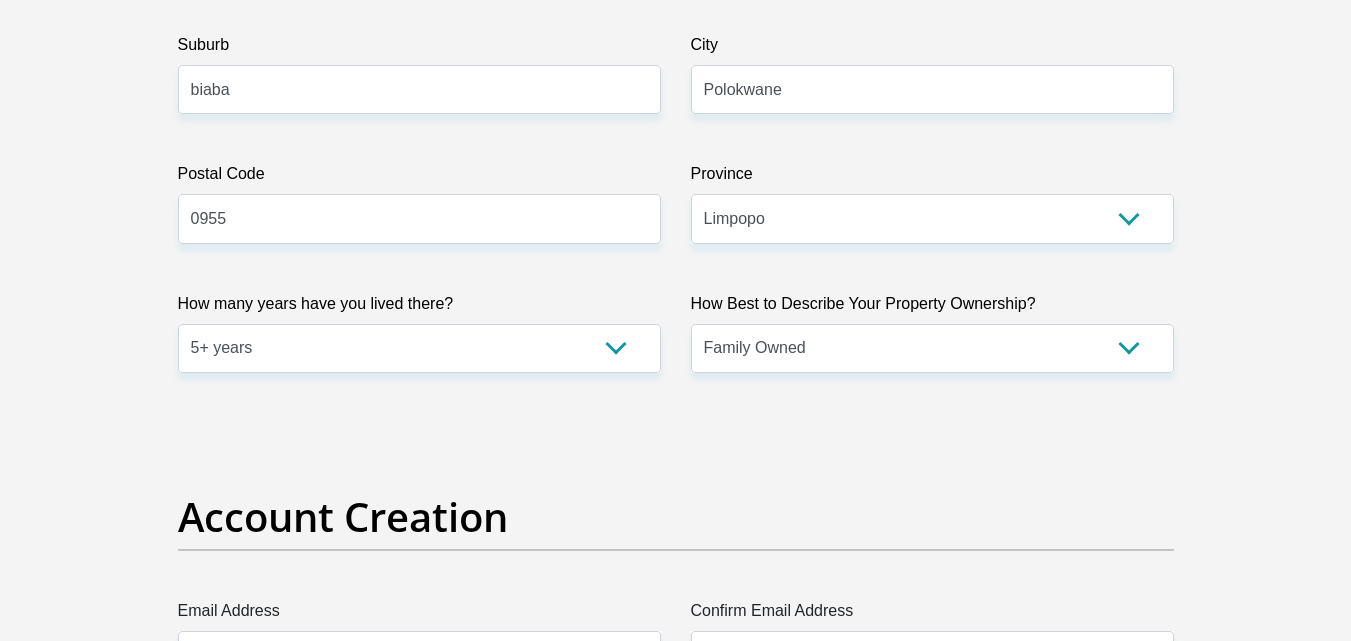 click on "Title
Mr
Ms
Mrs
Dr
[PERSON_NAME]
First Name
nompha
Surname
Ravuluvulu
ID Number
9902140284082
Please input valid ID number
Race
Black
Coloured
Indian
White
Other
Contact Number
0660449799
Please input valid contact number
Nationality
[GEOGRAPHIC_DATA]
[GEOGRAPHIC_DATA]
[GEOGRAPHIC_DATA]  [GEOGRAPHIC_DATA]  [GEOGRAPHIC_DATA]" at bounding box center (676, 2333) 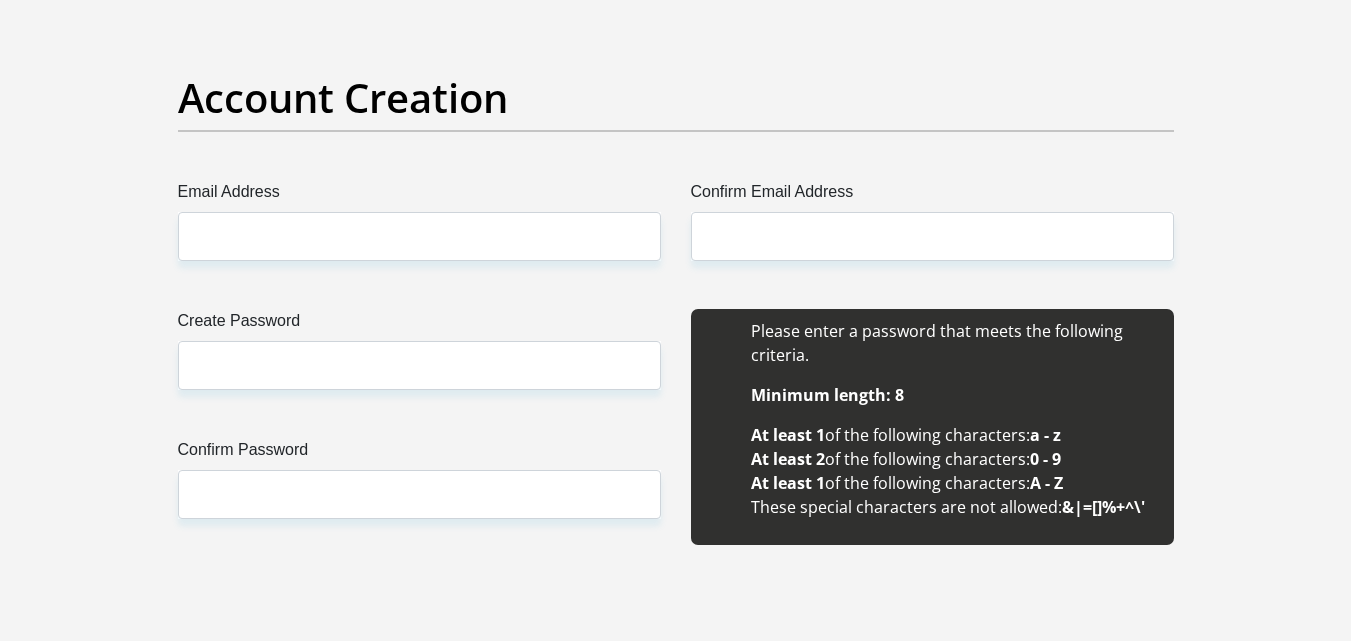 scroll, scrollTop: 1674, scrollLeft: 0, axis: vertical 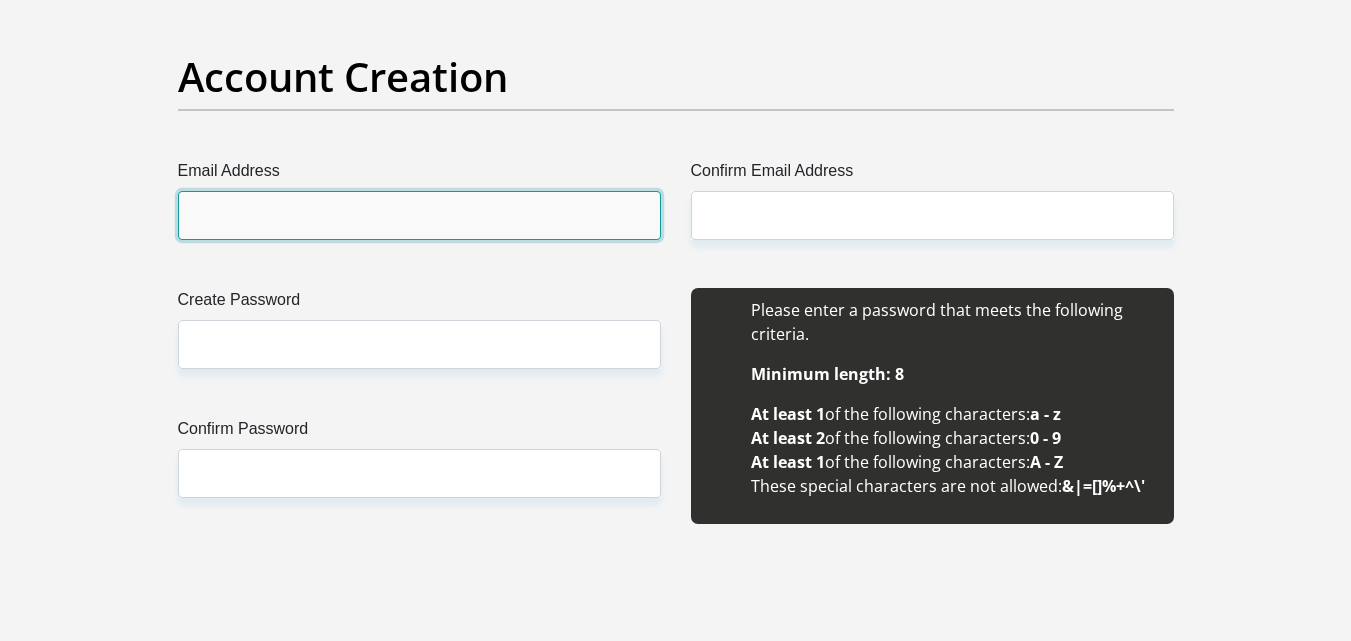 click on "Email Address" at bounding box center (419, 215) 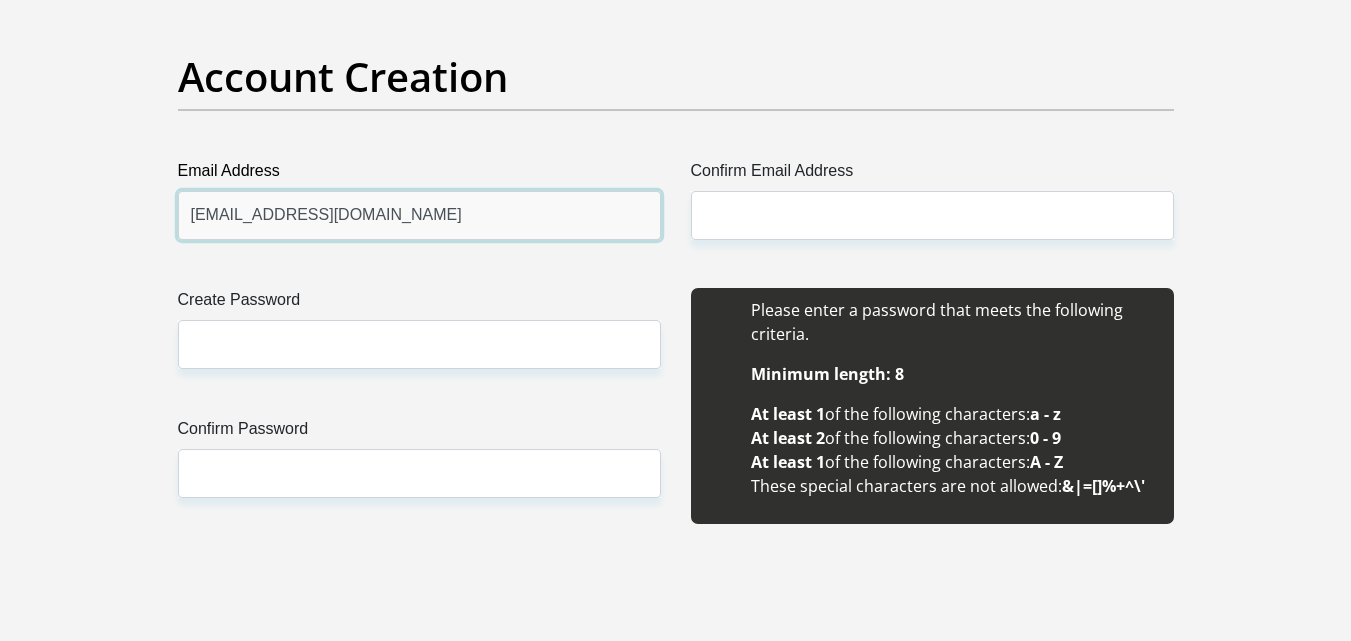 drag, startPoint x: 383, startPoint y: 219, endPoint x: 121, endPoint y: 244, distance: 263.19003 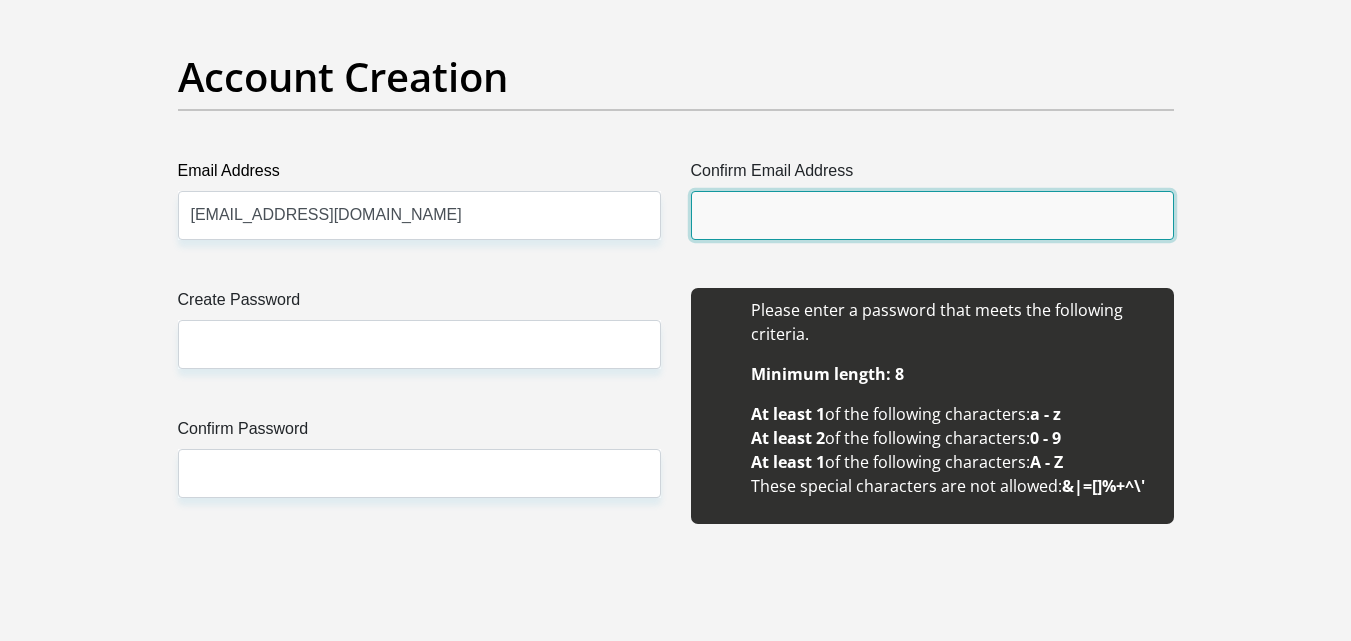 click on "Confirm Email Address" at bounding box center [932, 215] 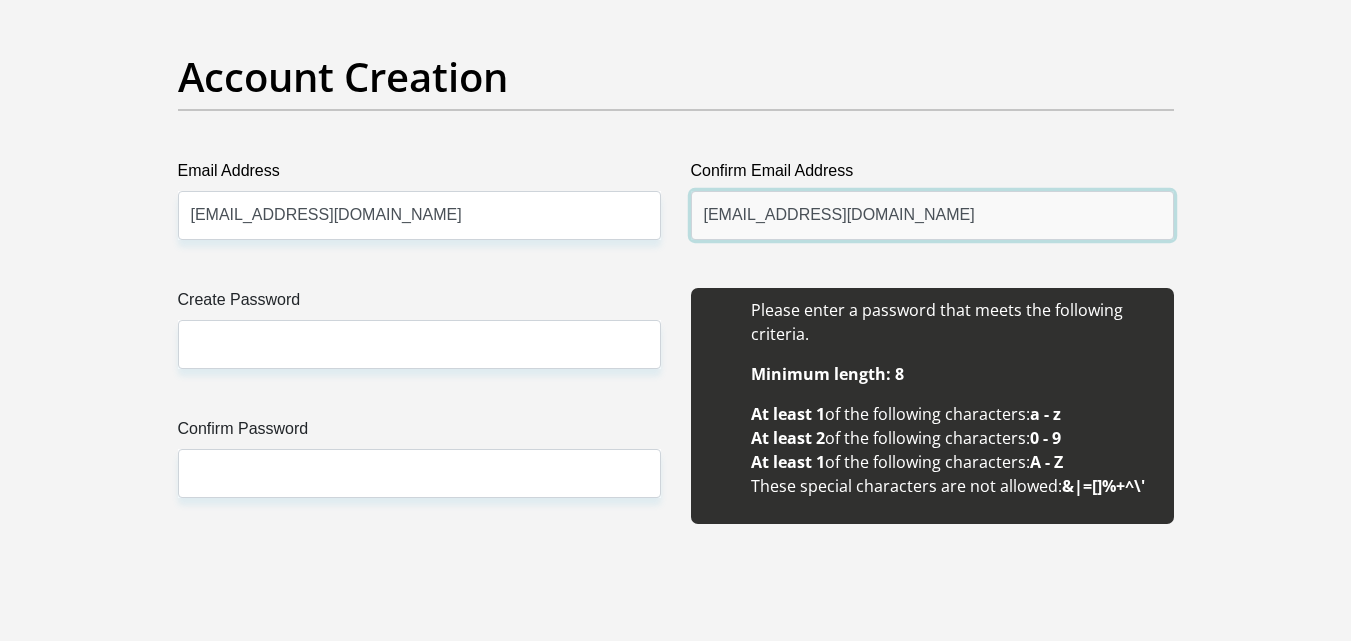 type on "[EMAIL_ADDRESS][DOMAIN_NAME]" 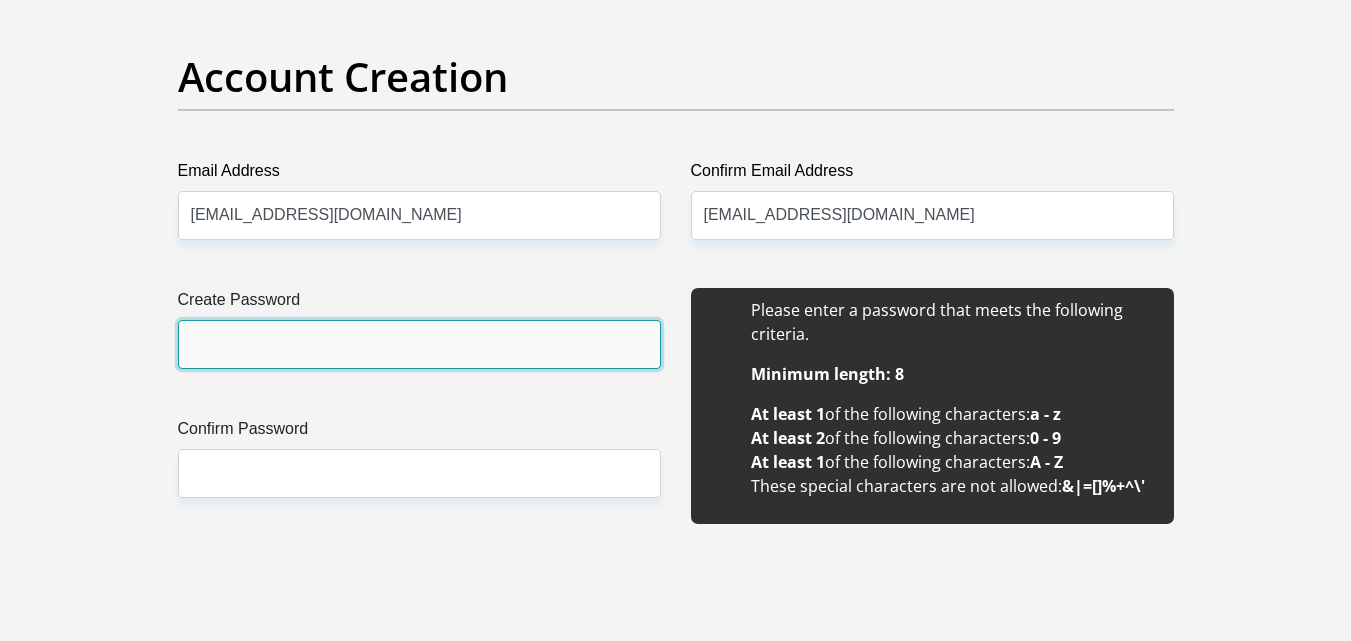 click on "Create Password" at bounding box center (419, 344) 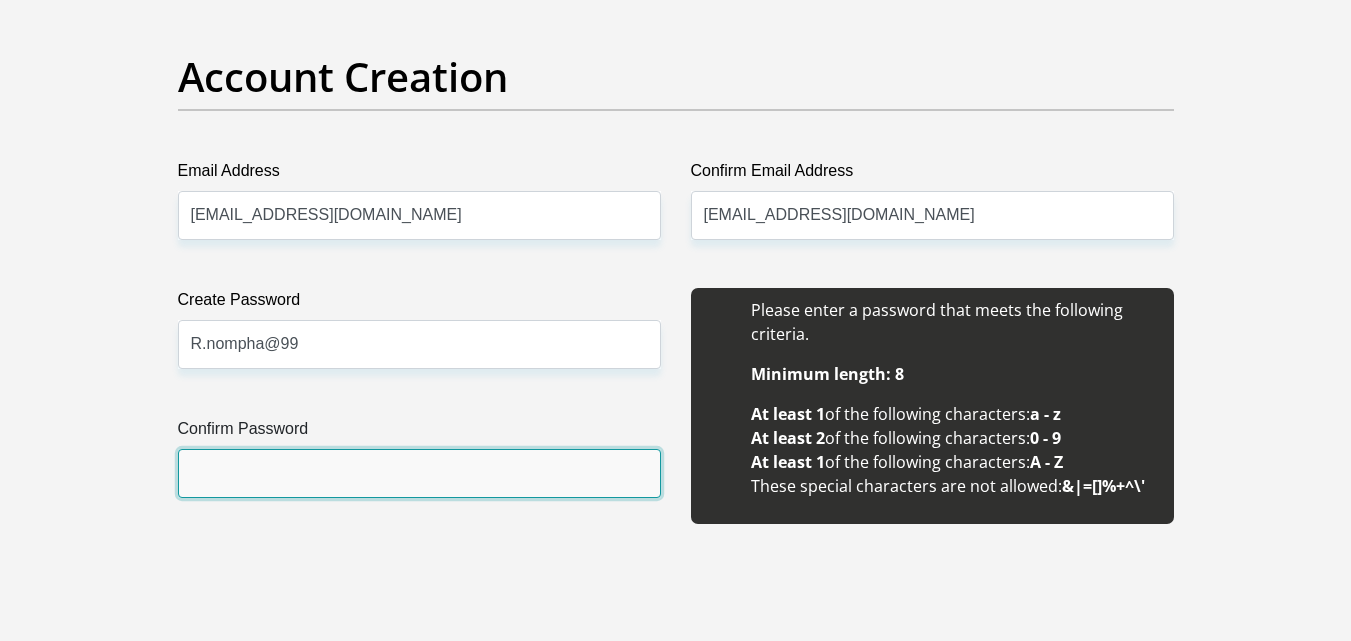 click on "Confirm Password" at bounding box center (419, 473) 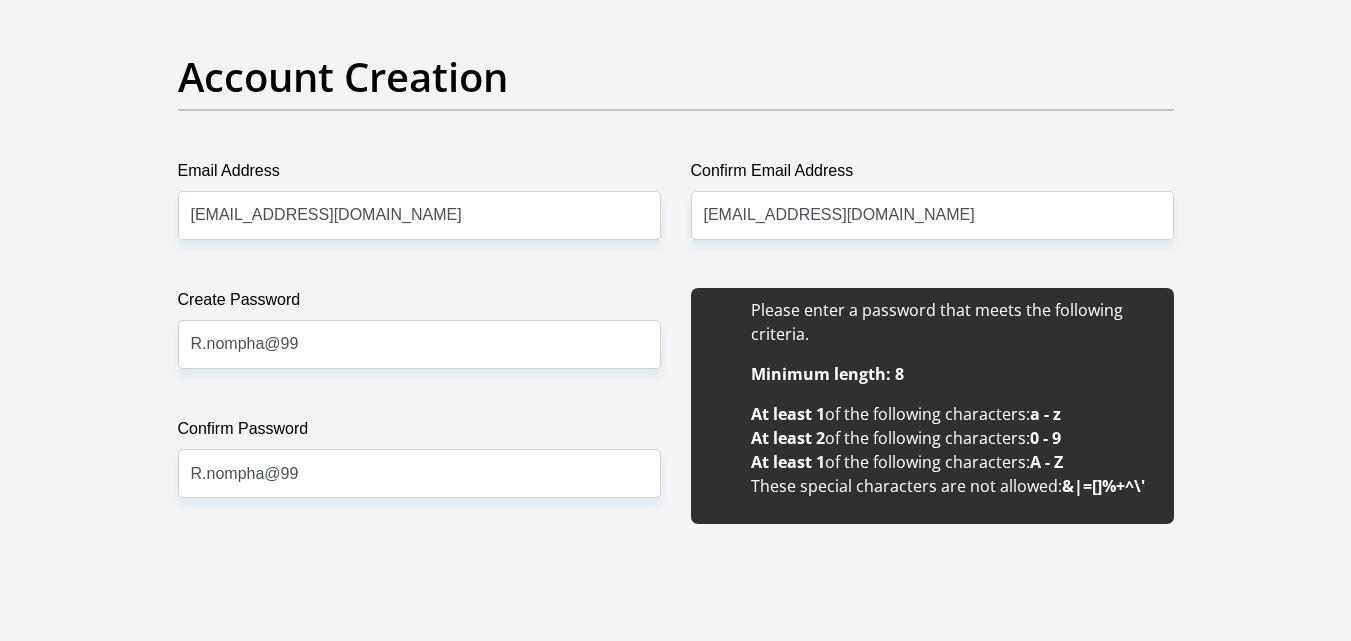 click on "Title
Mr
Ms
Mrs
Dr
[PERSON_NAME]
First Name
nompha
Surname
Ravuluvulu
ID Number
9902140284082
Please input valid ID number
Race
Black
Coloured
Indian
White
Other
Contact Number
0660449799
Please input valid contact number
Nationality
[GEOGRAPHIC_DATA]
[GEOGRAPHIC_DATA]
[GEOGRAPHIC_DATA]  [GEOGRAPHIC_DATA]  [GEOGRAPHIC_DATA]" at bounding box center [676, 1893] 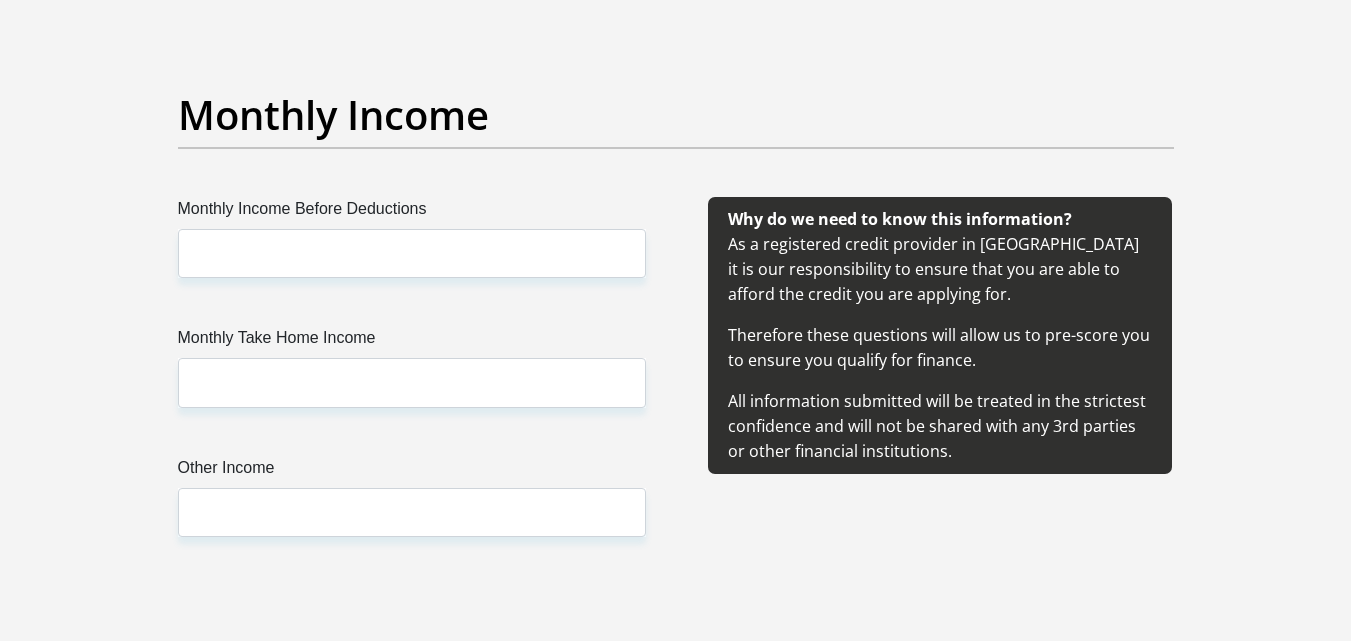 scroll, scrollTop: 2274, scrollLeft: 0, axis: vertical 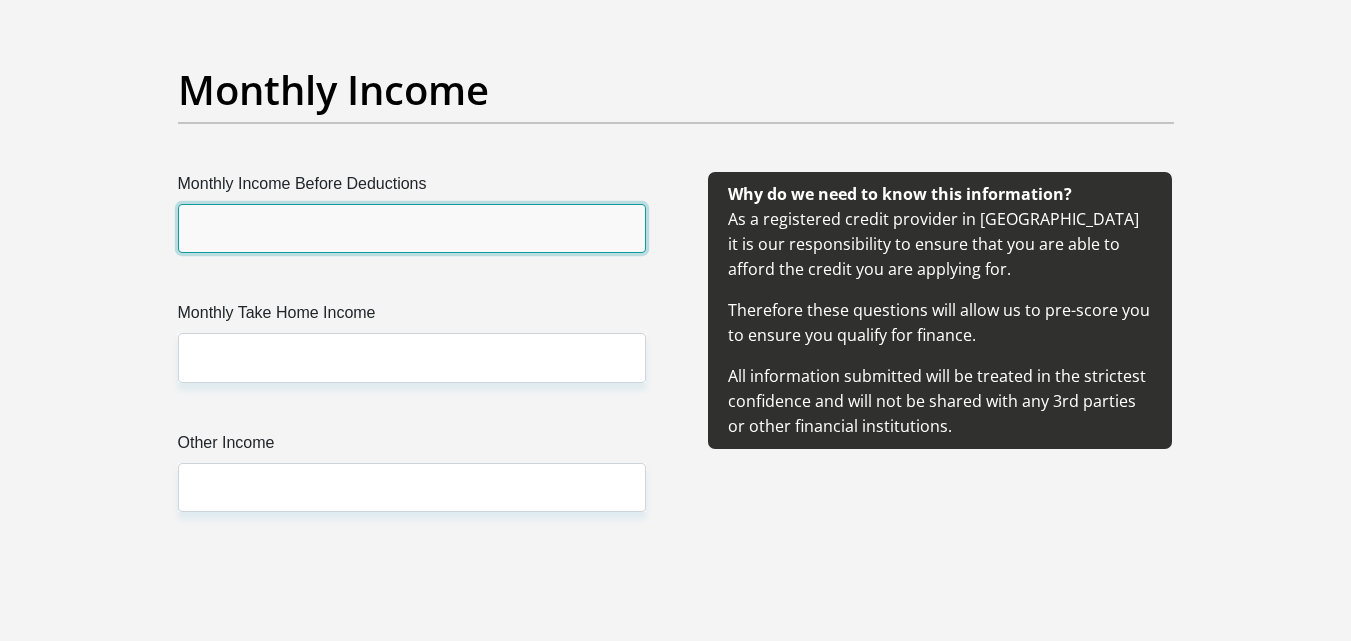 click on "Monthly Income Before Deductions" at bounding box center (412, 228) 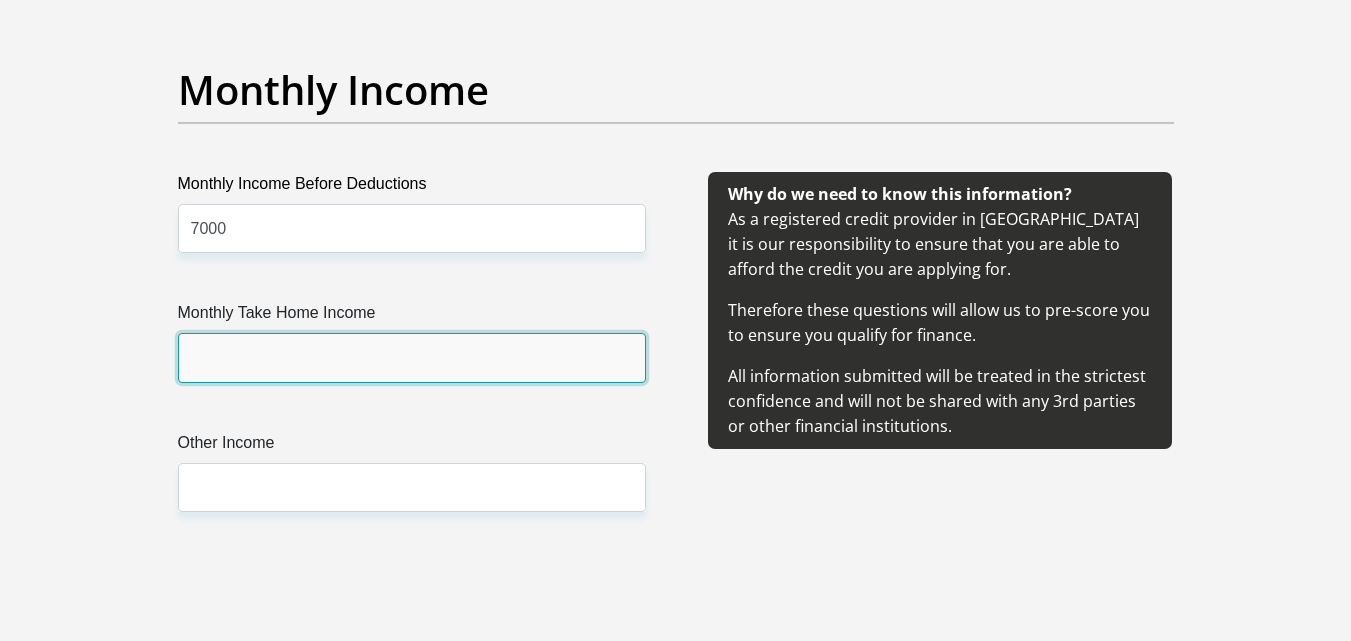 click on "Monthly Take Home Income" at bounding box center (412, 357) 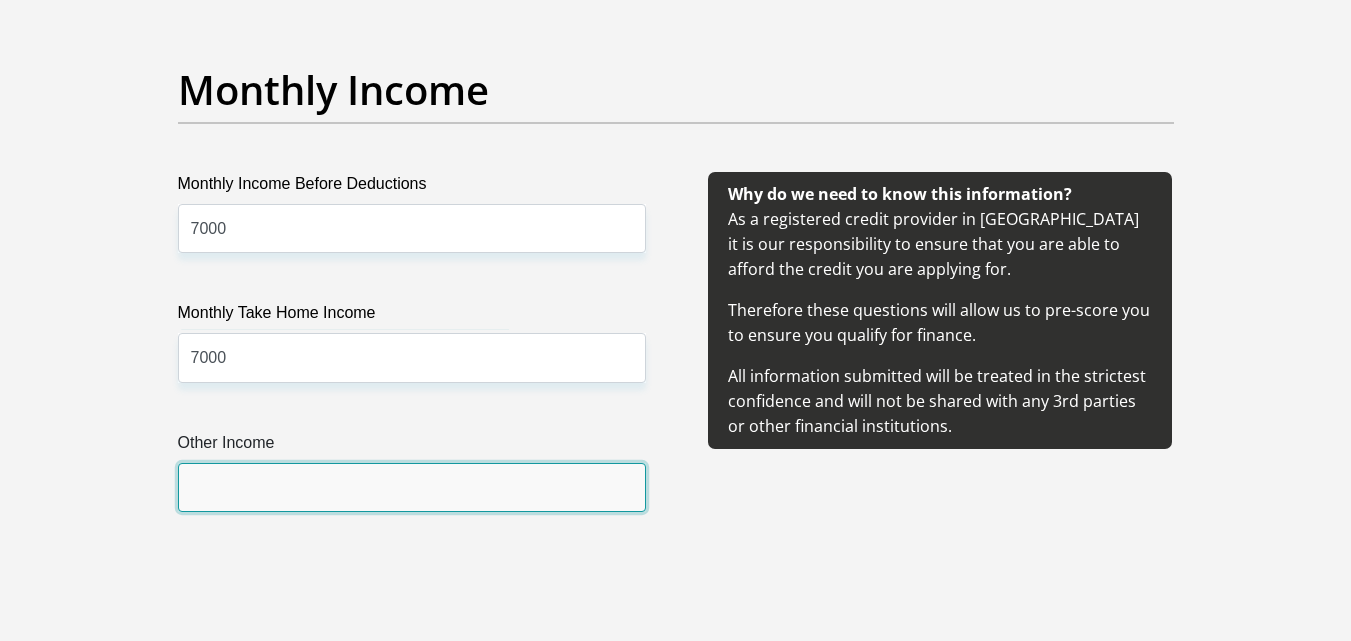 click on "Other Income" at bounding box center [412, 487] 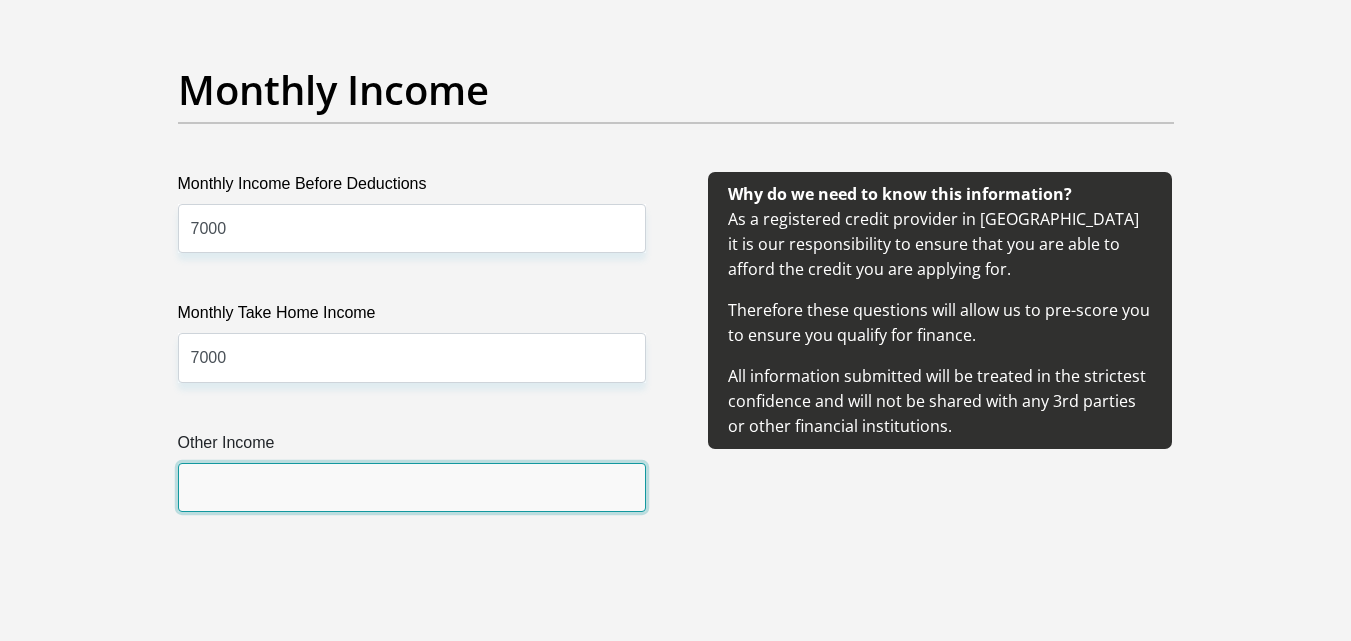 type on "2000" 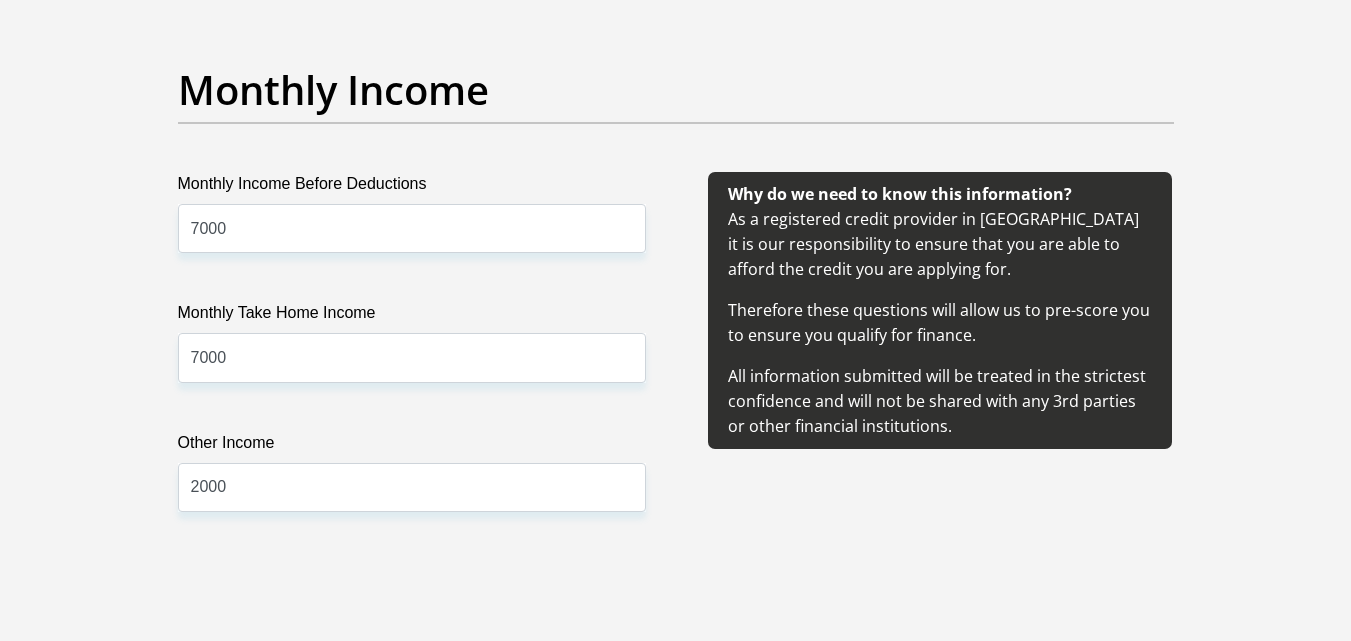 click on "Title
Mr
Ms
Mrs
Dr
[PERSON_NAME]
First Name
nompha
Surname
Ravuluvulu
ID Number
9902140284082
Please input valid ID number
Race
Black
Coloured
Indian
White
Other
Contact Number
0660449799
Please input valid contact number
Nationality
[GEOGRAPHIC_DATA]
[GEOGRAPHIC_DATA]
[GEOGRAPHIC_DATA]  [GEOGRAPHIC_DATA]  [GEOGRAPHIC_DATA]" at bounding box center [676, 1293] 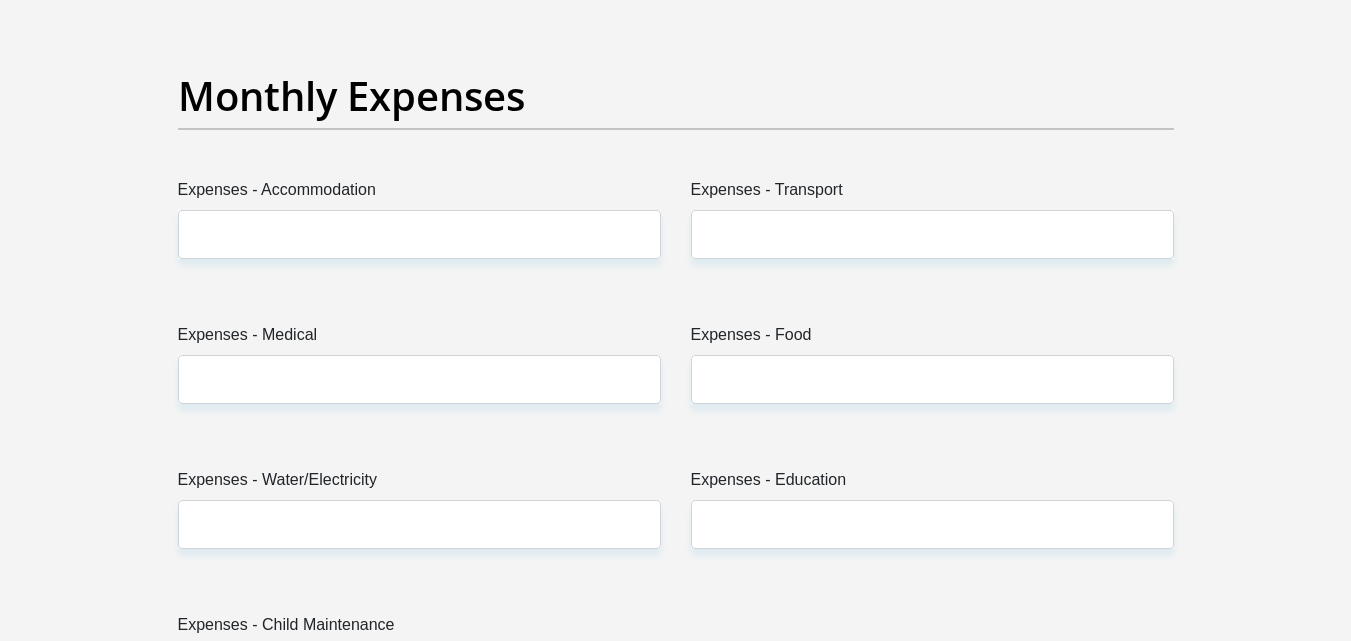 scroll, scrollTop: 2794, scrollLeft: 0, axis: vertical 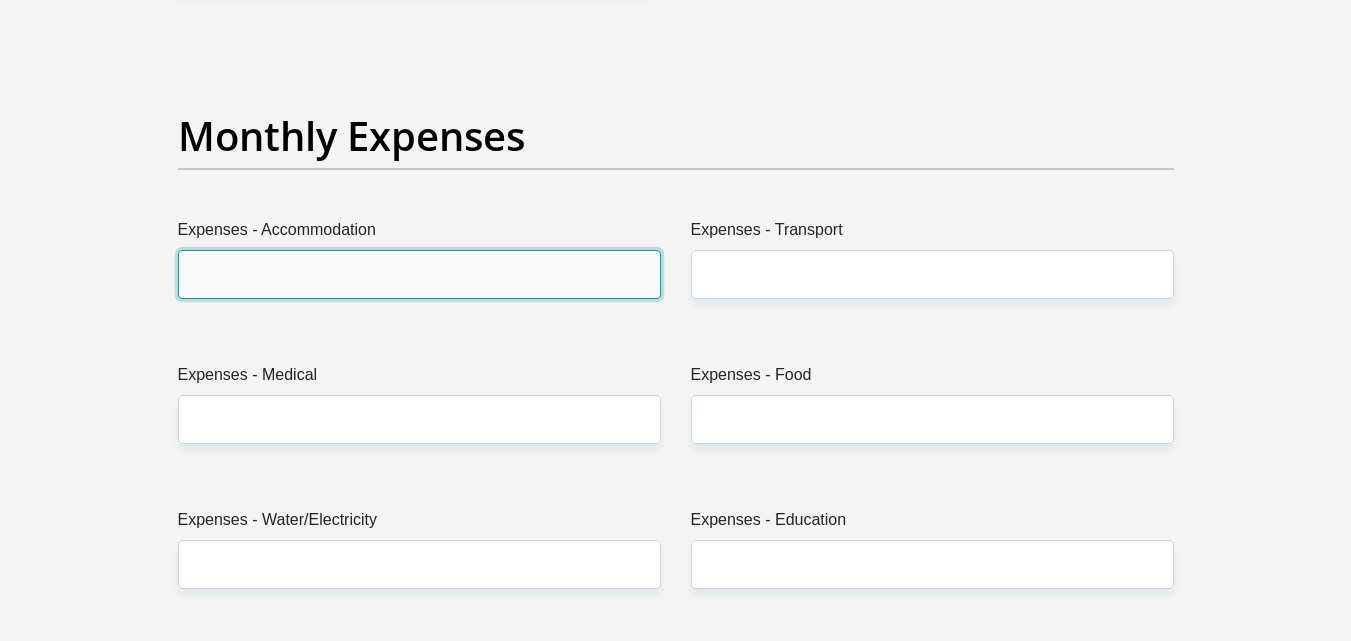 click on "Expenses - Accommodation" at bounding box center [419, 274] 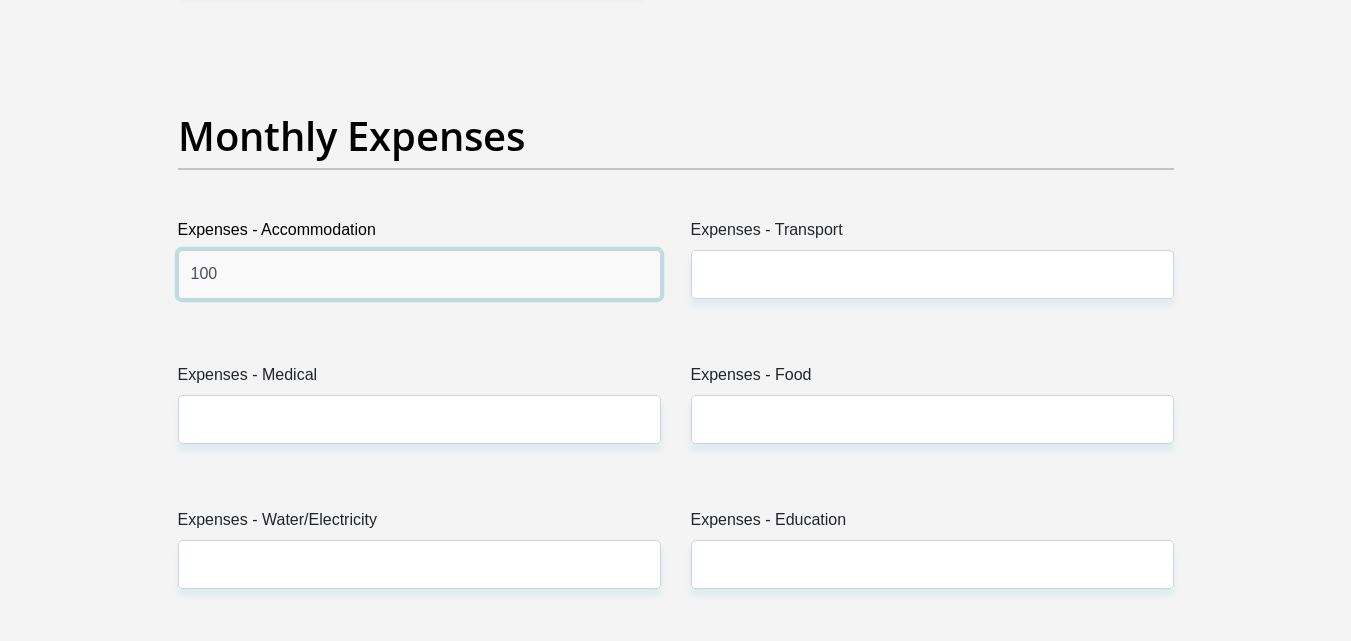 type on "100" 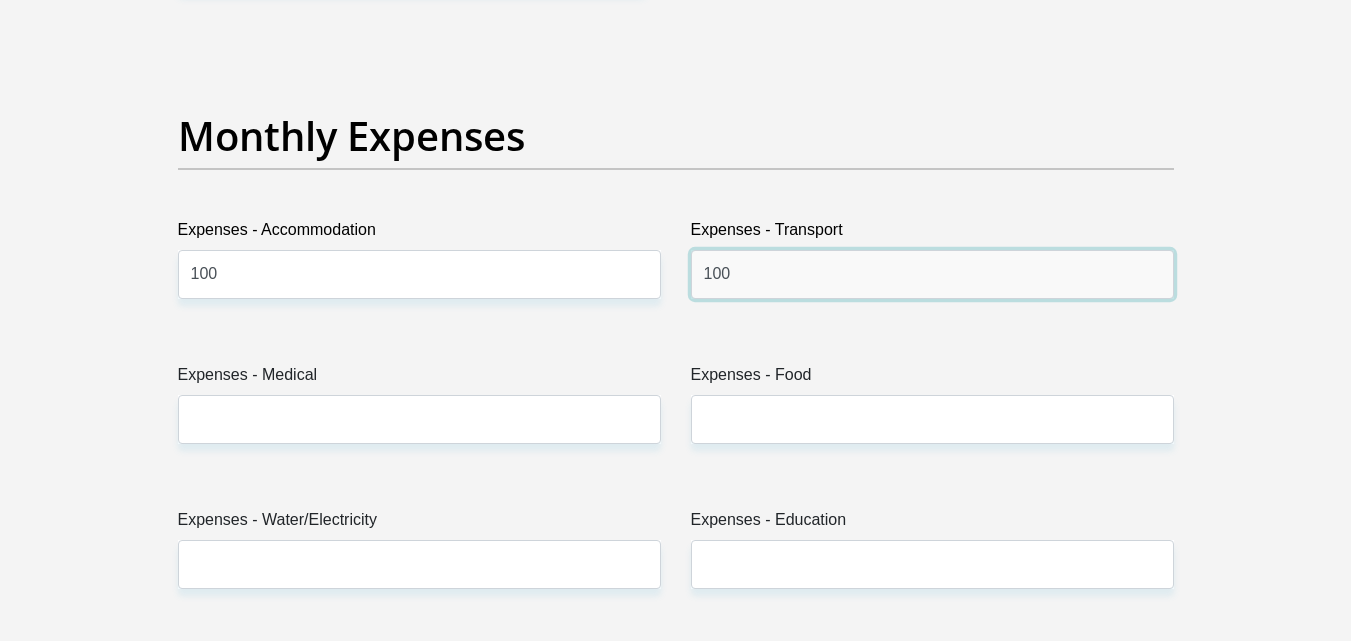 type on "100" 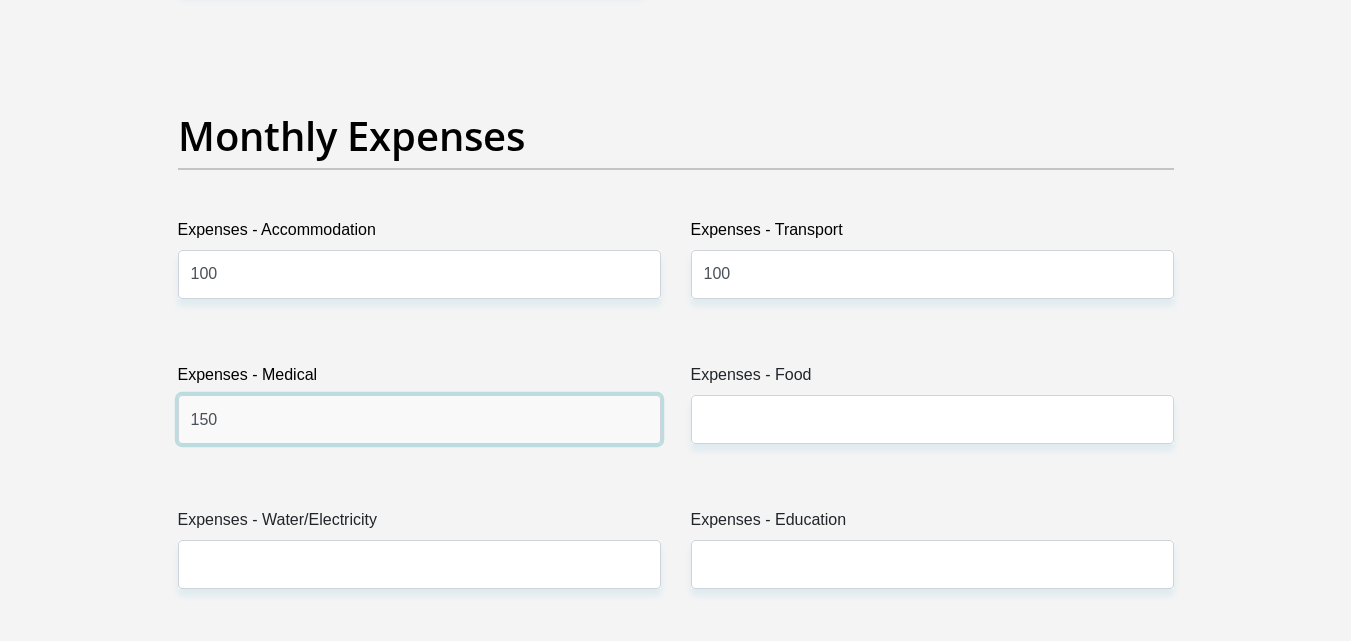 type on "150" 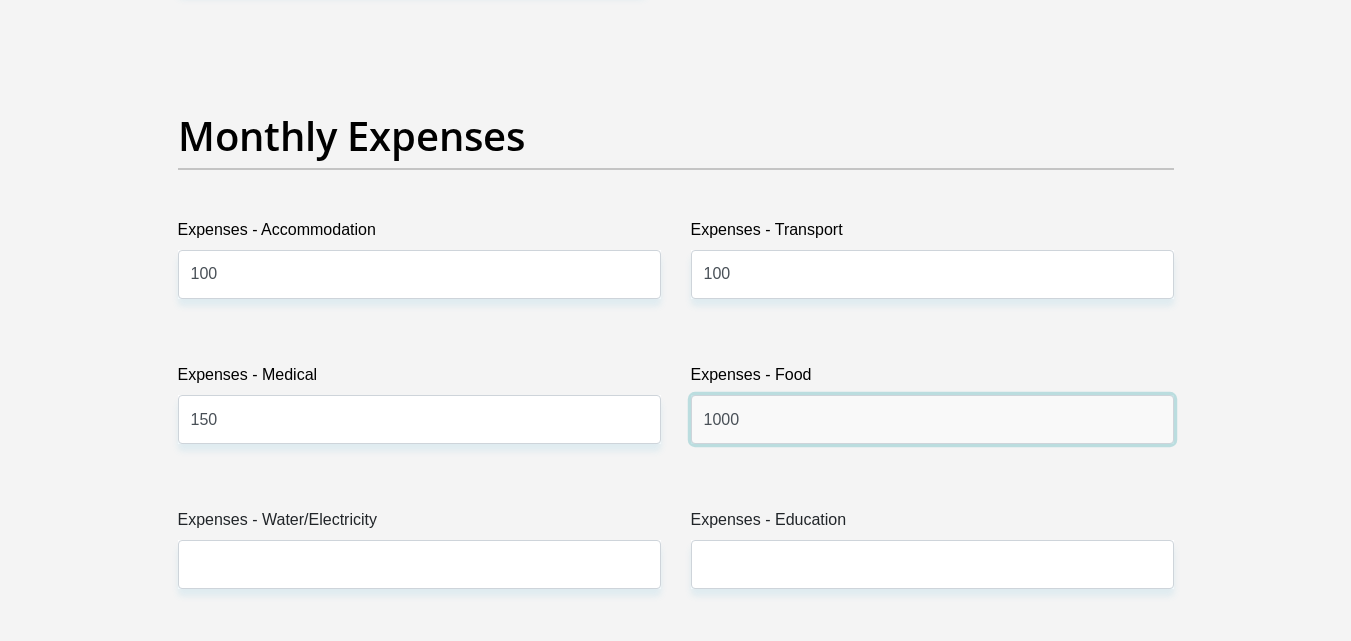 type on "1000" 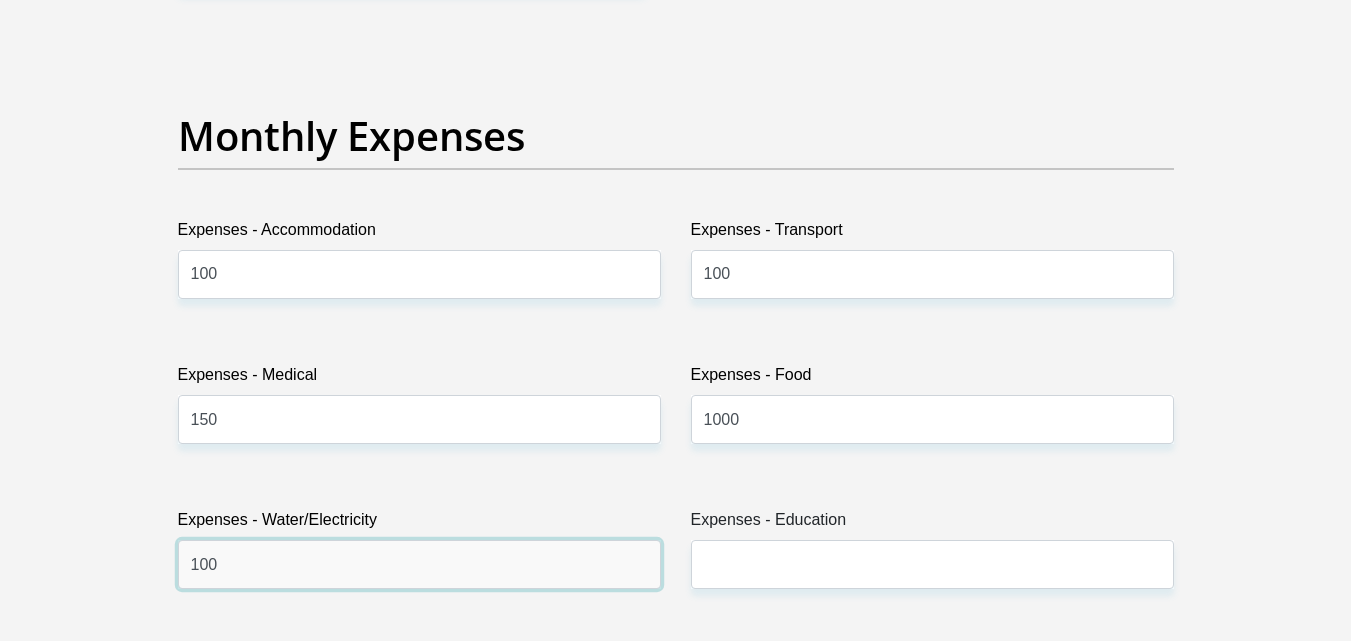 type on "100" 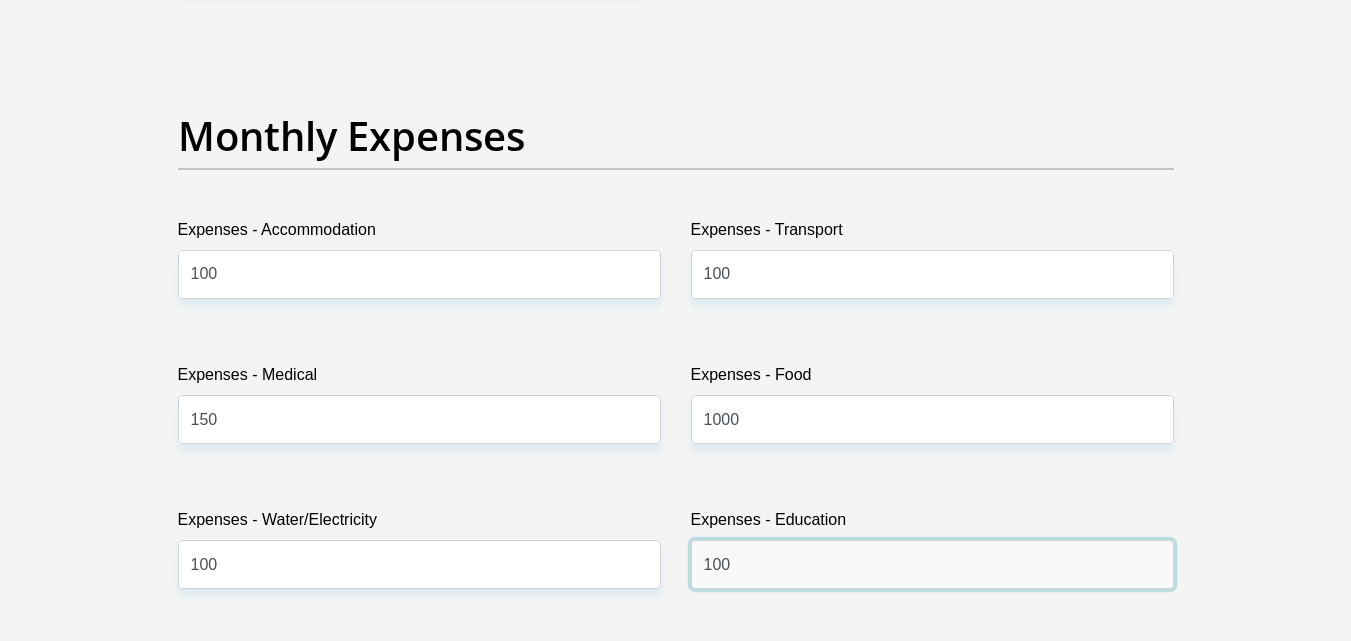 type on "100" 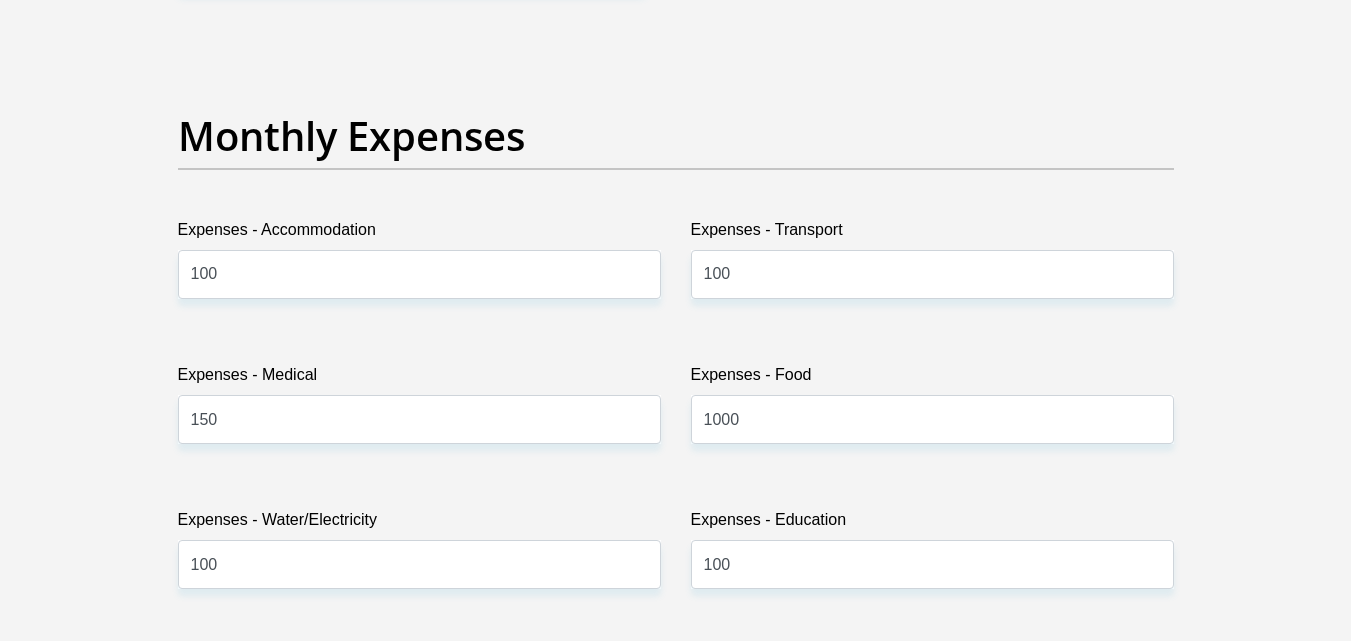 scroll, scrollTop: 3183, scrollLeft: 0, axis: vertical 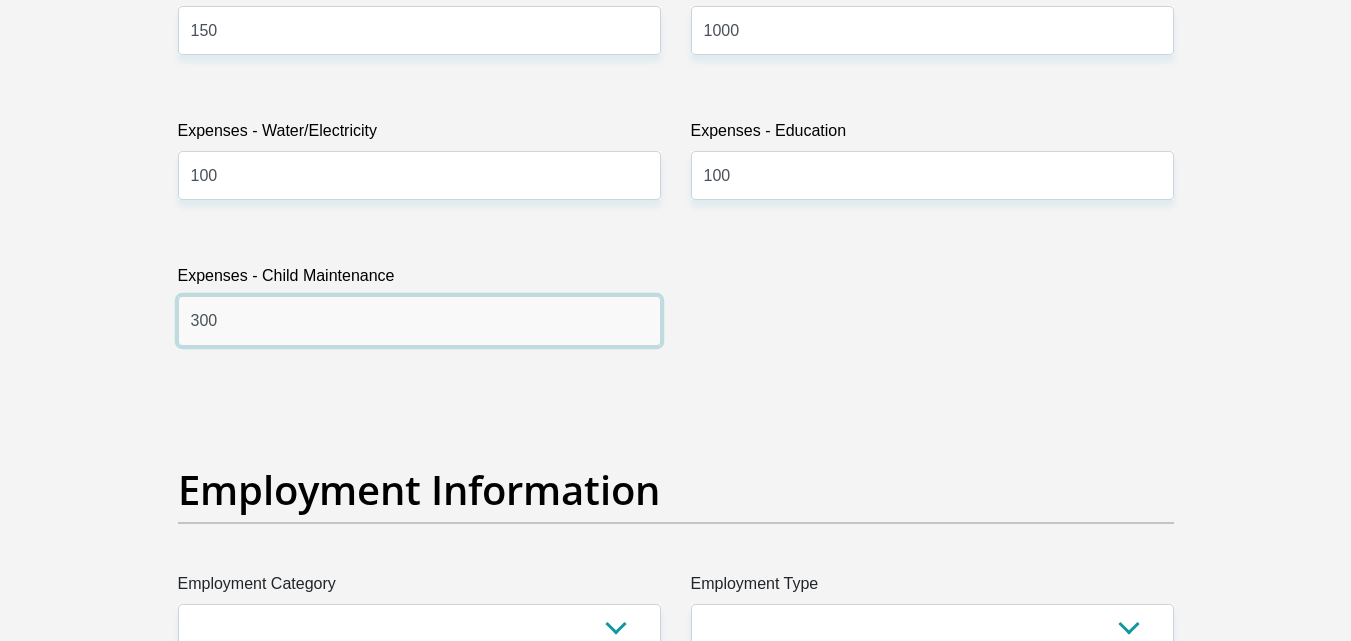 type on "300" 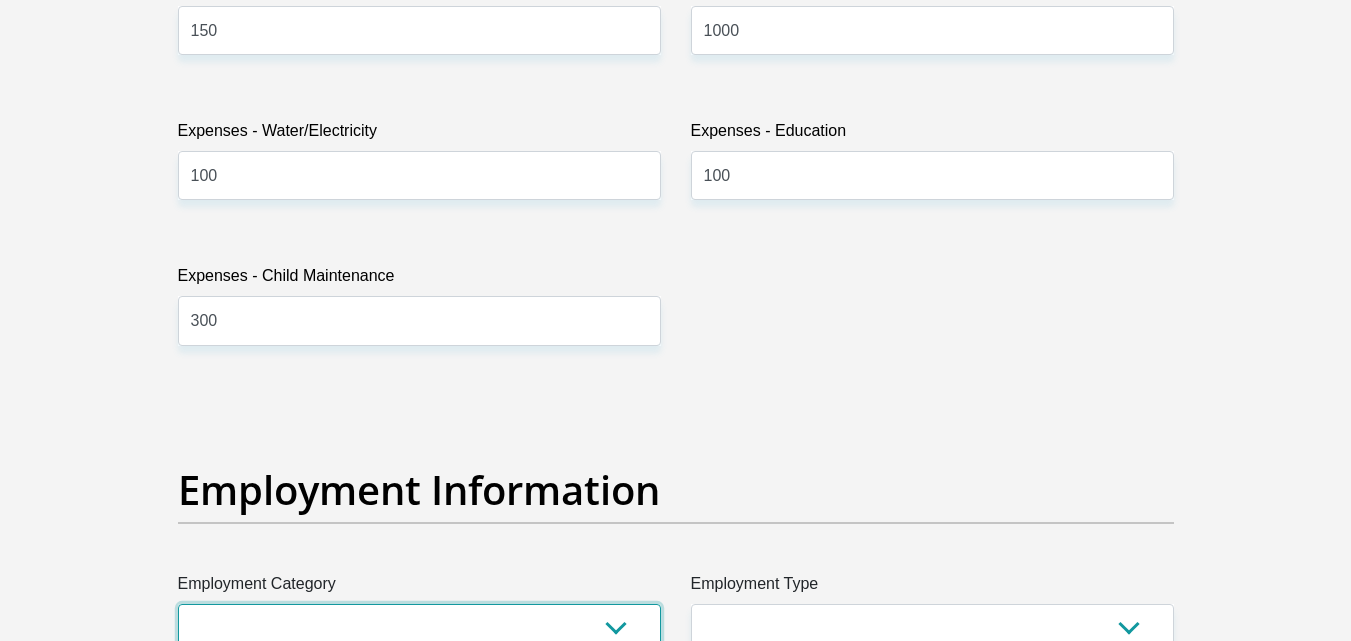 scroll, scrollTop: 3195, scrollLeft: 0, axis: vertical 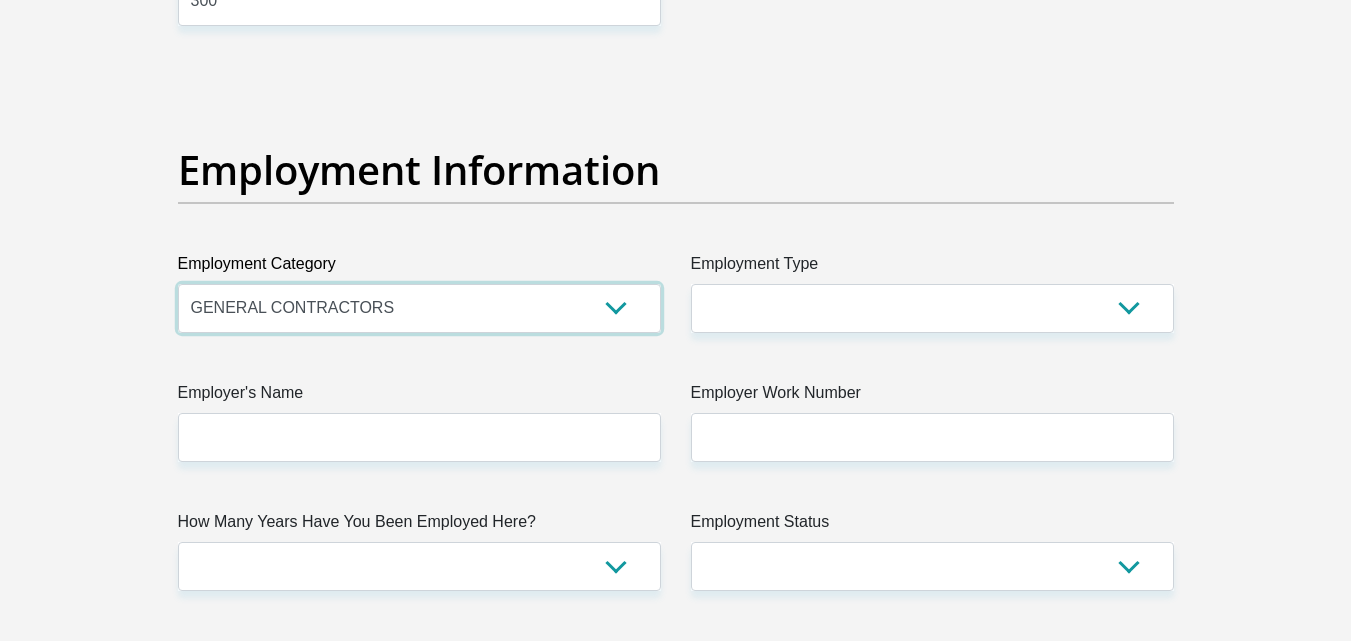 select on "53" 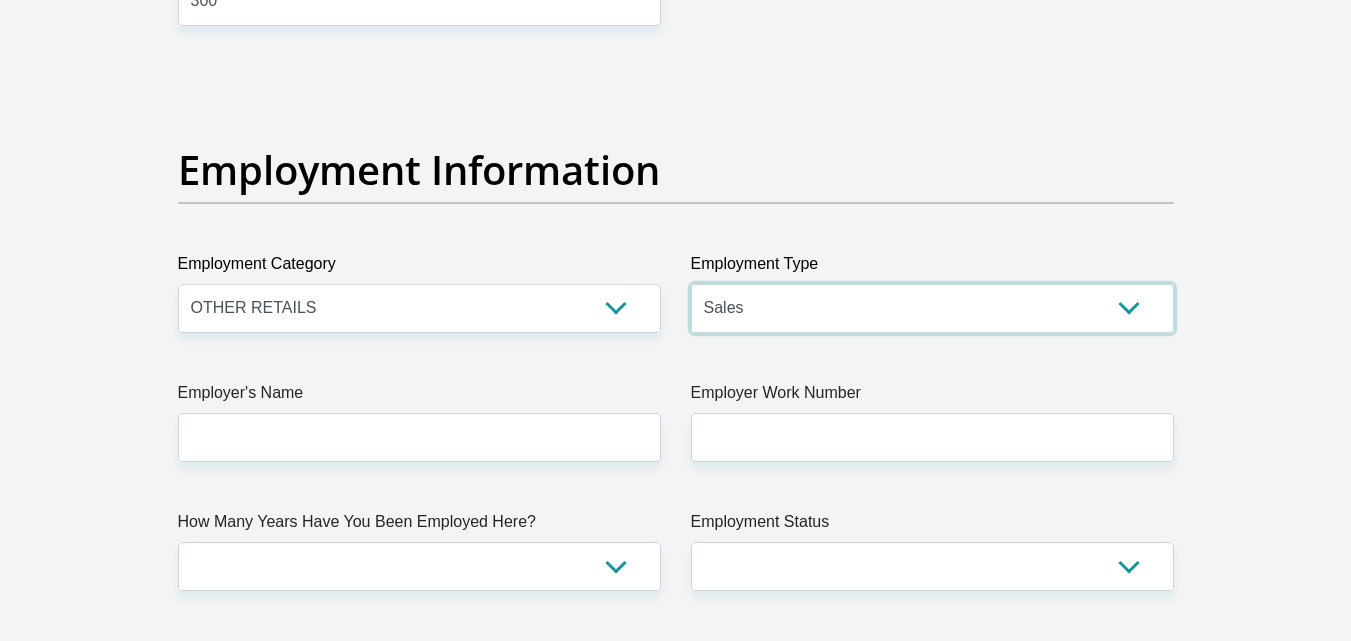 select on "Self-Employed" 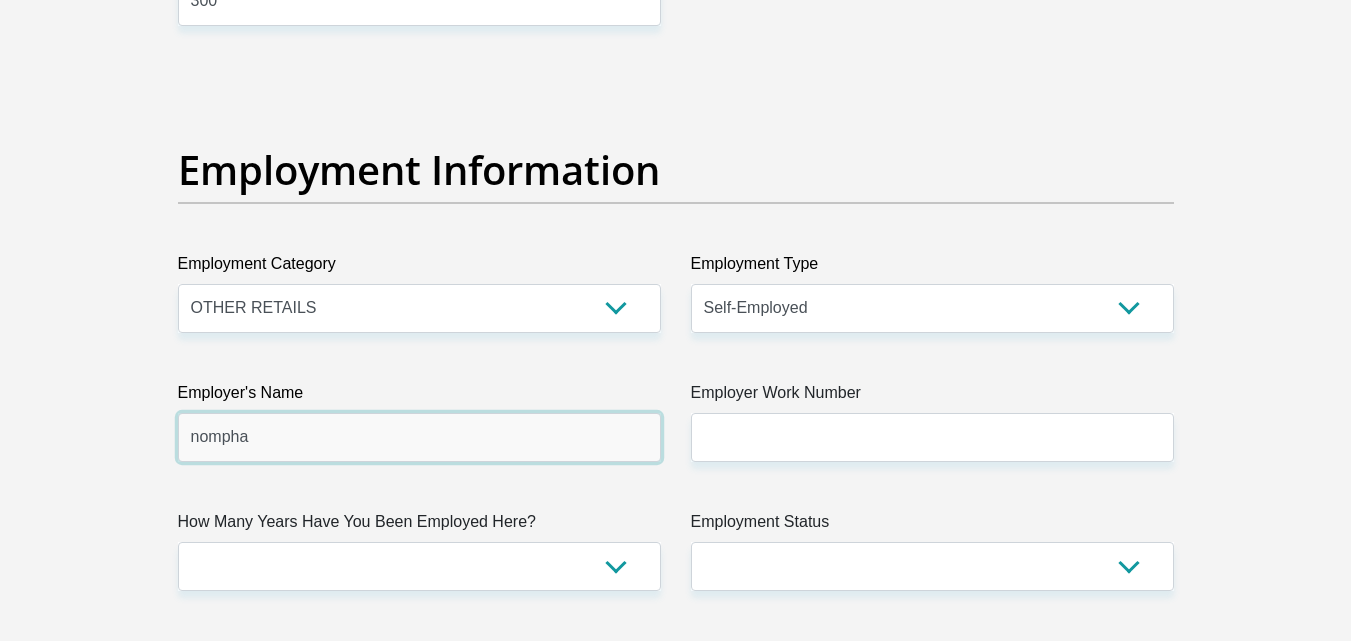 type on "nompha" 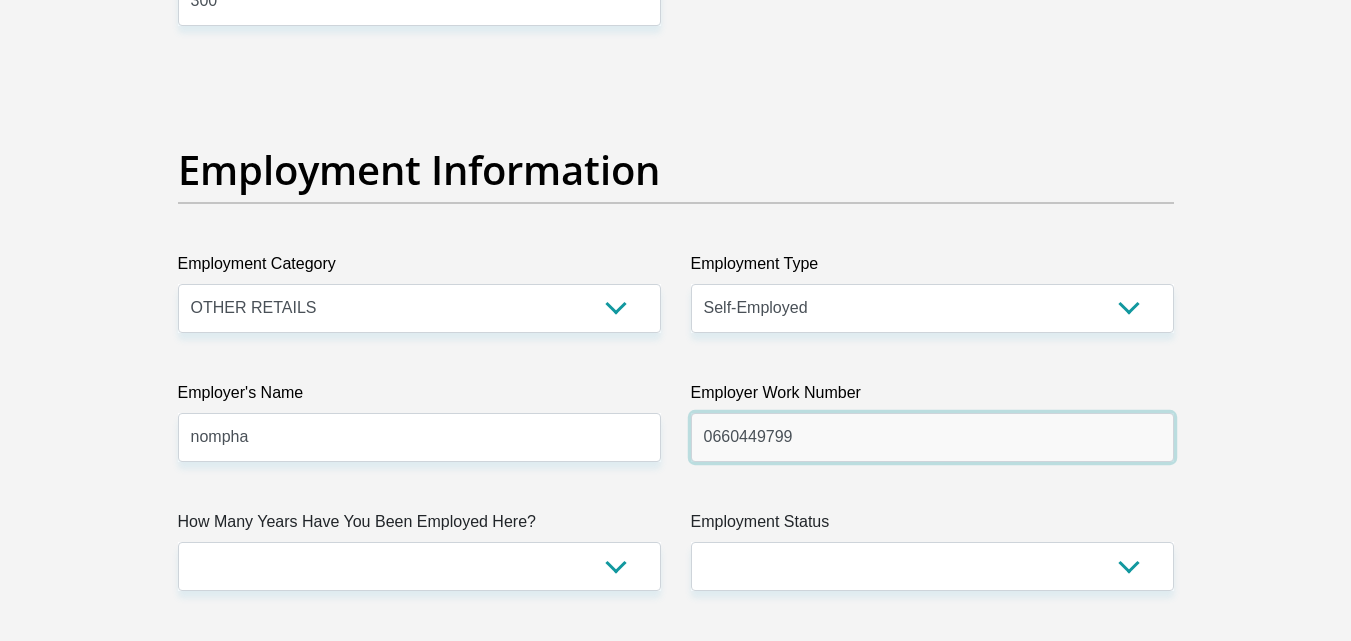 type on "0660449799" 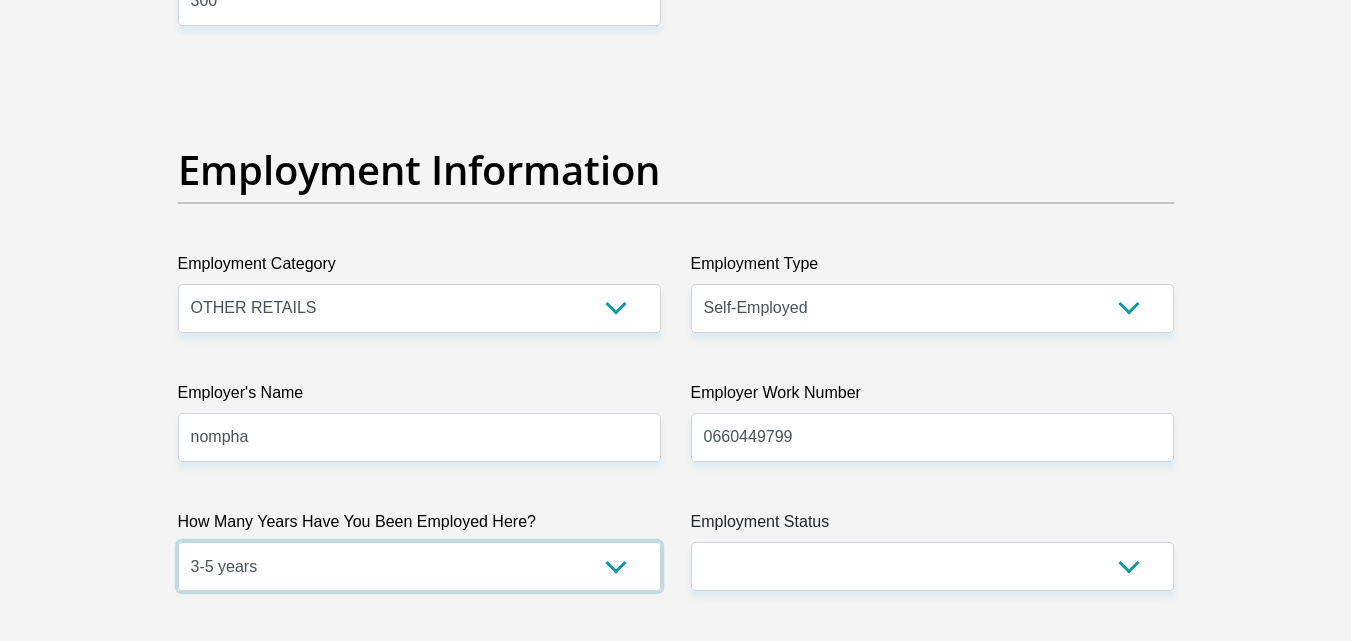 select on "60" 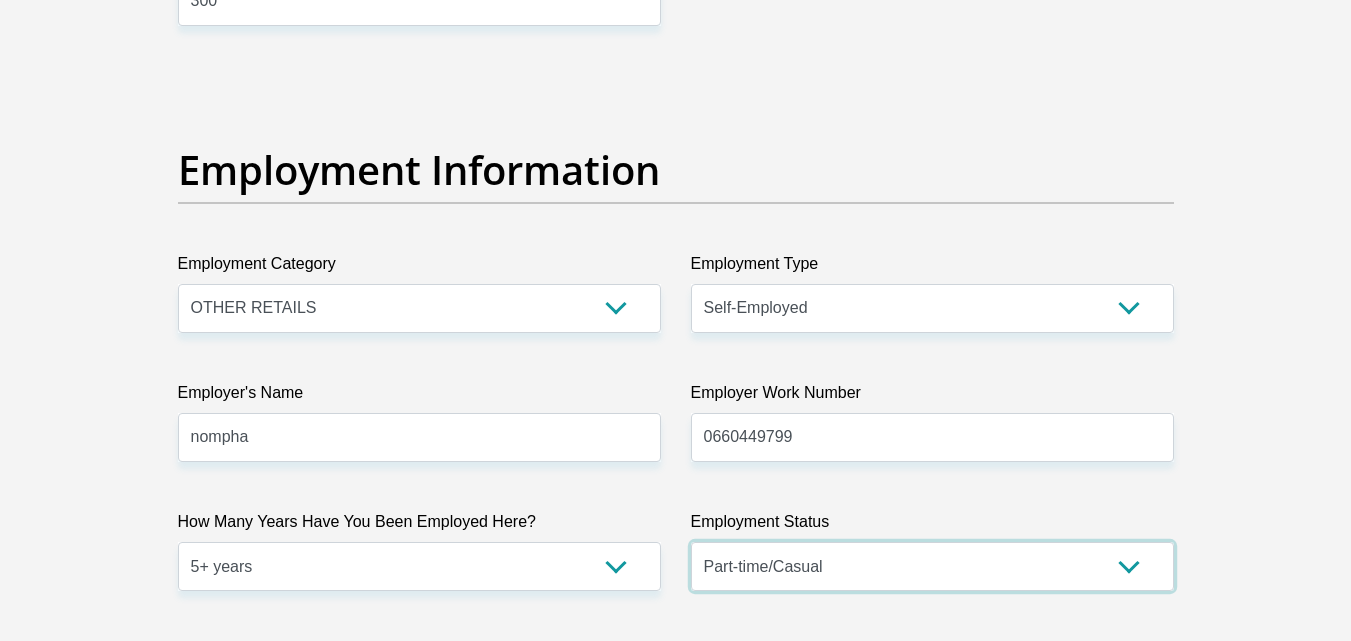 select on "1" 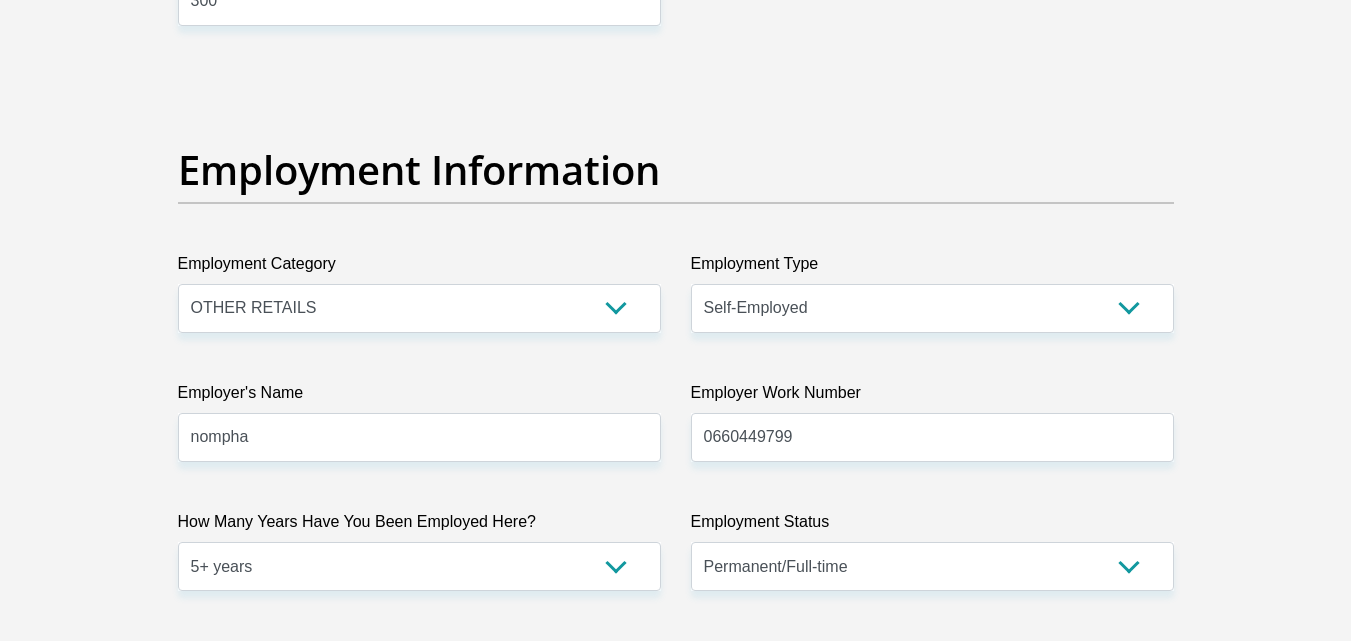 scroll, scrollTop: 4056, scrollLeft: 0, axis: vertical 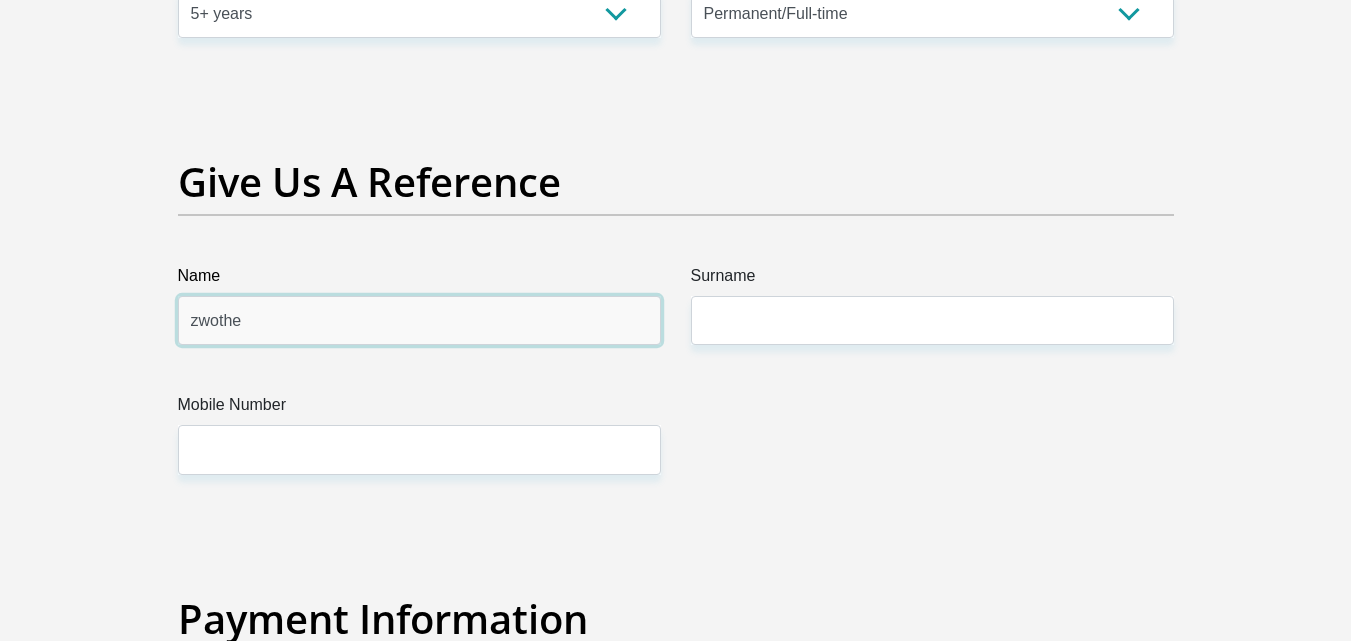 type on "zwothe" 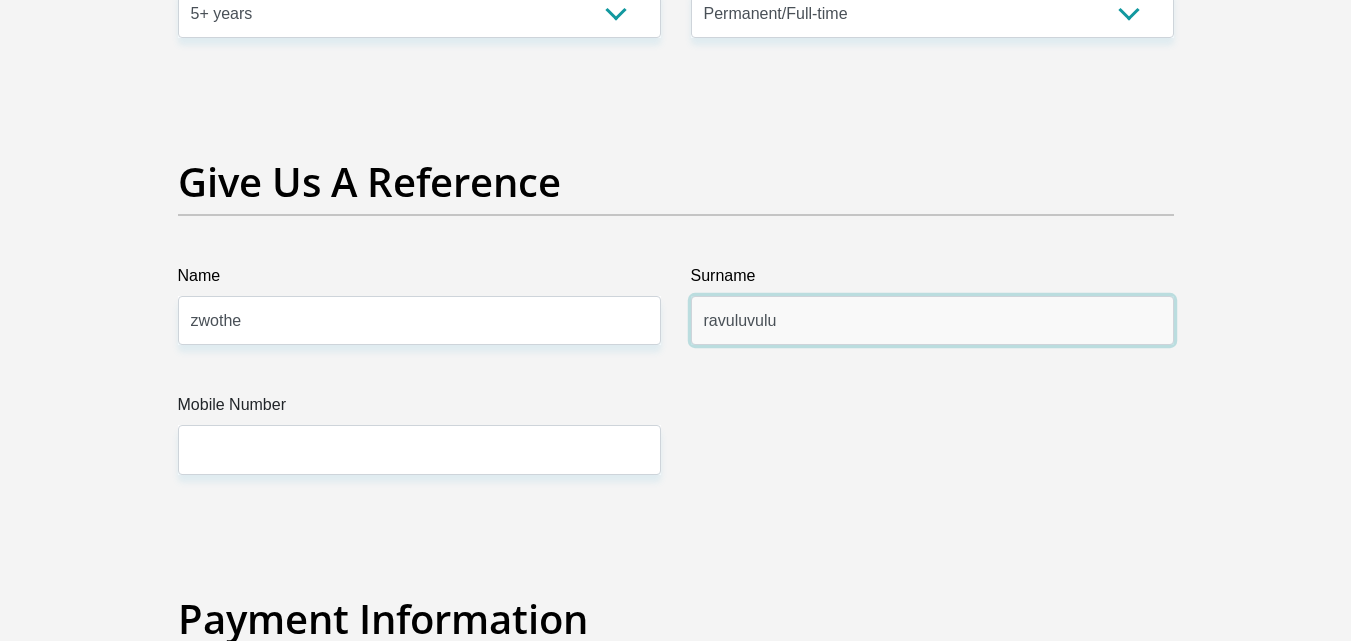 type on "ravuluvulu" 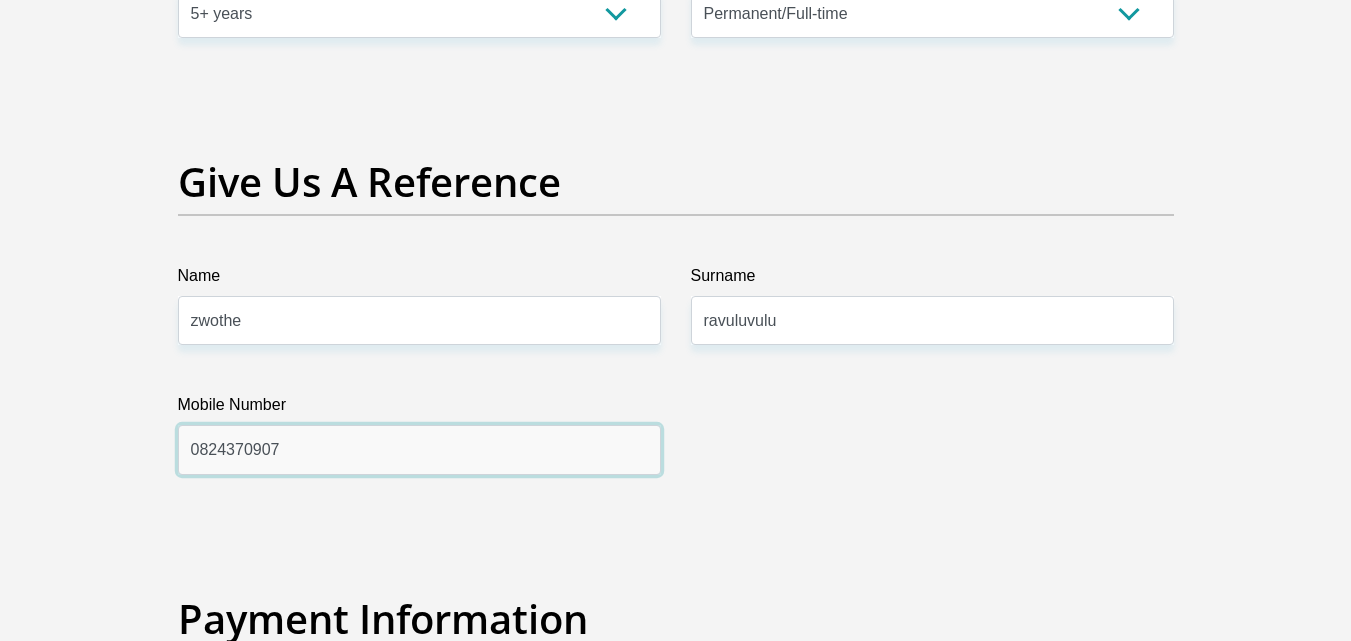 type on "0824370907" 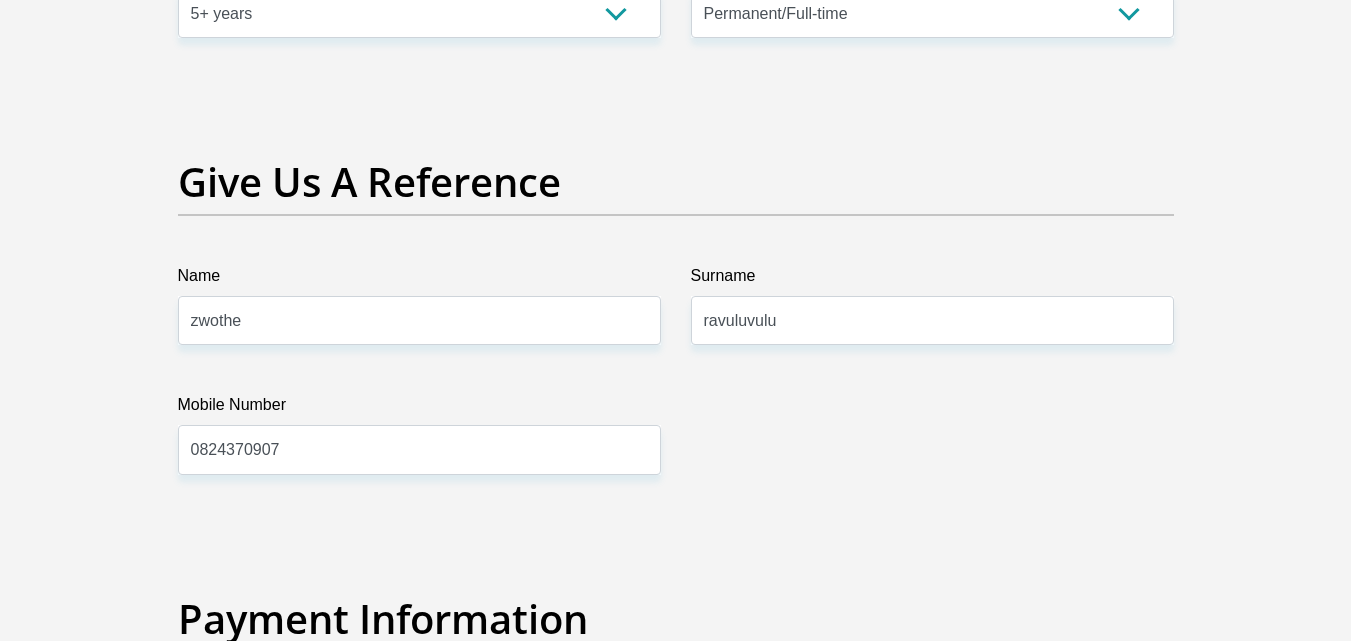 scroll, scrollTop: 4493, scrollLeft: 0, axis: vertical 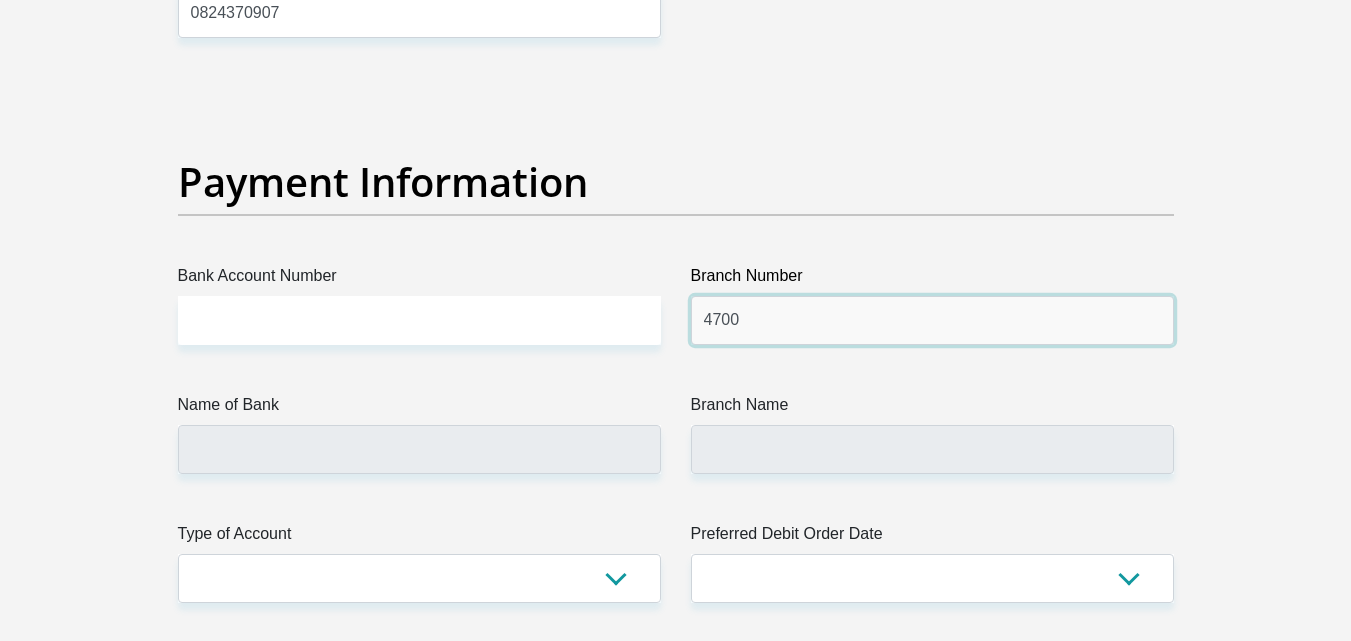 type on "4700" 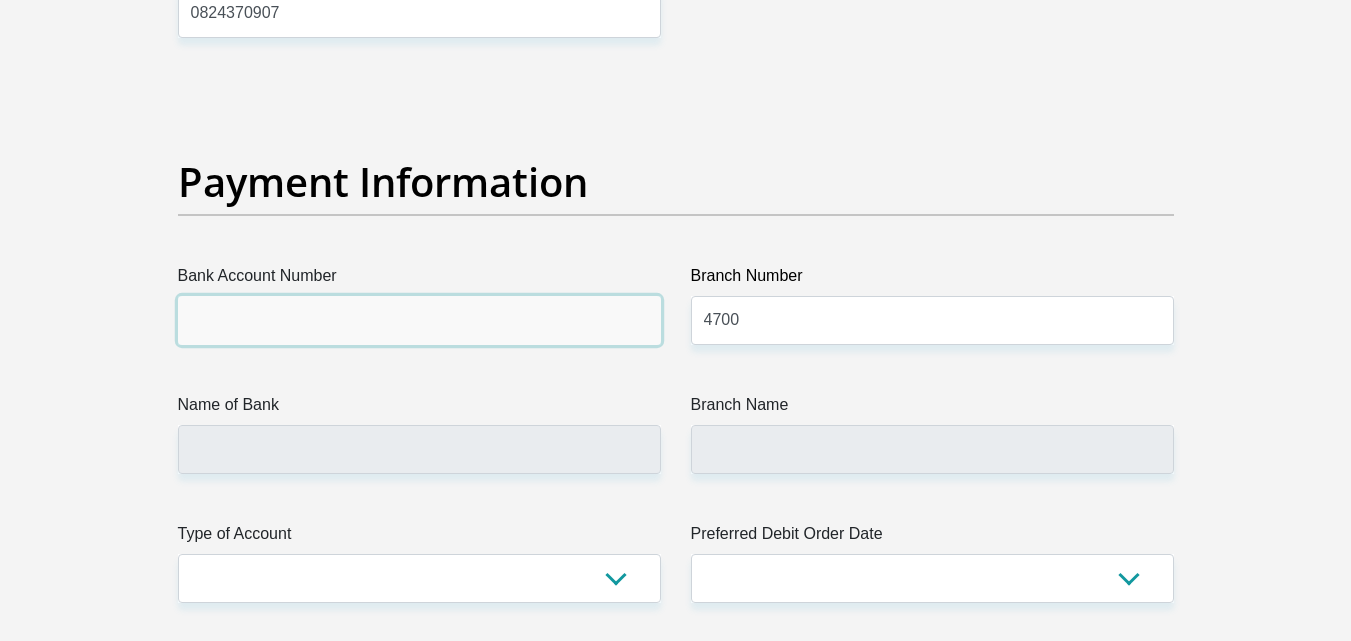 click on "Bank Account Number" at bounding box center [419, 320] 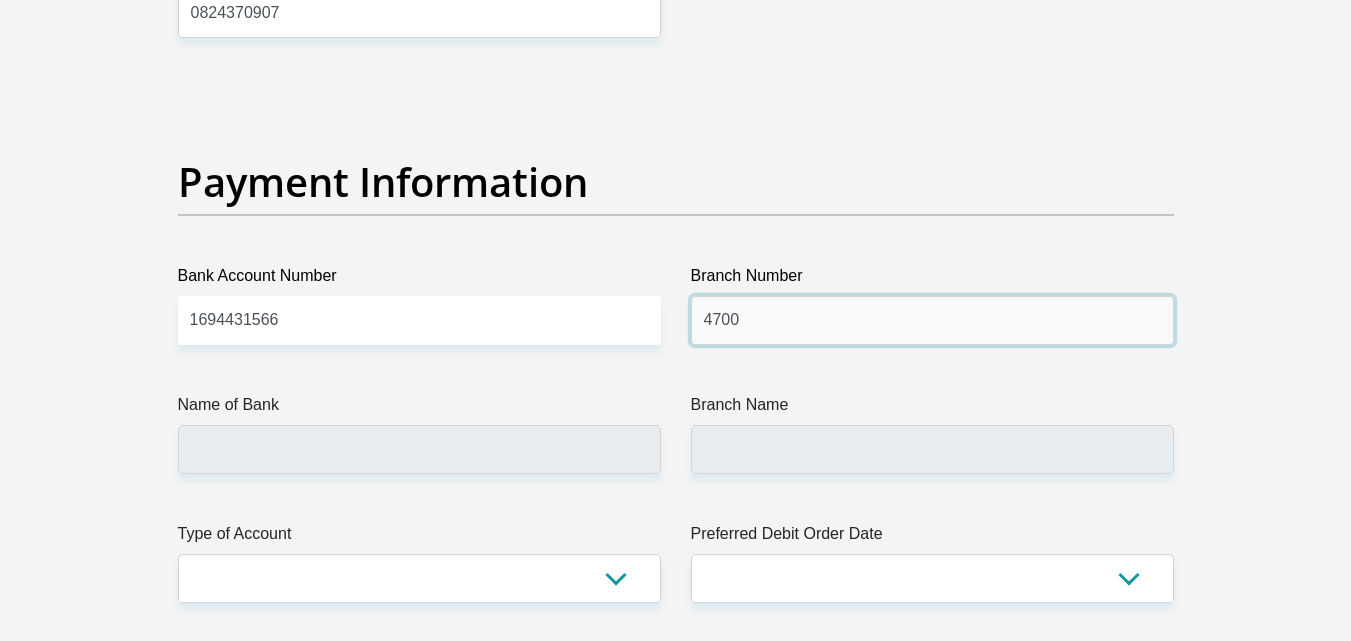 click on "4700" at bounding box center (932, 320) 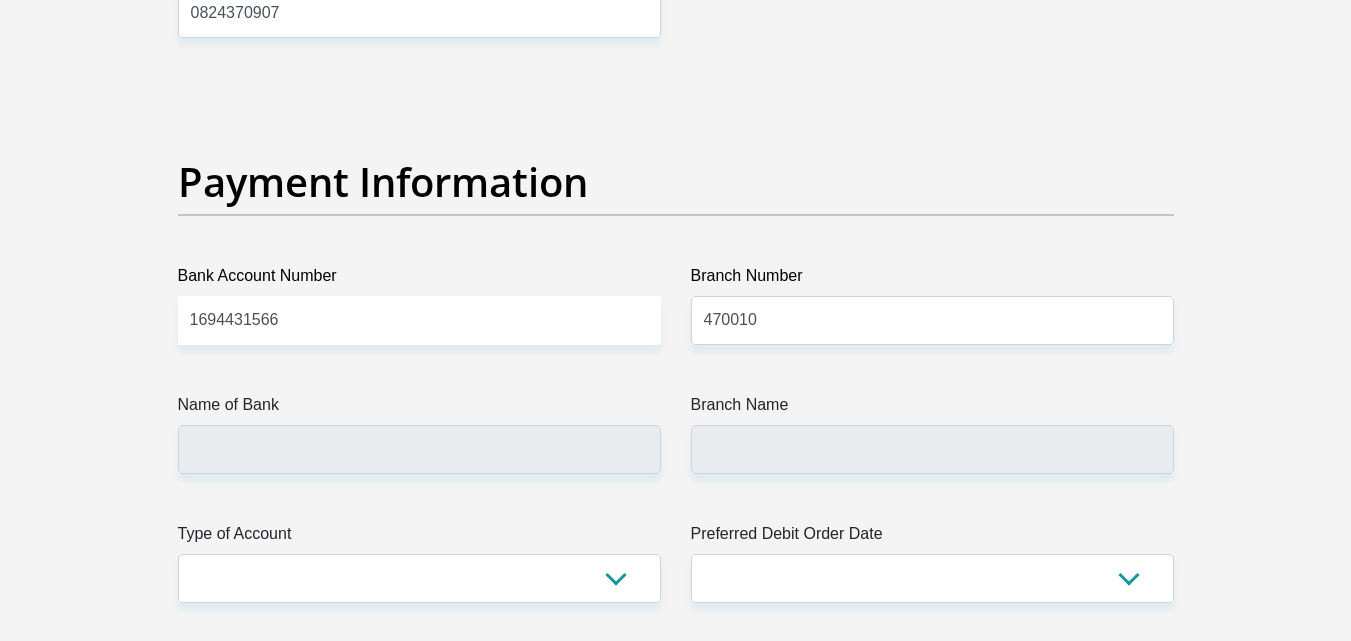 click on "Name of Bank" at bounding box center [419, 409] 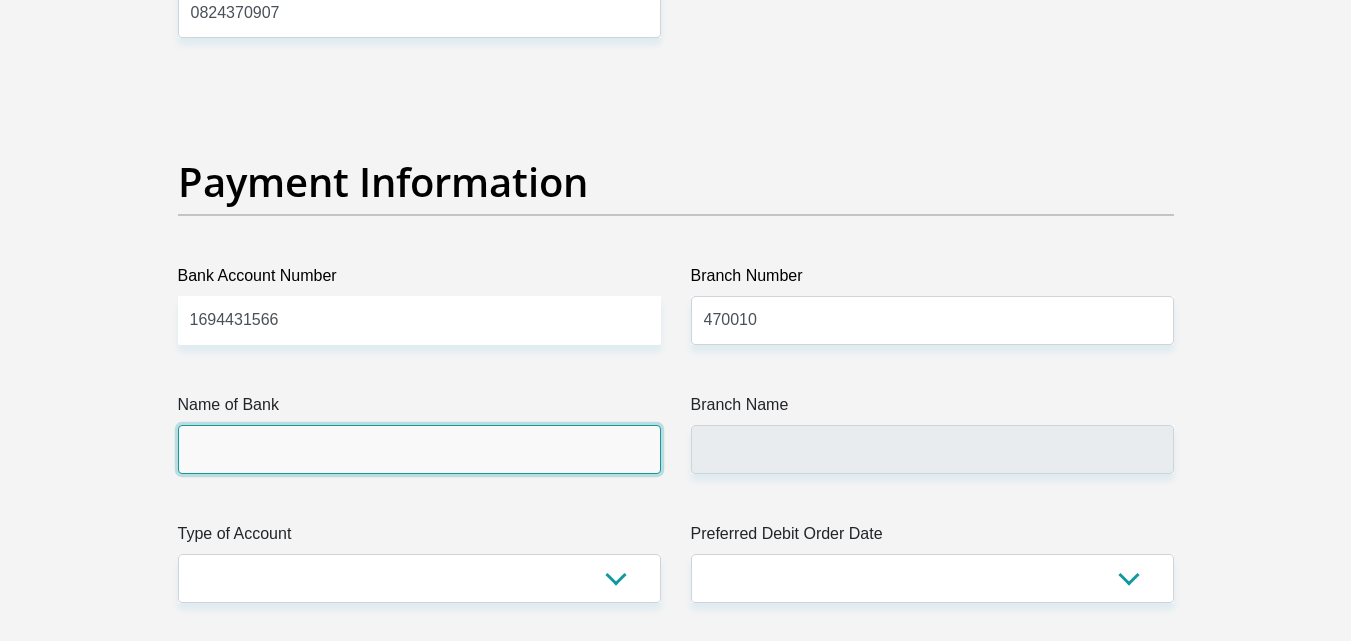 click on "Name of Bank" at bounding box center (419, 449) 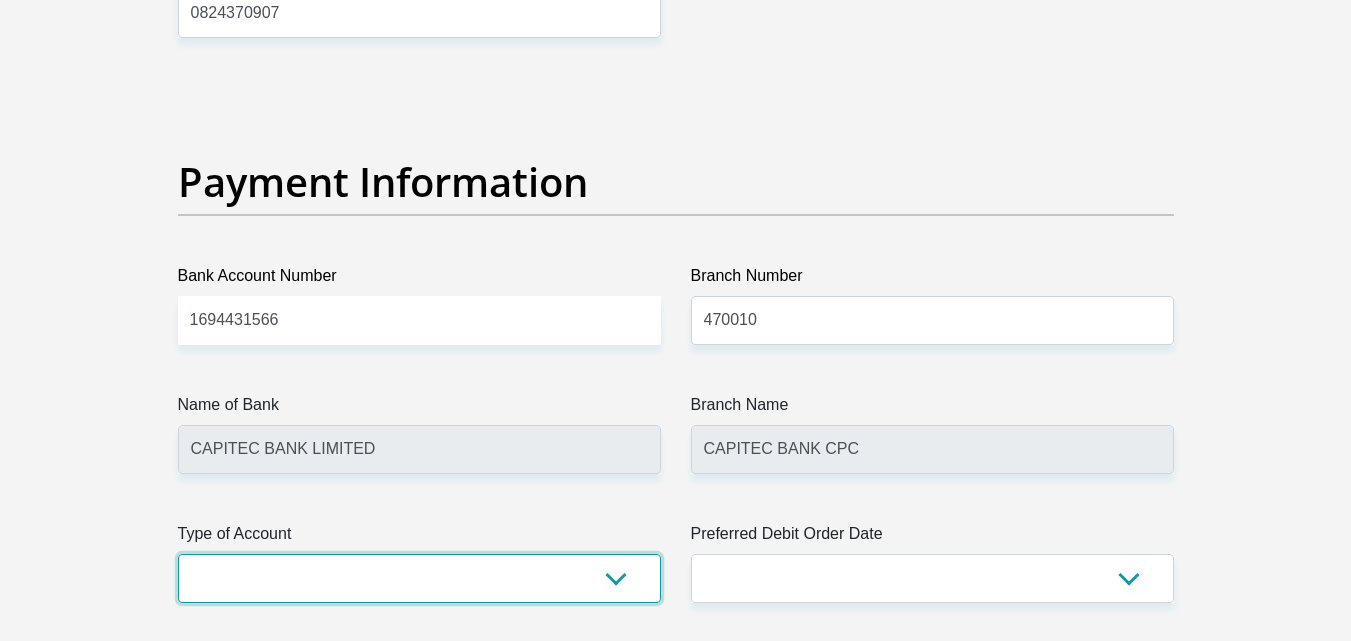 click on "Cheque
Savings" at bounding box center (419, 578) 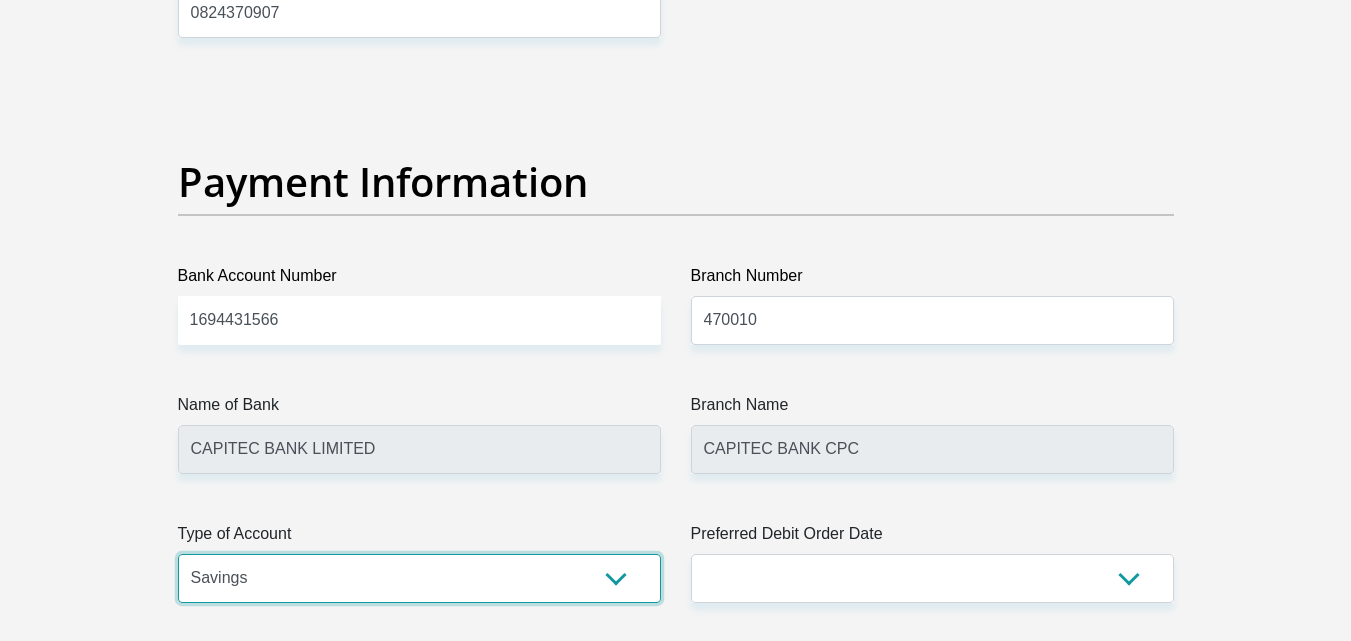 click on "Cheque
Savings" at bounding box center [419, 578] 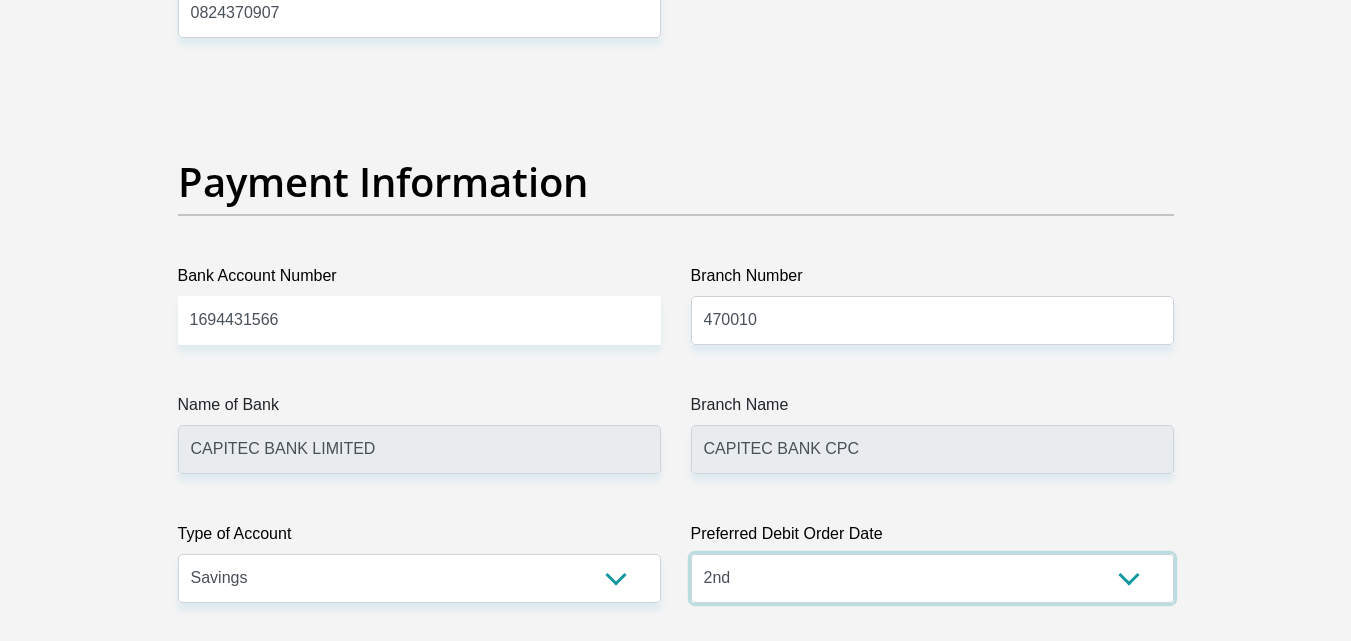 select on "3" 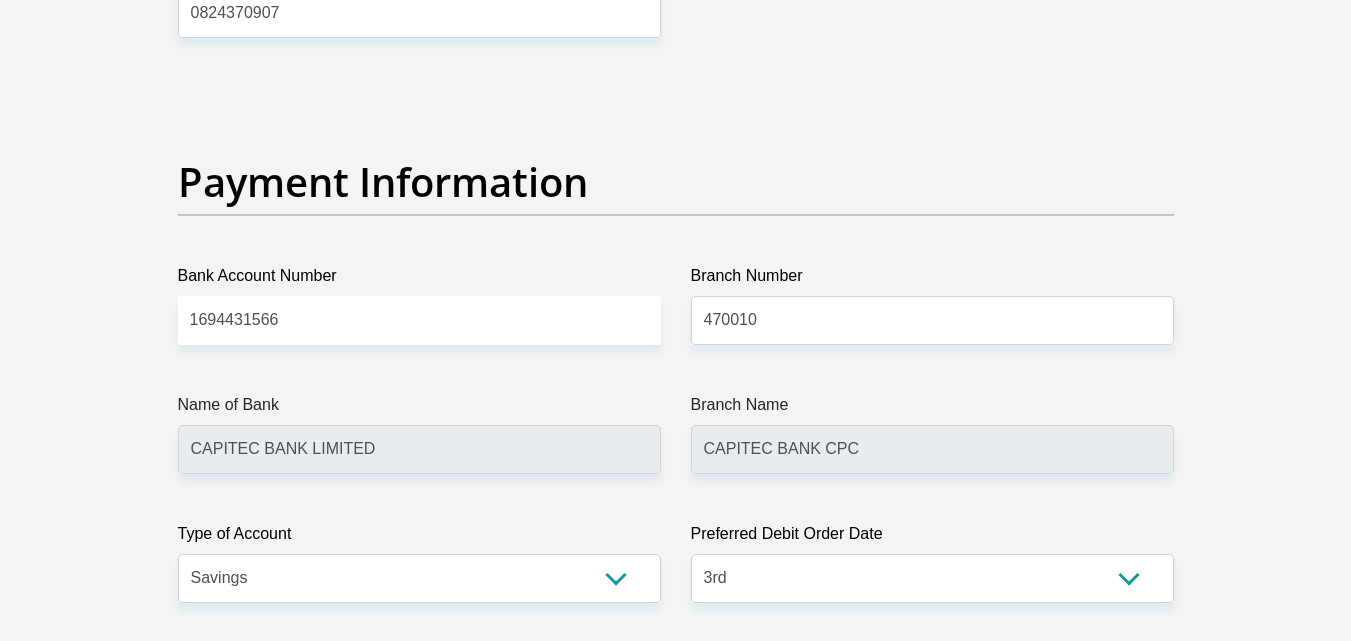 scroll, scrollTop: 4842, scrollLeft: 0, axis: vertical 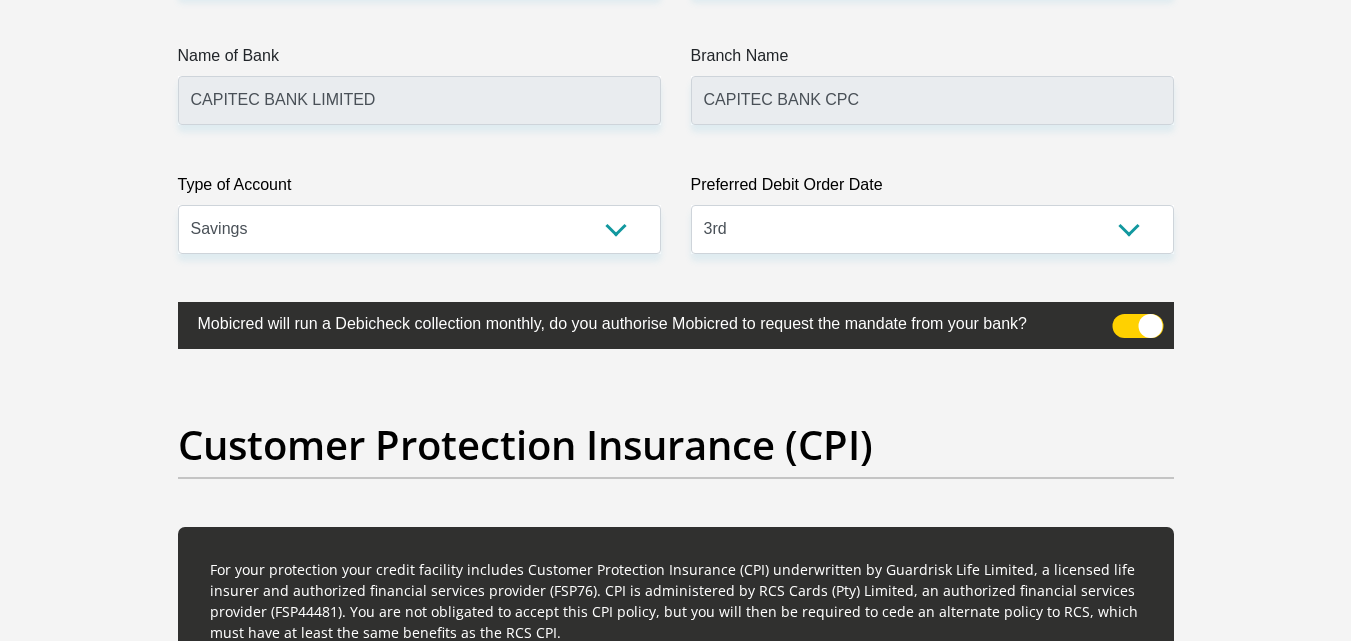 click on "Personal Details
Title
Mr
Ms
Mrs
Dr
[PERSON_NAME]
First Name
nompha
Surname
Ravuluvulu
ID Number
9902140284082
Please input valid ID number
Race
Black
Coloured
Indian
White
Other
Contact Number
0660449799
Please input valid contact number" at bounding box center (675, -1269) 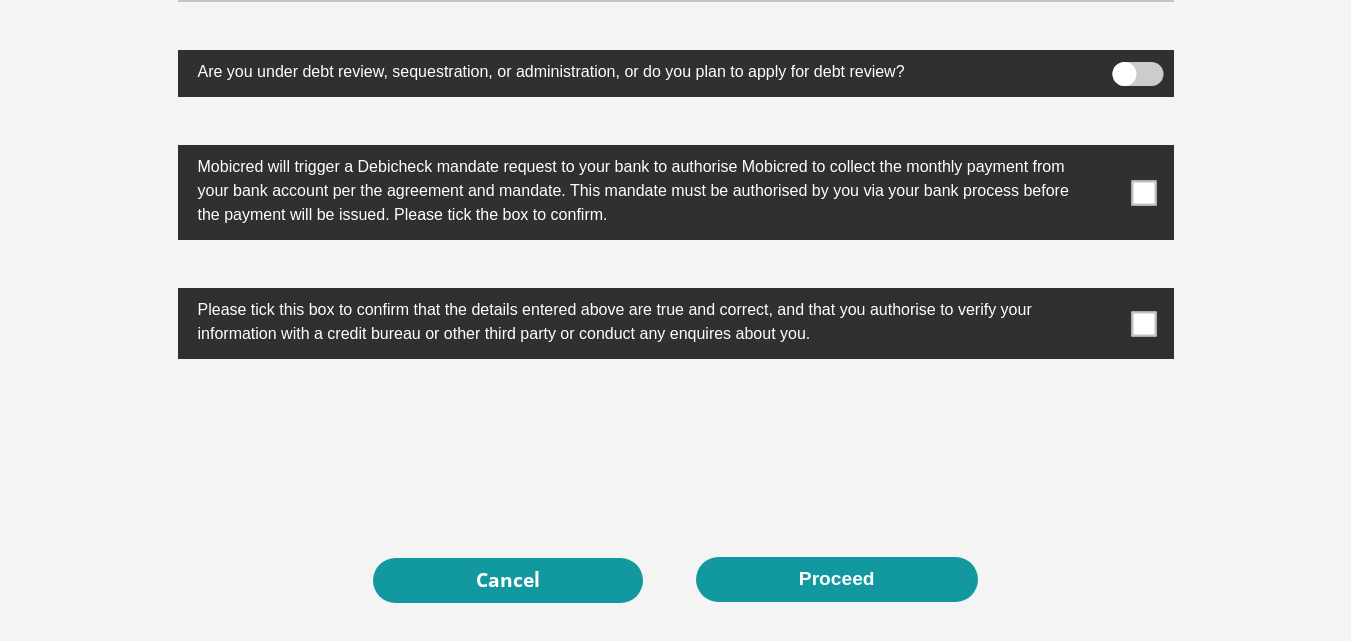 scroll, scrollTop: 6372, scrollLeft: 0, axis: vertical 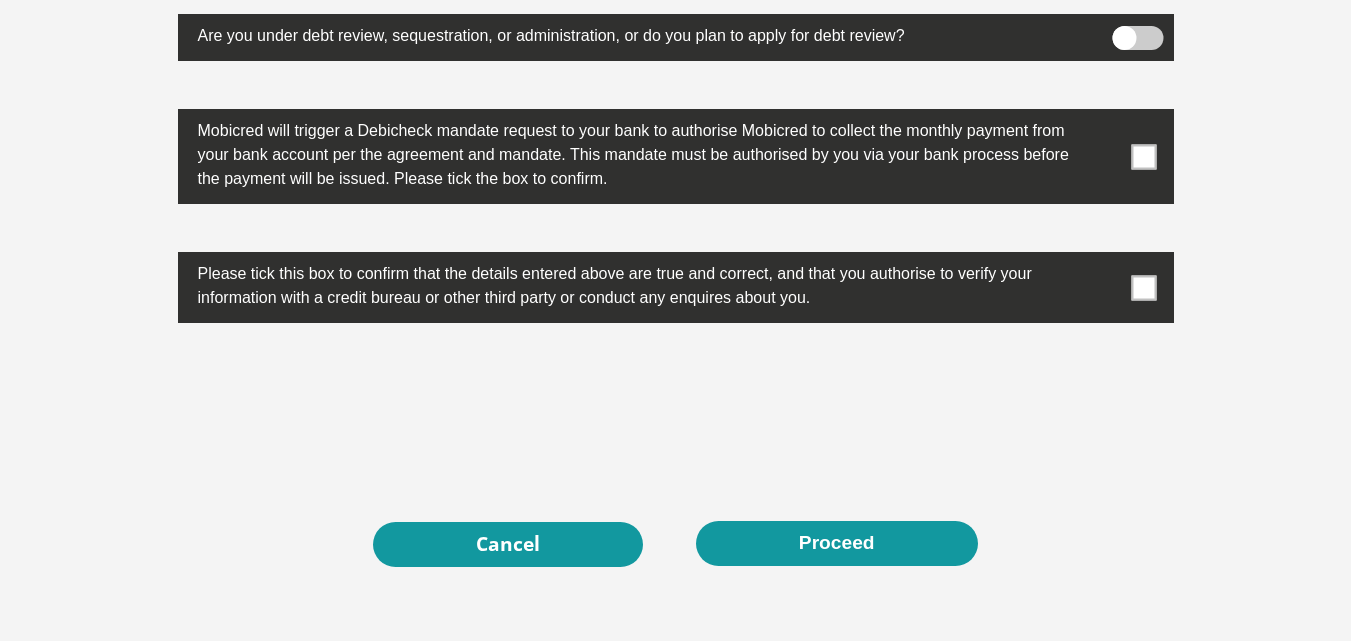 click at bounding box center [1143, 156] 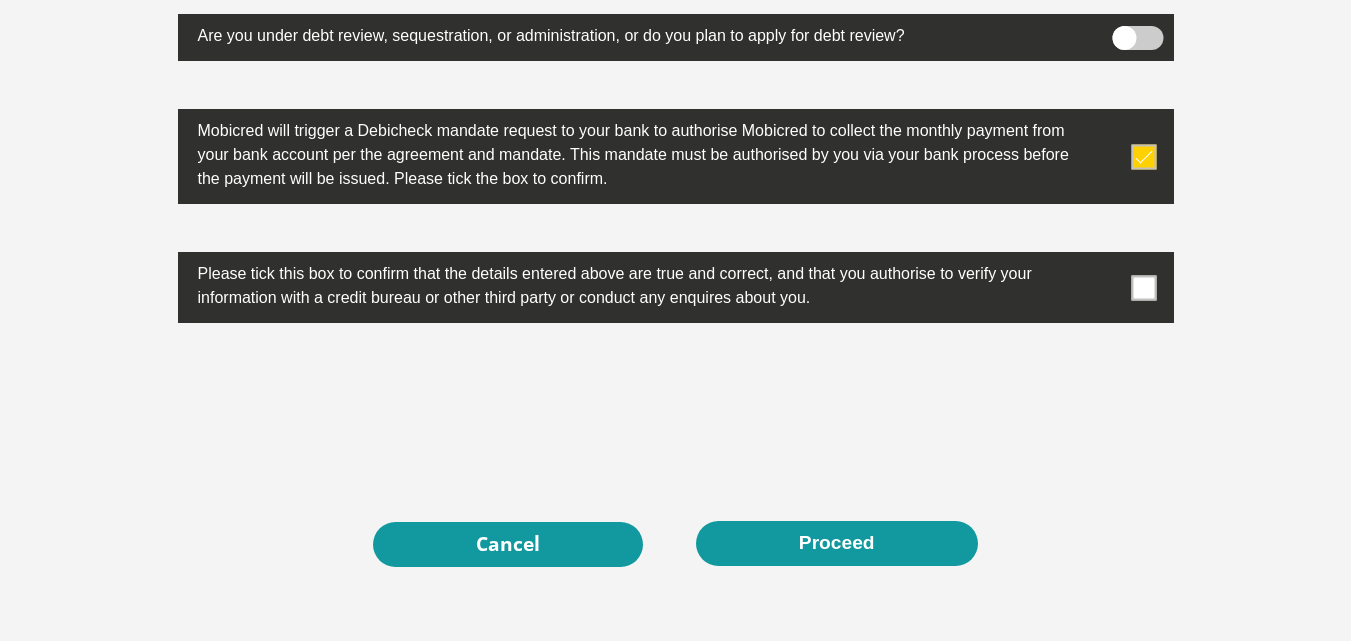 click at bounding box center [1143, 287] 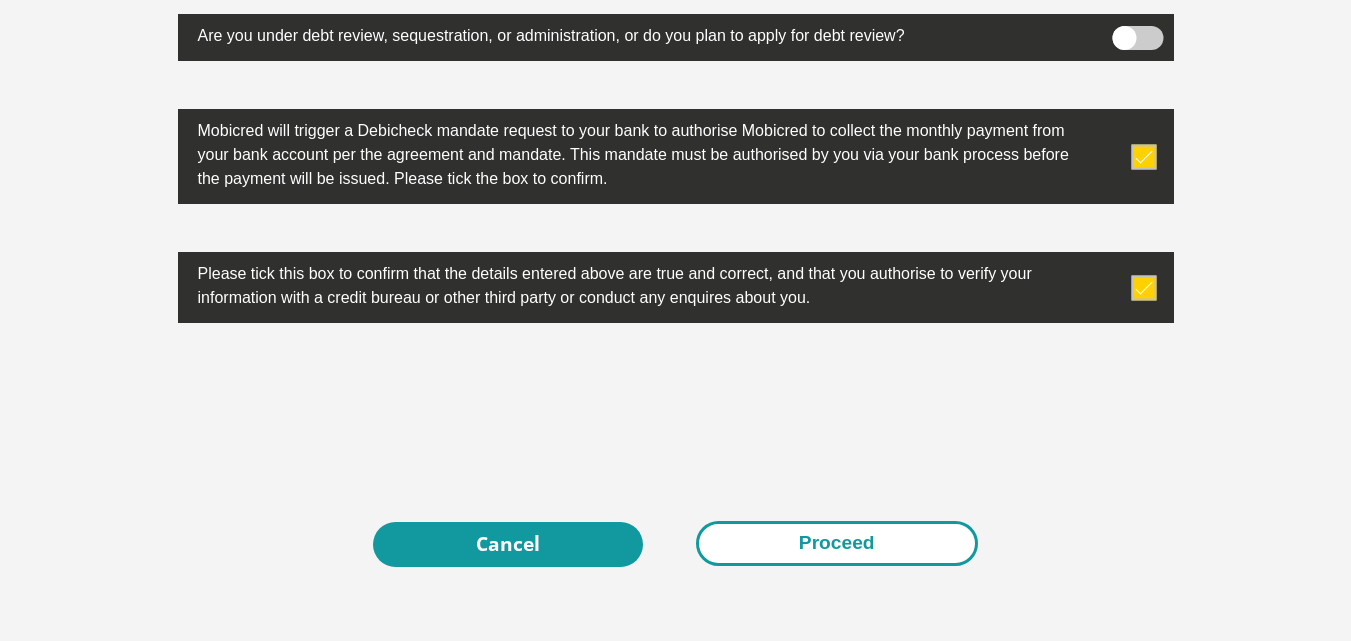 click on "Proceed" at bounding box center (837, 543) 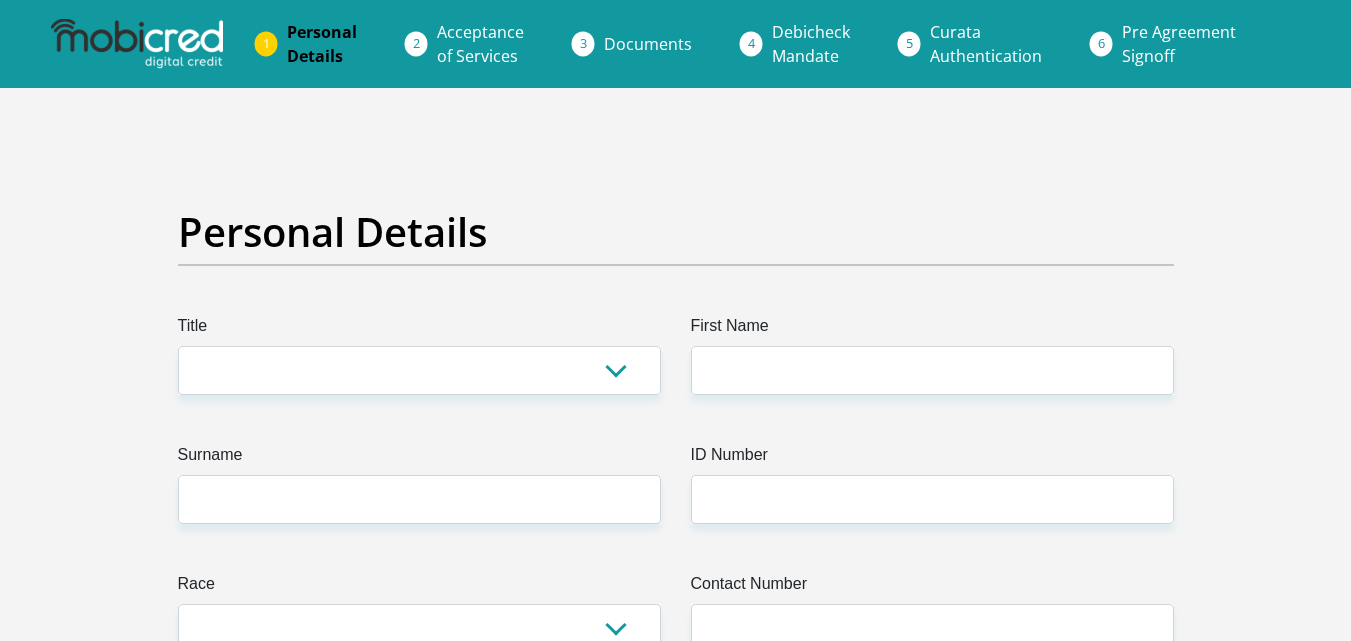 scroll, scrollTop: 0, scrollLeft: 0, axis: both 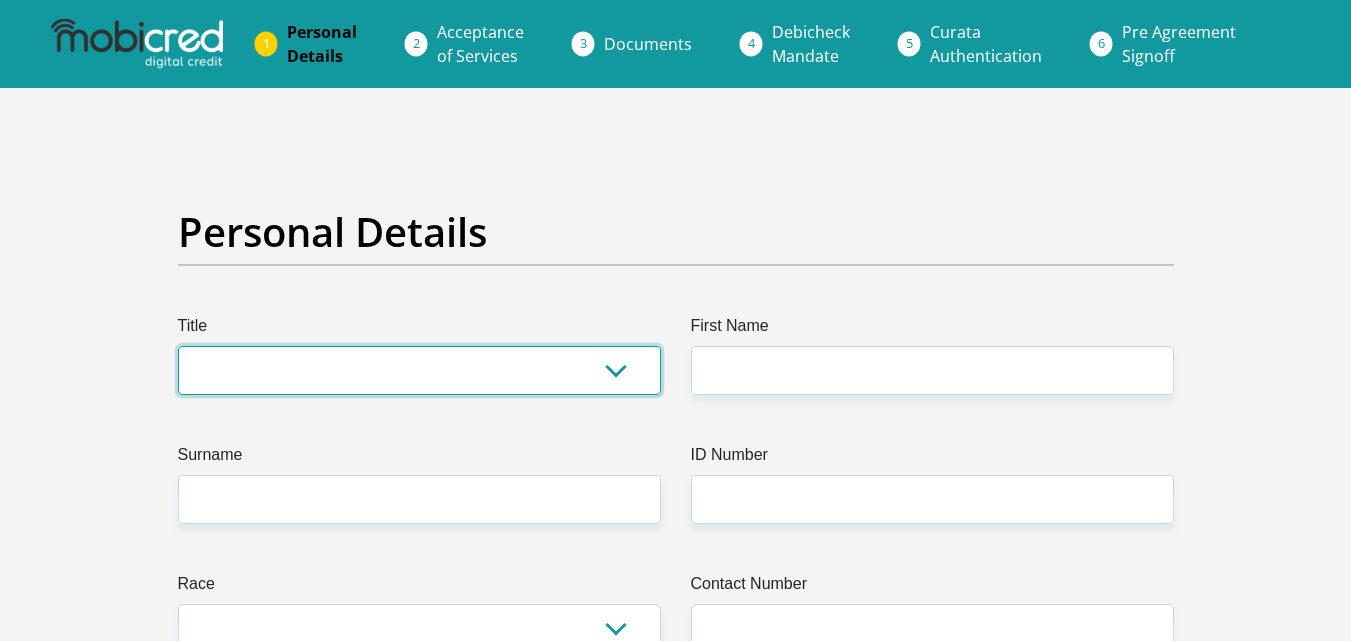 click on "Mr
Ms
Mrs
Dr
[PERSON_NAME]" at bounding box center [419, 370] 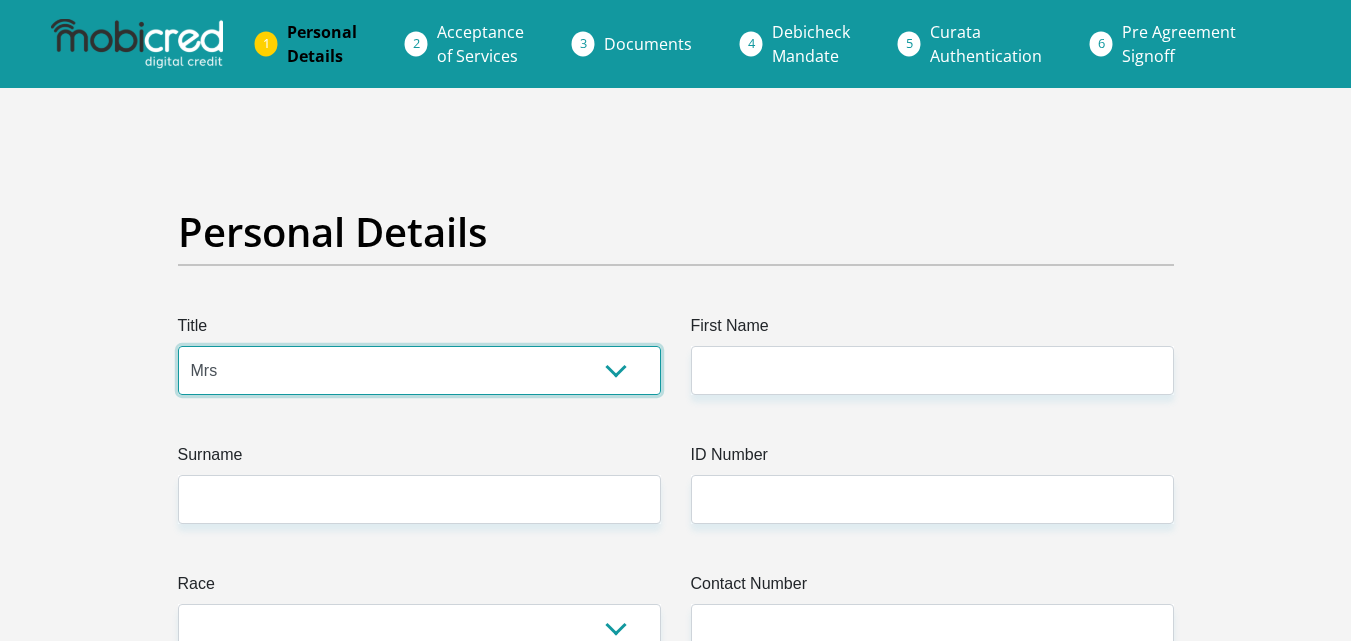 click on "Mr
Ms
Mrs
Dr
[PERSON_NAME]" at bounding box center [419, 370] 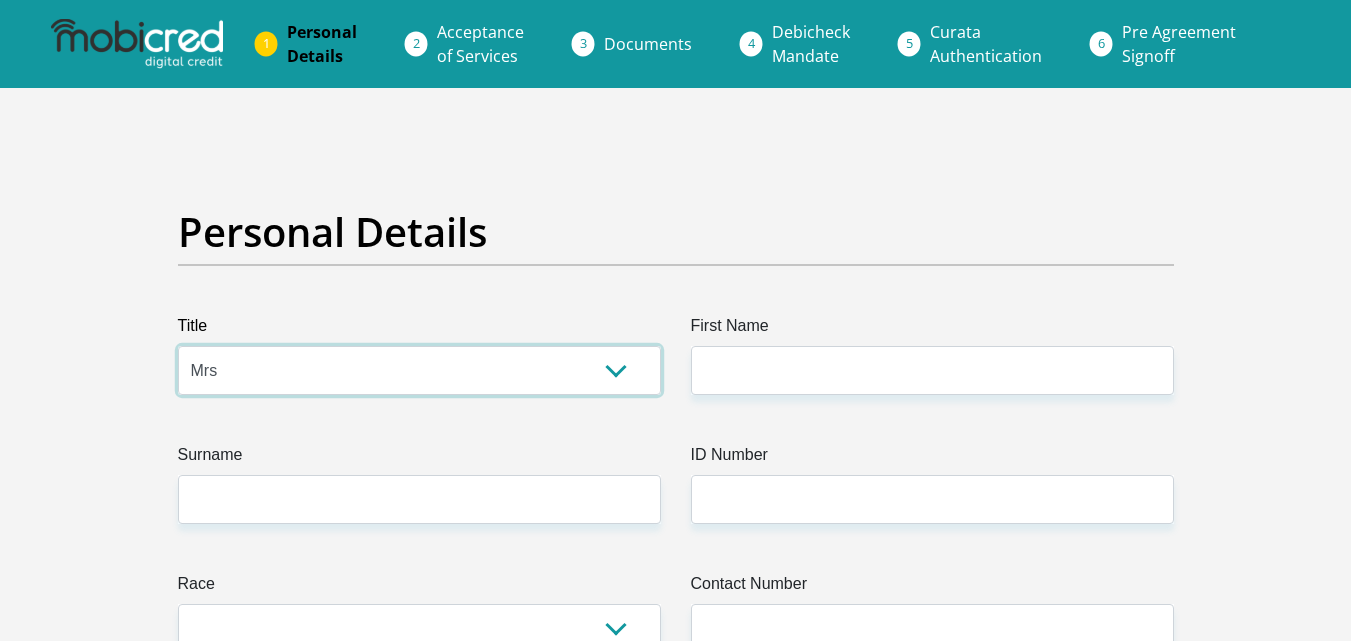 drag, startPoint x: 301, startPoint y: 372, endPoint x: 253, endPoint y: 462, distance: 102 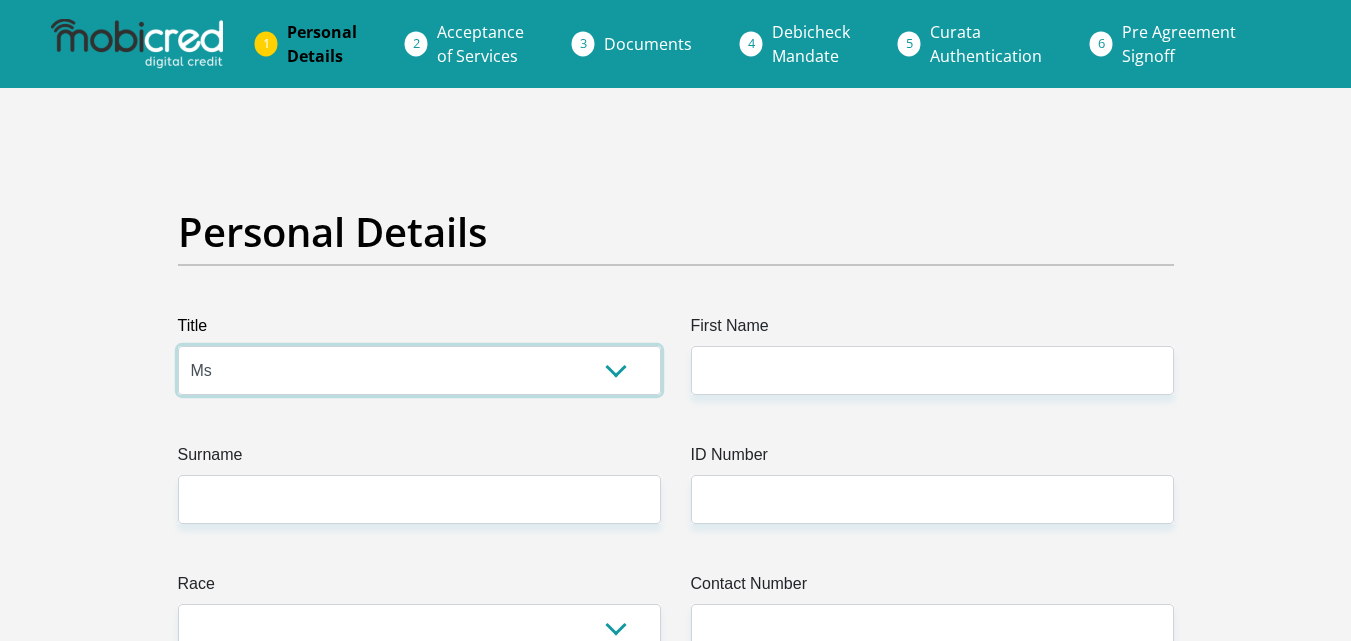 click on "Mr
Ms
Mrs
Dr
[PERSON_NAME]" at bounding box center [419, 370] 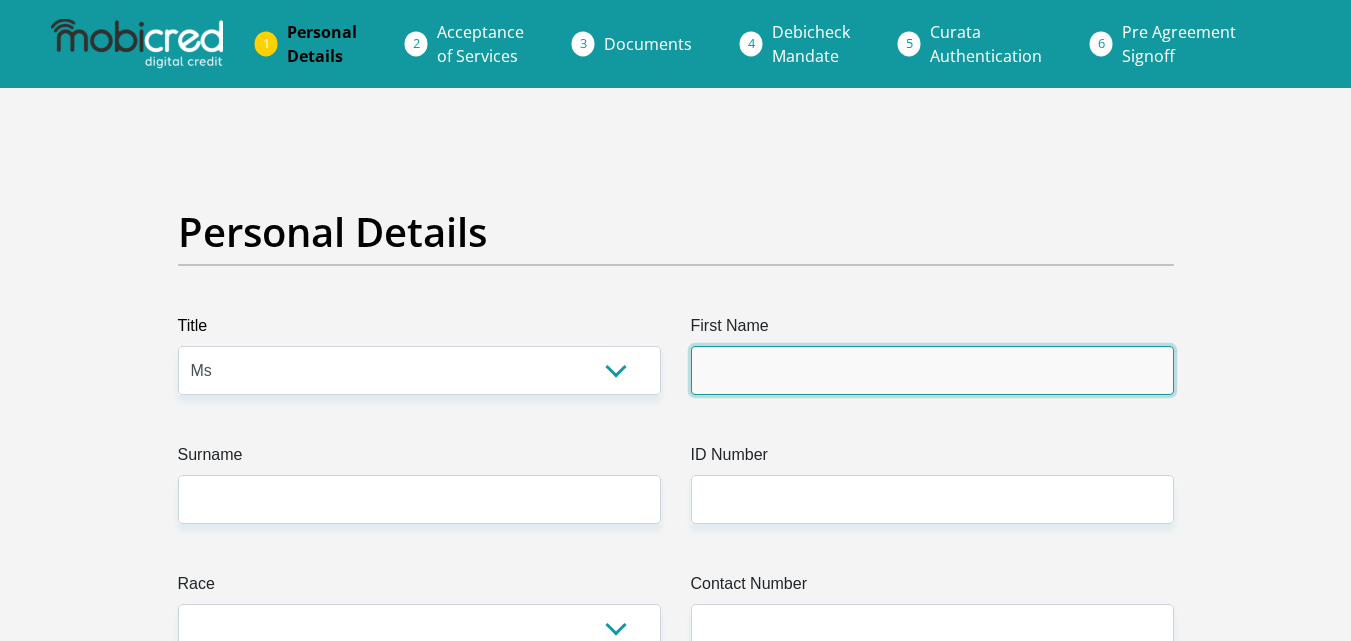 click on "First Name" at bounding box center [932, 370] 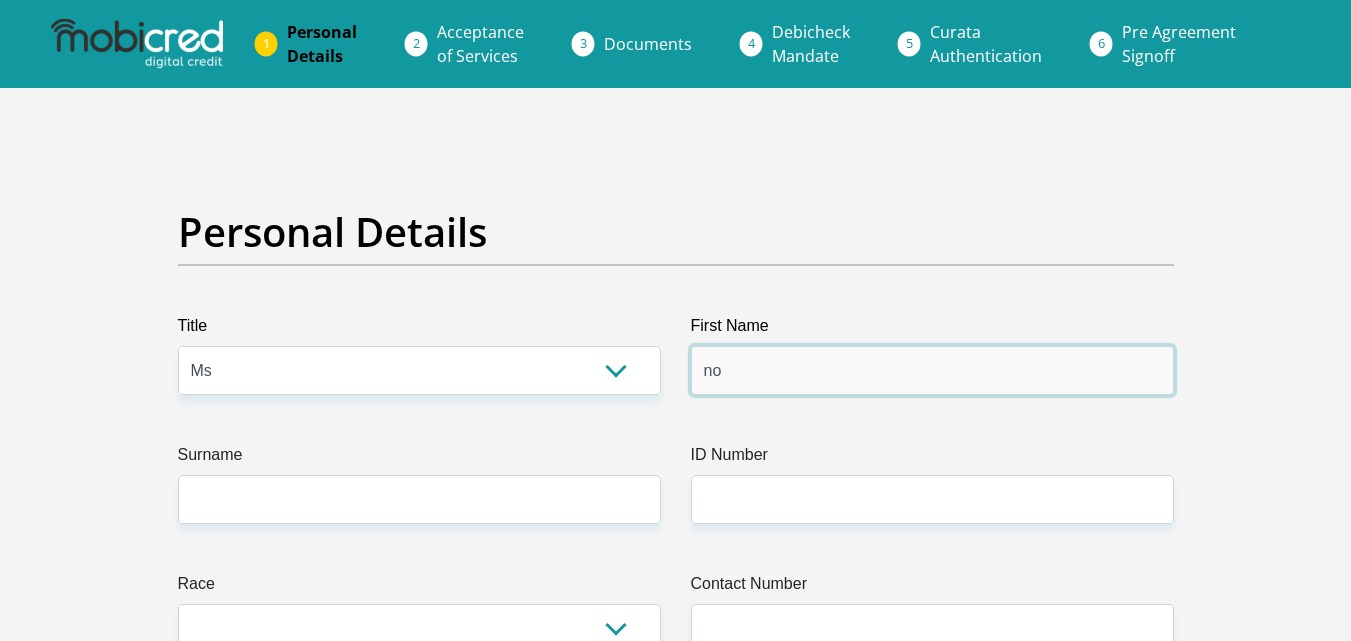 type on "NOMPHA" 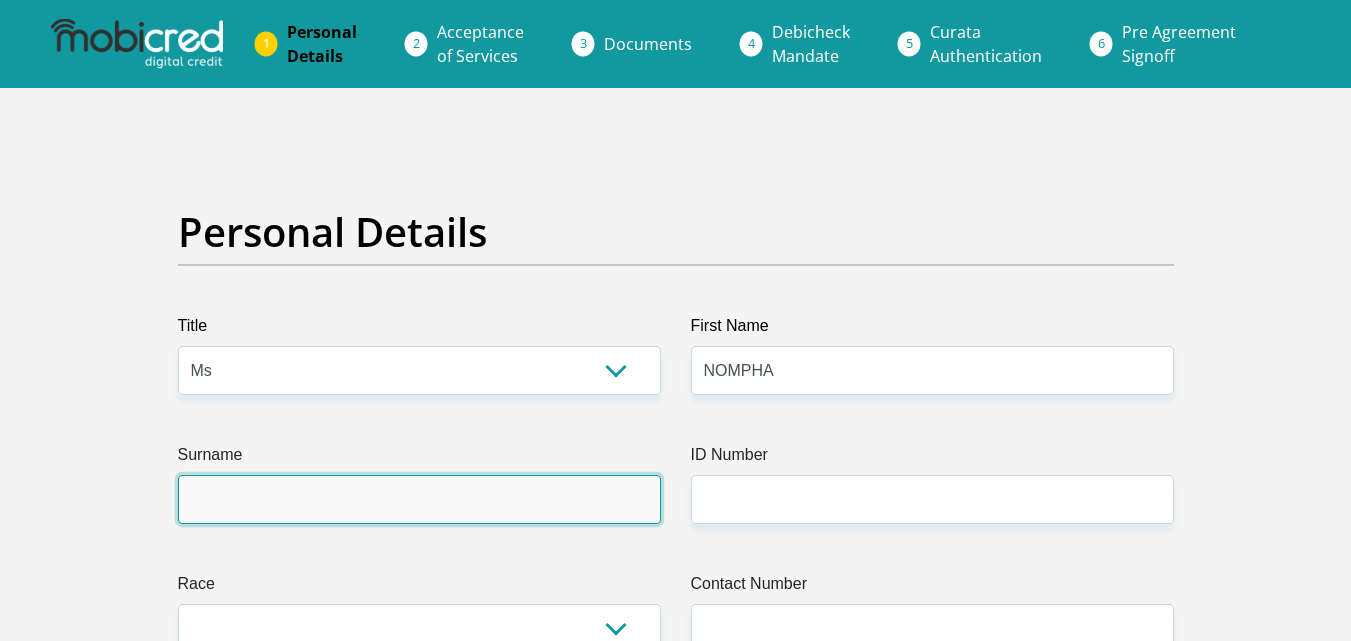 click on "Surname" at bounding box center (419, 499) 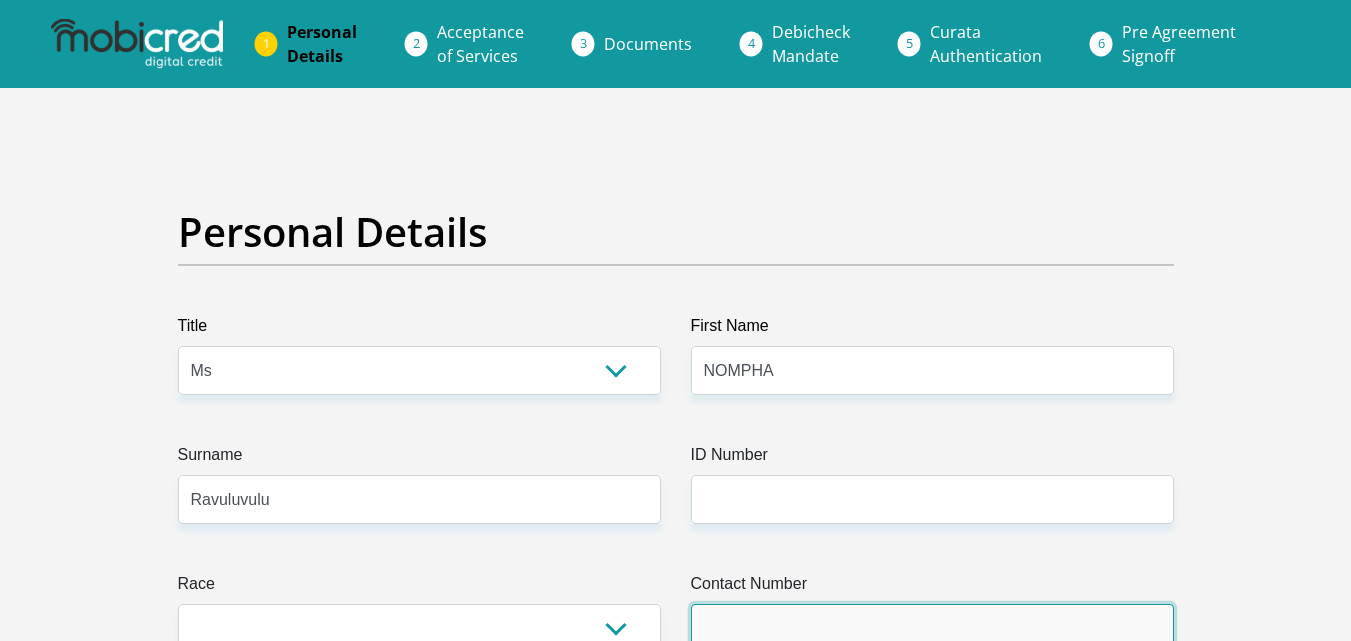 type on "0720563437" 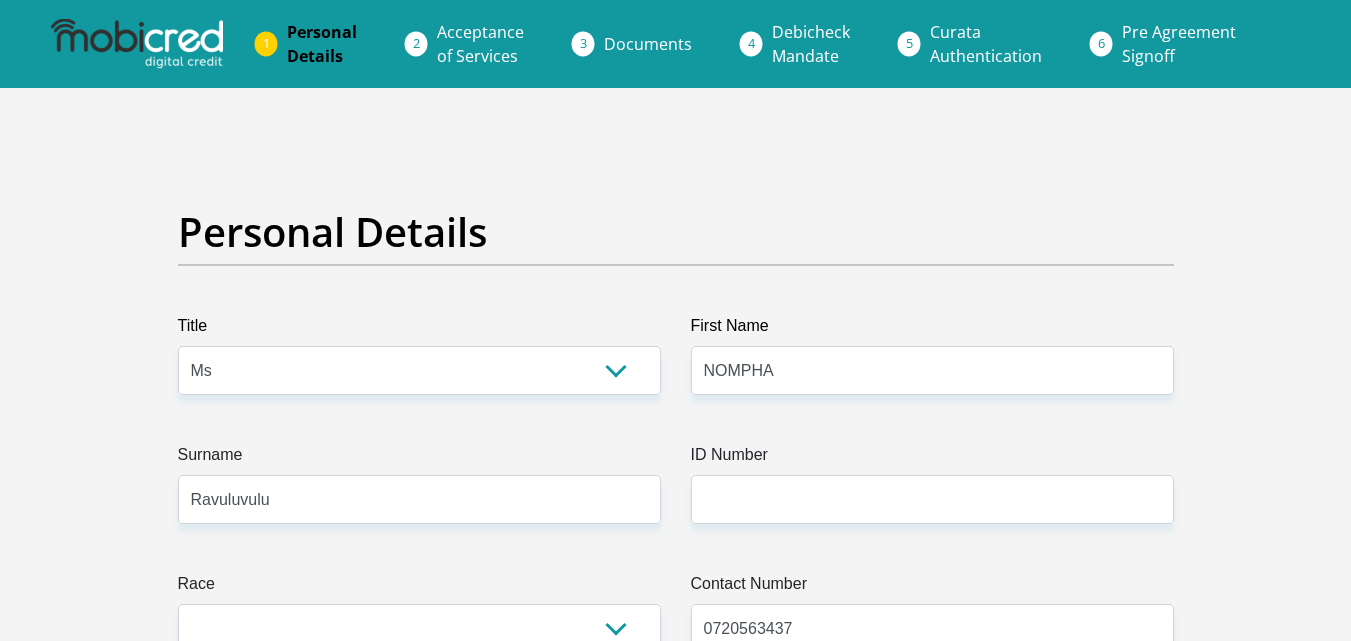 select on "ZAF" 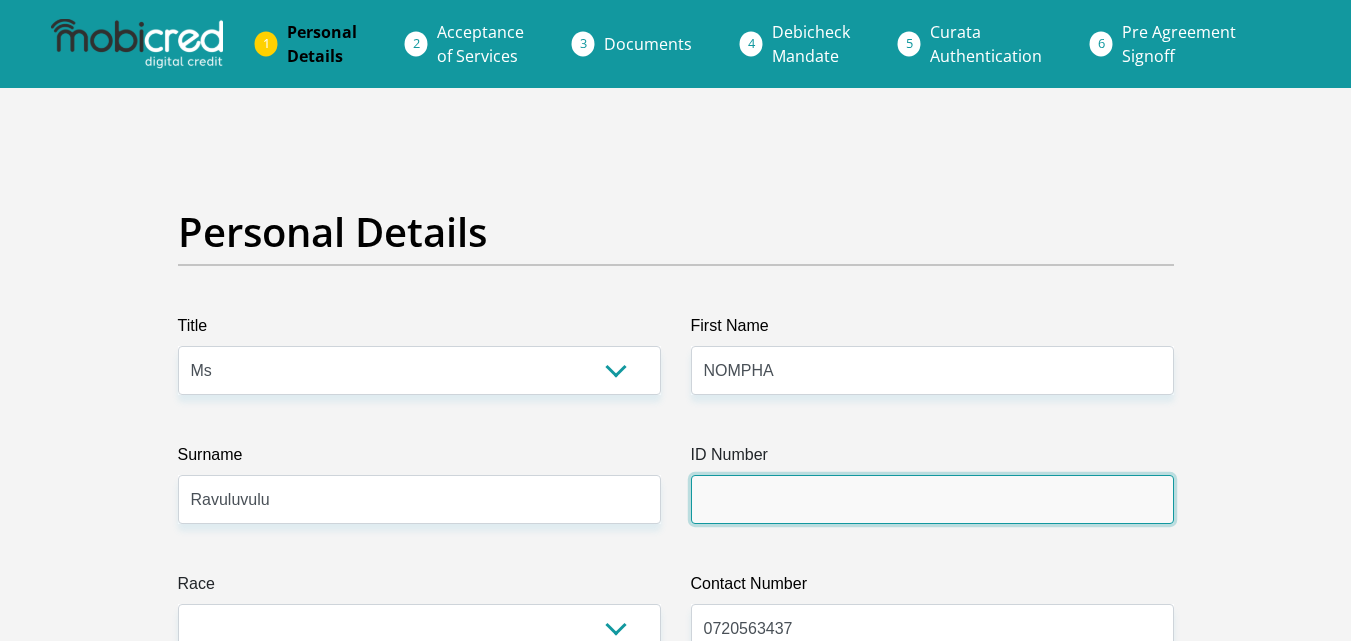 click on "ID Number" at bounding box center (932, 499) 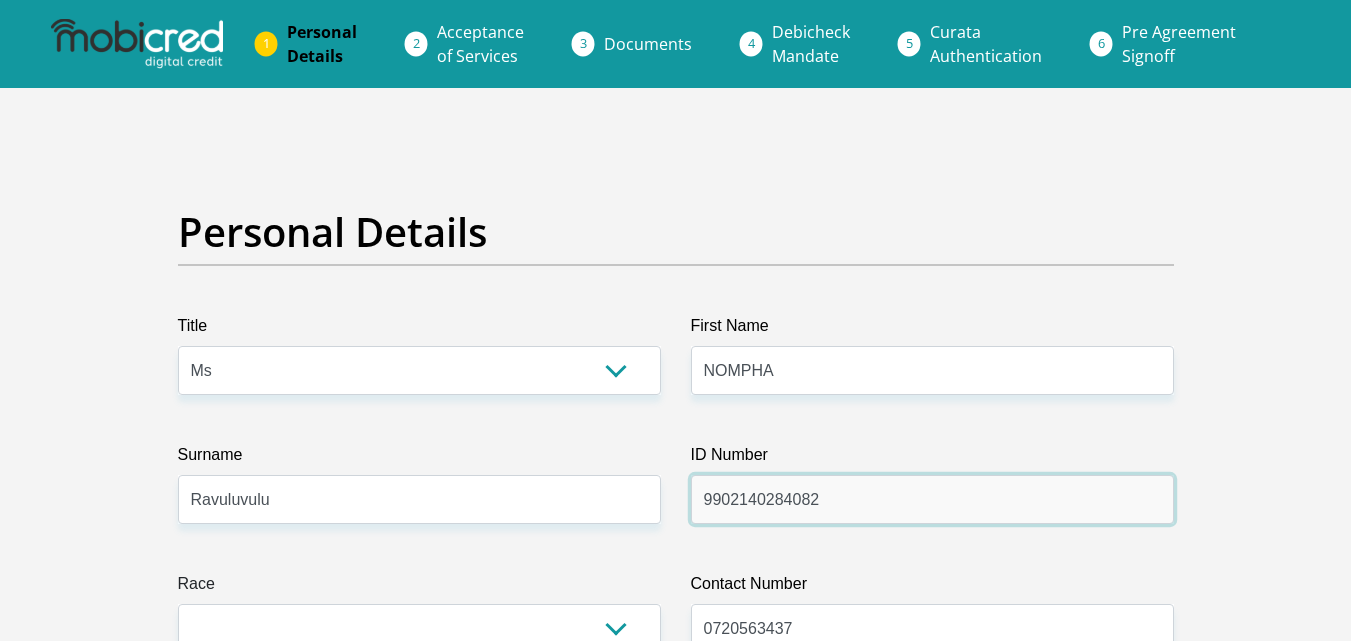 type on "9902140284082" 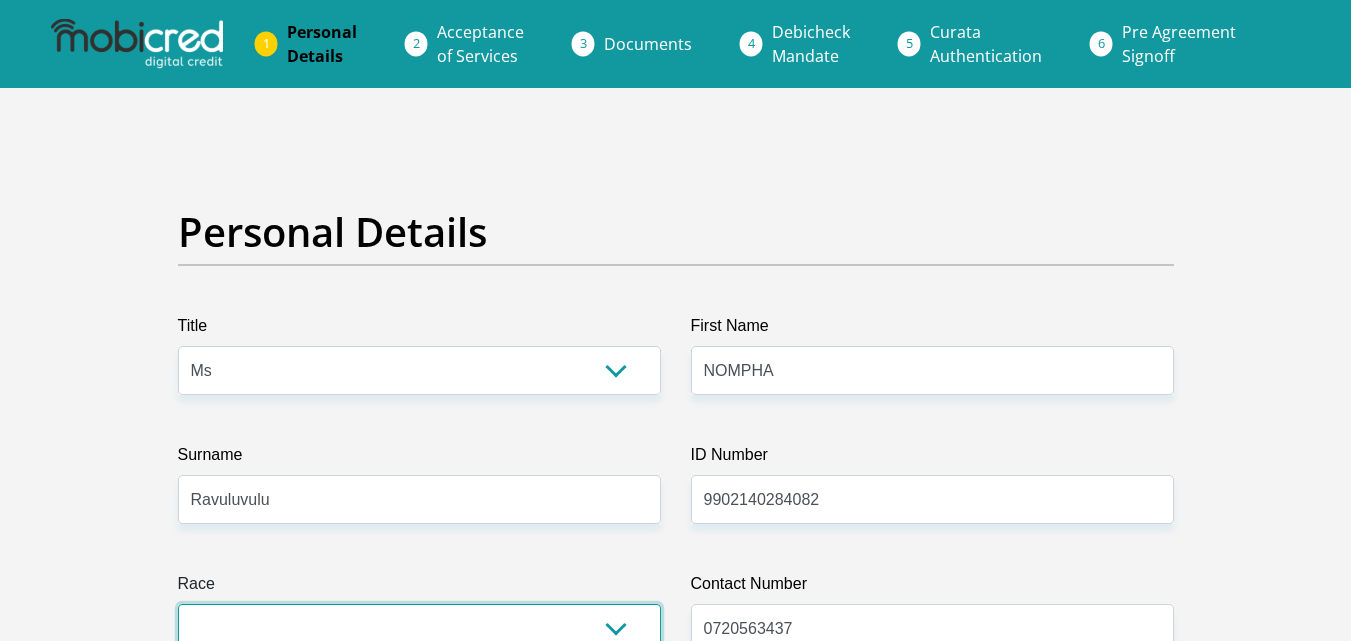 scroll, scrollTop: 13, scrollLeft: 0, axis: vertical 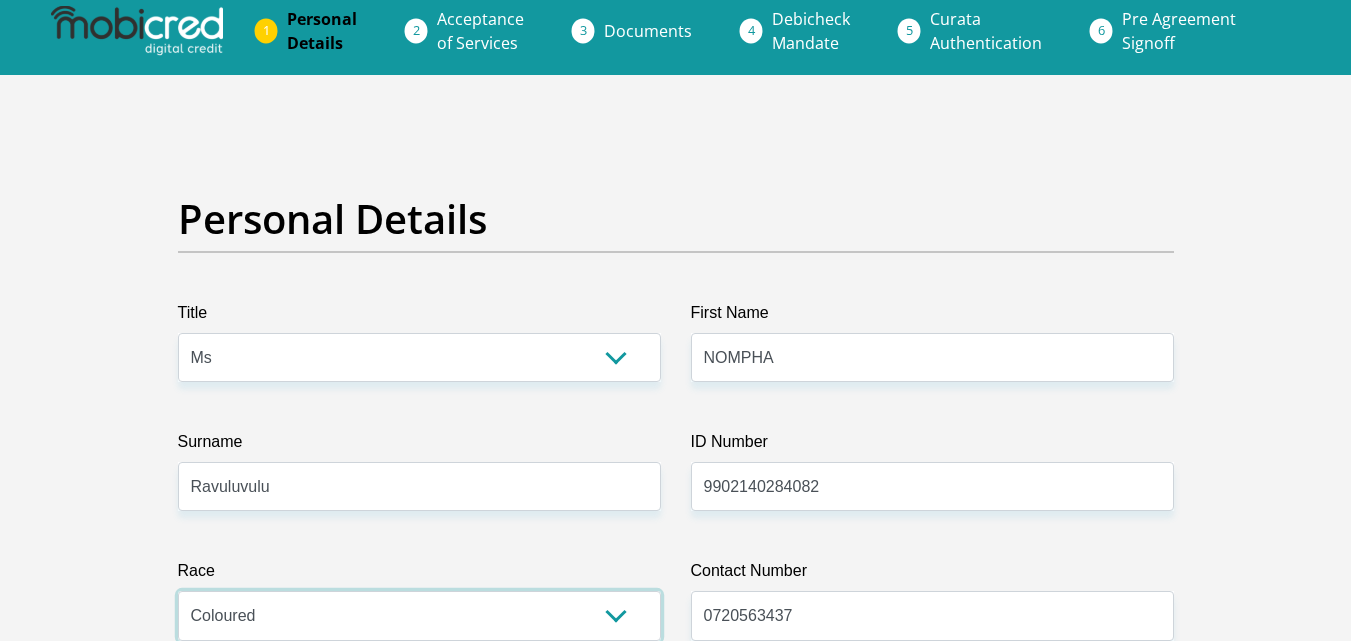 select on "1" 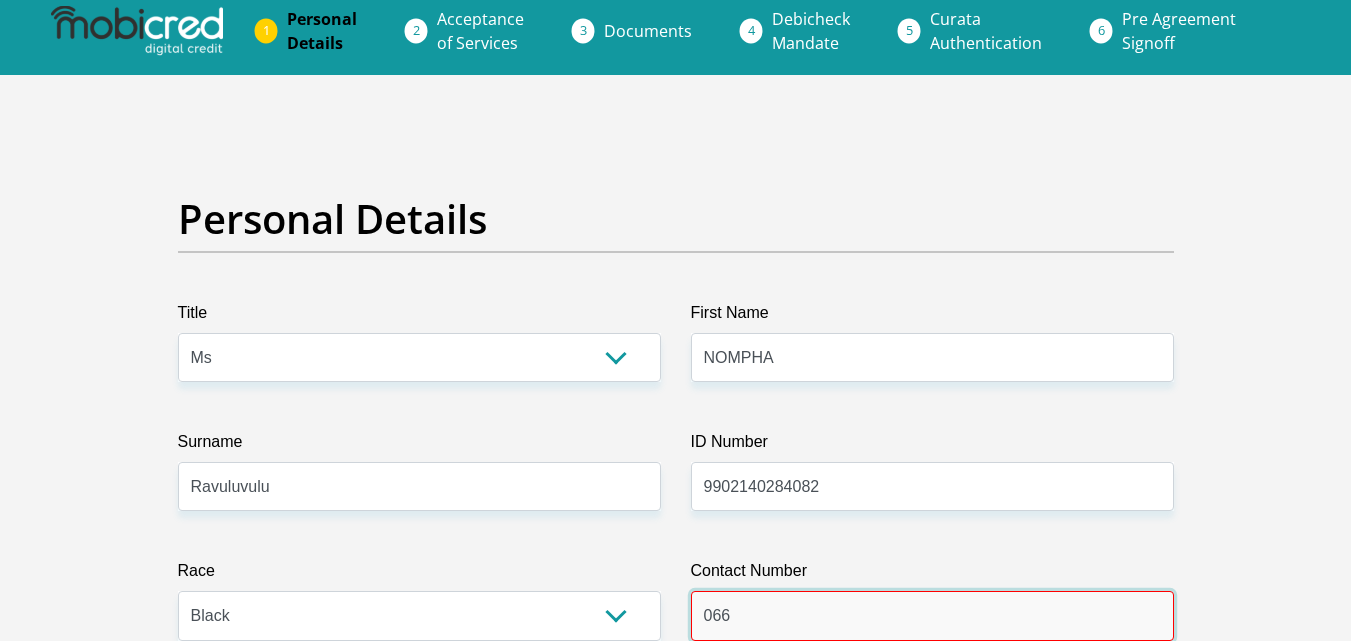 type on "0660449799" 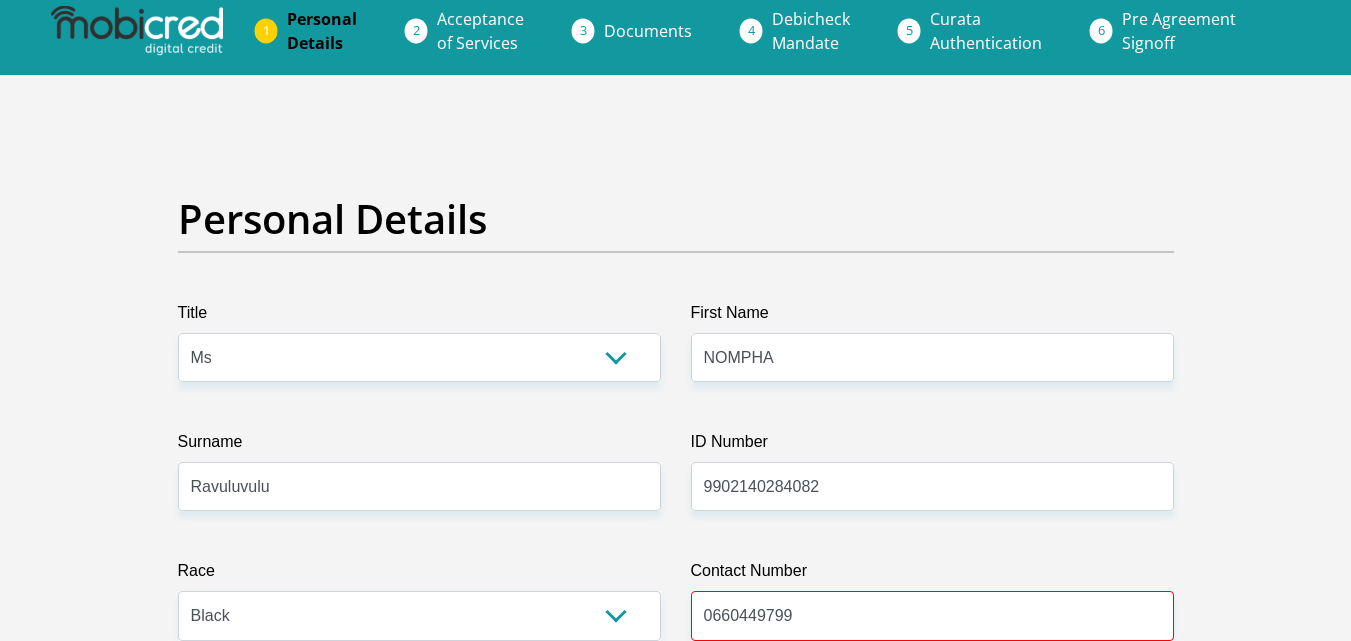 scroll, scrollTop: 438, scrollLeft: 0, axis: vertical 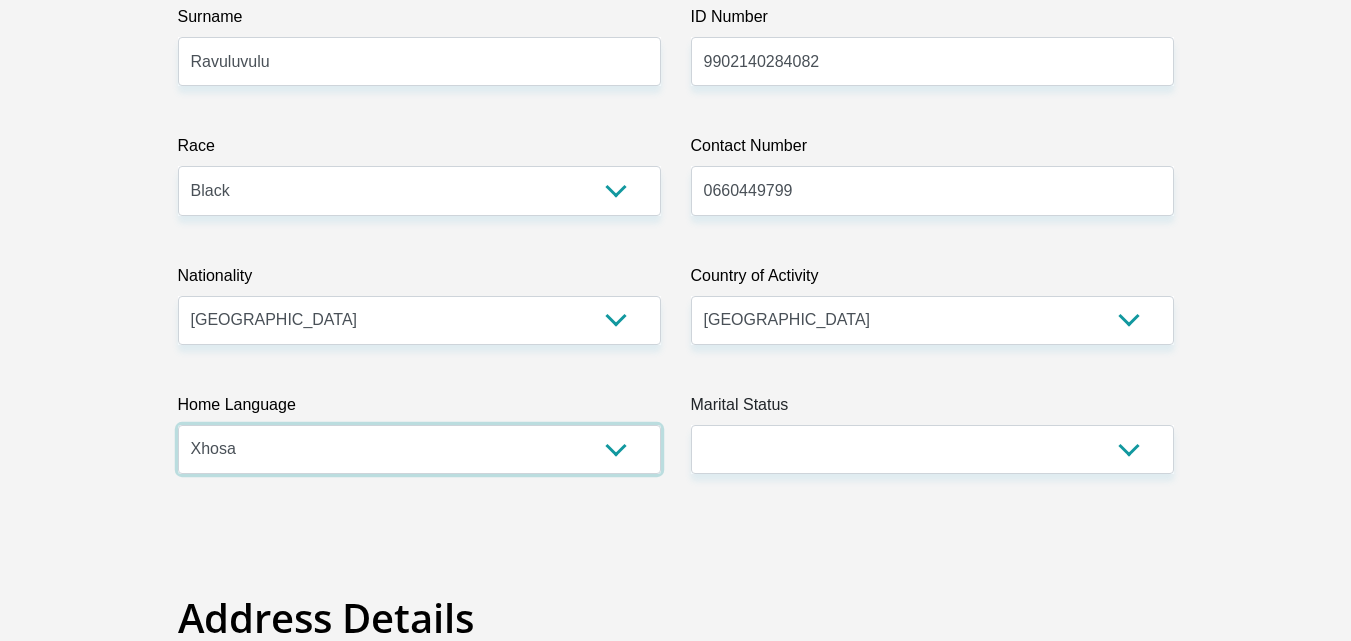 select on "ven" 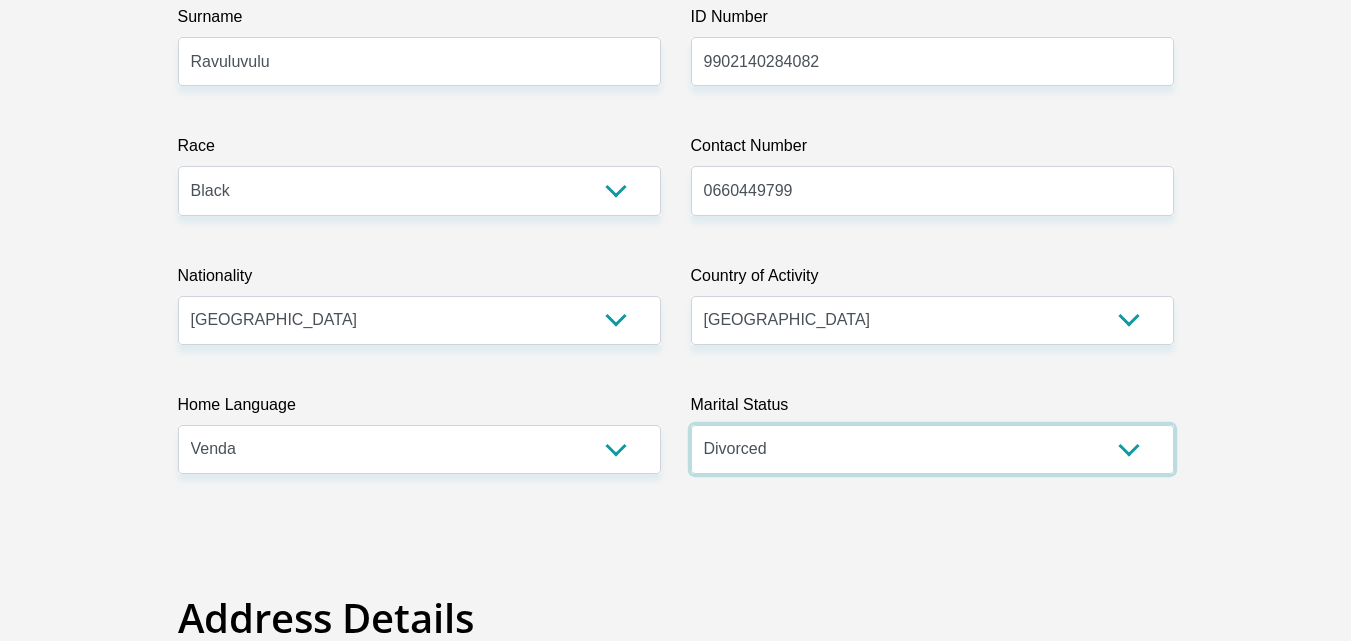 select on "2" 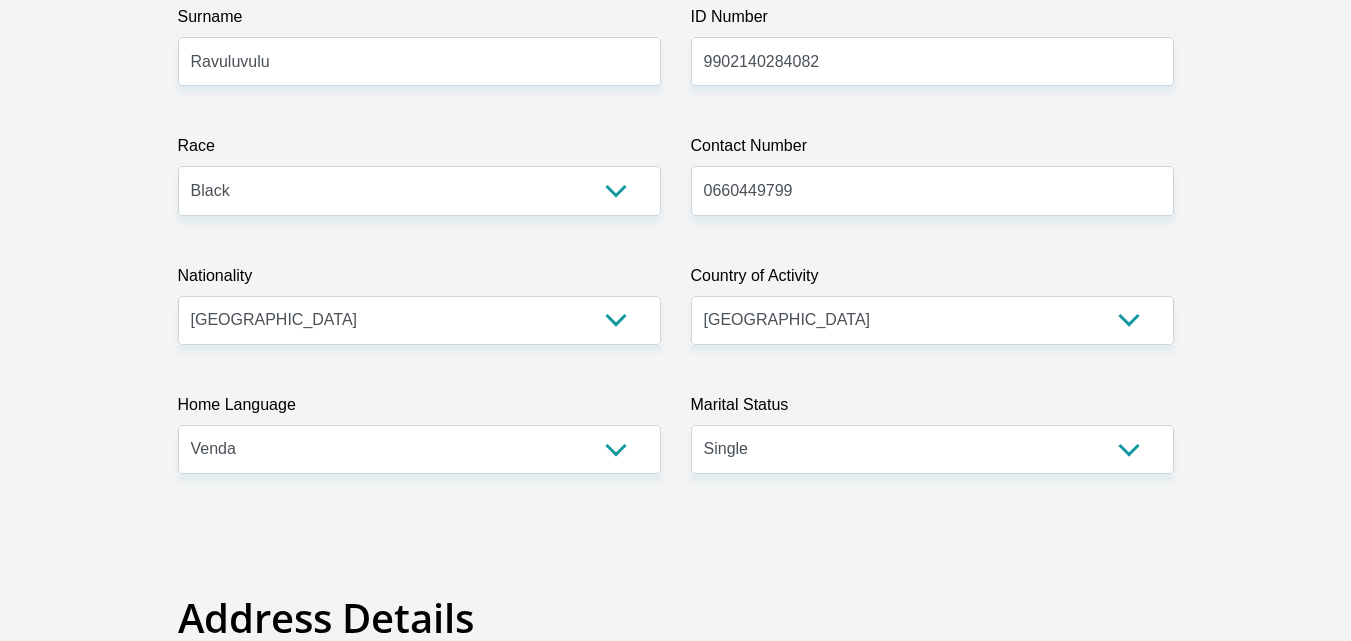 scroll, scrollTop: 874, scrollLeft: 0, axis: vertical 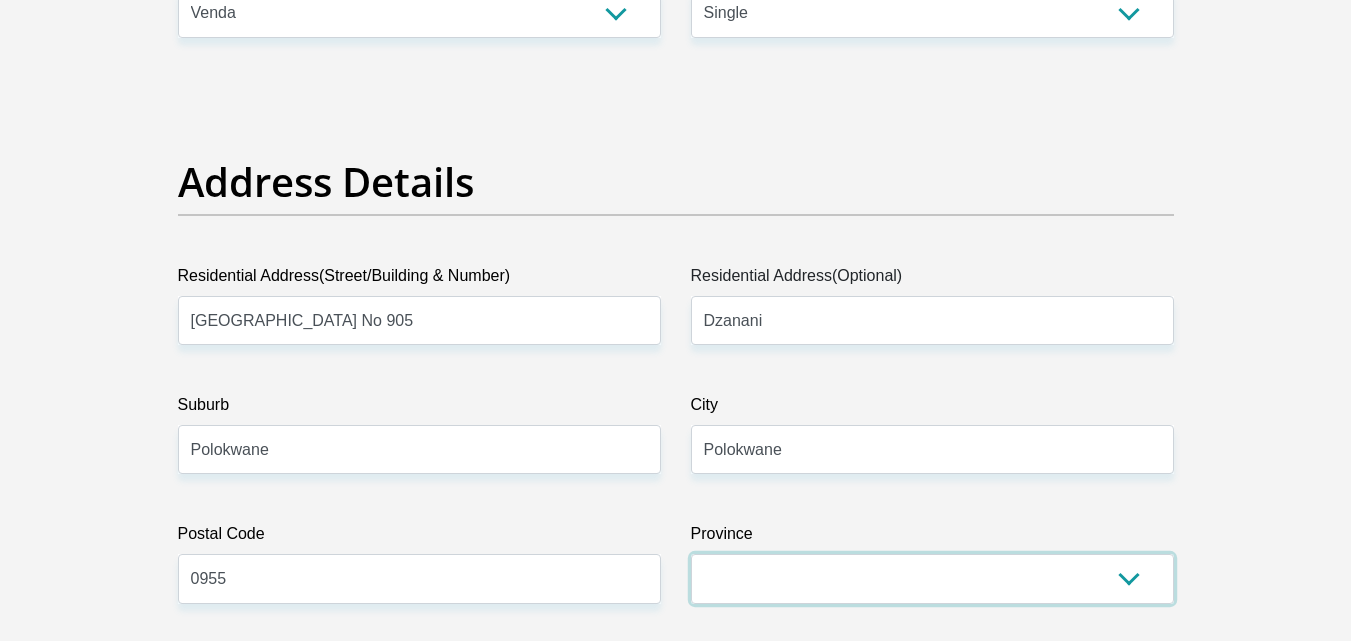 select on "Limpopo" 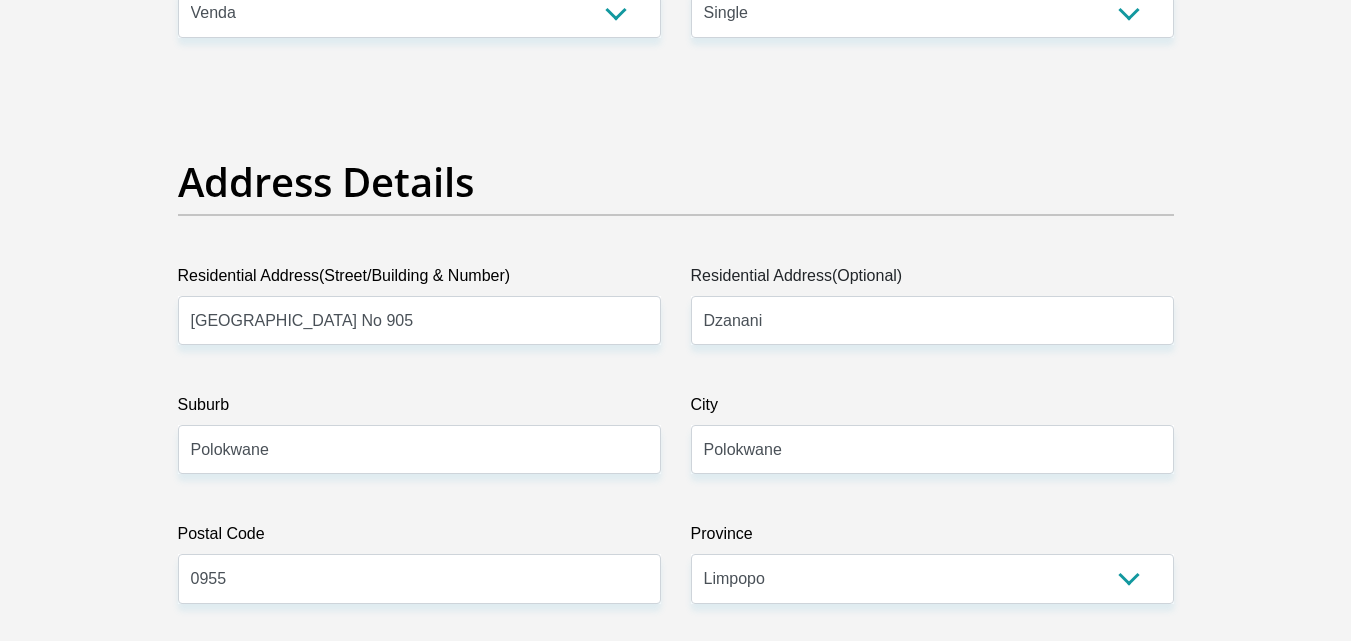 scroll, scrollTop: 1262, scrollLeft: 0, axis: vertical 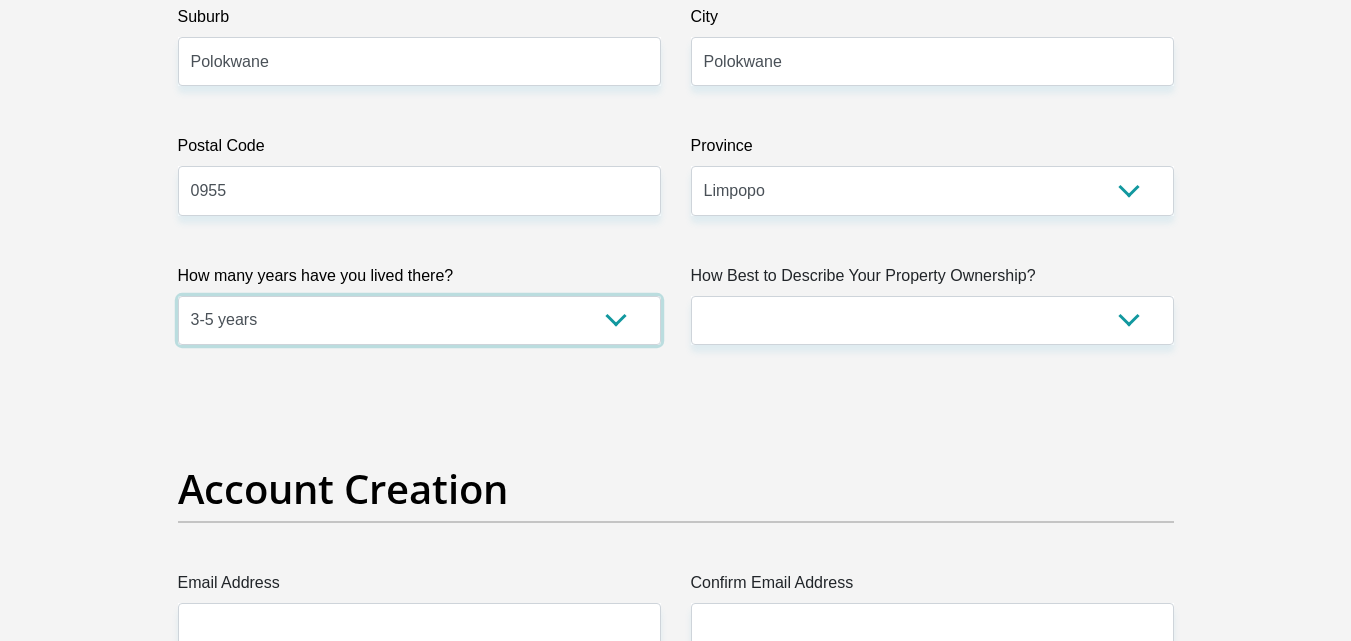 select on "5" 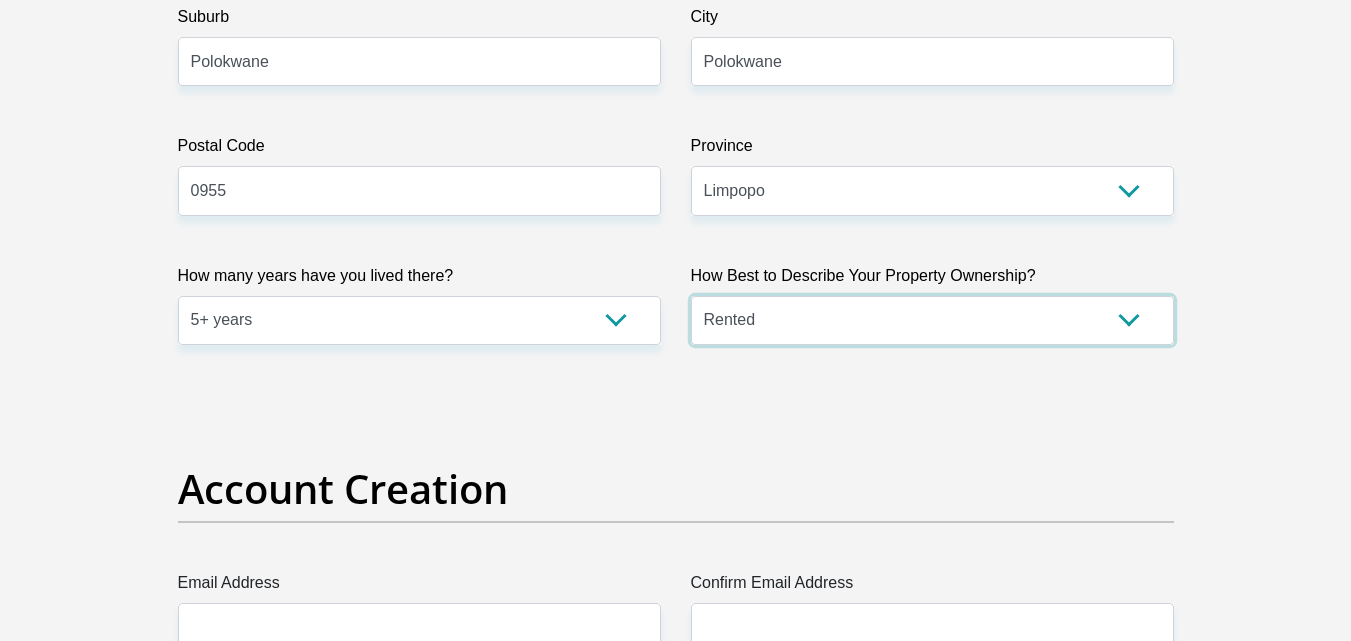 select on "parents" 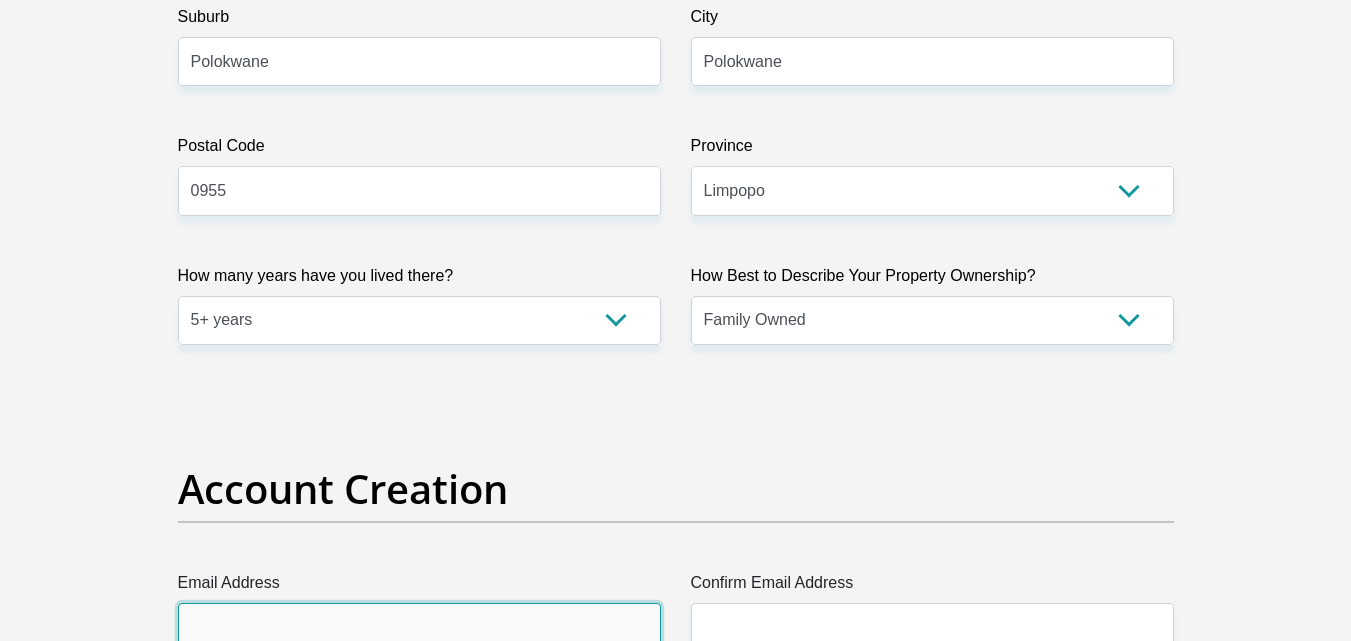 scroll, scrollTop: 1273, scrollLeft: 0, axis: vertical 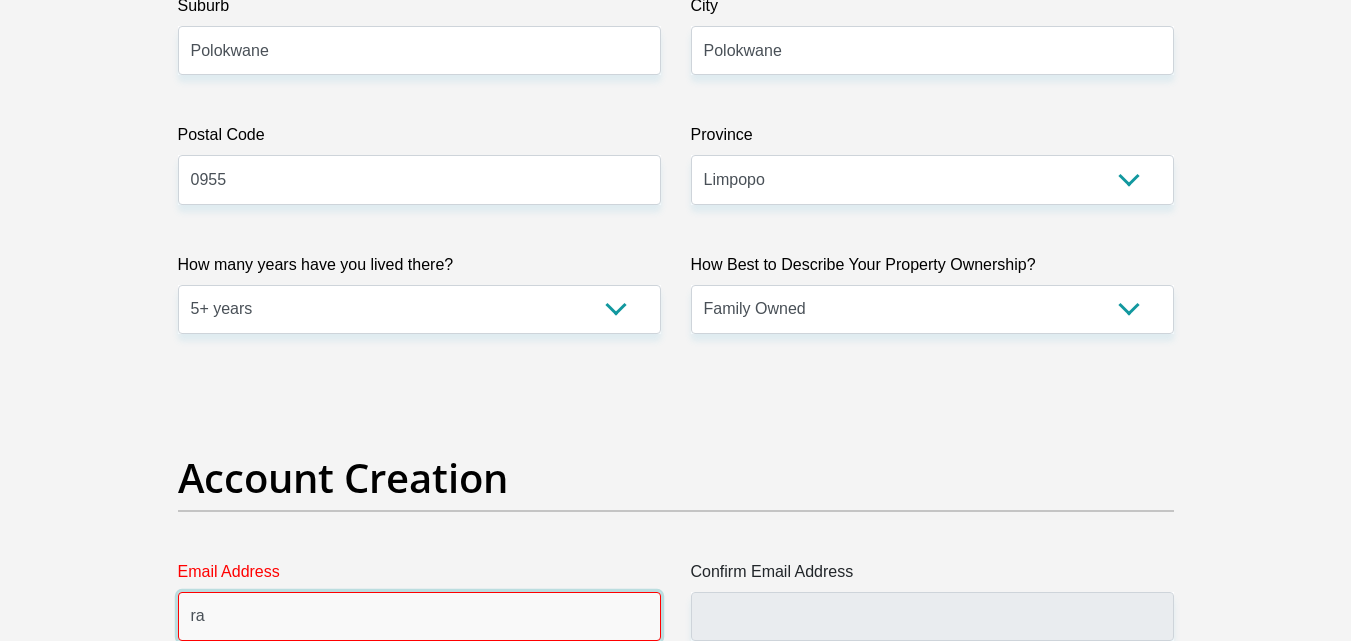 type on "[EMAIL_ADDRESS][DOMAIN_NAME]" 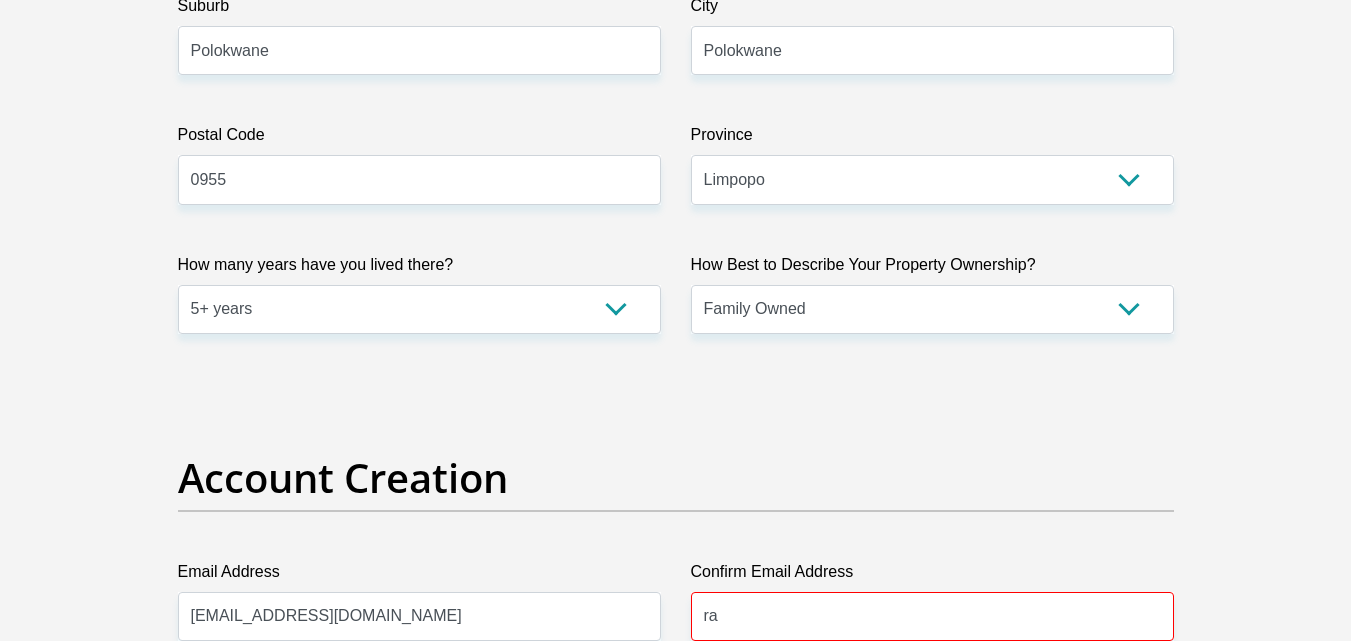 type on "[EMAIL_ADDRESS][DOMAIN_NAME]" 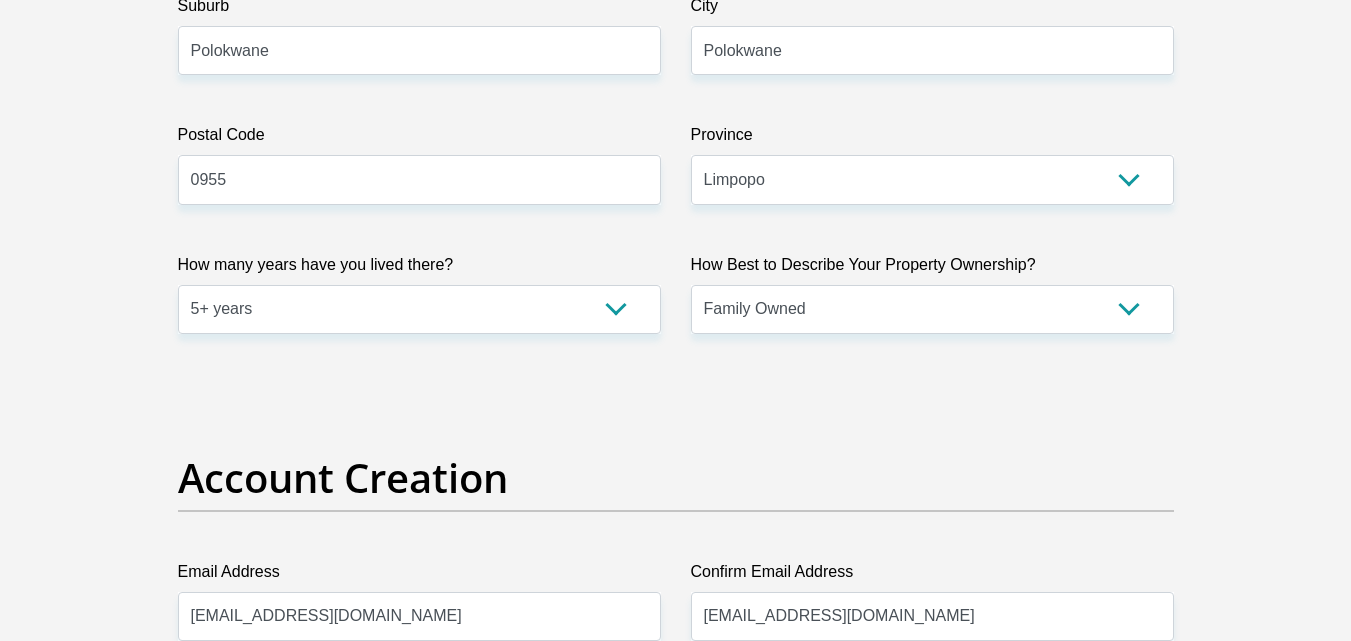 scroll, scrollTop: 1698, scrollLeft: 0, axis: vertical 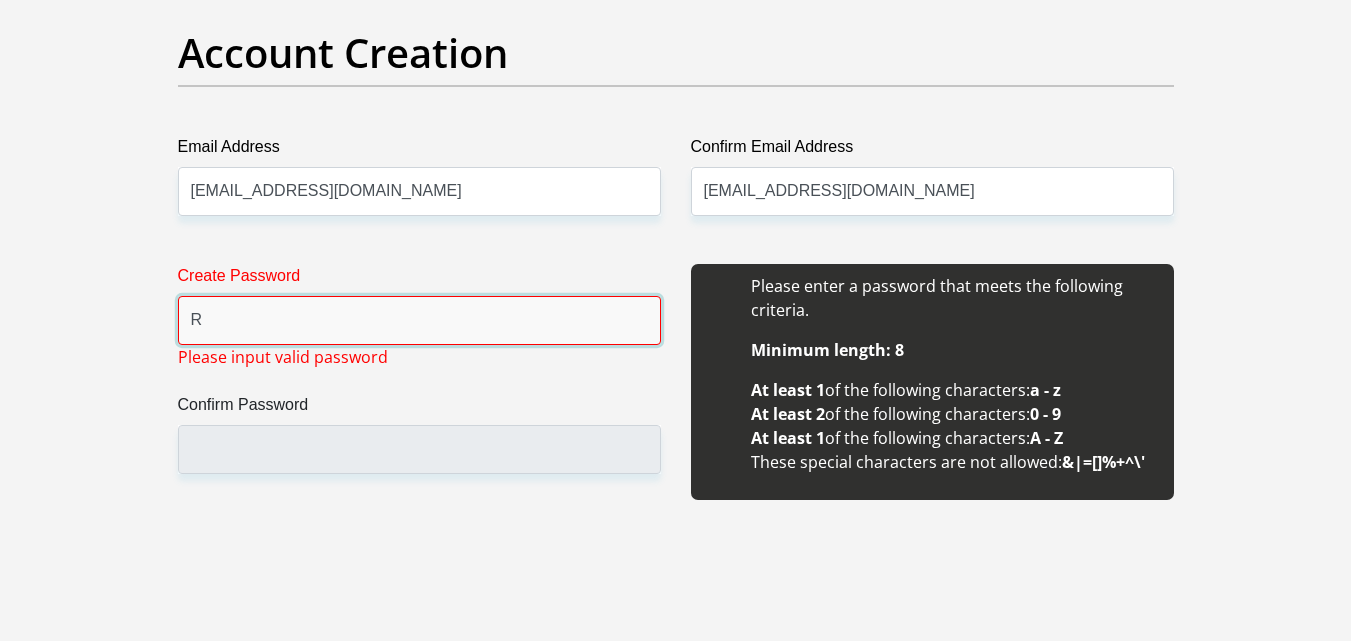 type on "R.nompha@99" 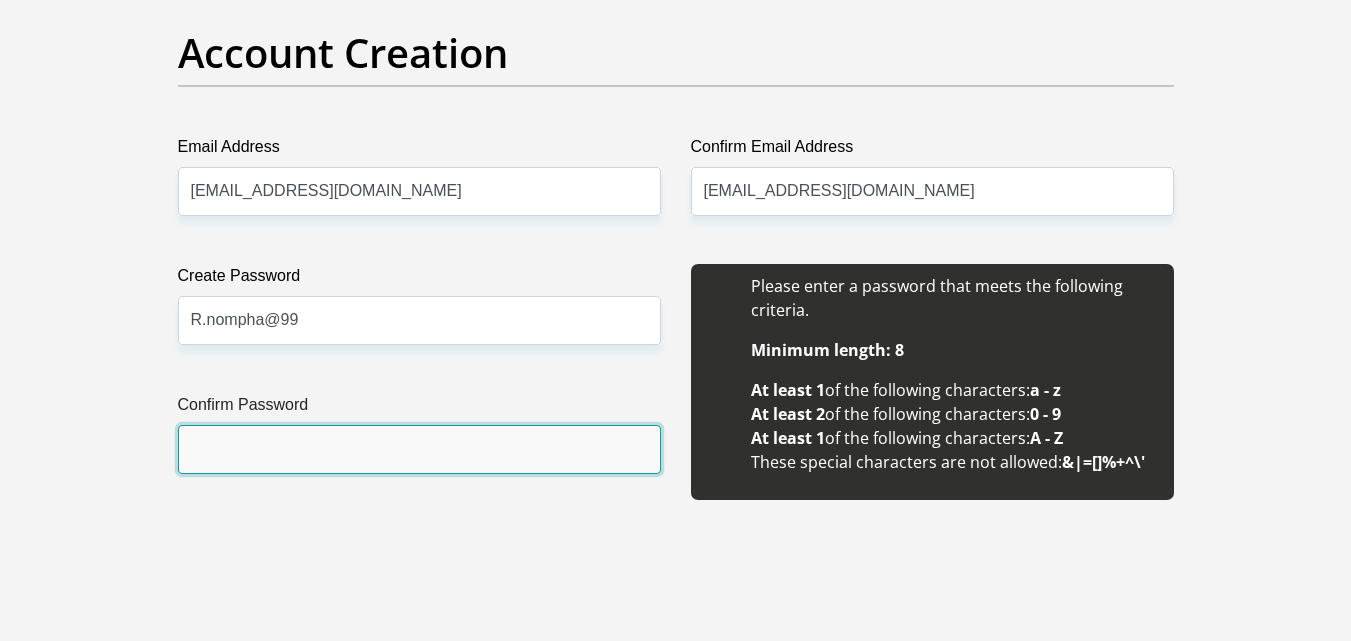 type on "R.nompha@99" 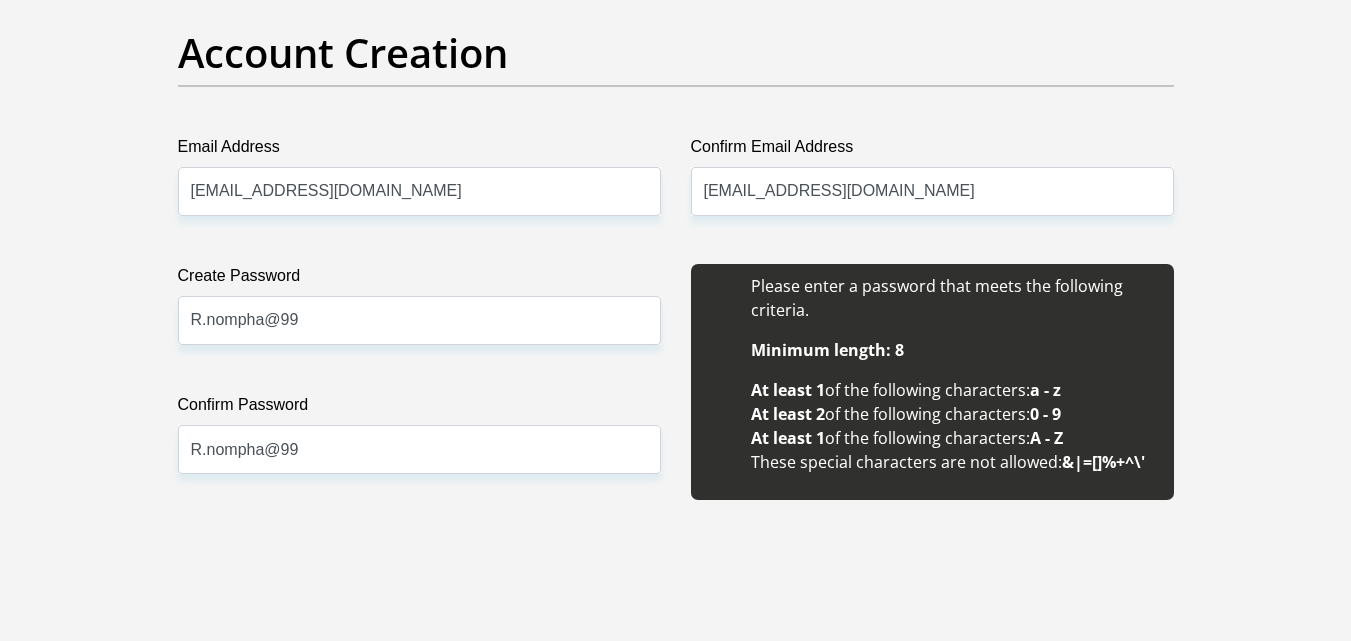scroll, scrollTop: 2182, scrollLeft: 0, axis: vertical 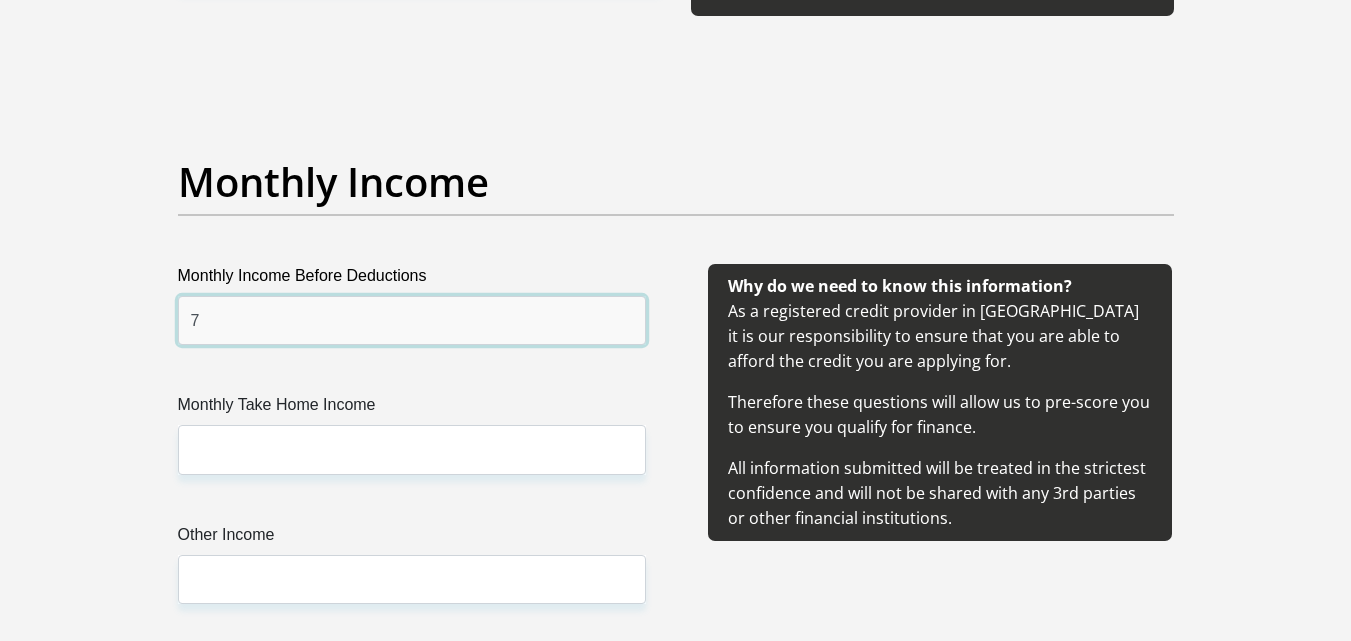 type on "7000" 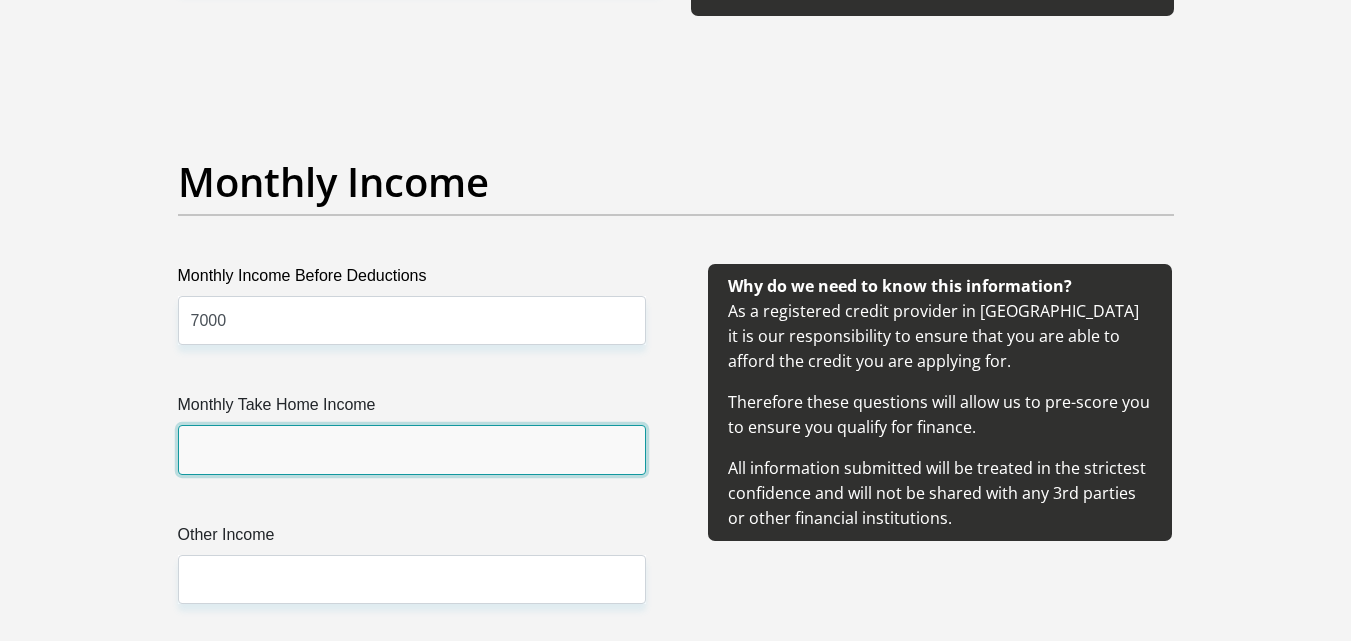 type on "7000" 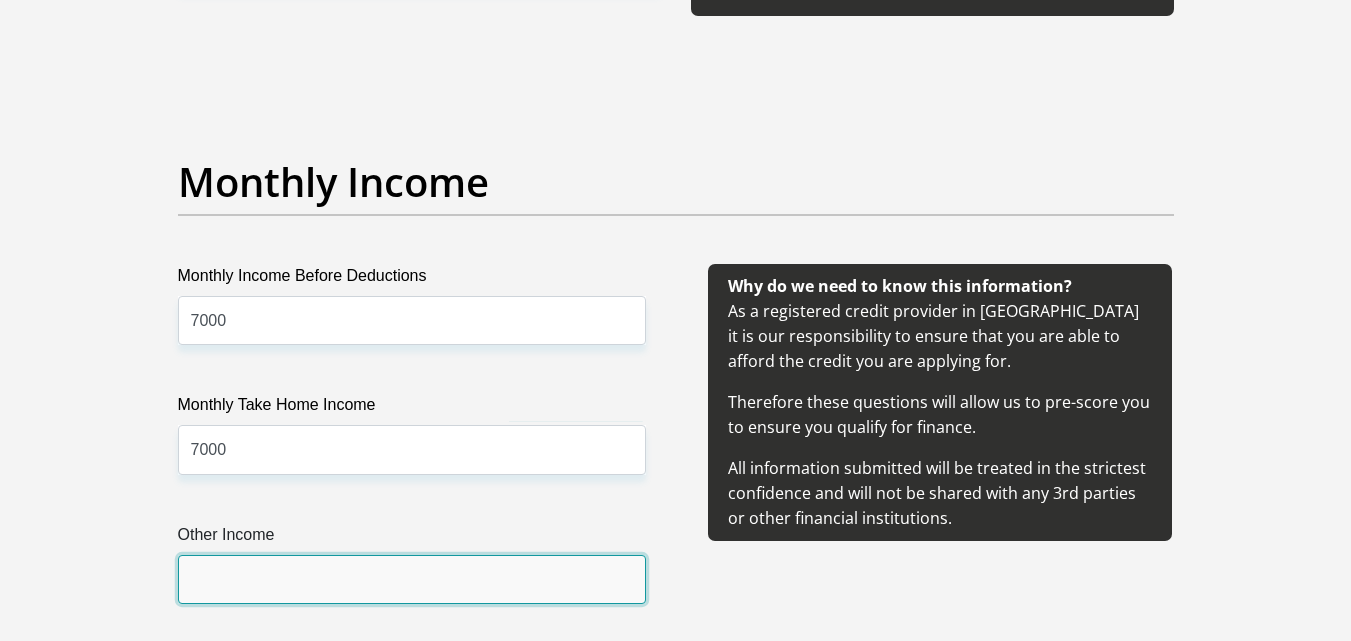 type on "2000" 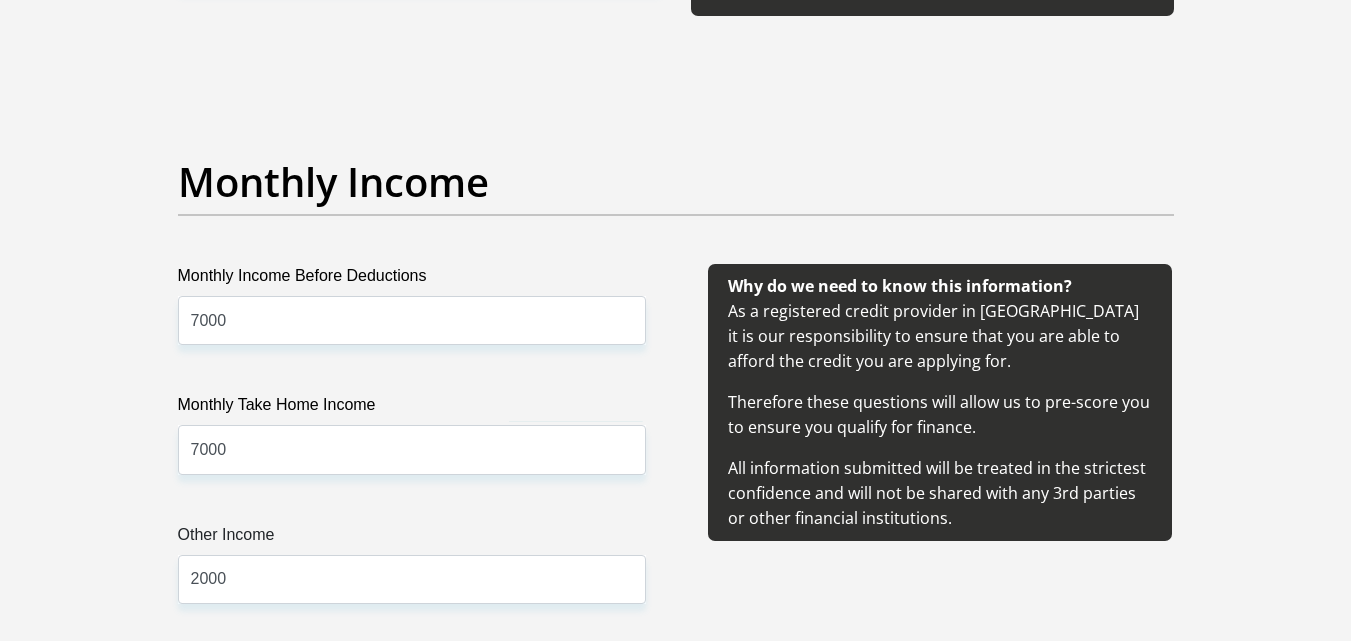 scroll, scrollTop: 2748, scrollLeft: 0, axis: vertical 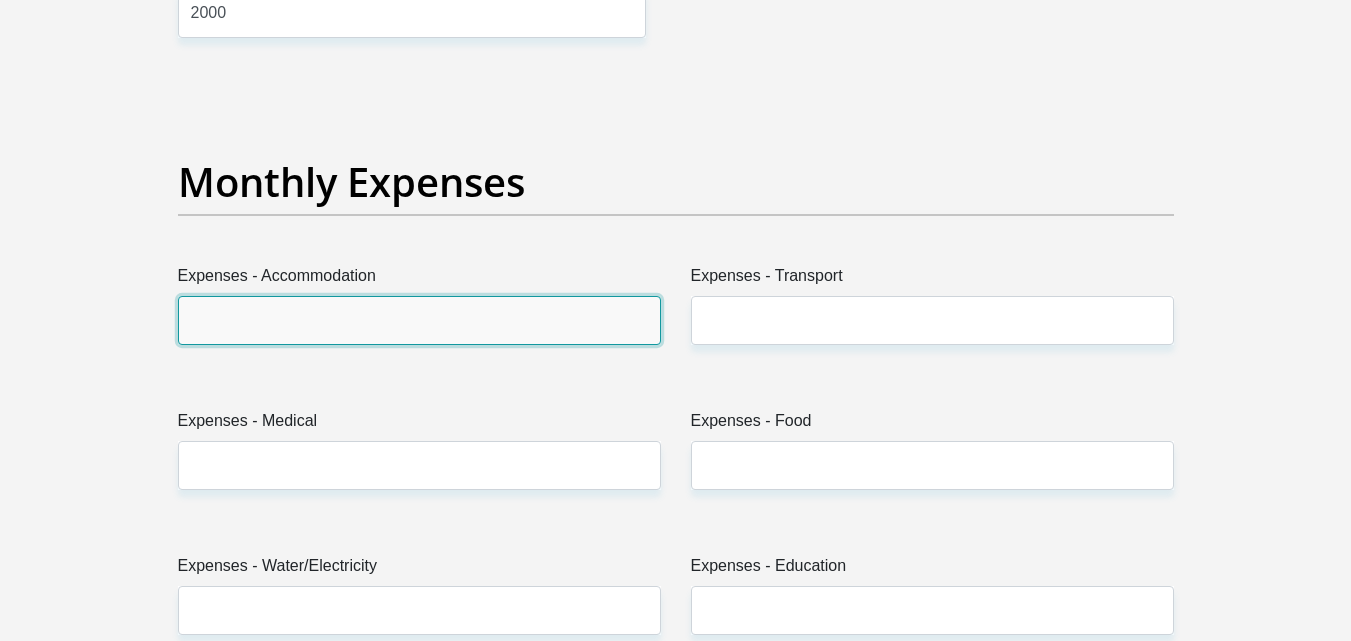 type on "100" 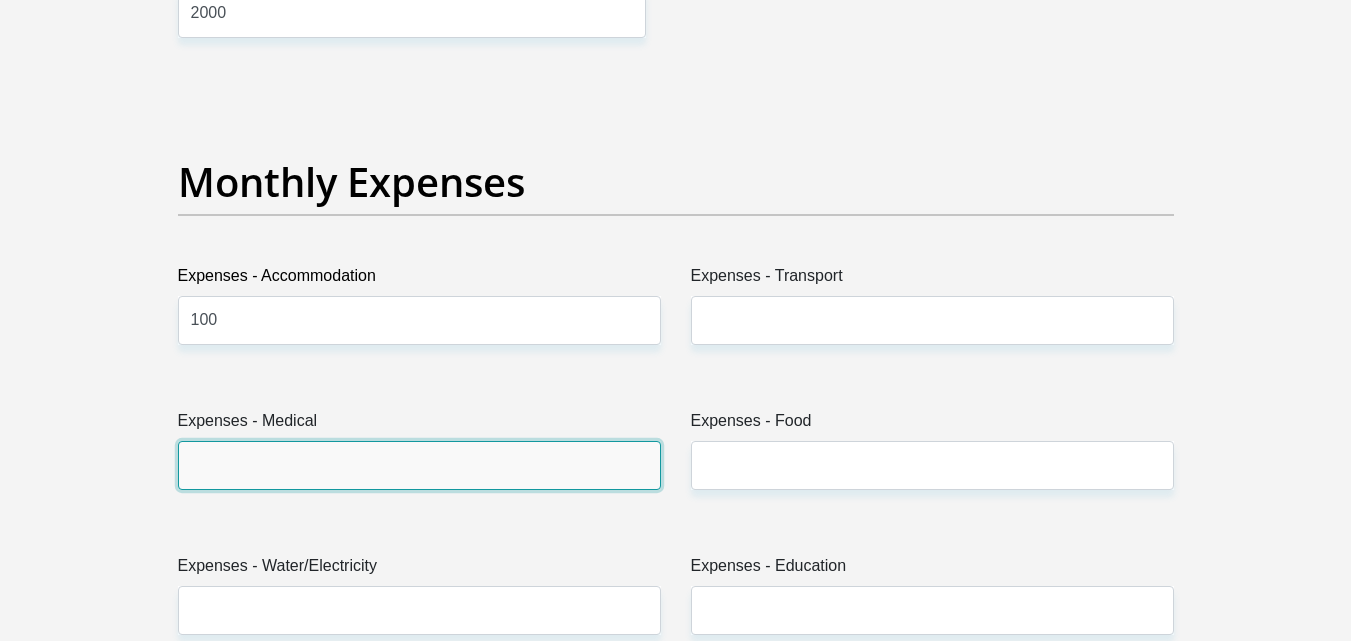 type on "150" 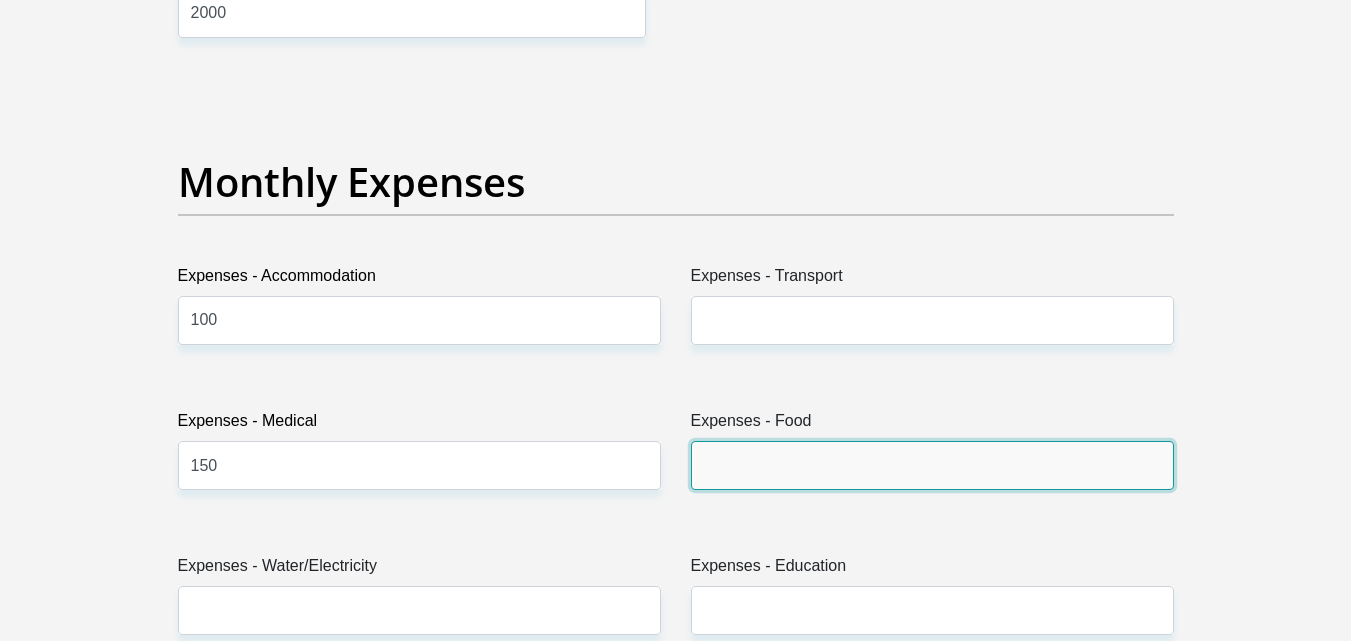 type on "1000" 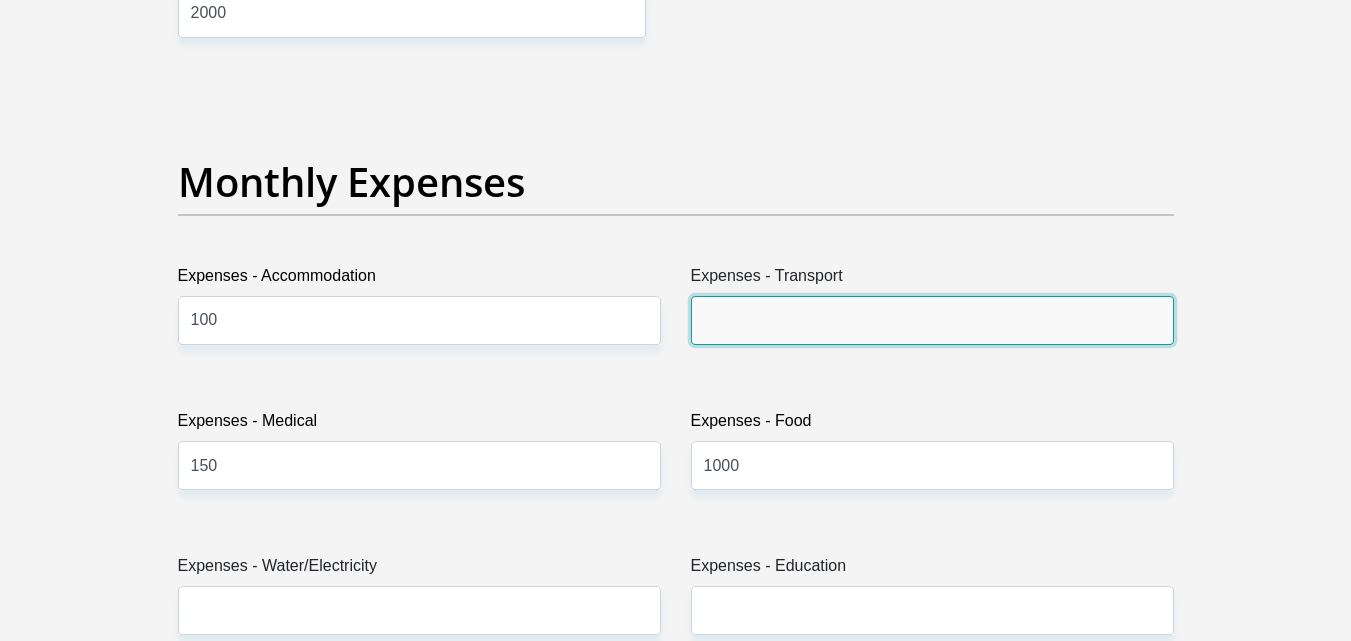 click on "Expenses - Transport" at bounding box center [932, 320] 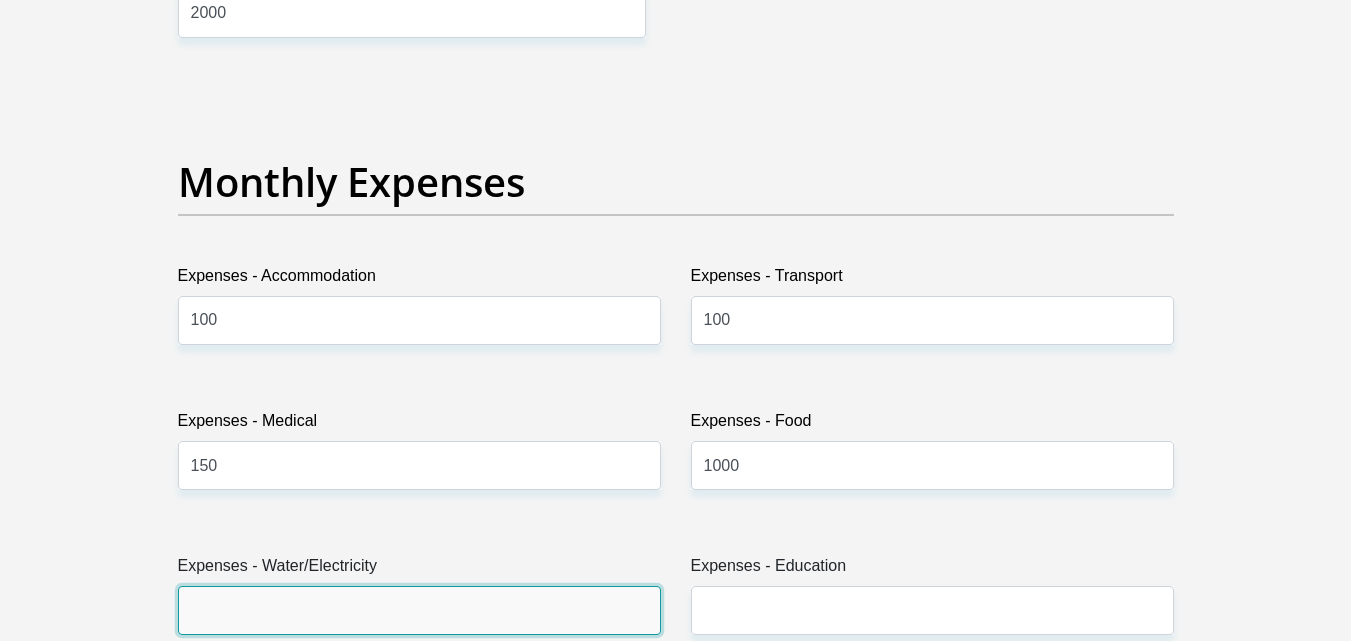 type 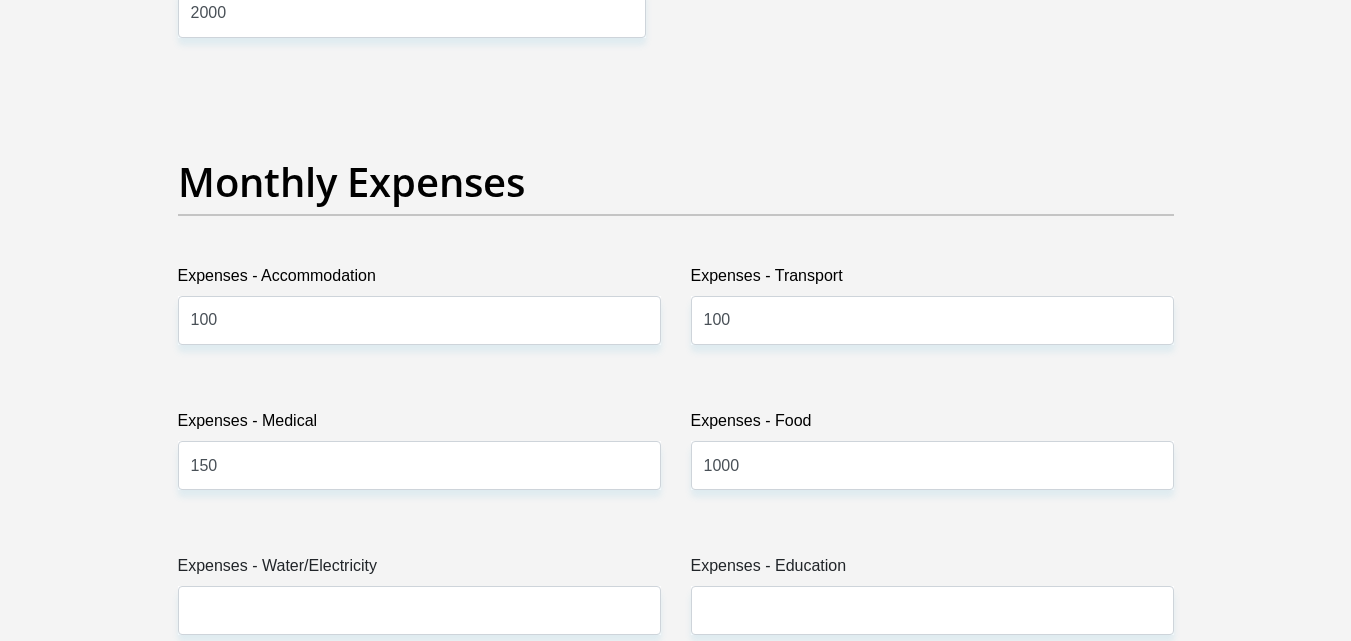 type on "Mavhungu" 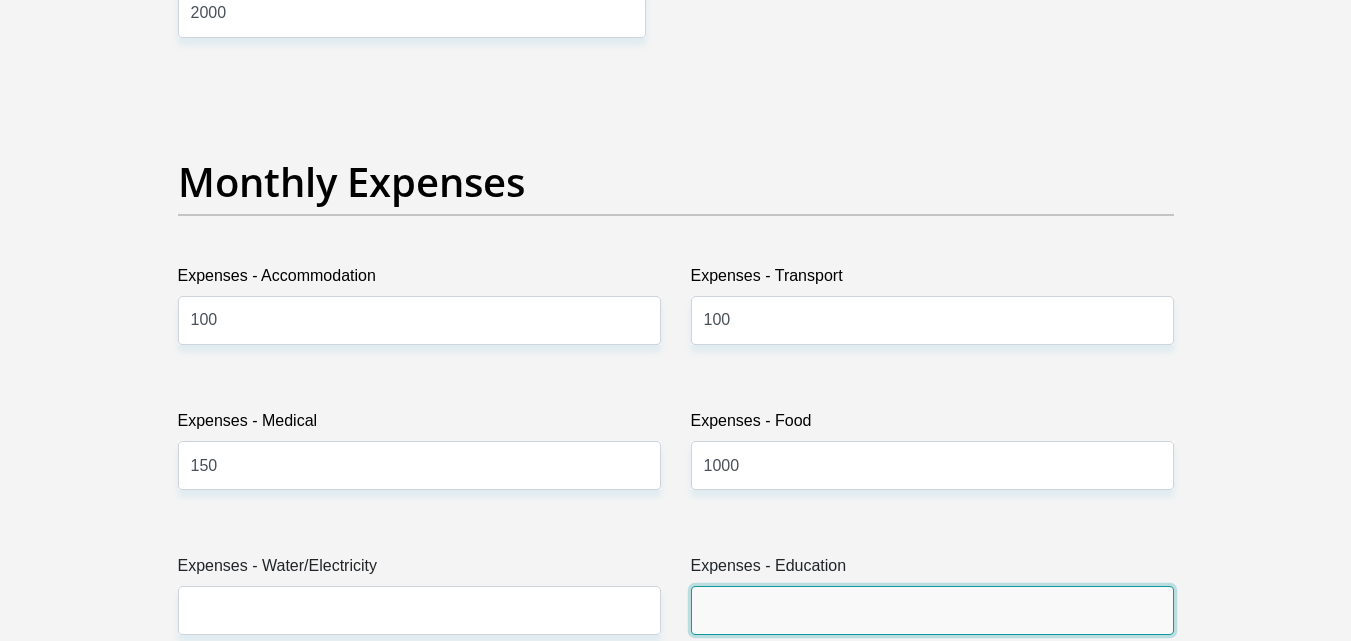 type 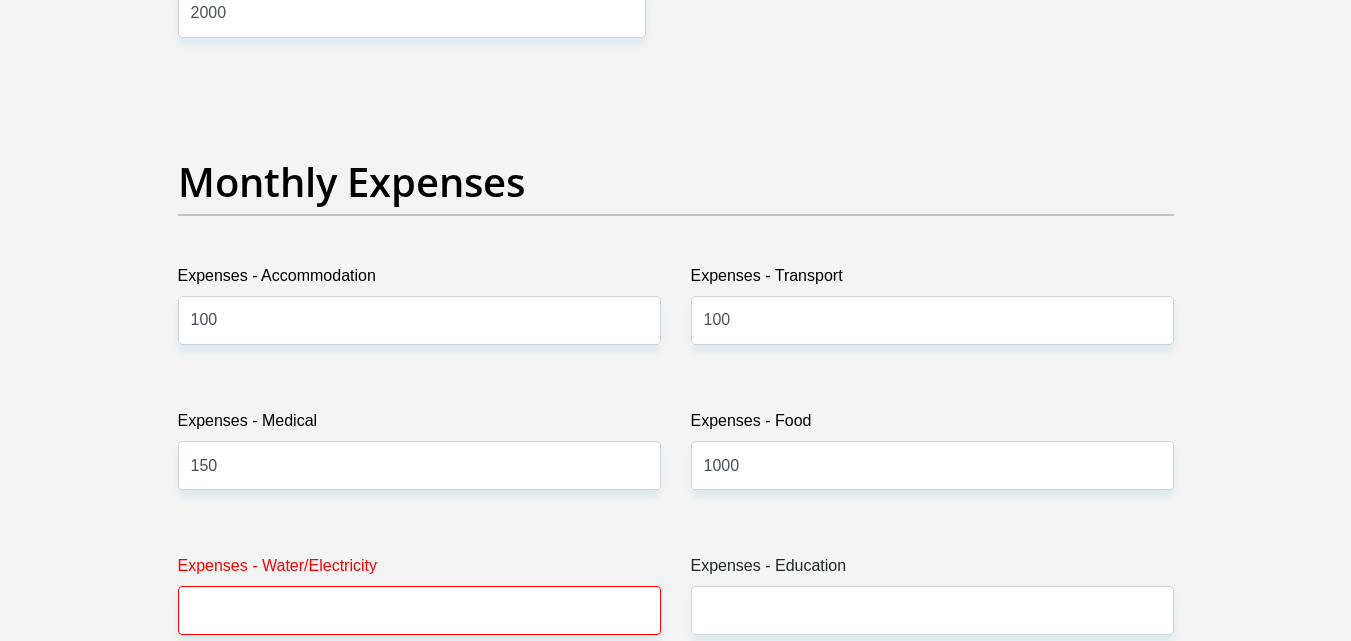 scroll, scrollTop: 3207, scrollLeft: 0, axis: vertical 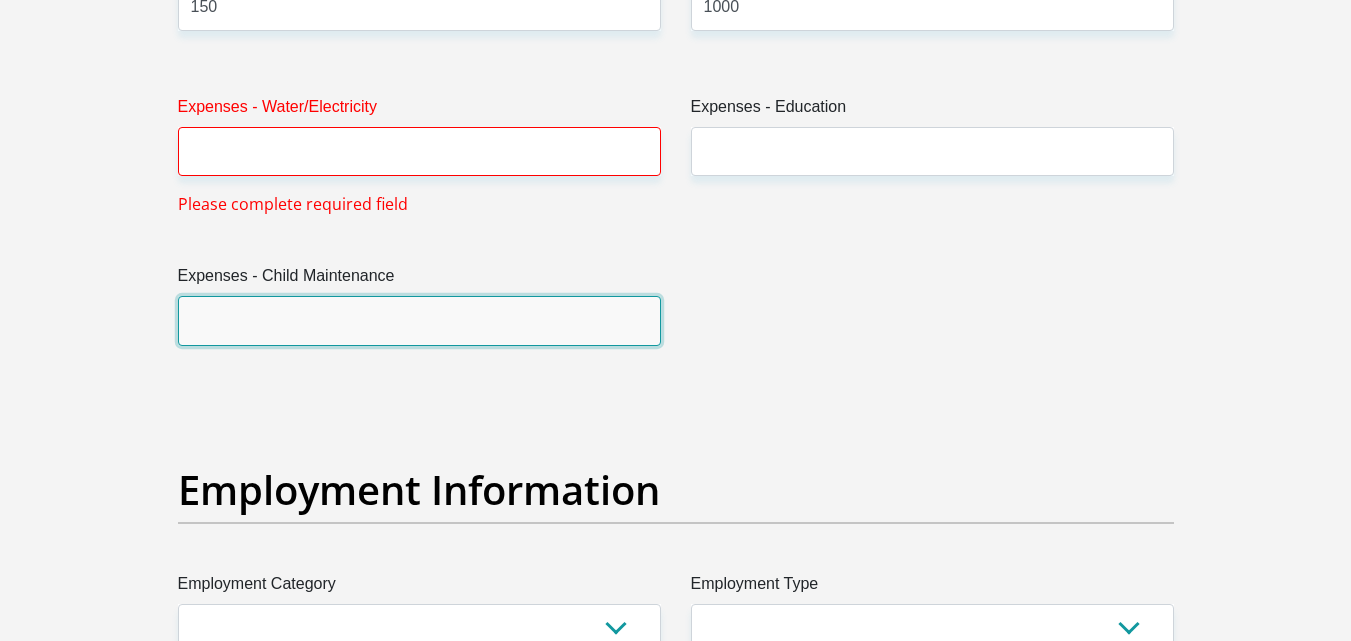 type on "300" 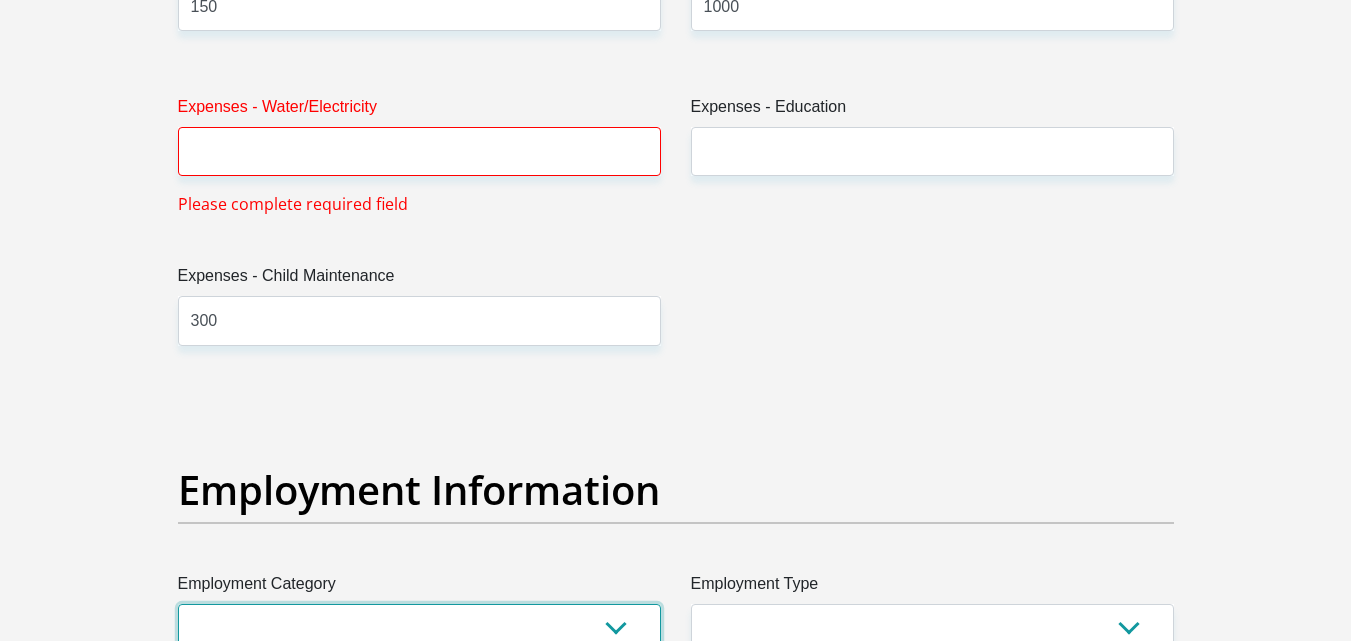 scroll, scrollTop: 3219, scrollLeft: 0, axis: vertical 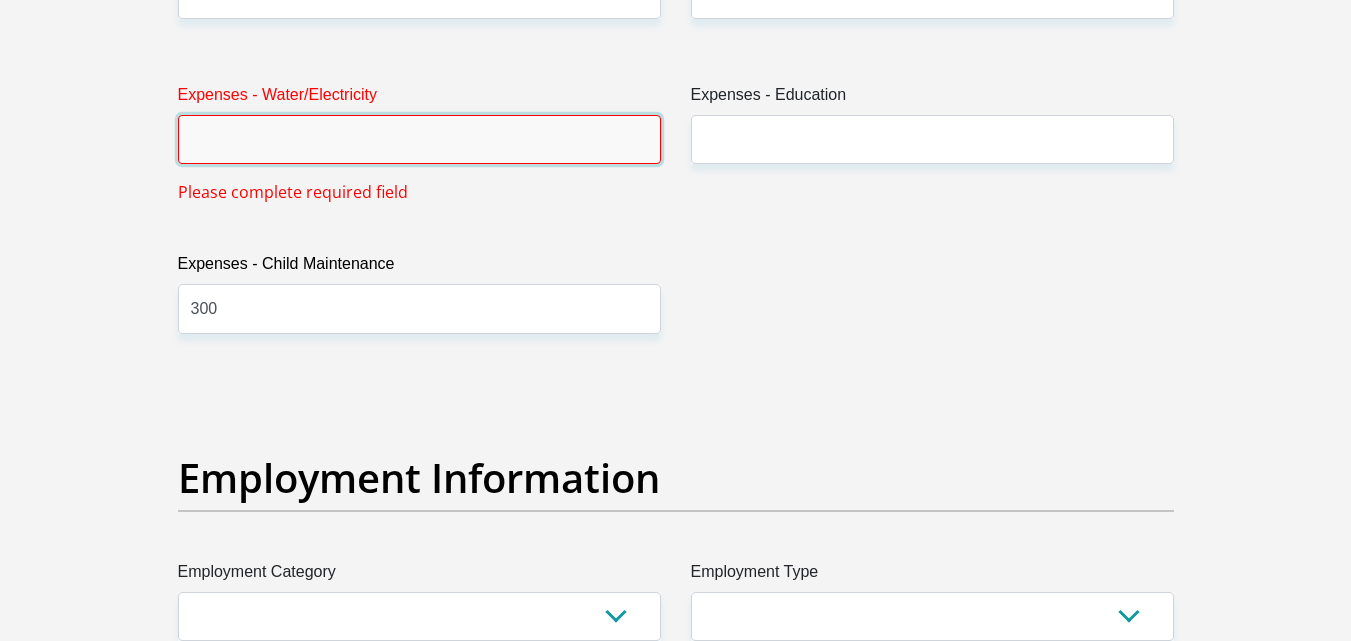 click on "Expenses - Water/Electricity" at bounding box center [419, 139] 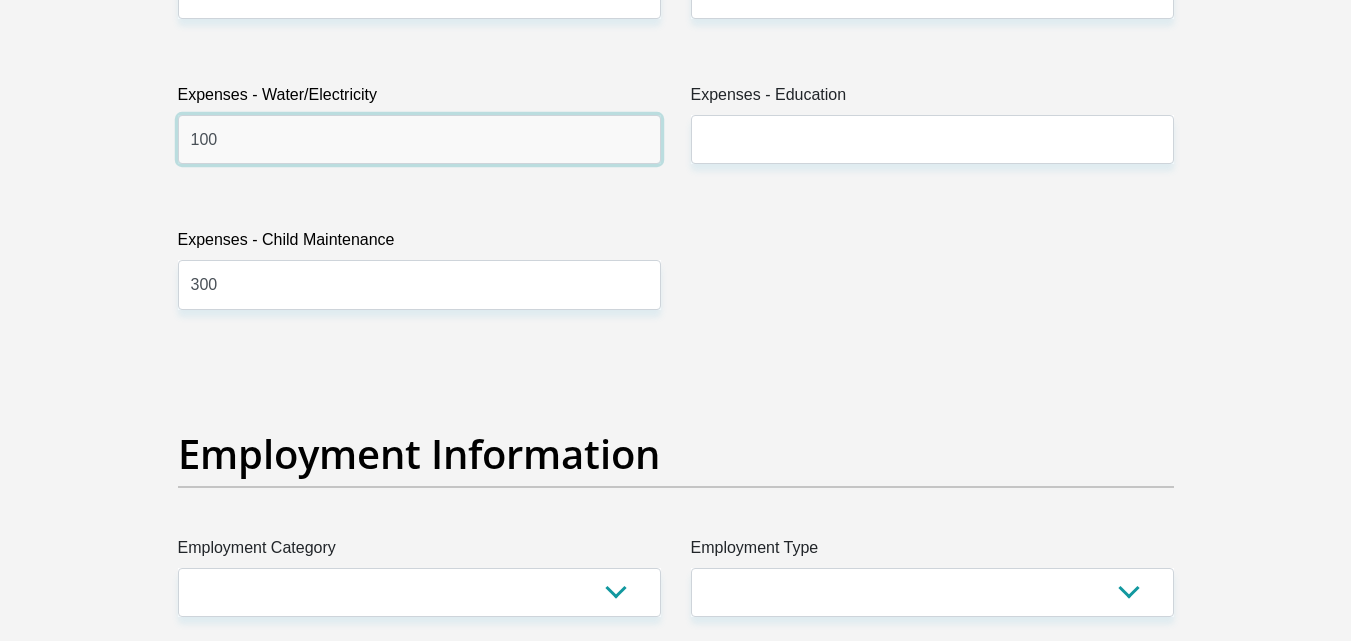 type on "100" 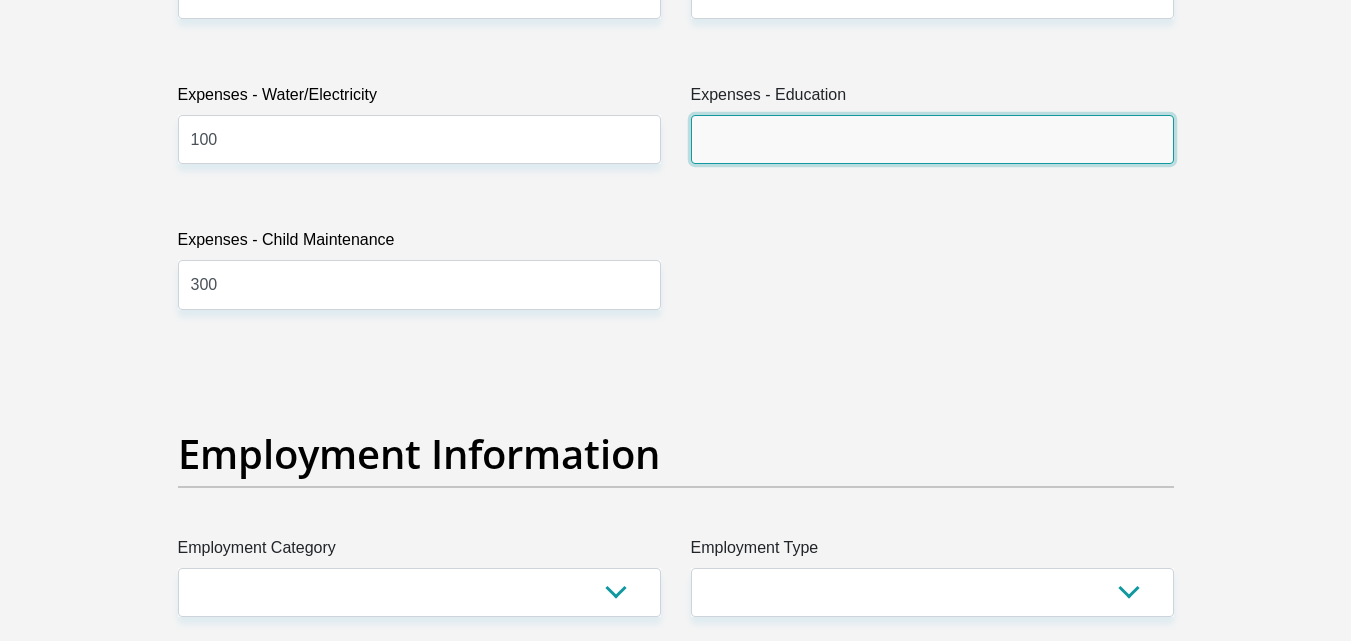 click on "Expenses - Education" at bounding box center (932, 139) 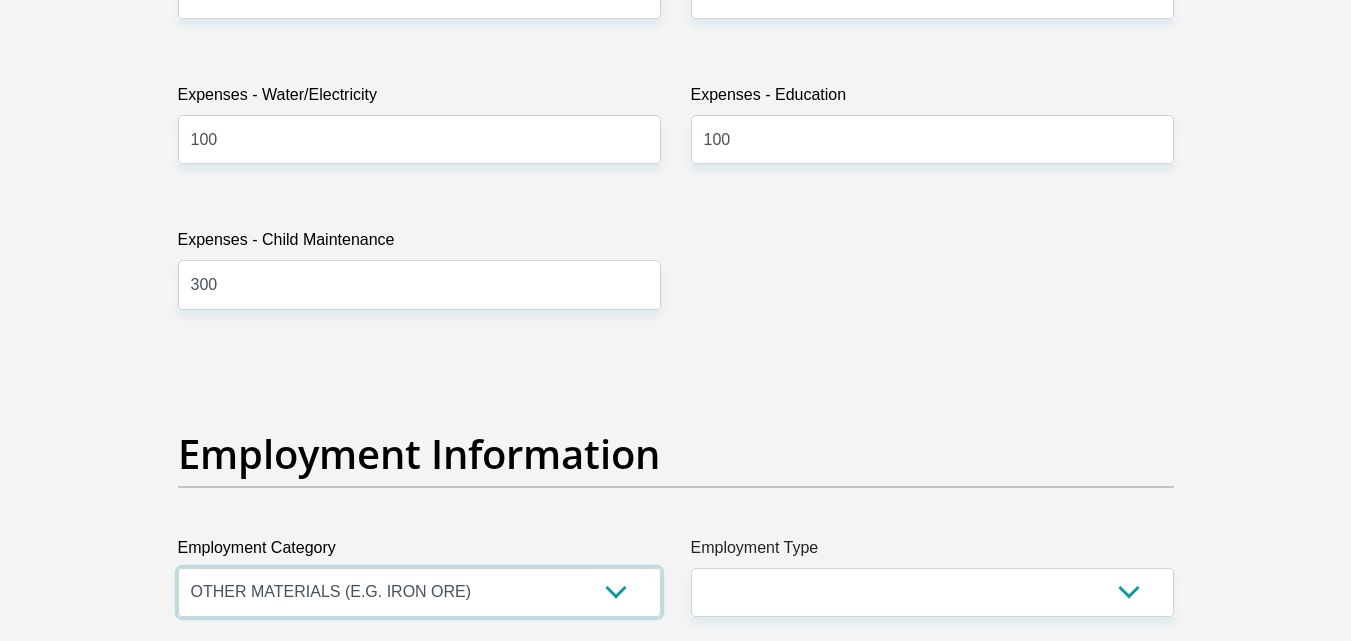 select on "53" 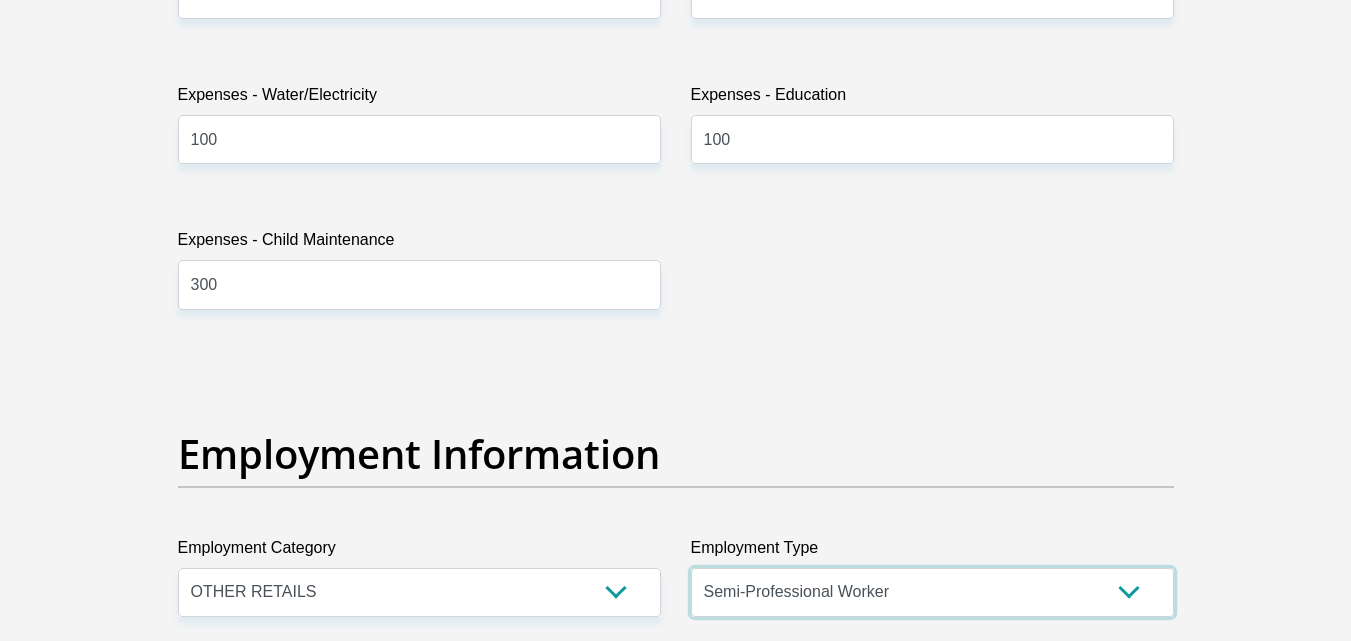 select on "Self-Employed" 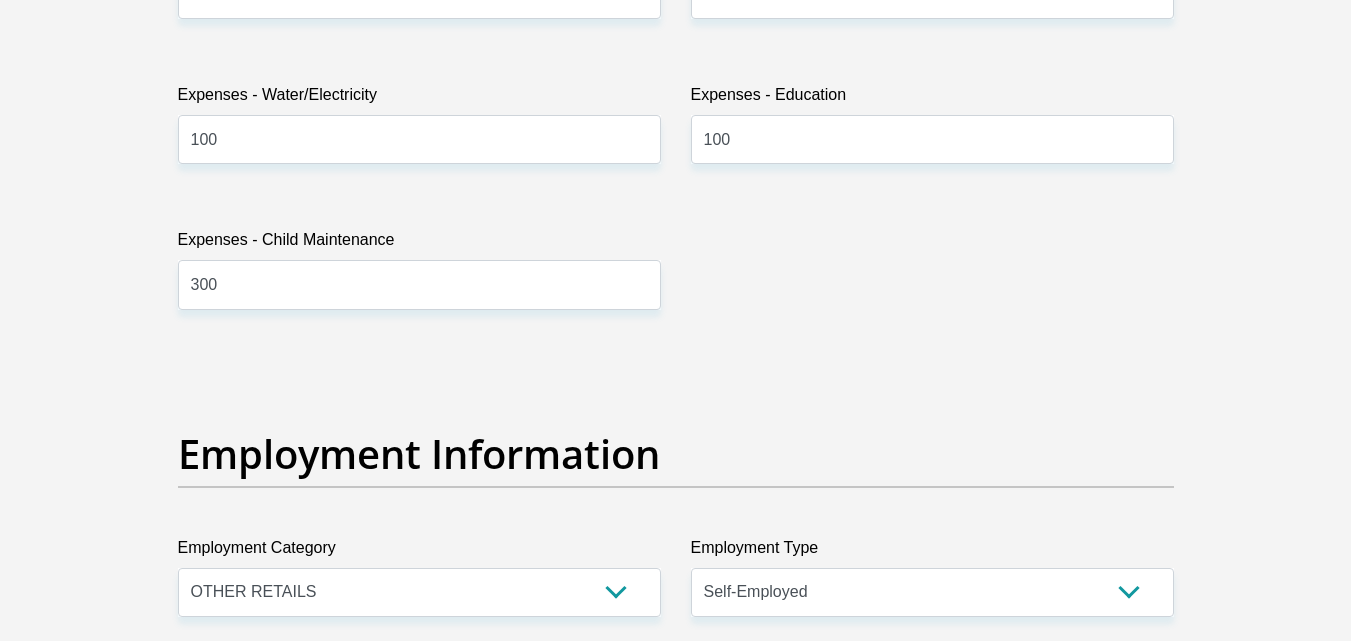 scroll, scrollTop: 3620, scrollLeft: 0, axis: vertical 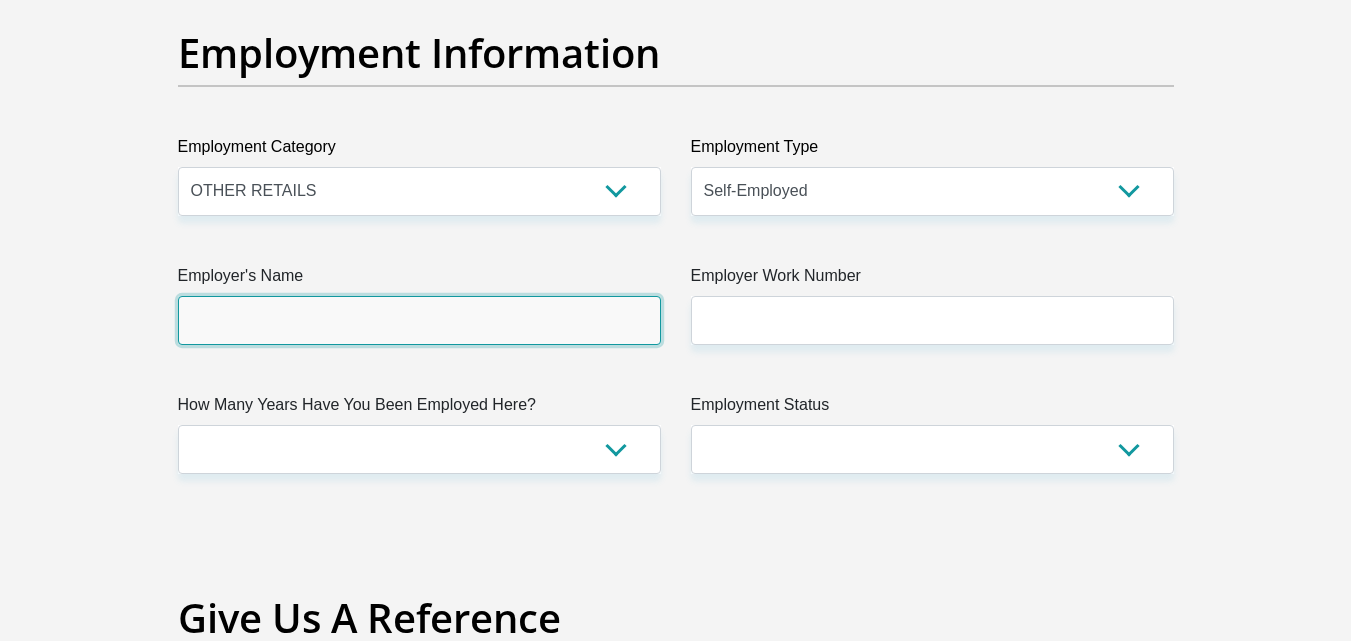 type on "ravuluvulu" 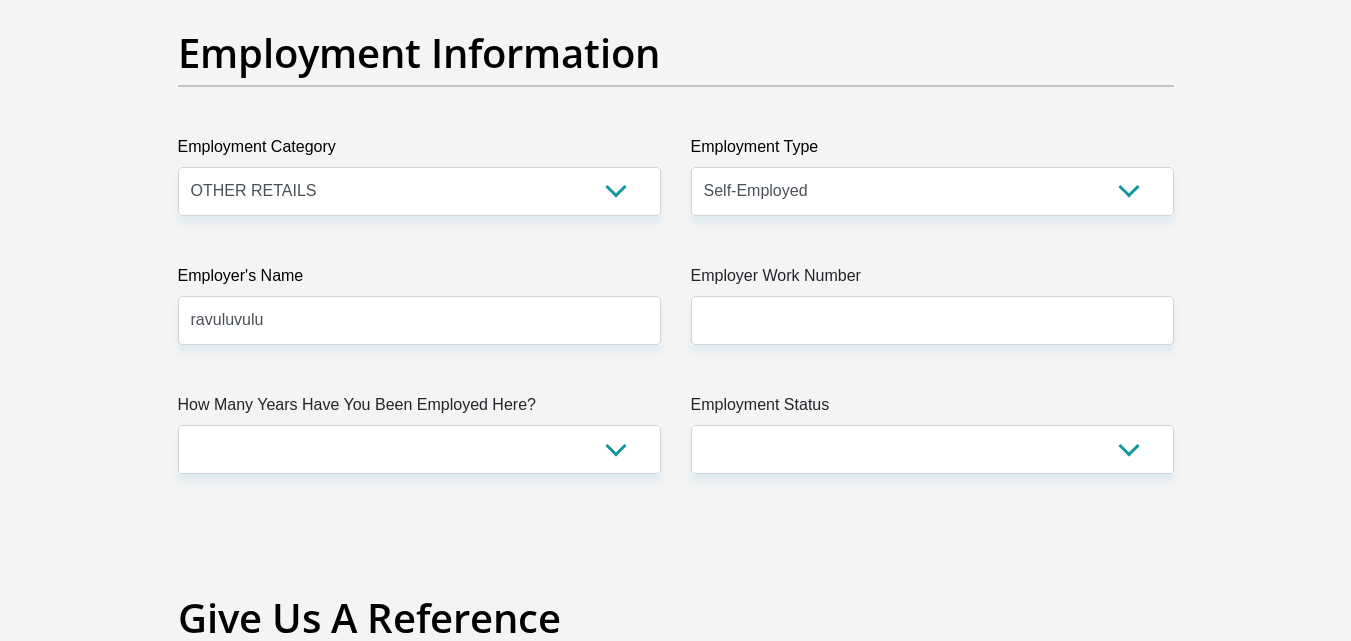 type on "0824370907" 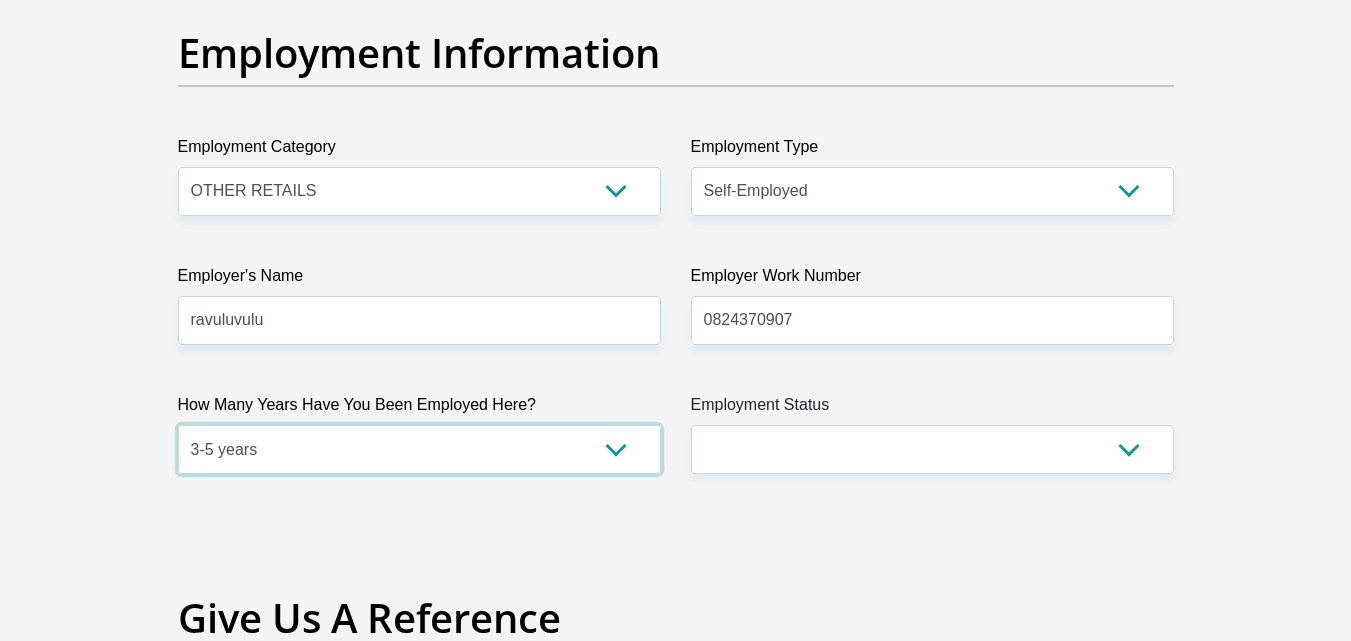 select on "60" 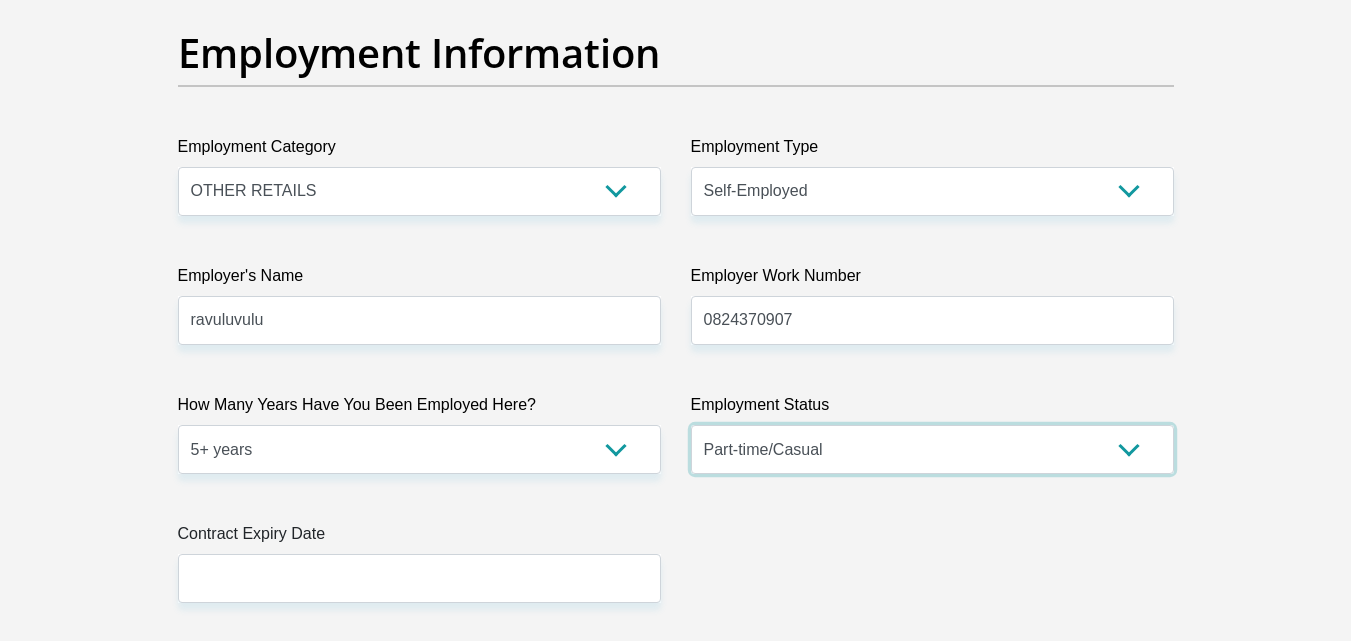select on "1" 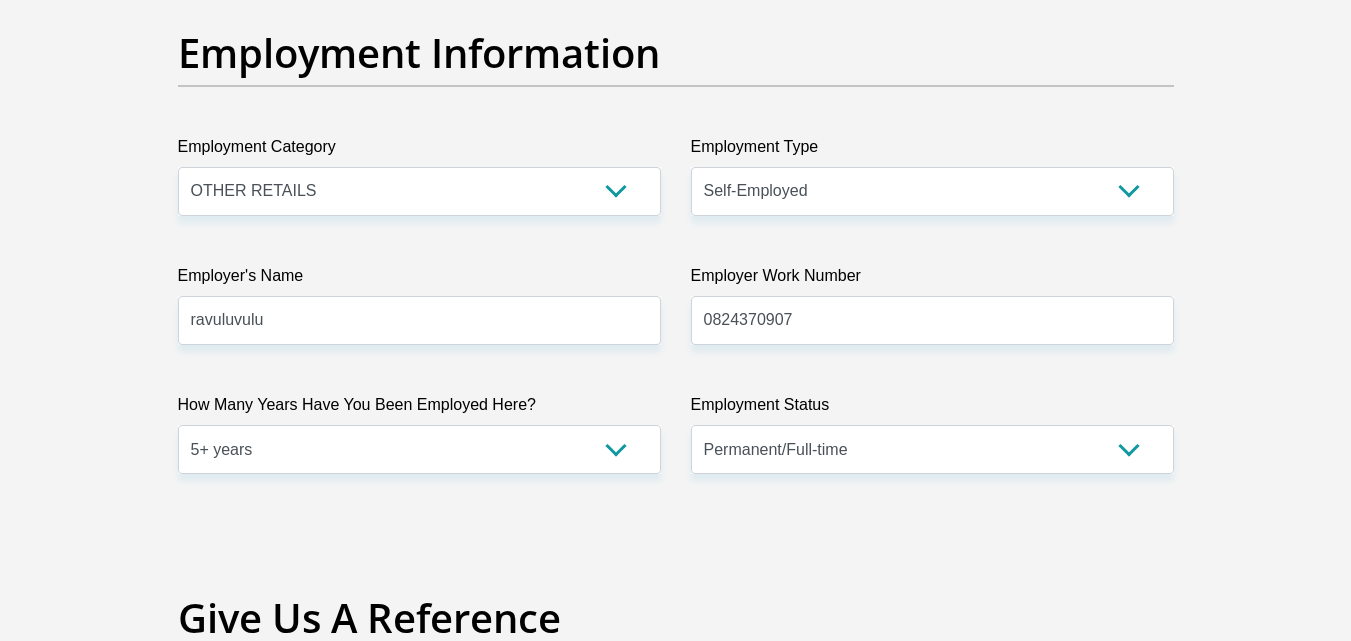scroll, scrollTop: 4056, scrollLeft: 0, axis: vertical 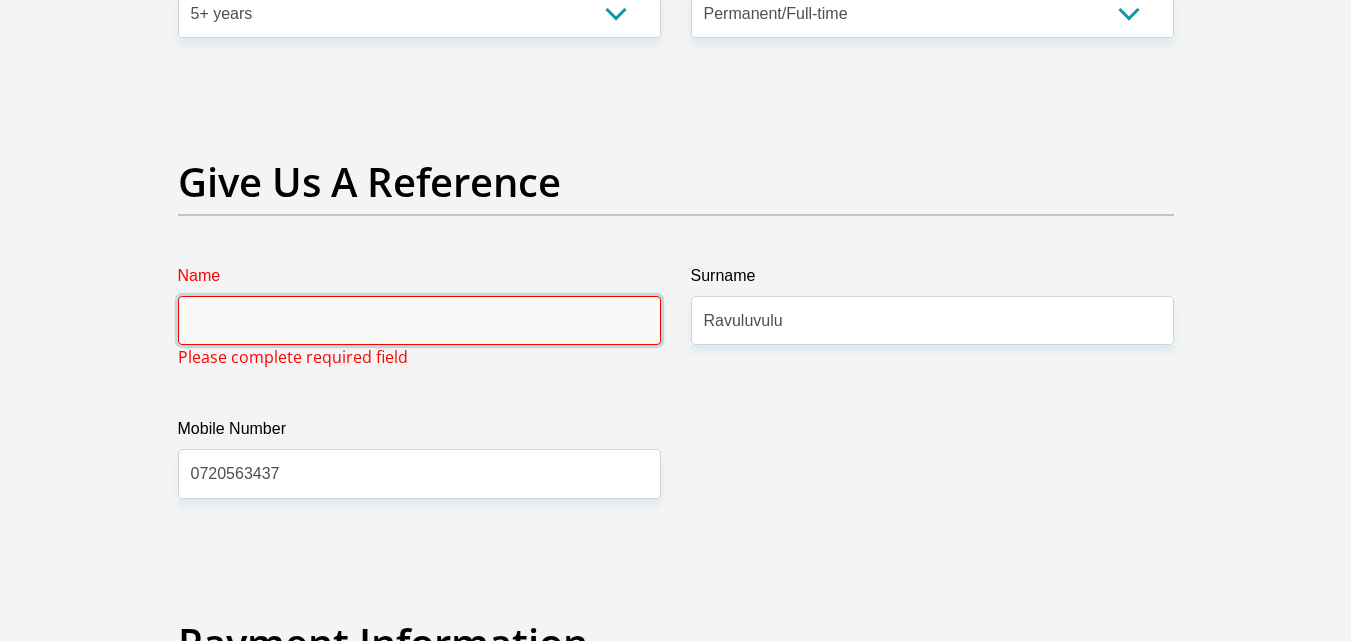 type on "Zwothe" 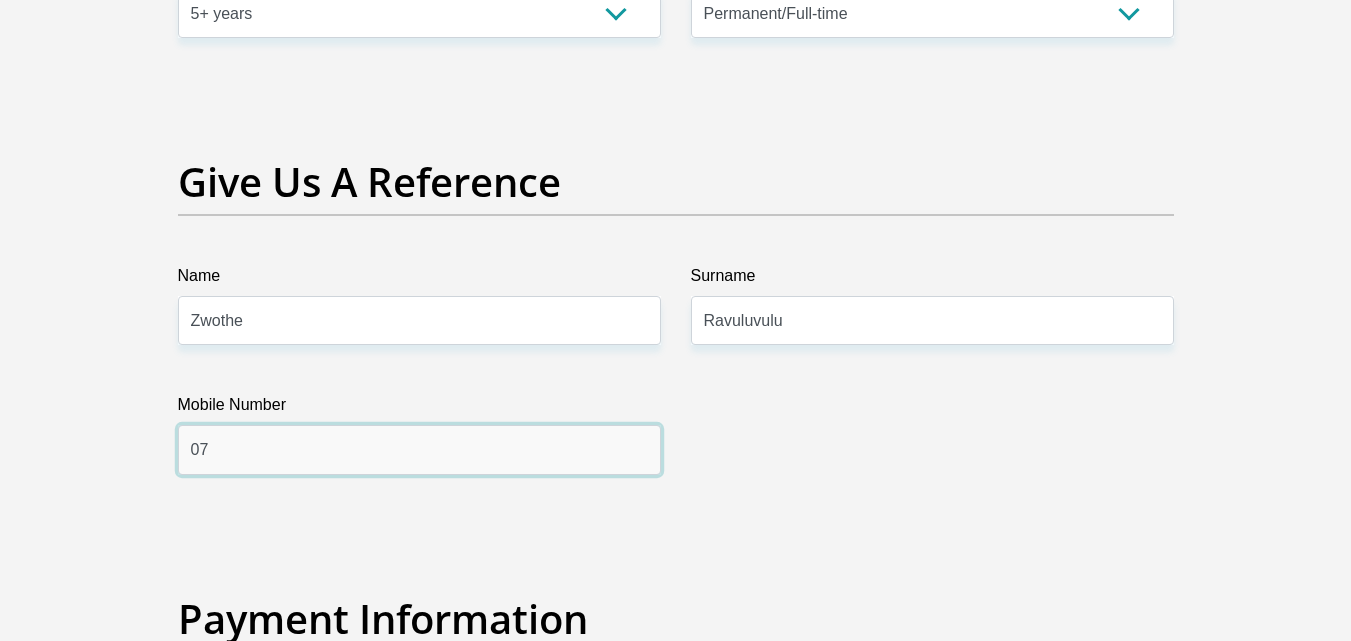 type on "0" 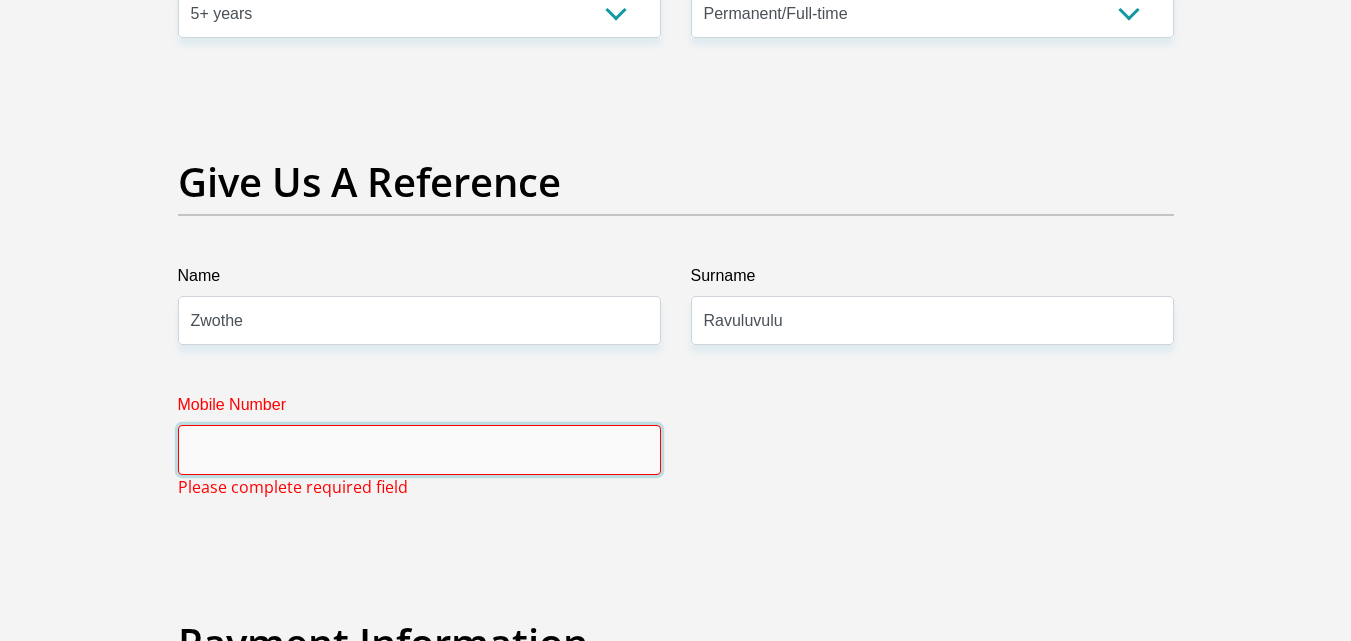 type on "0824370907" 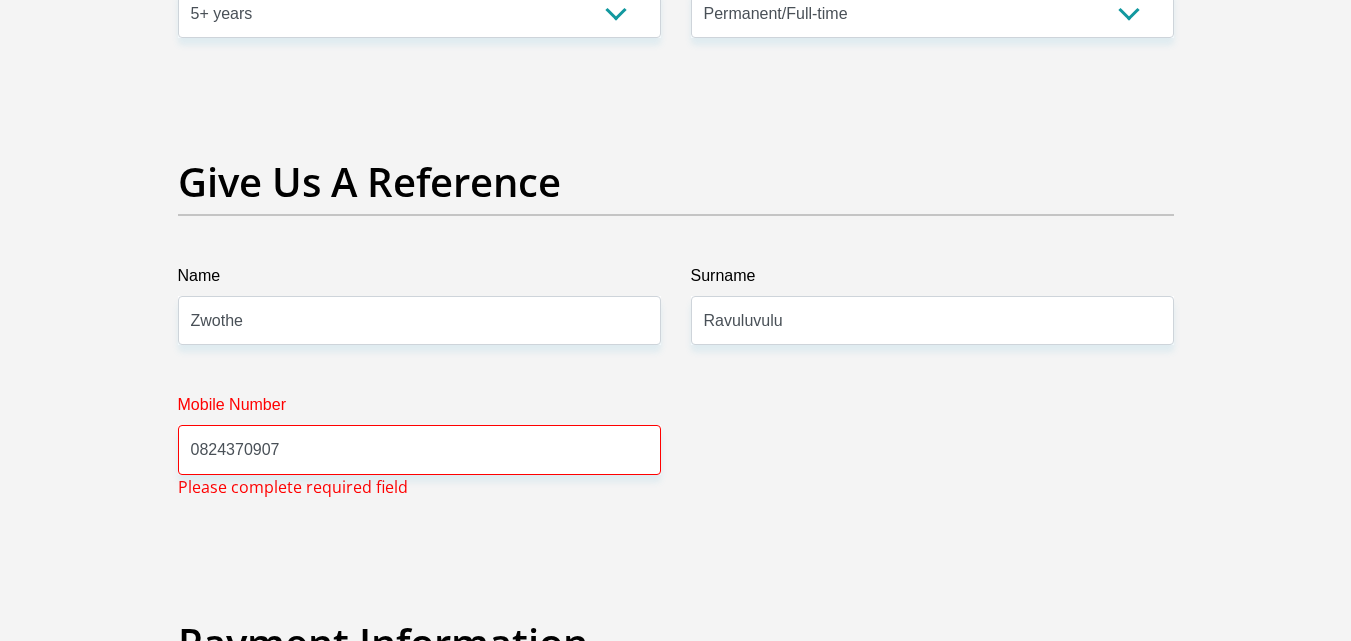 scroll, scrollTop: 4493, scrollLeft: 0, axis: vertical 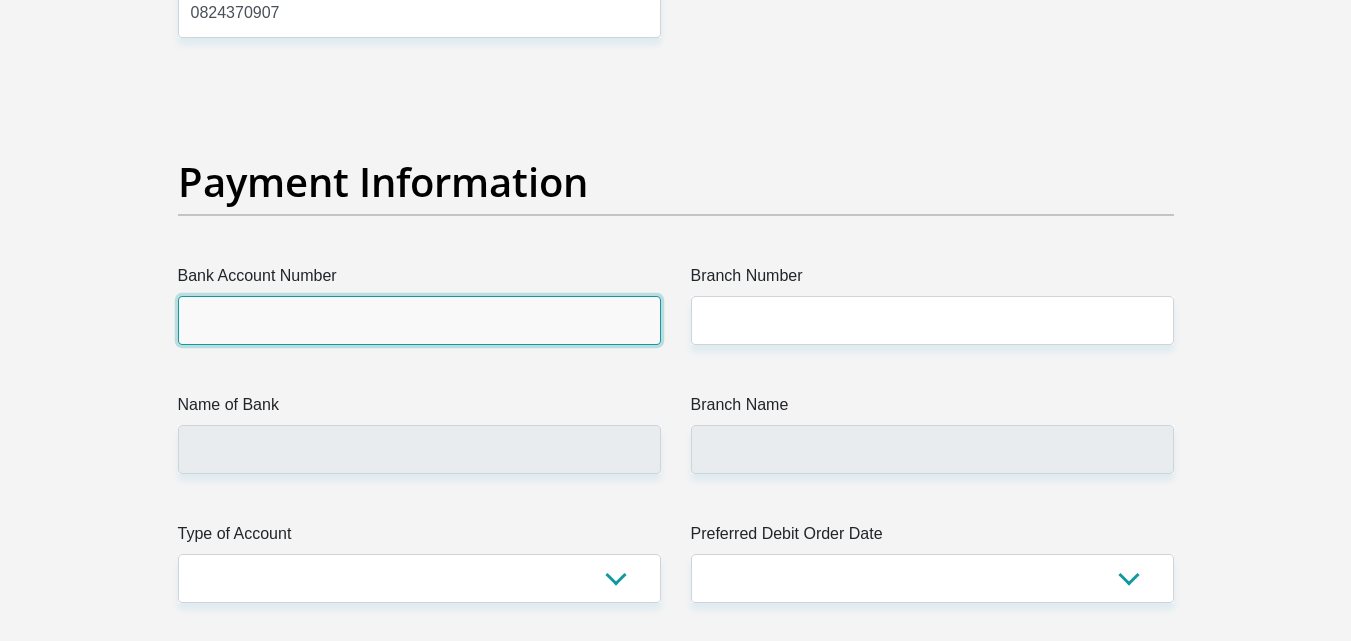 type on "1694431566" 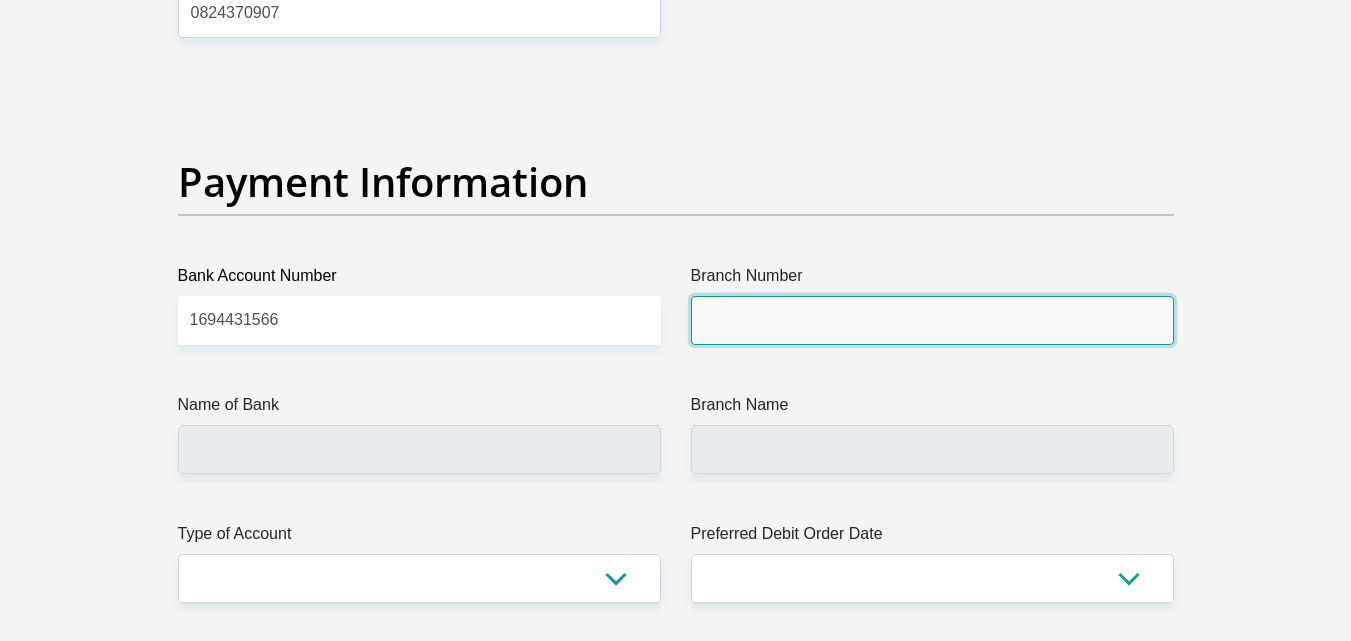 type on "470010" 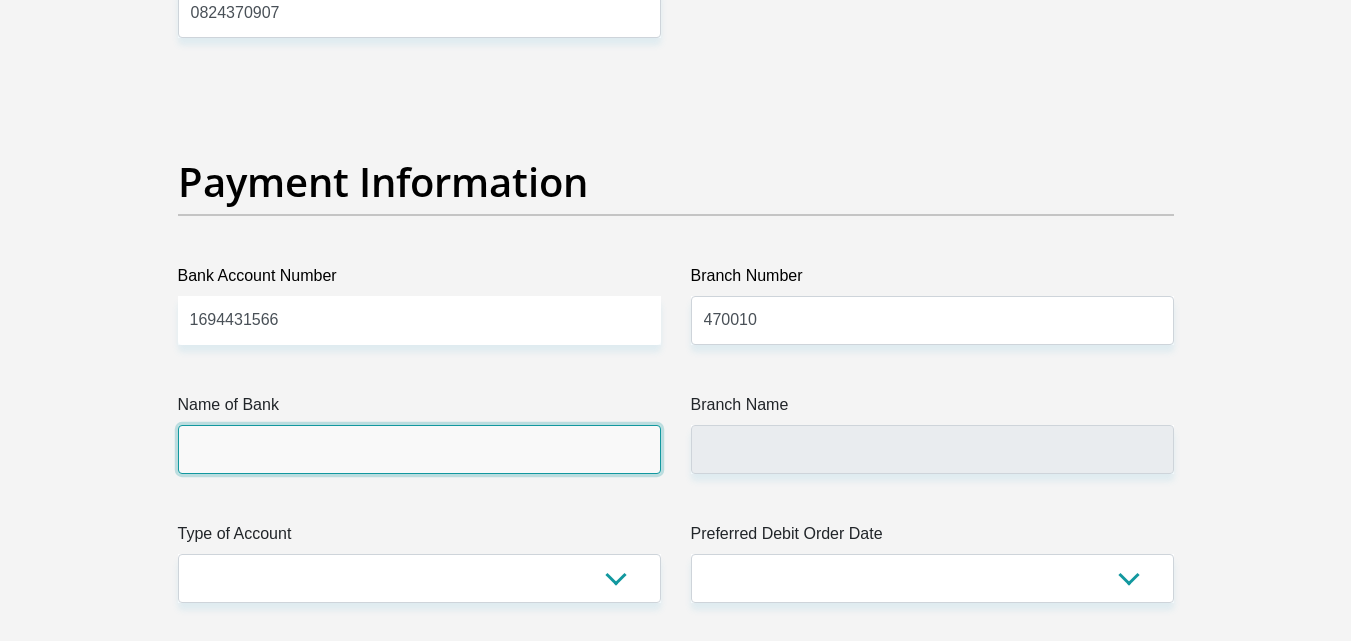 type on "CAPITEC BANK LIMITED" 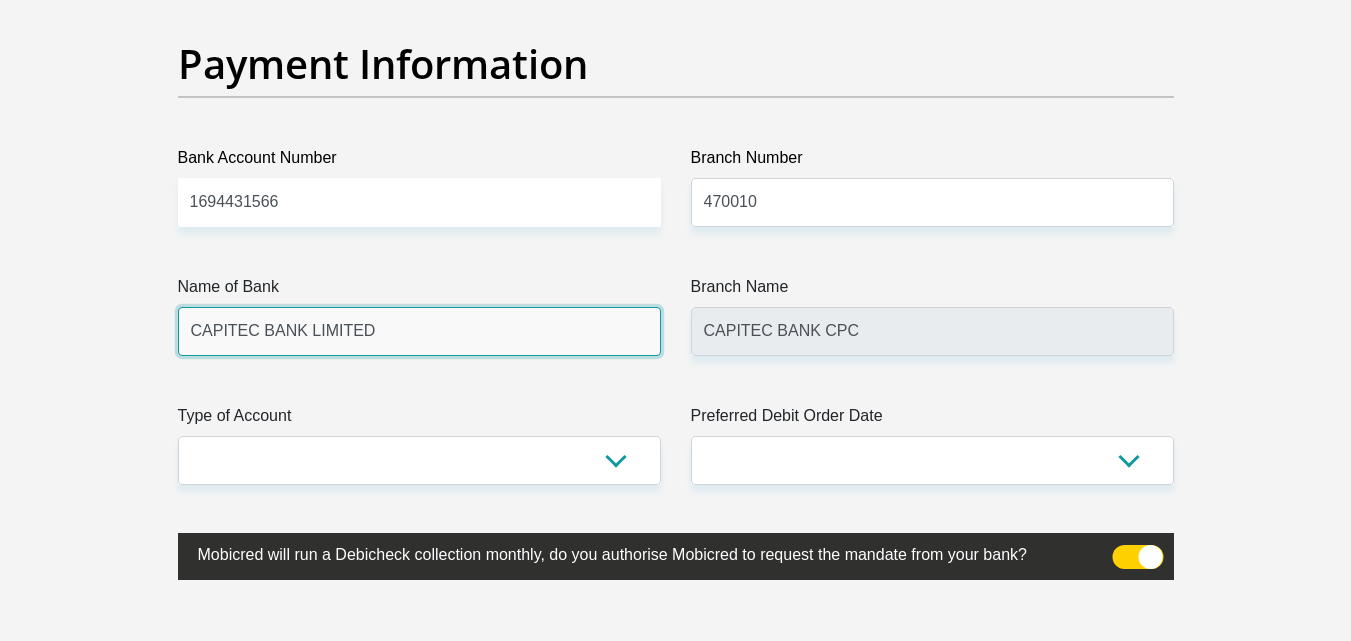 scroll, scrollTop: 4613, scrollLeft: 0, axis: vertical 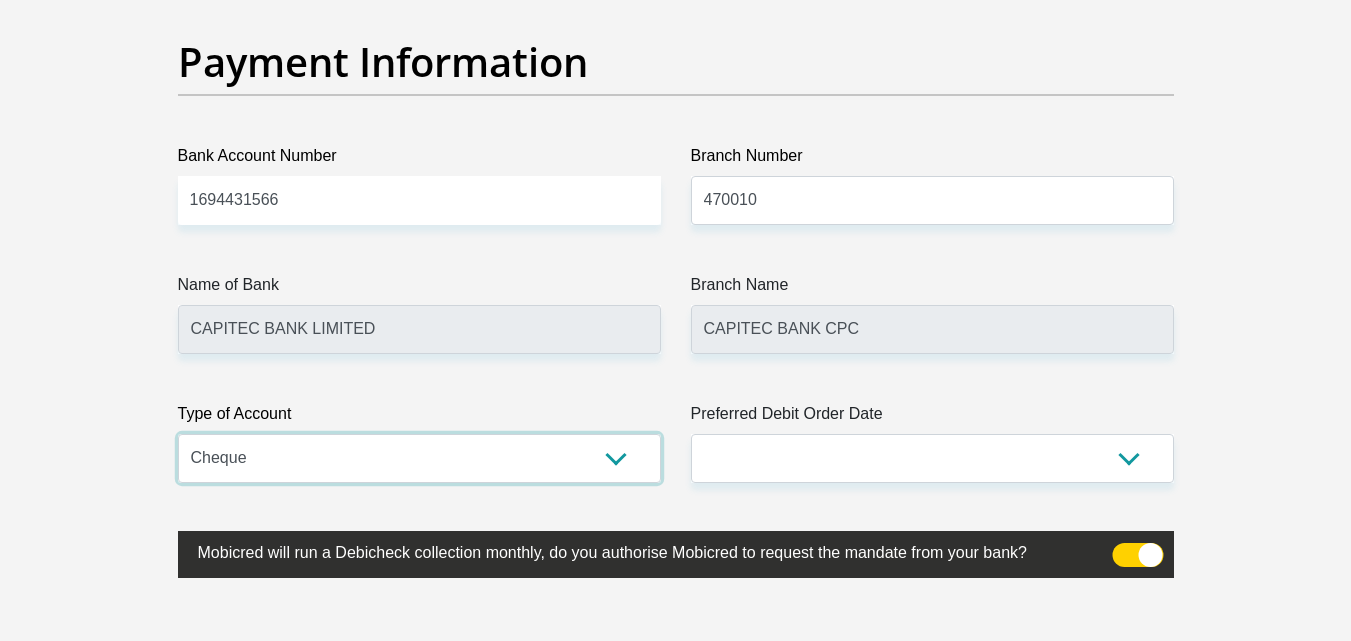 select on "SAV" 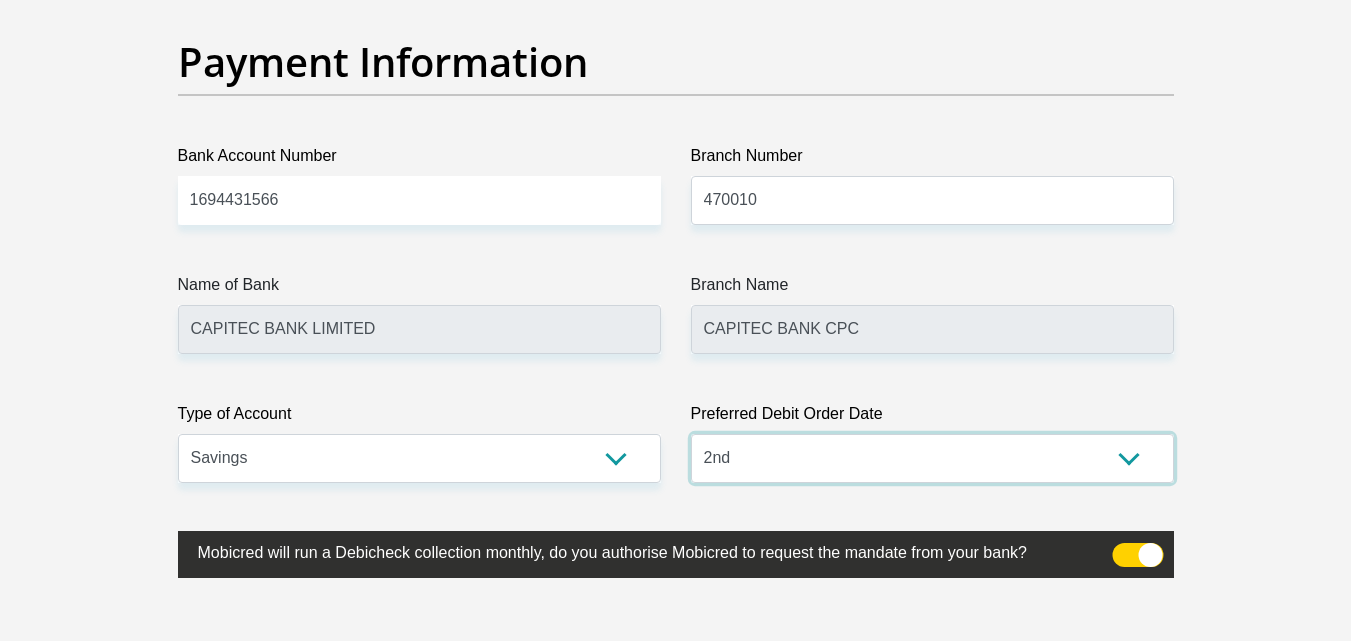 select on "3" 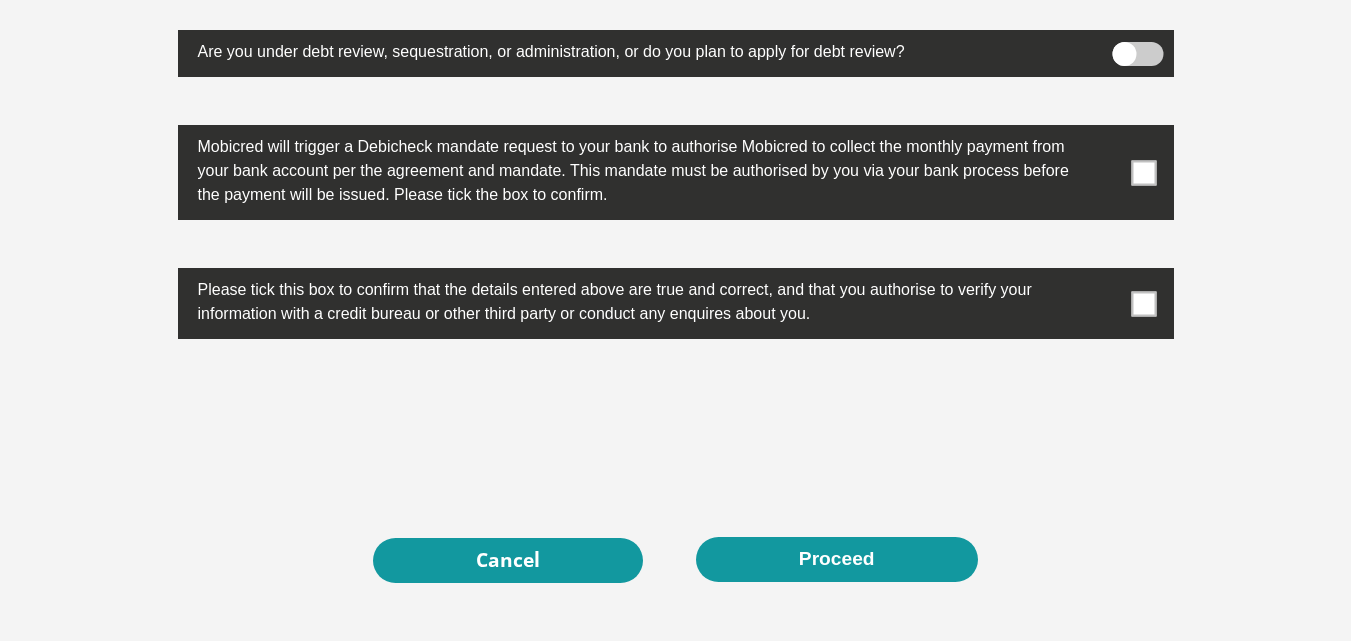 scroll, scrollTop: 6344, scrollLeft: 0, axis: vertical 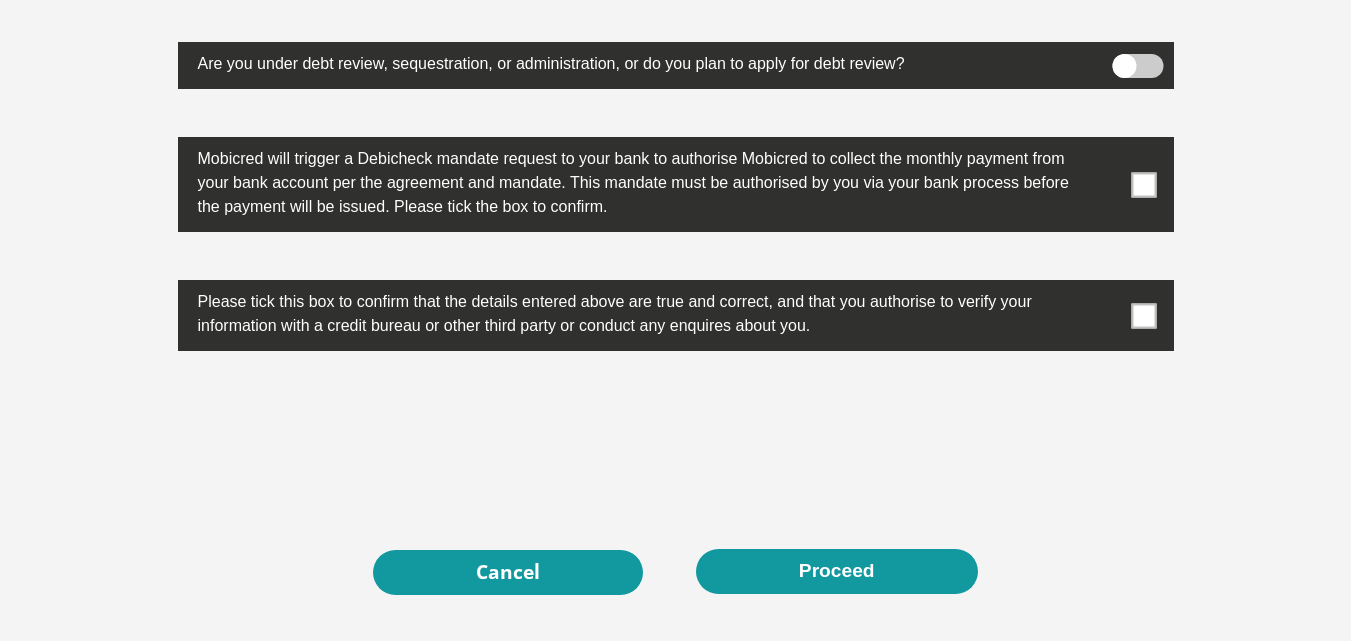 click at bounding box center (1143, 315) 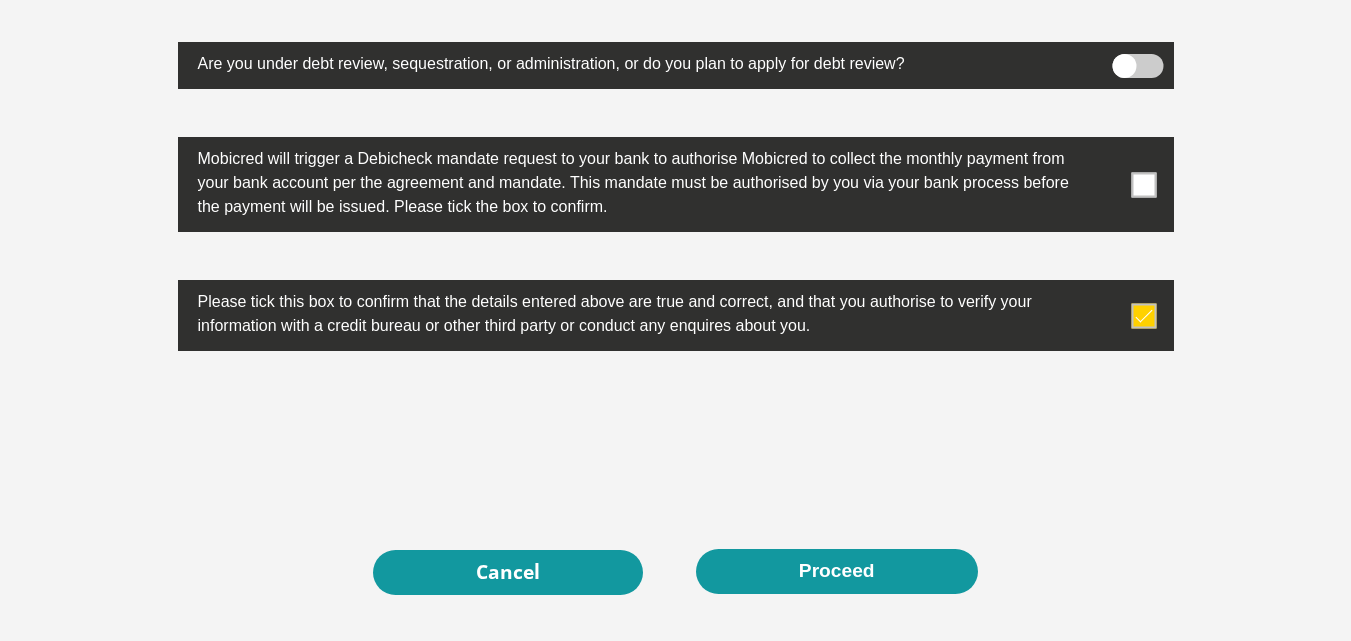 click at bounding box center [1143, 184] 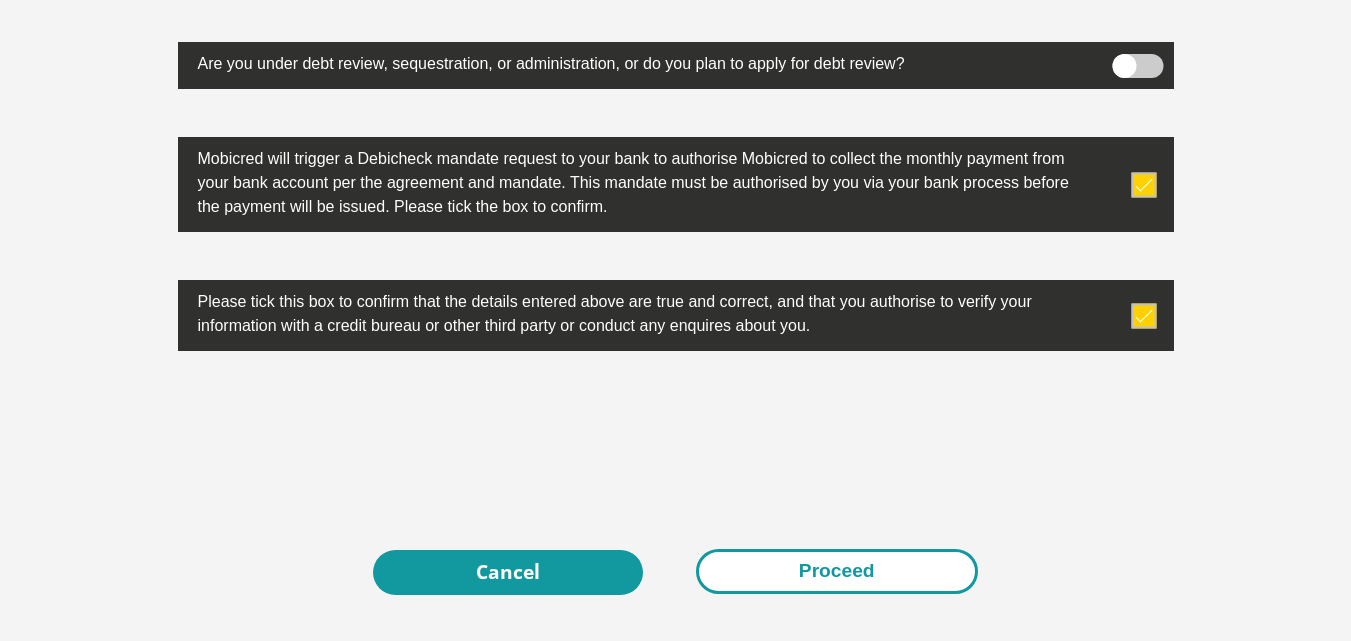 click on "Proceed" at bounding box center [837, 571] 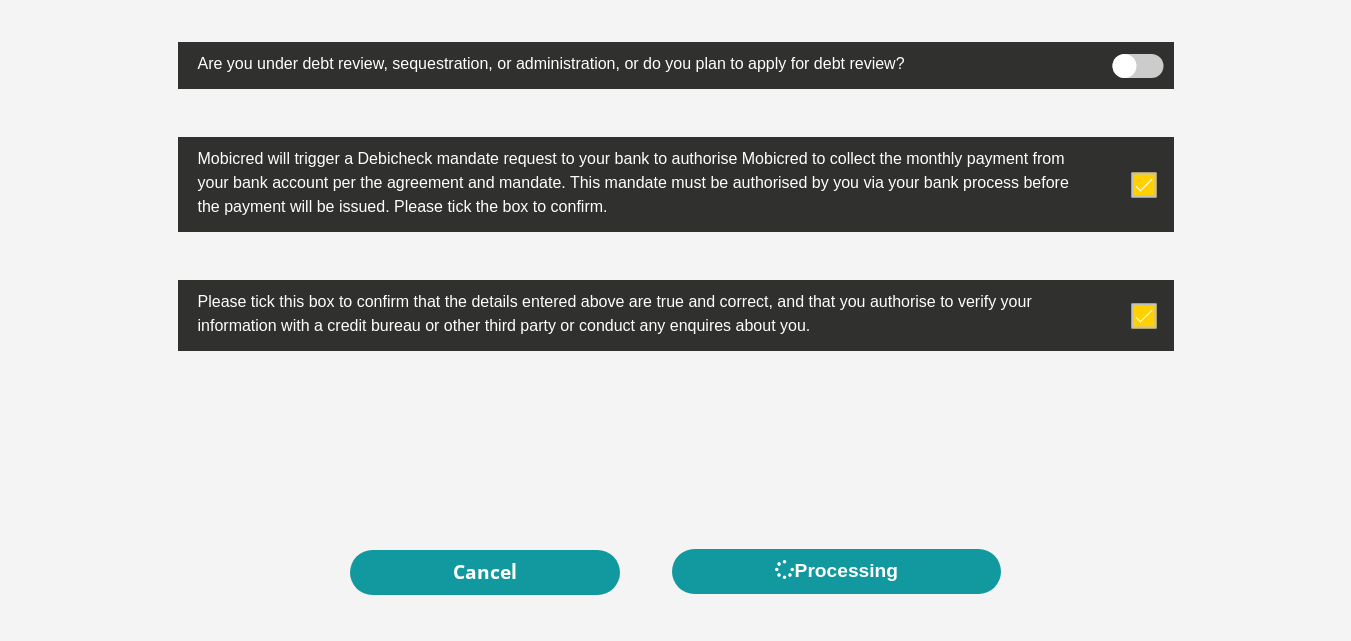 scroll, scrollTop: 0, scrollLeft: 0, axis: both 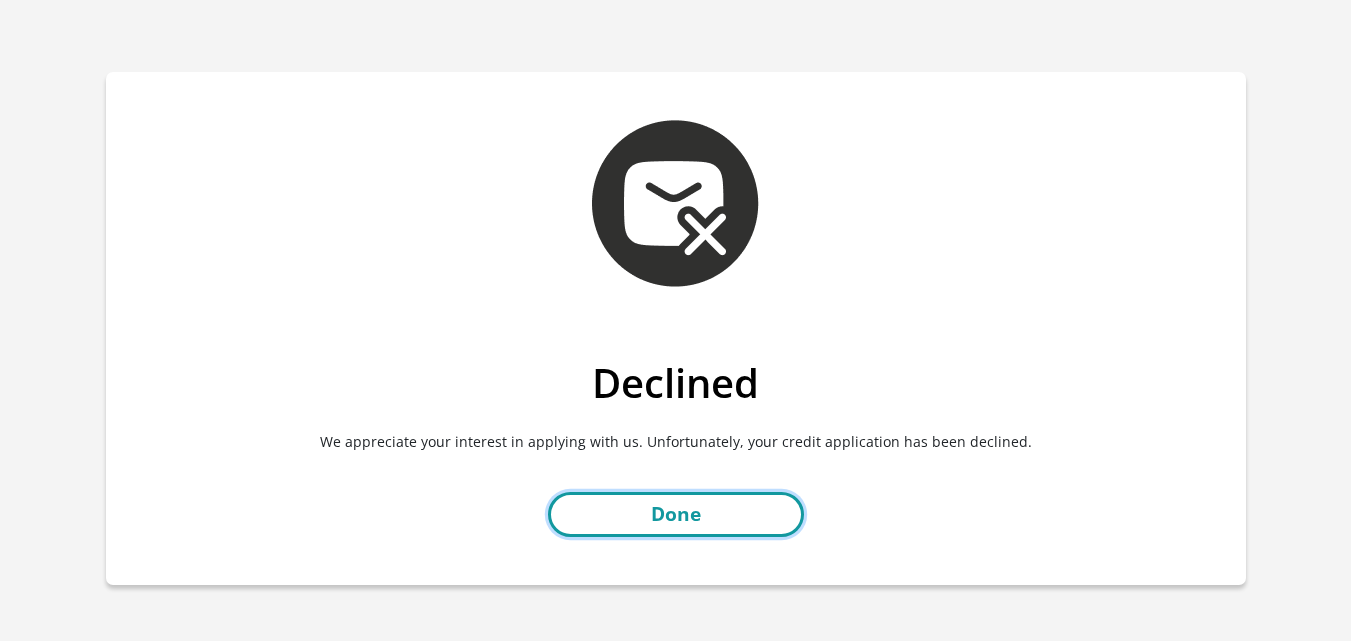 click on "Done" at bounding box center [676, 514] 